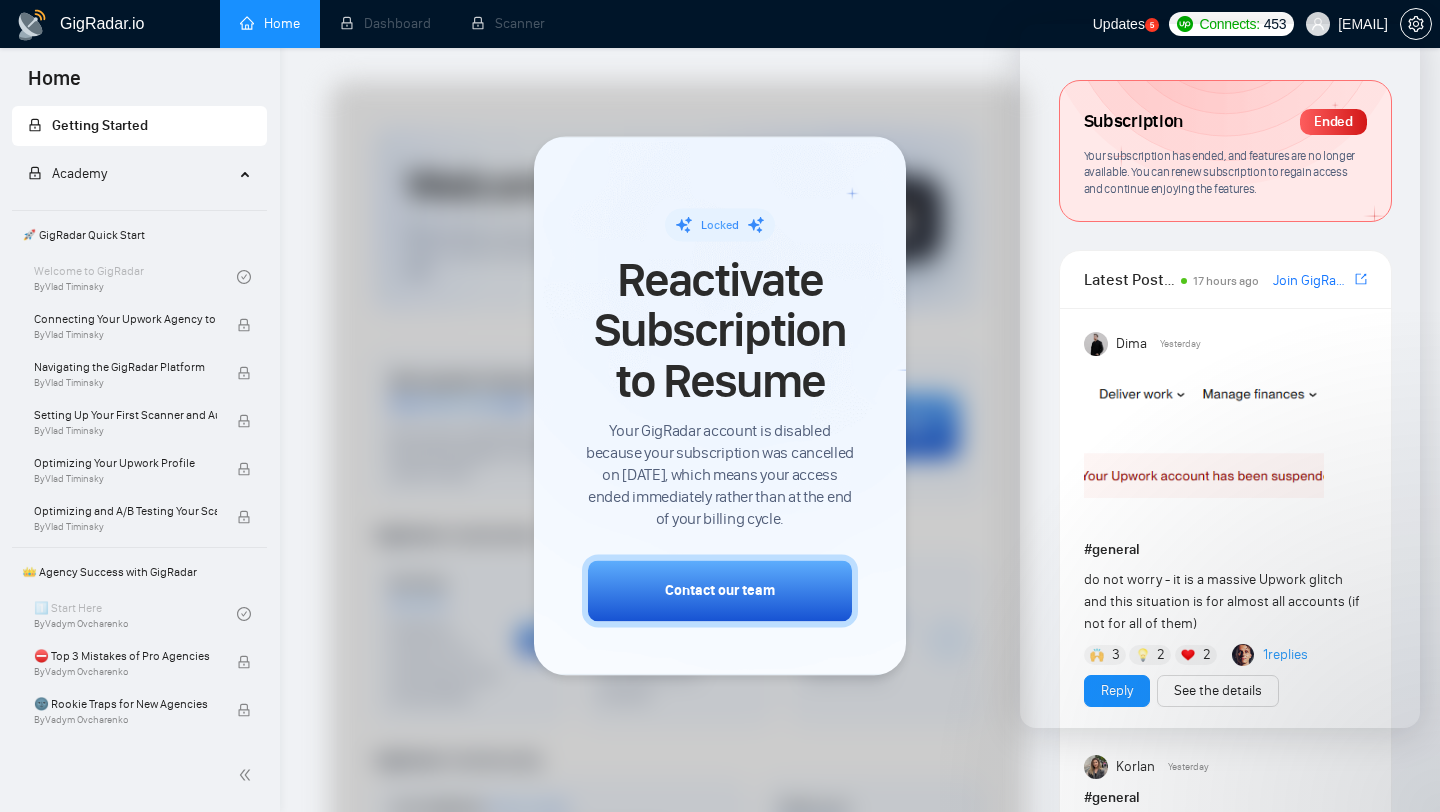 scroll, scrollTop: 0, scrollLeft: 0, axis: both 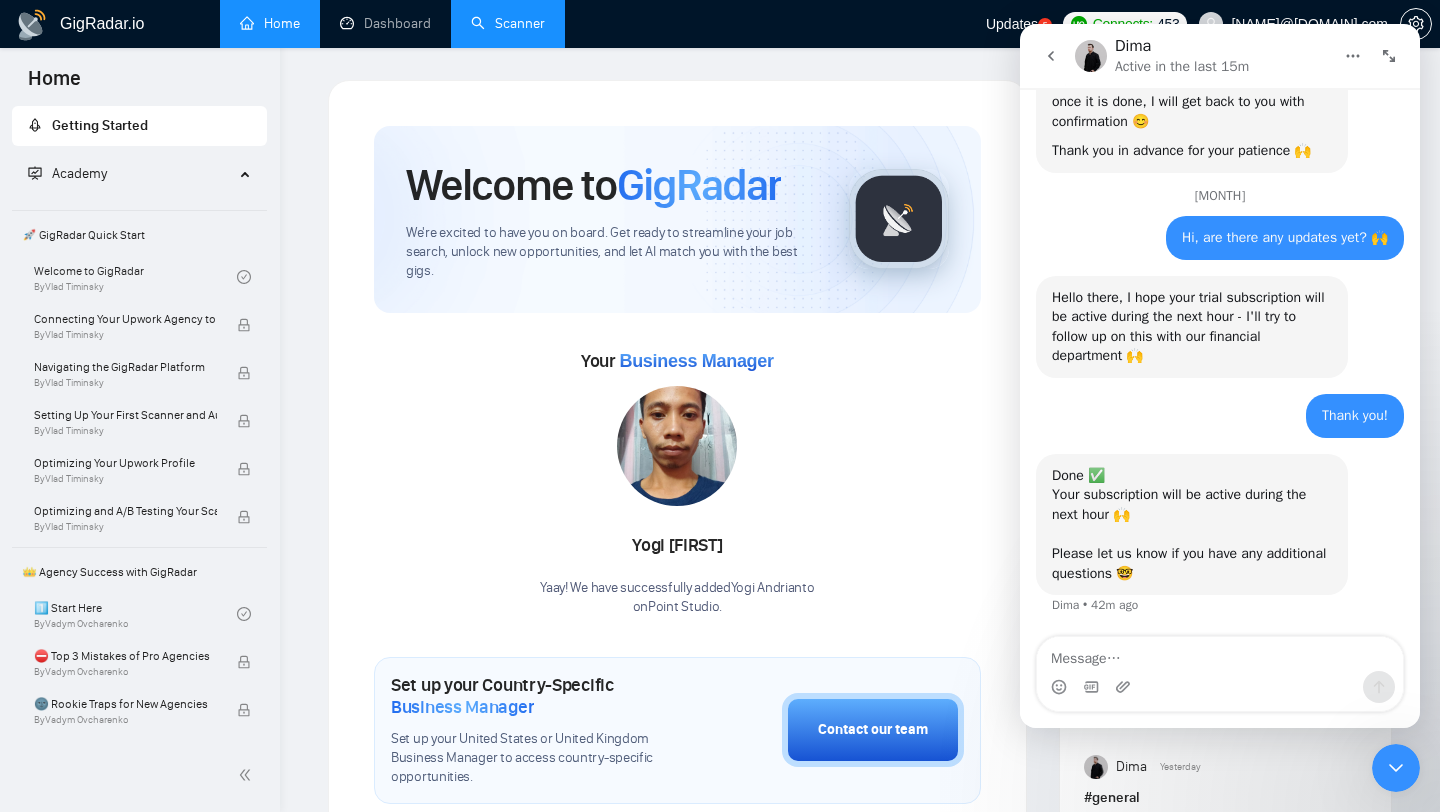 click on "Scanner" at bounding box center [508, 23] 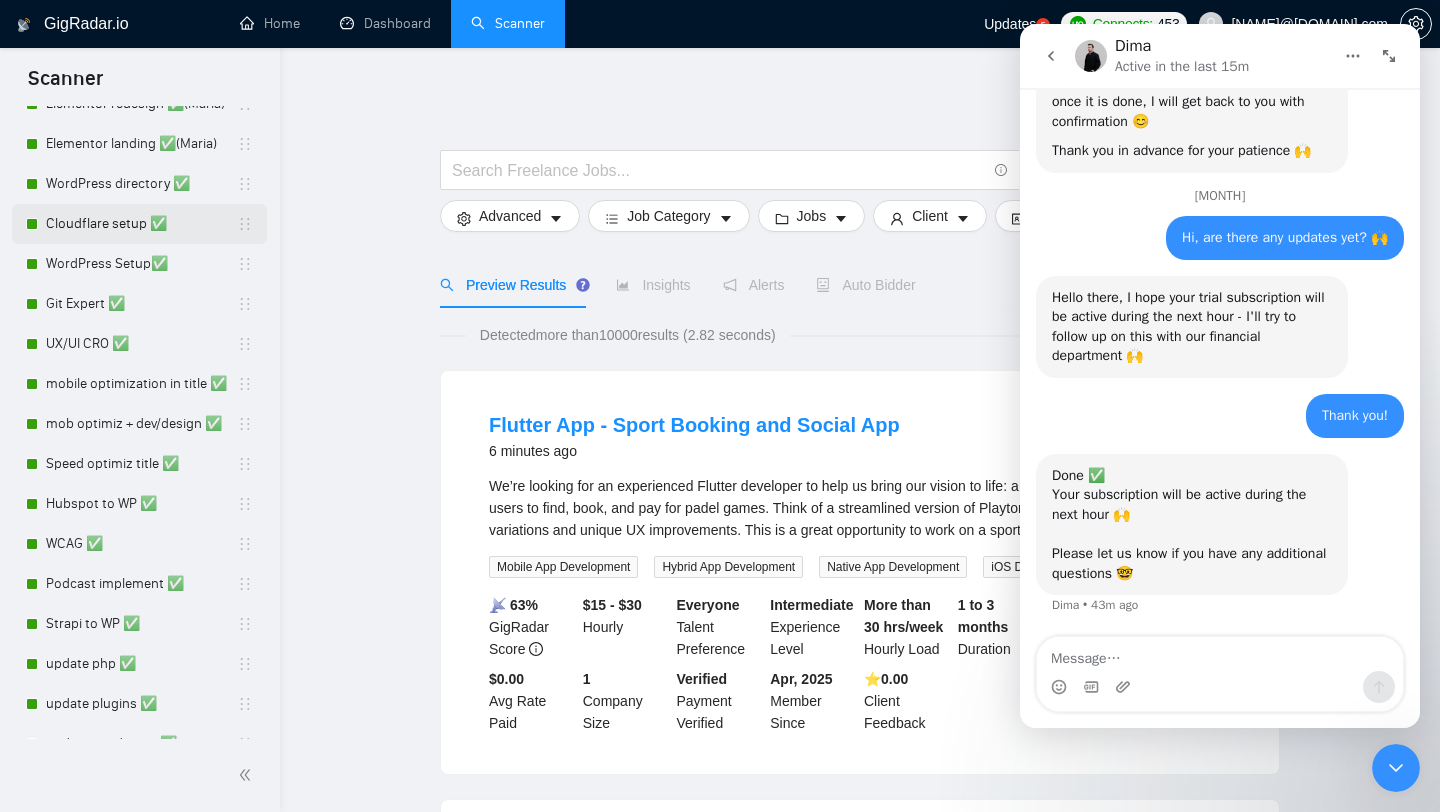 scroll, scrollTop: 0, scrollLeft: 0, axis: both 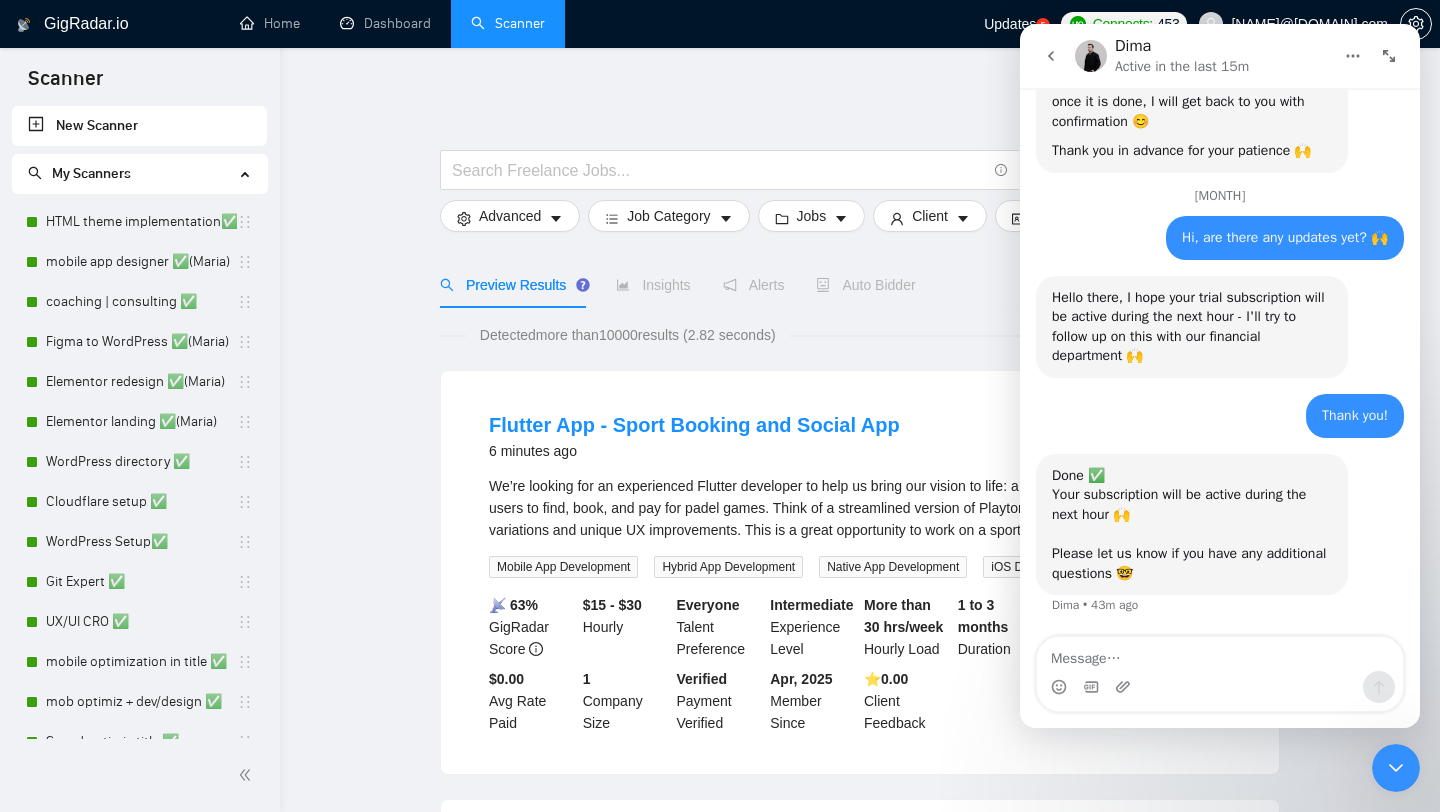 click at bounding box center [1389, 56] 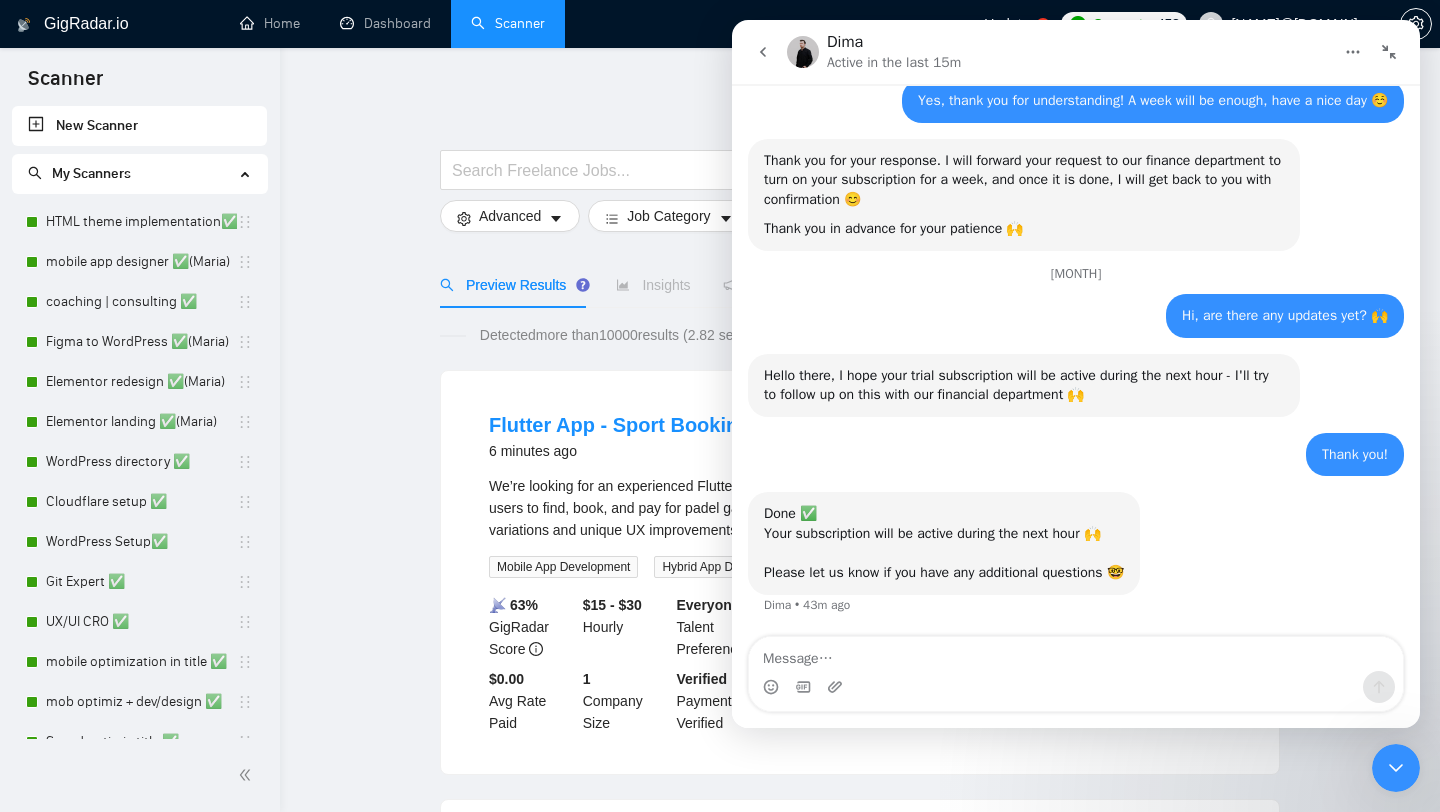 click 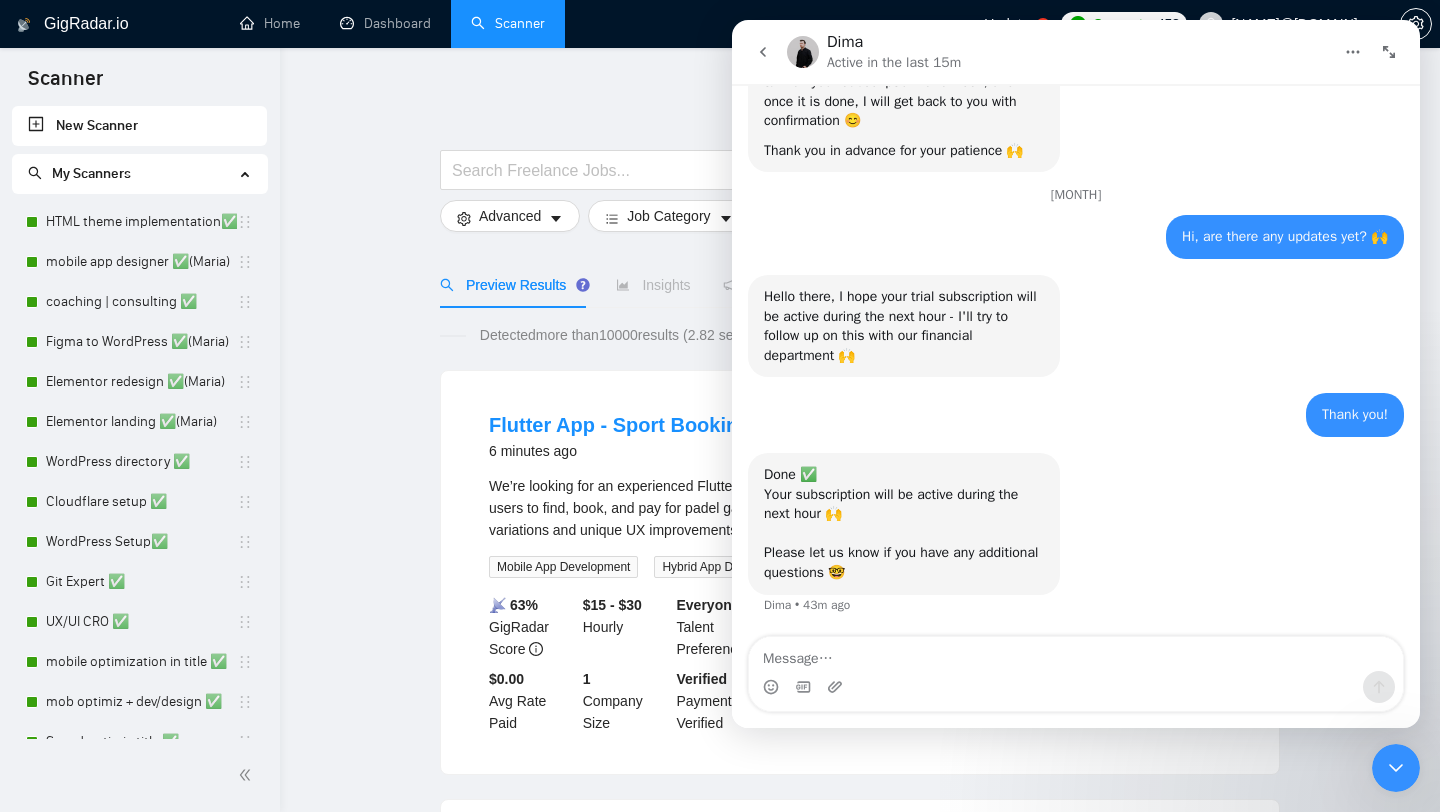 scroll, scrollTop: 2045, scrollLeft: 0, axis: vertical 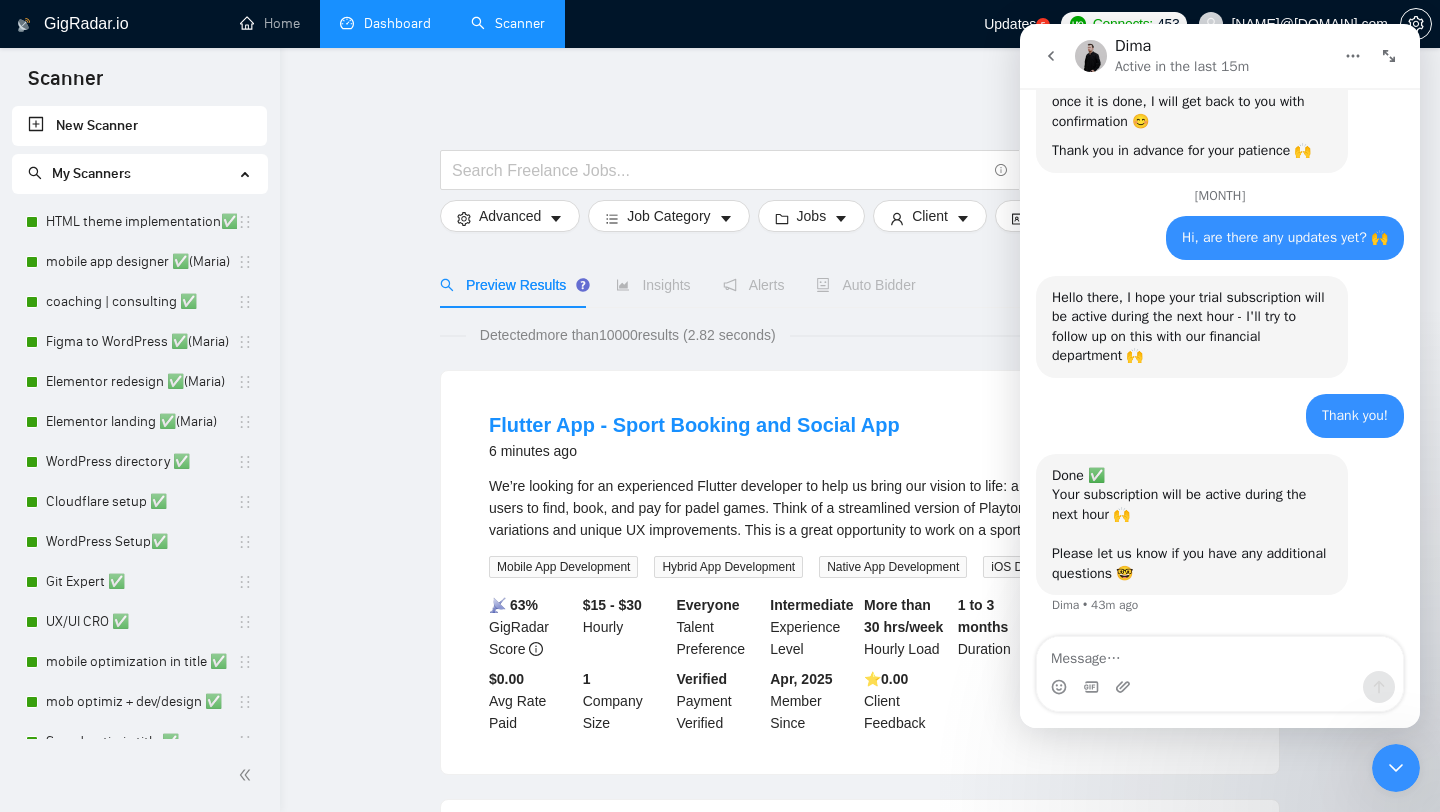 click on "Dashboard" at bounding box center [385, 23] 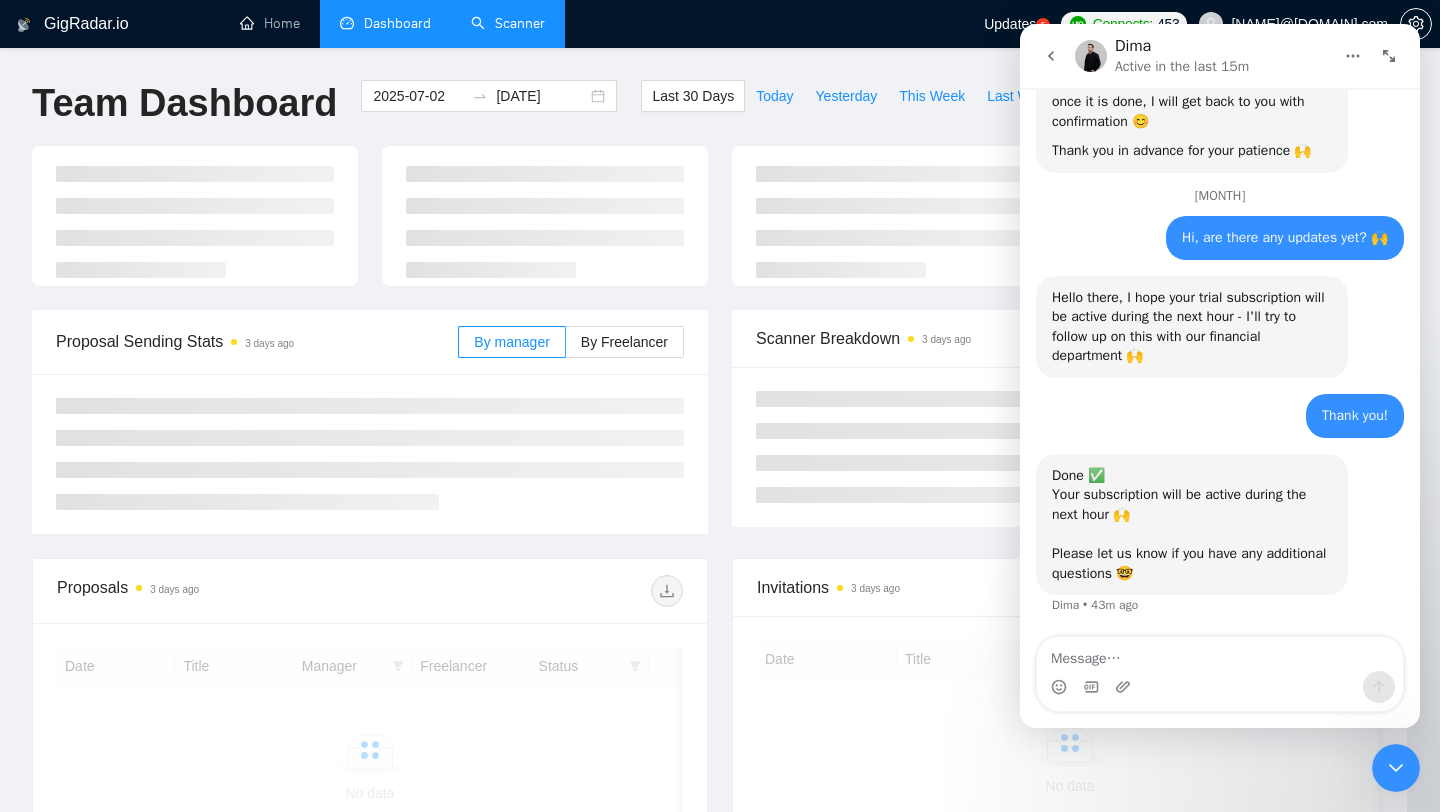 click on "Scanner" at bounding box center [508, 23] 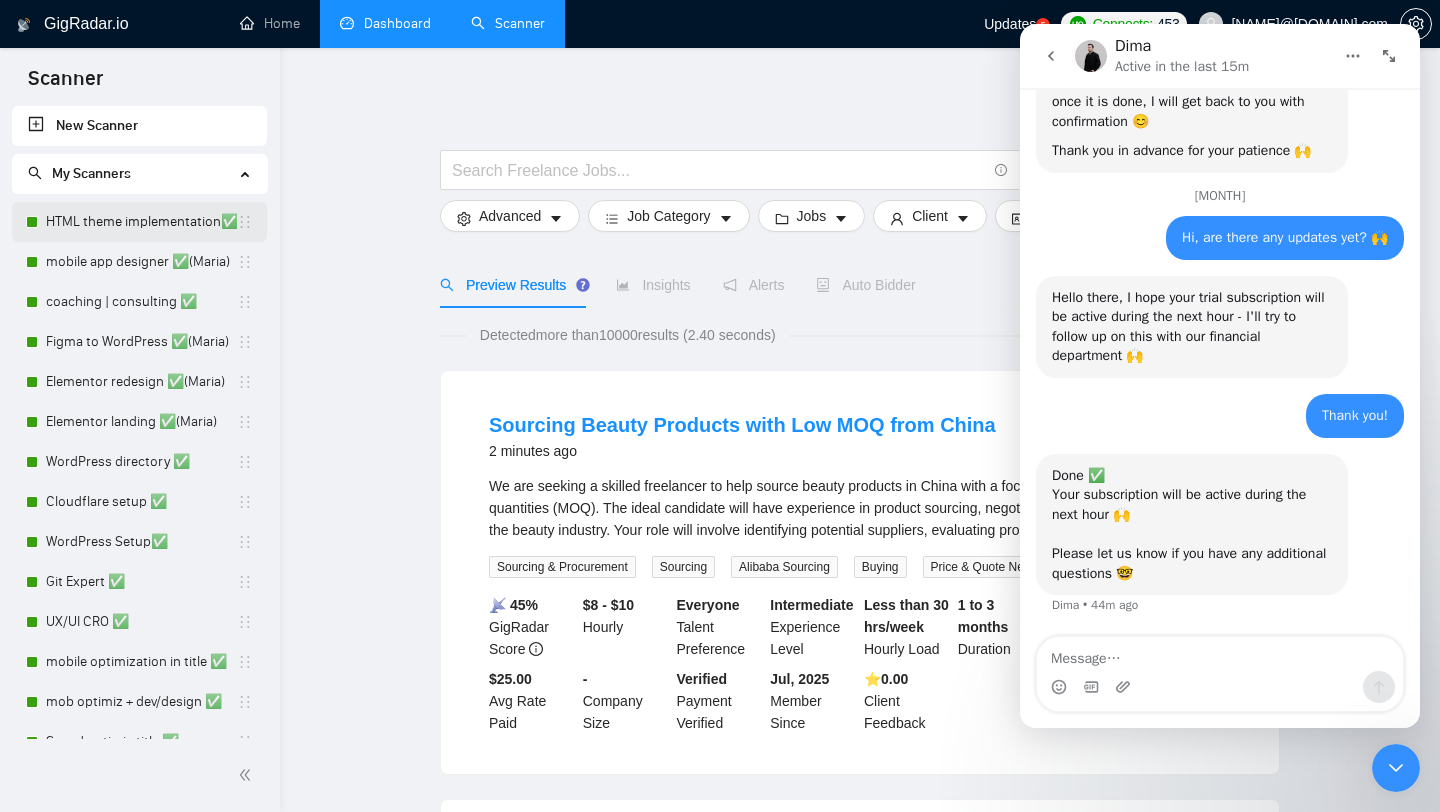 click on "HTML theme implementation✅" at bounding box center [141, 222] 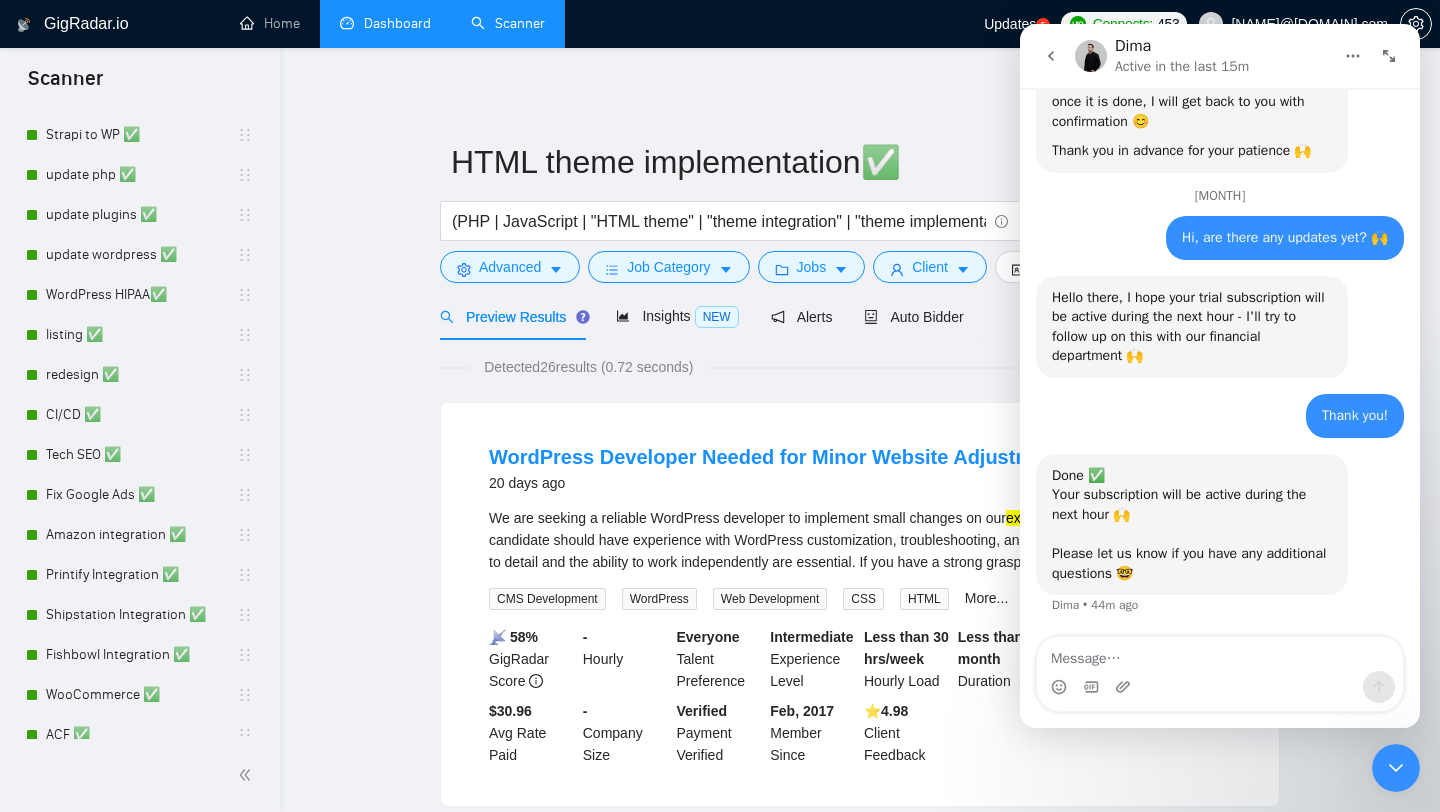 scroll, scrollTop: 417, scrollLeft: 0, axis: vertical 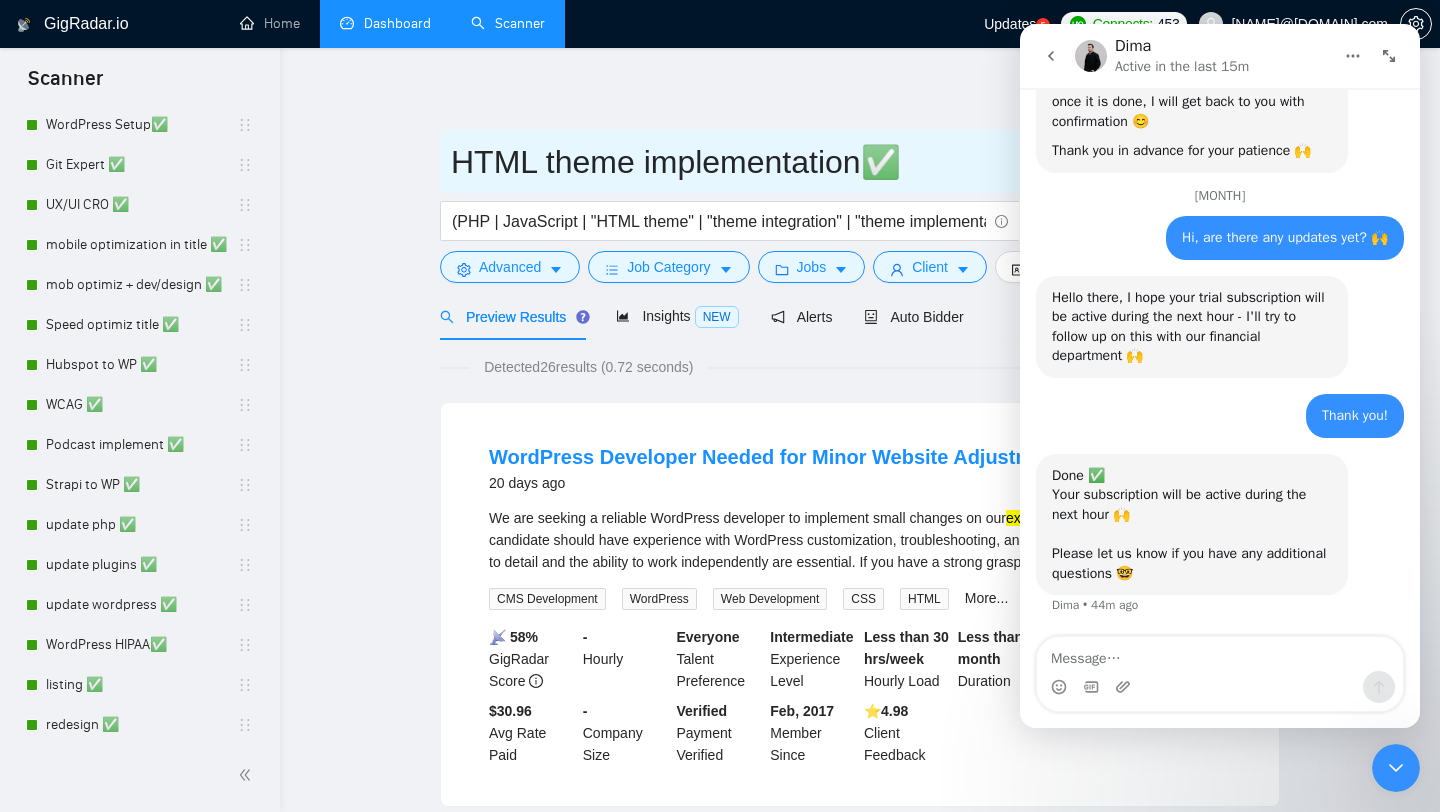 drag, startPoint x: 868, startPoint y: 169, endPoint x: 910, endPoint y: 169, distance: 42 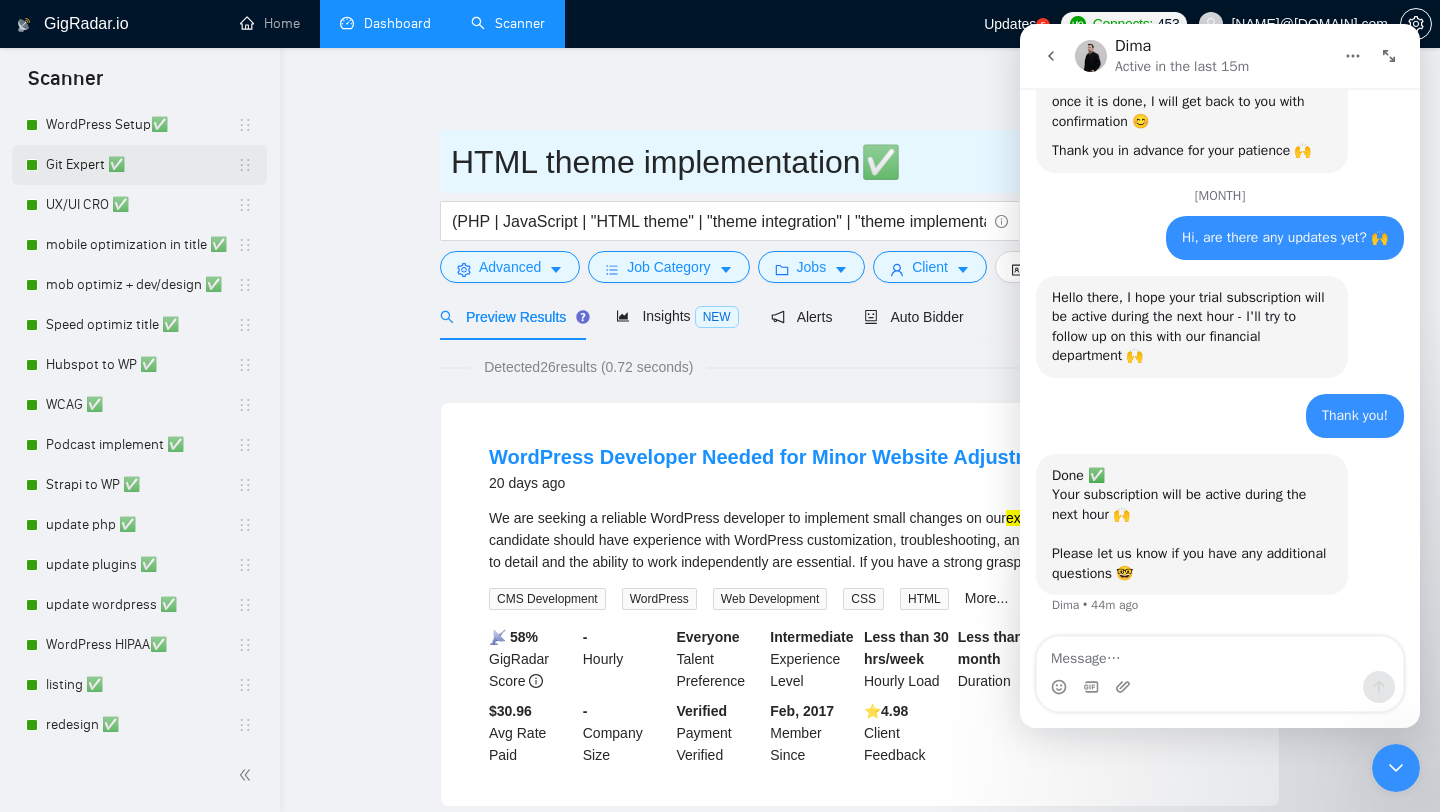 scroll, scrollTop: 0, scrollLeft: 0, axis: both 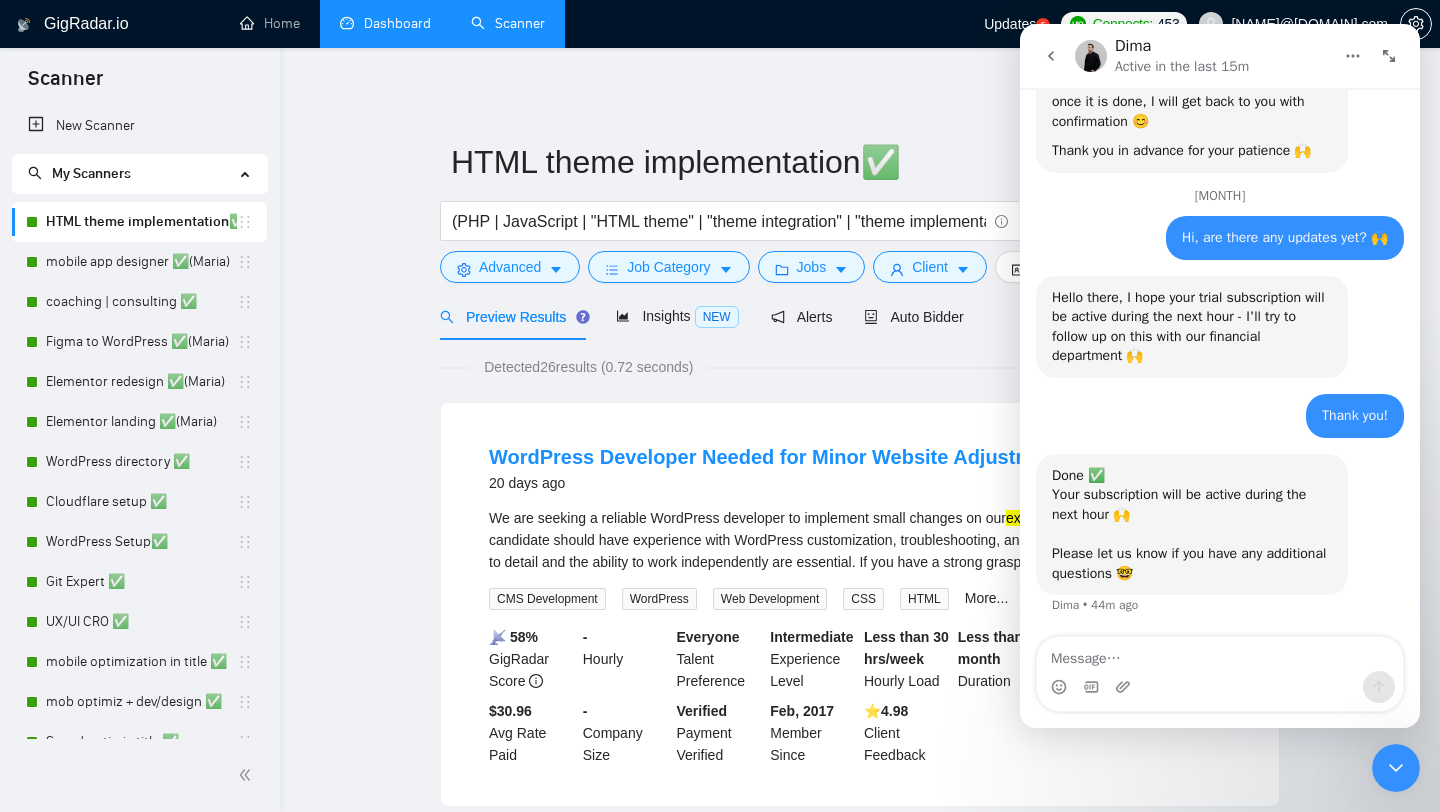 click 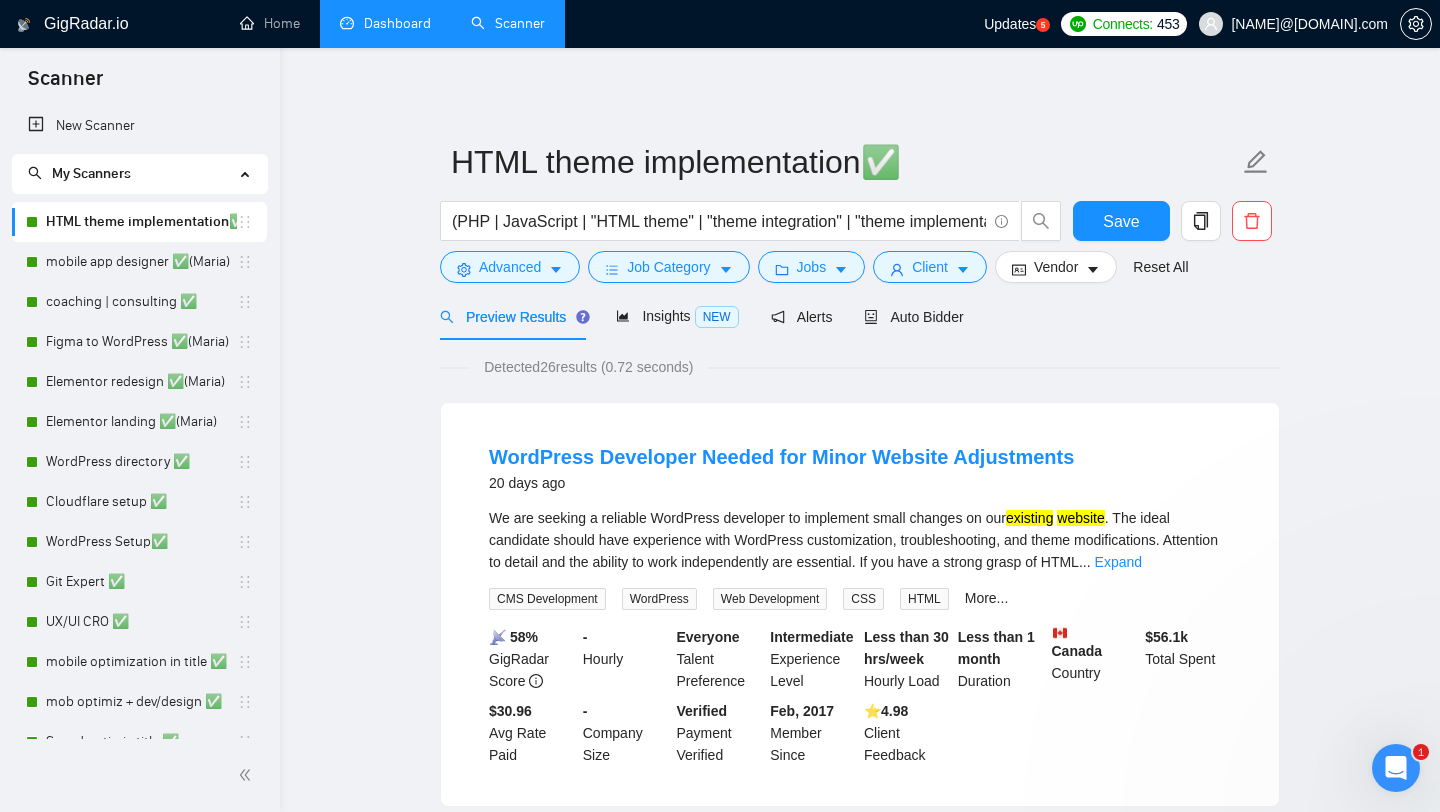 scroll, scrollTop: 0, scrollLeft: 0, axis: both 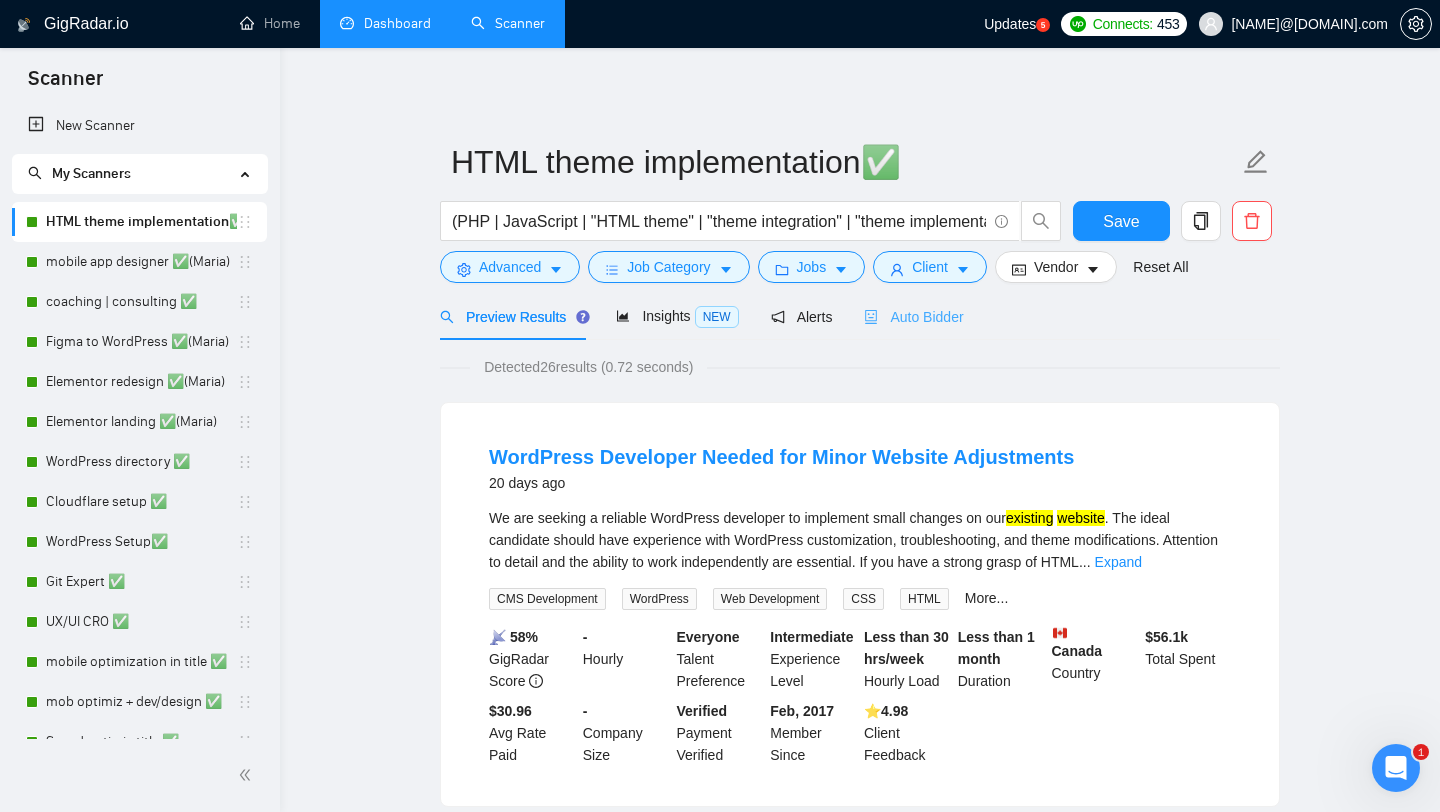 click on "Auto Bidder" at bounding box center (913, 316) 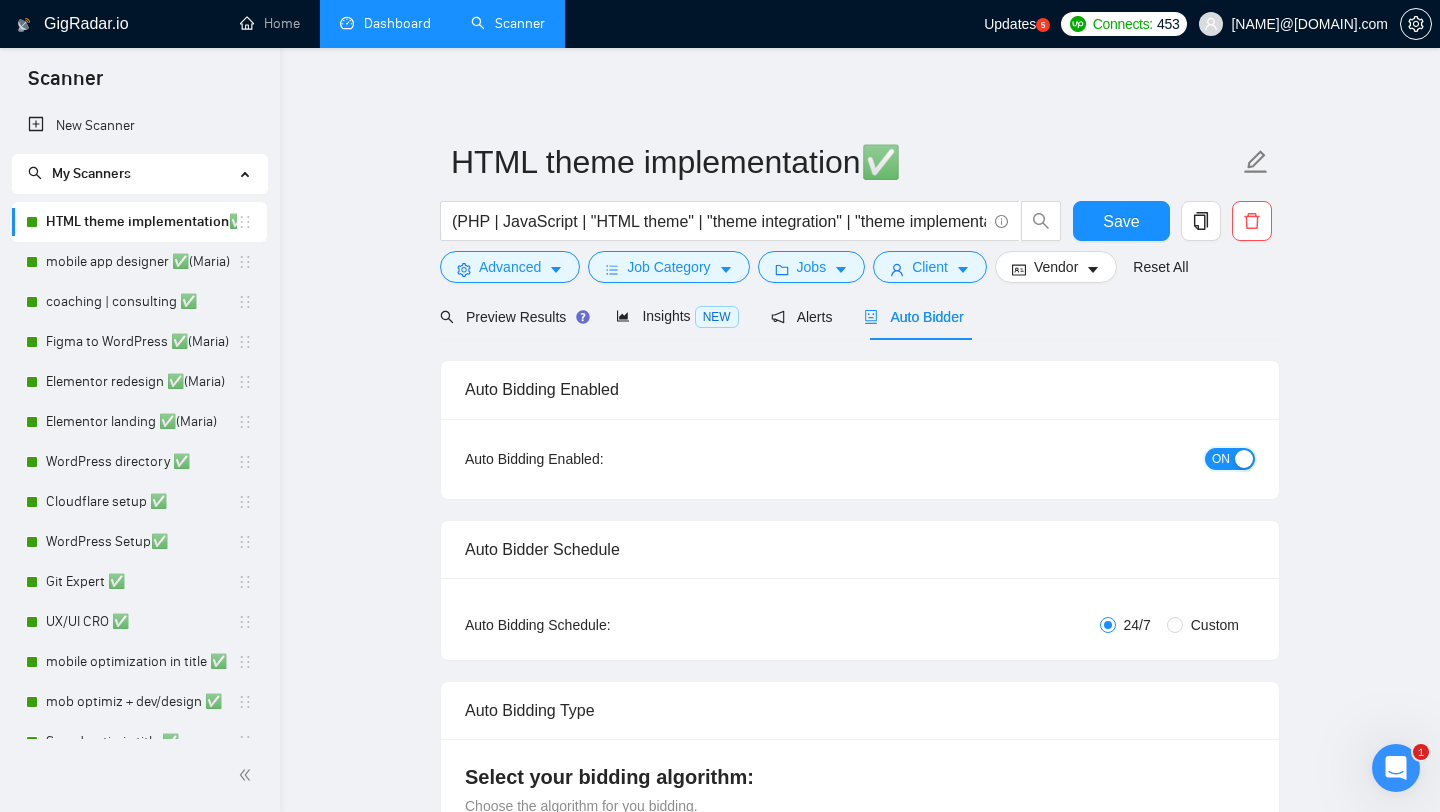 click on "ON" at bounding box center (1221, 459) 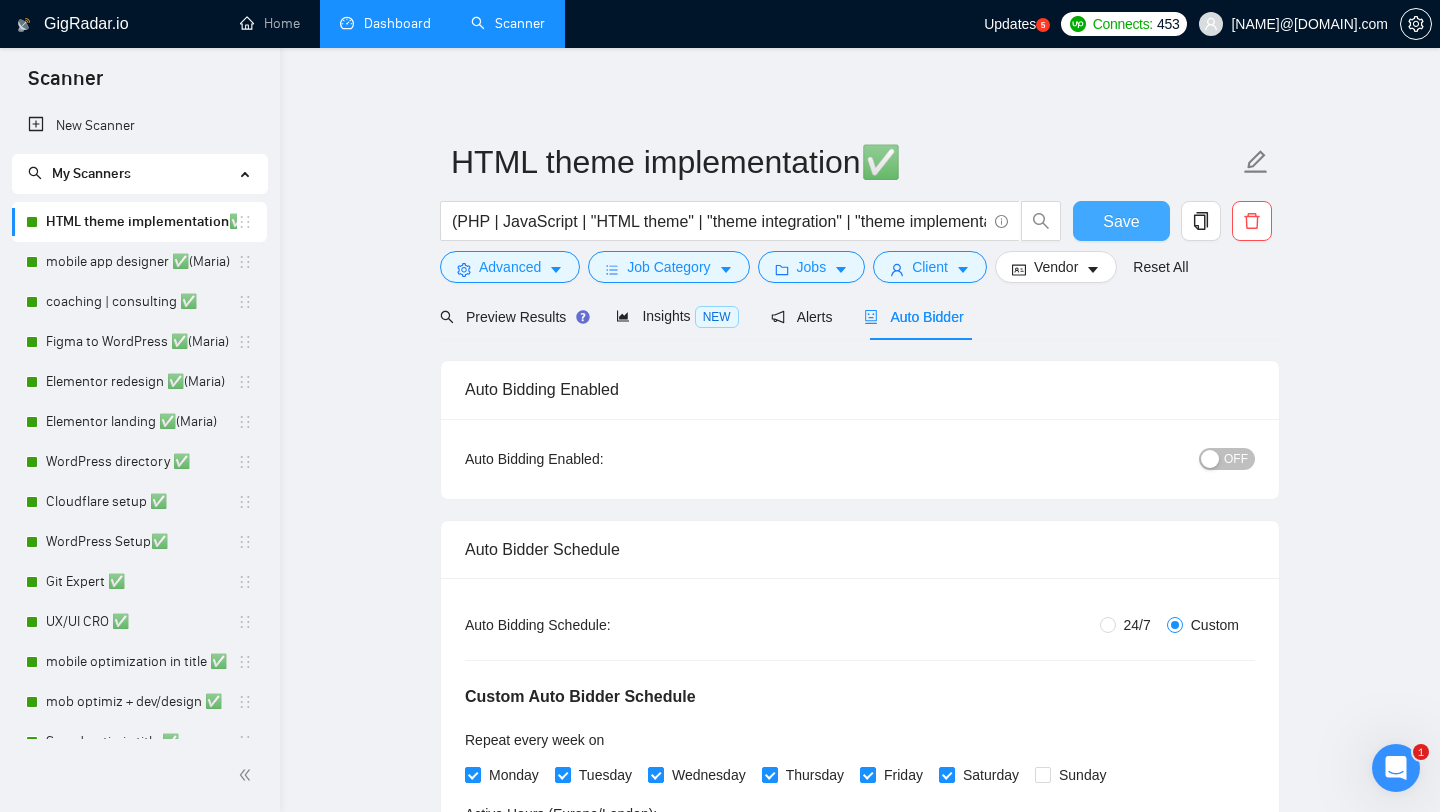 click on "Save" at bounding box center [1121, 221] 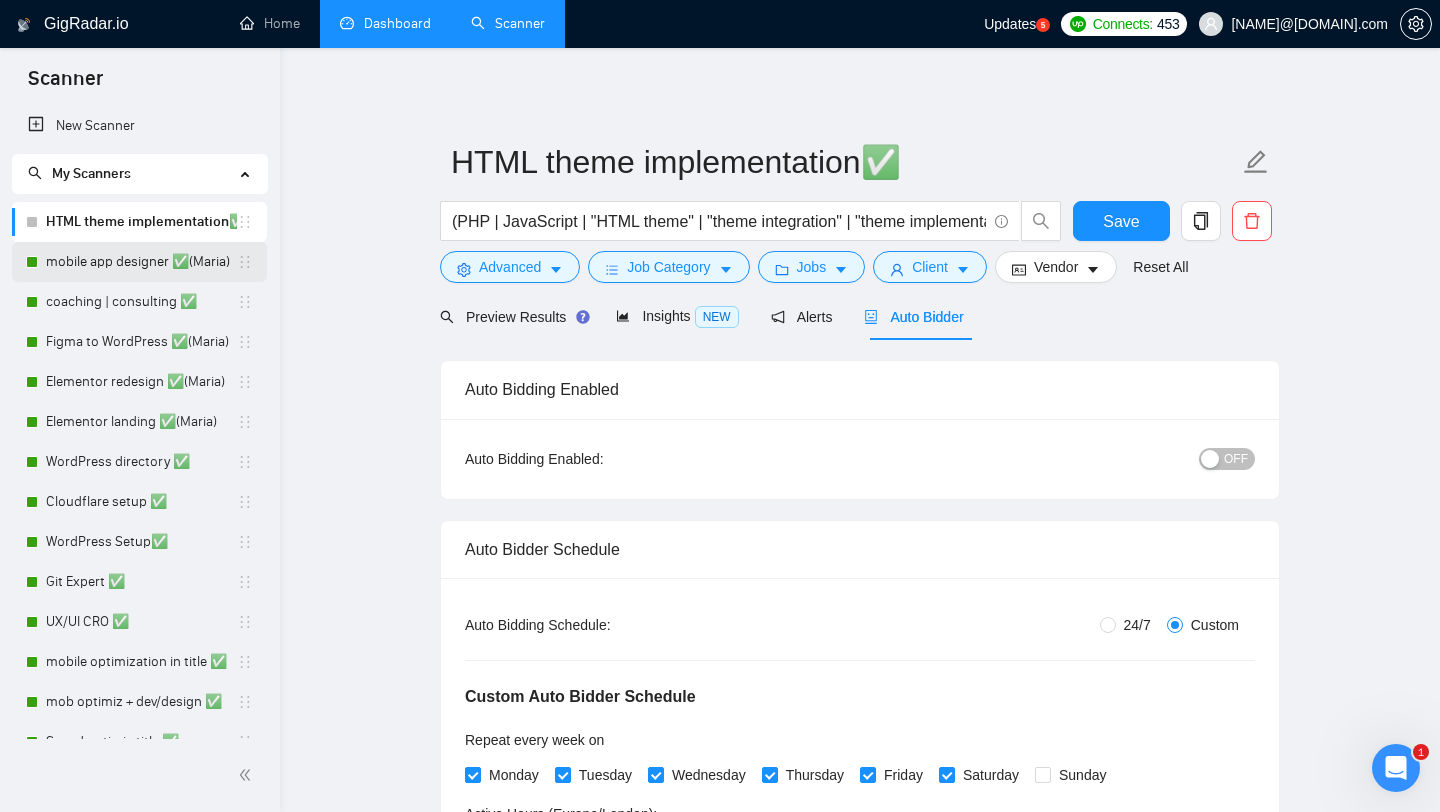 click on "mobile app designer ✅(Maria)" at bounding box center [141, 262] 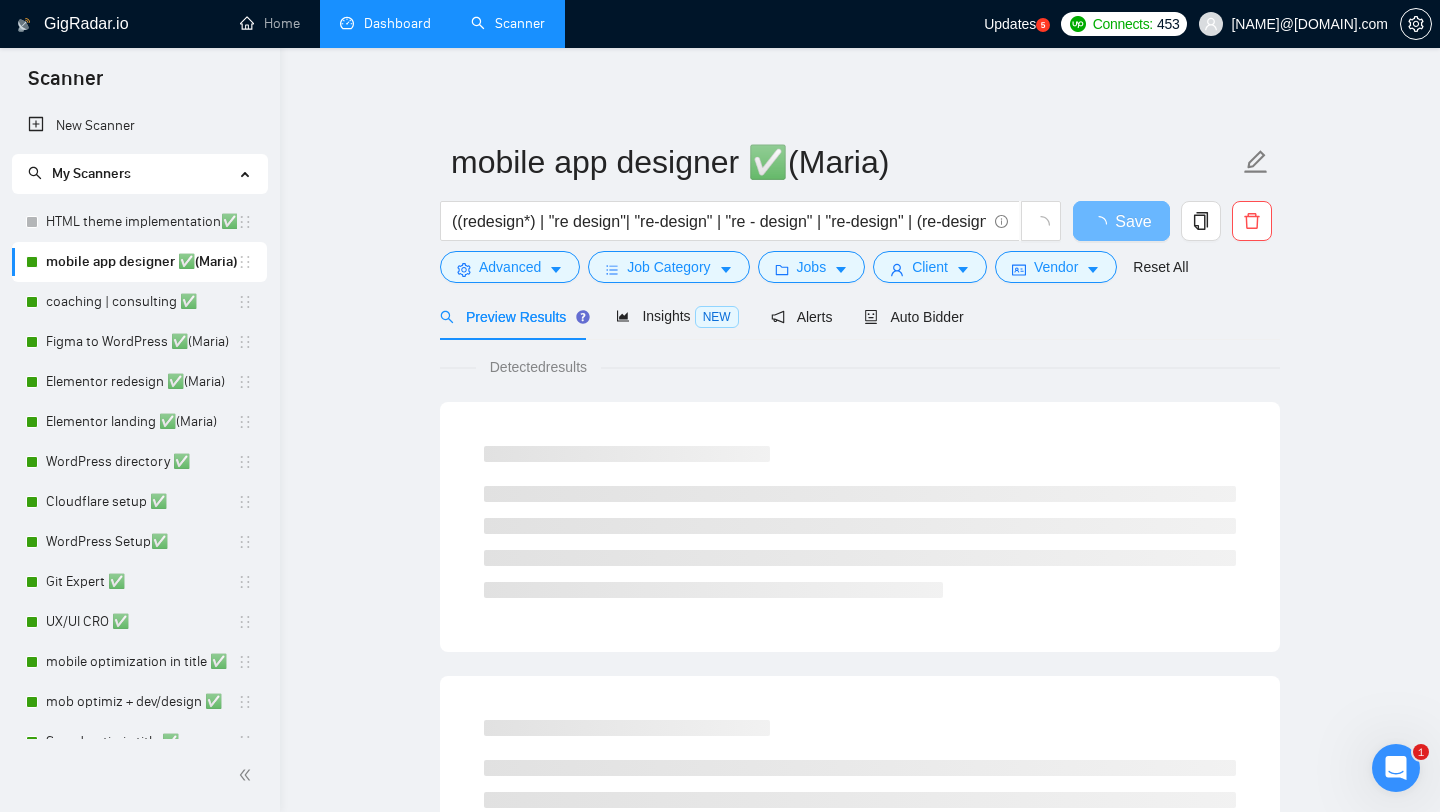 click on "Preview Results Insights NEW Alerts Auto Bidder" at bounding box center (860, 316) 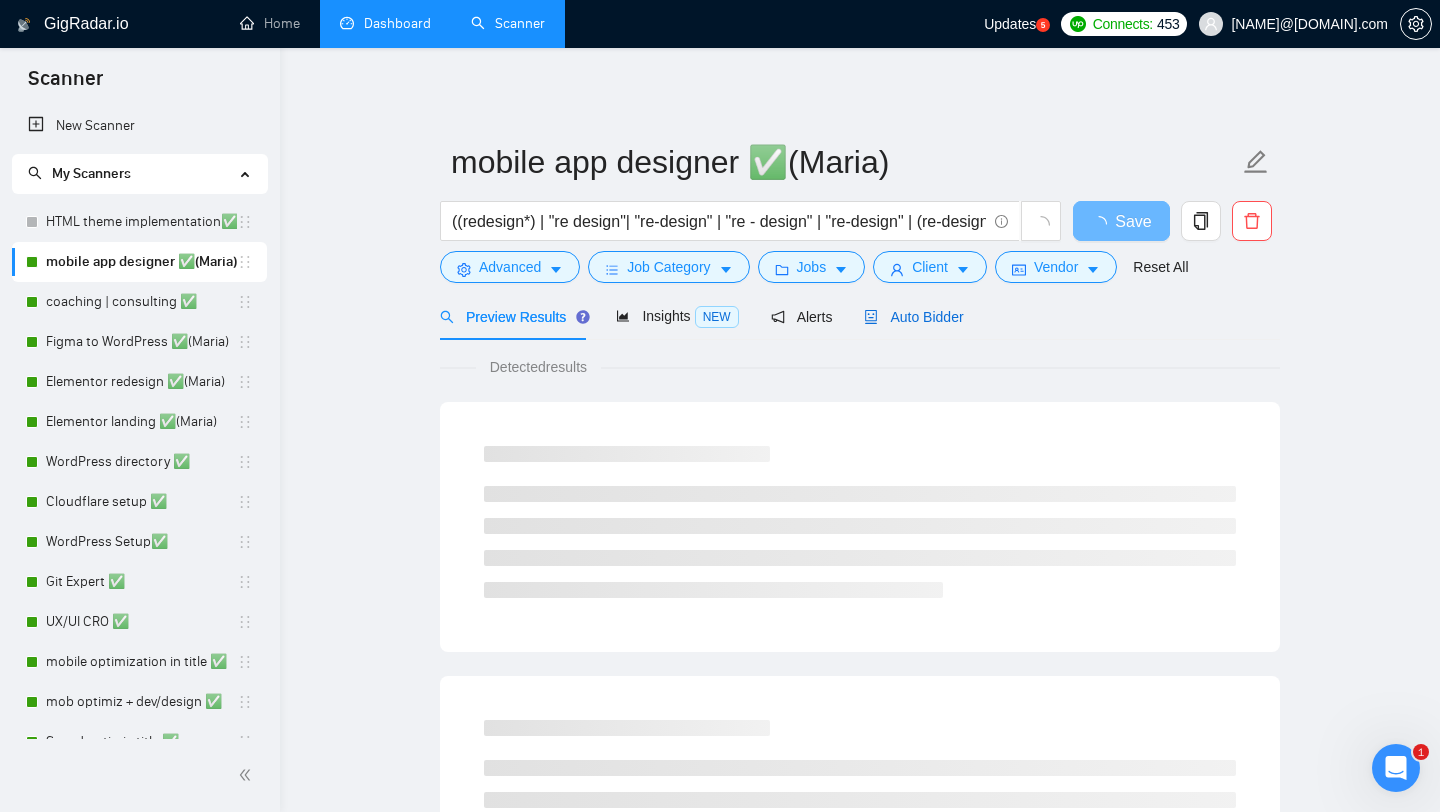 click on "Auto Bidder" at bounding box center [913, 317] 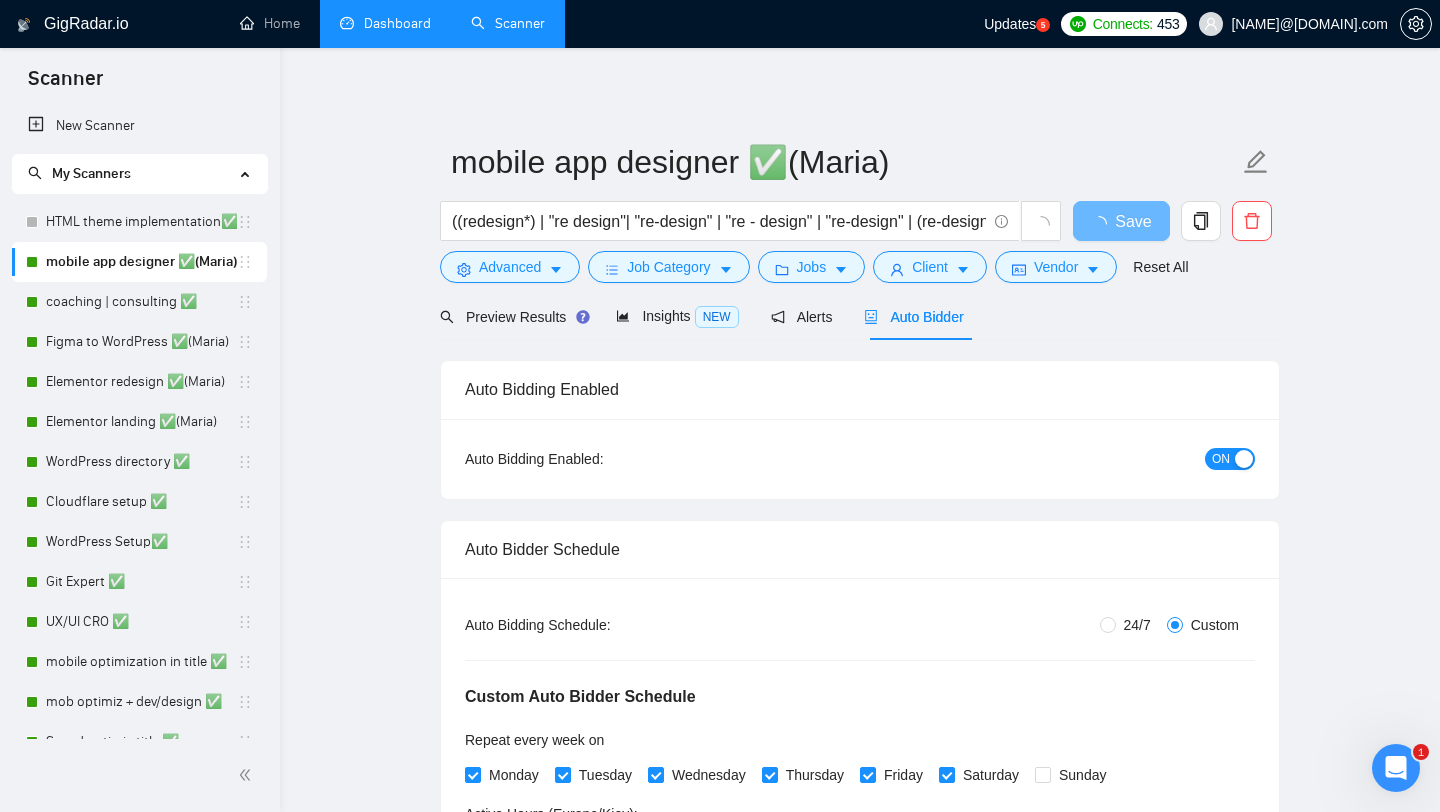click on "ON" at bounding box center (1221, 459) 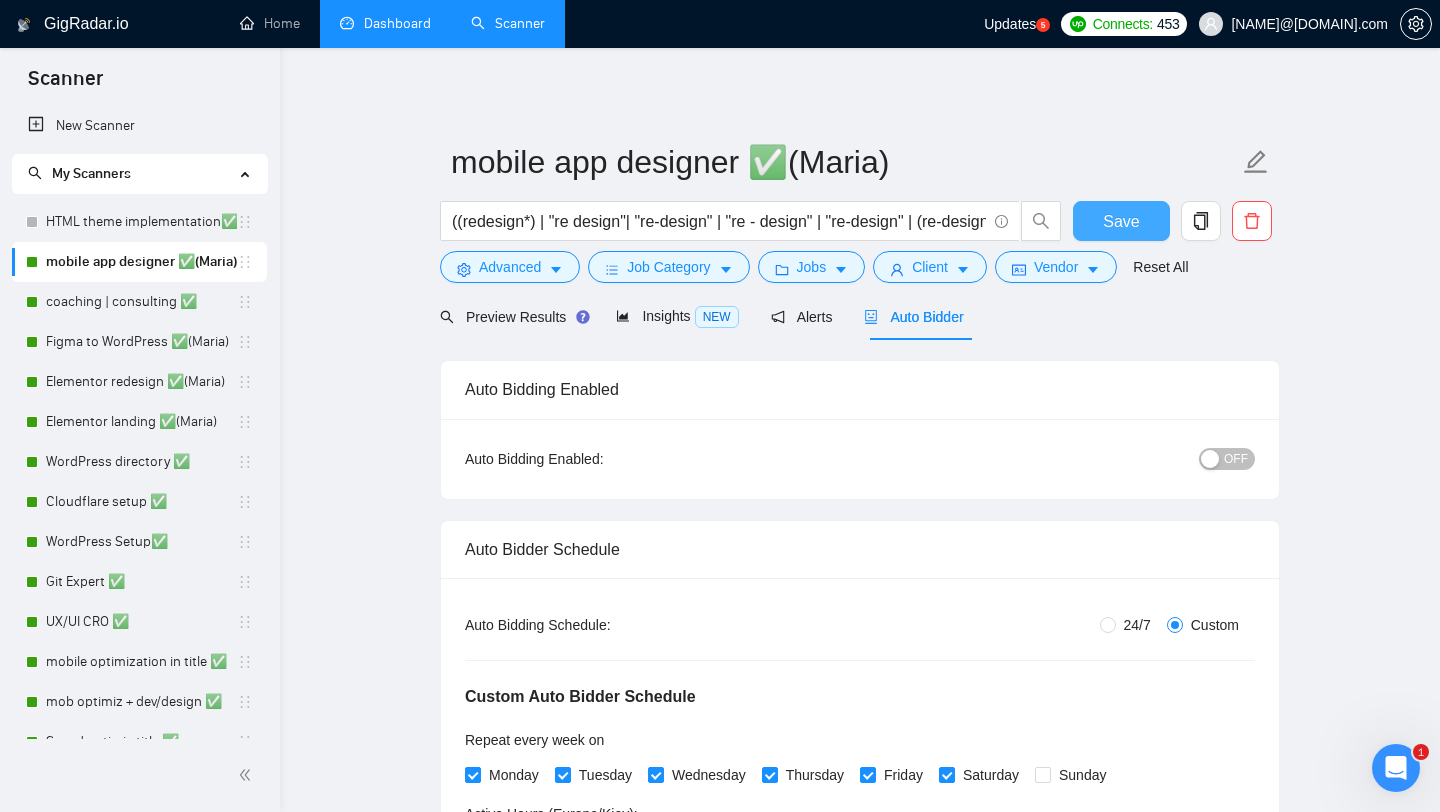 click on "Save" at bounding box center (1121, 221) 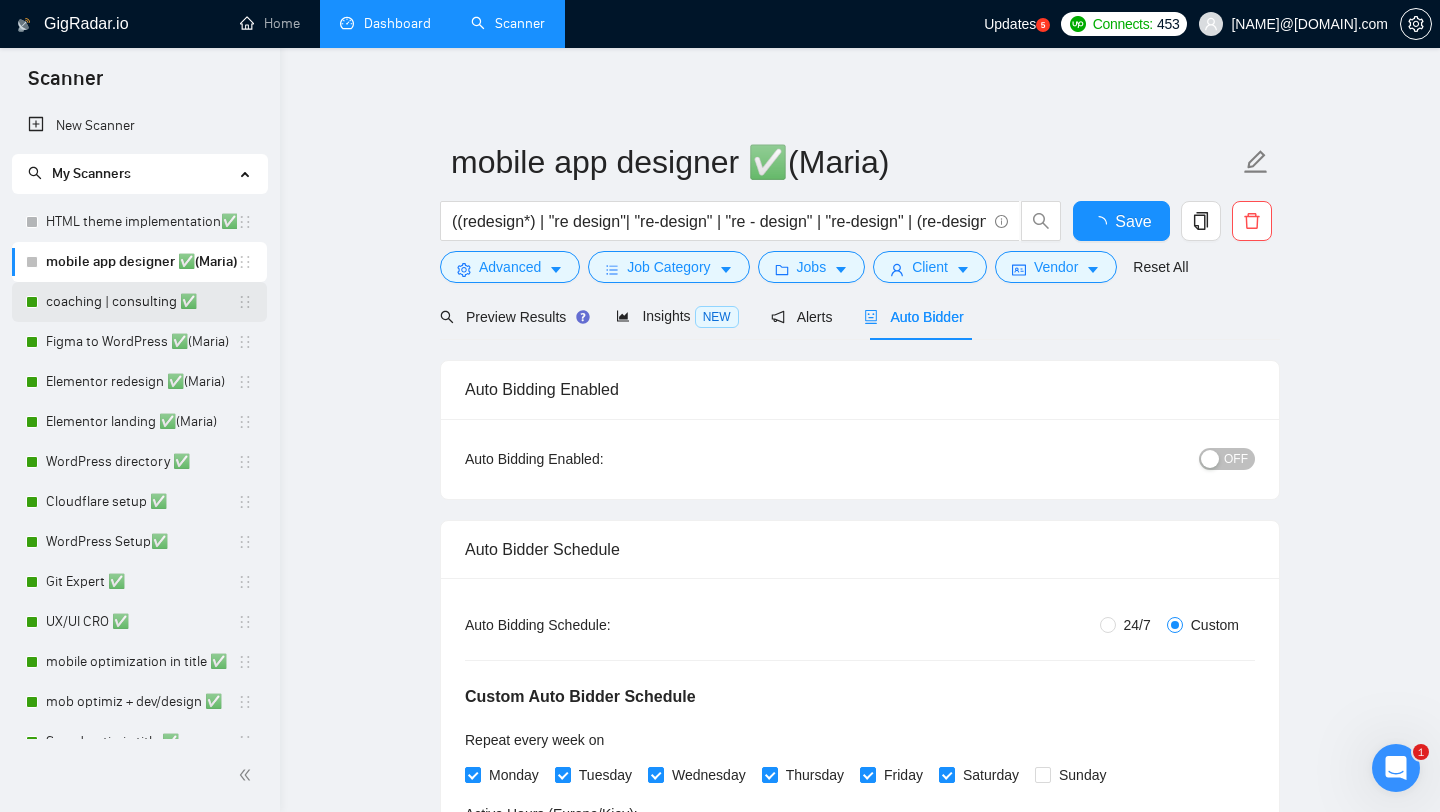 click on "coaching | consulting ✅" at bounding box center [141, 302] 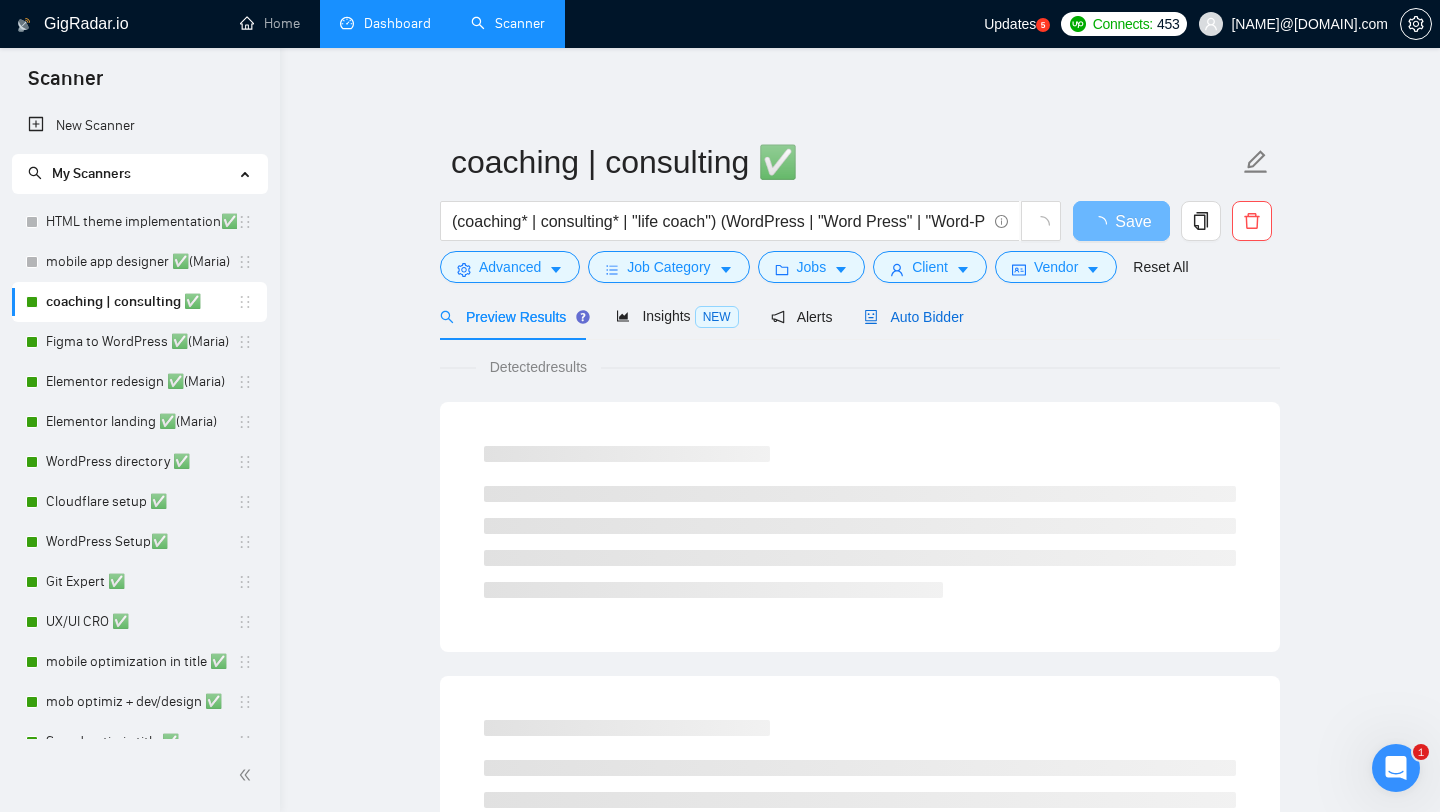 click on "Auto Bidder" at bounding box center [913, 317] 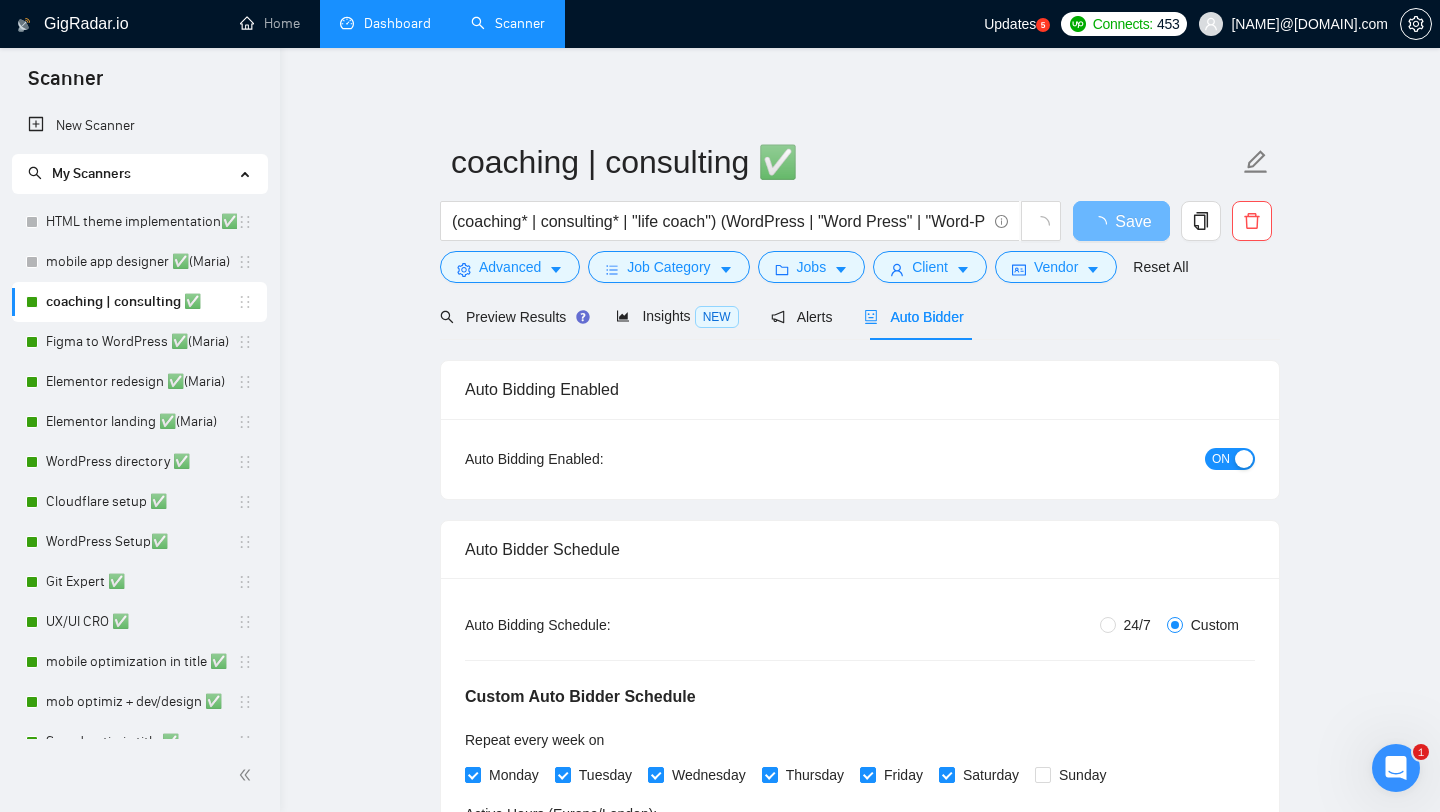 click on "ON" at bounding box center [1123, 459] 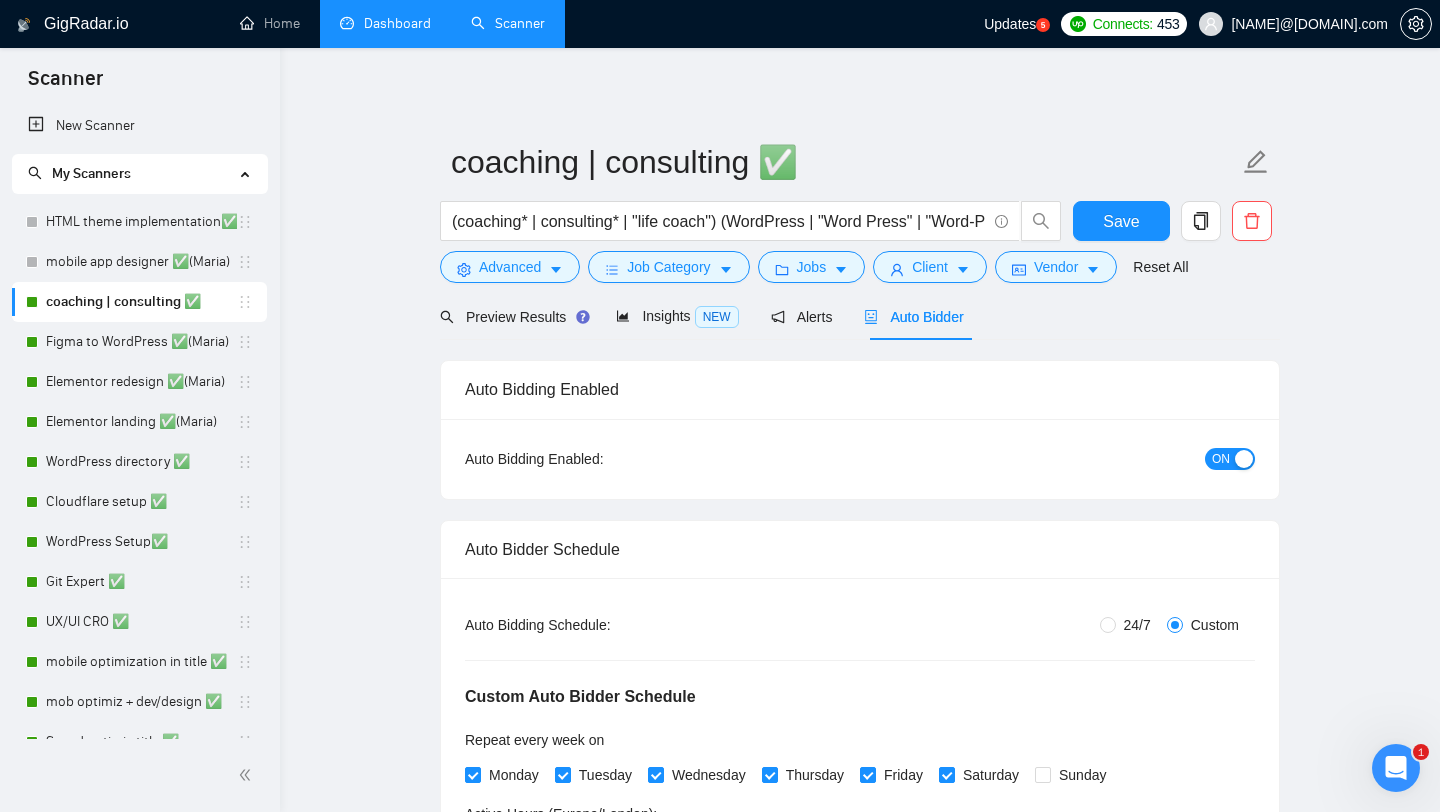 click on "ON" at bounding box center (1221, 459) 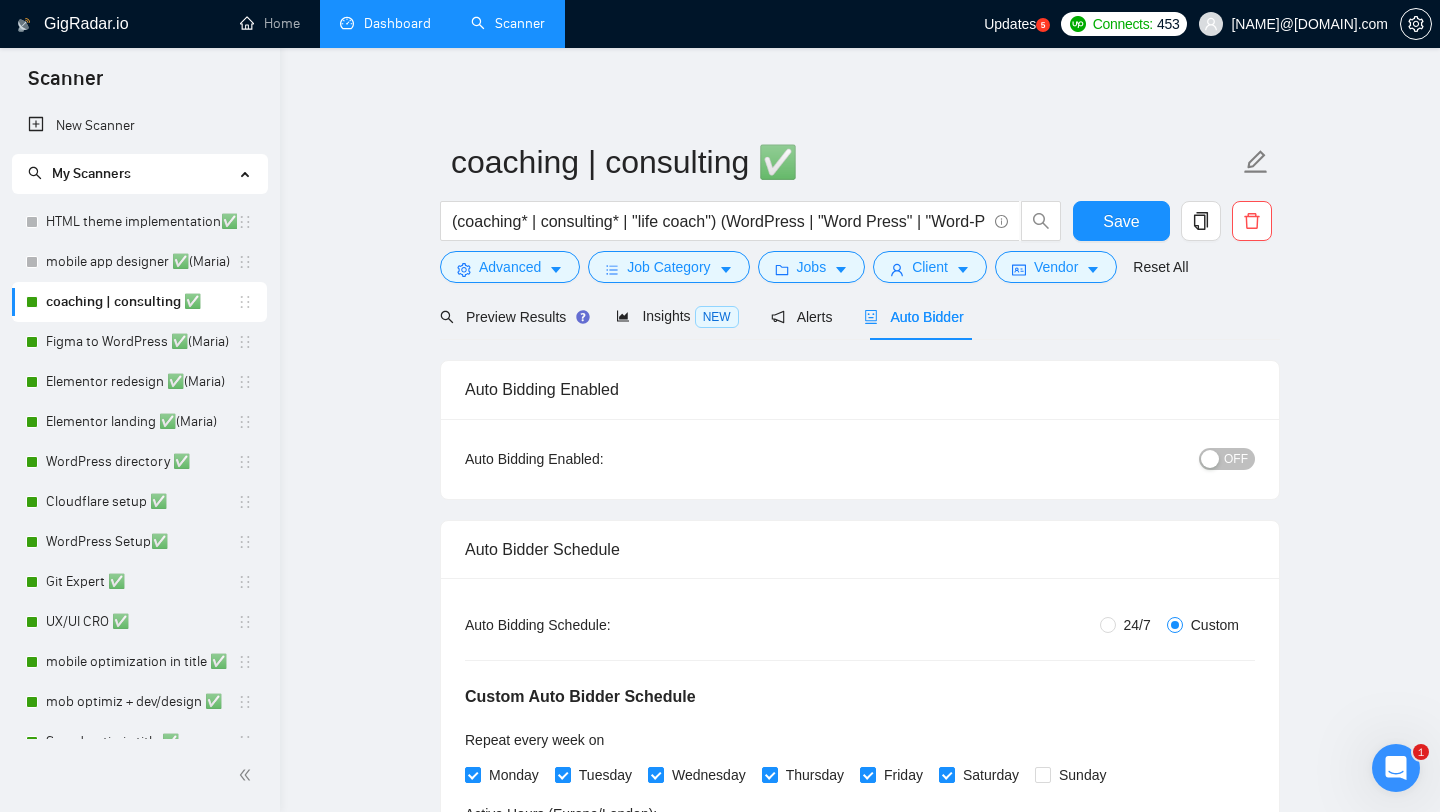 click on "coaching | consulting ✅ (coaching* | consulting* | "life coach") (WordPress | "Word Press" | "Word-Press" | (WordPress*)) (develop*) Save Advanced   Job Category   Jobs   Client   Vendor   Reset All" at bounding box center [860, 211] 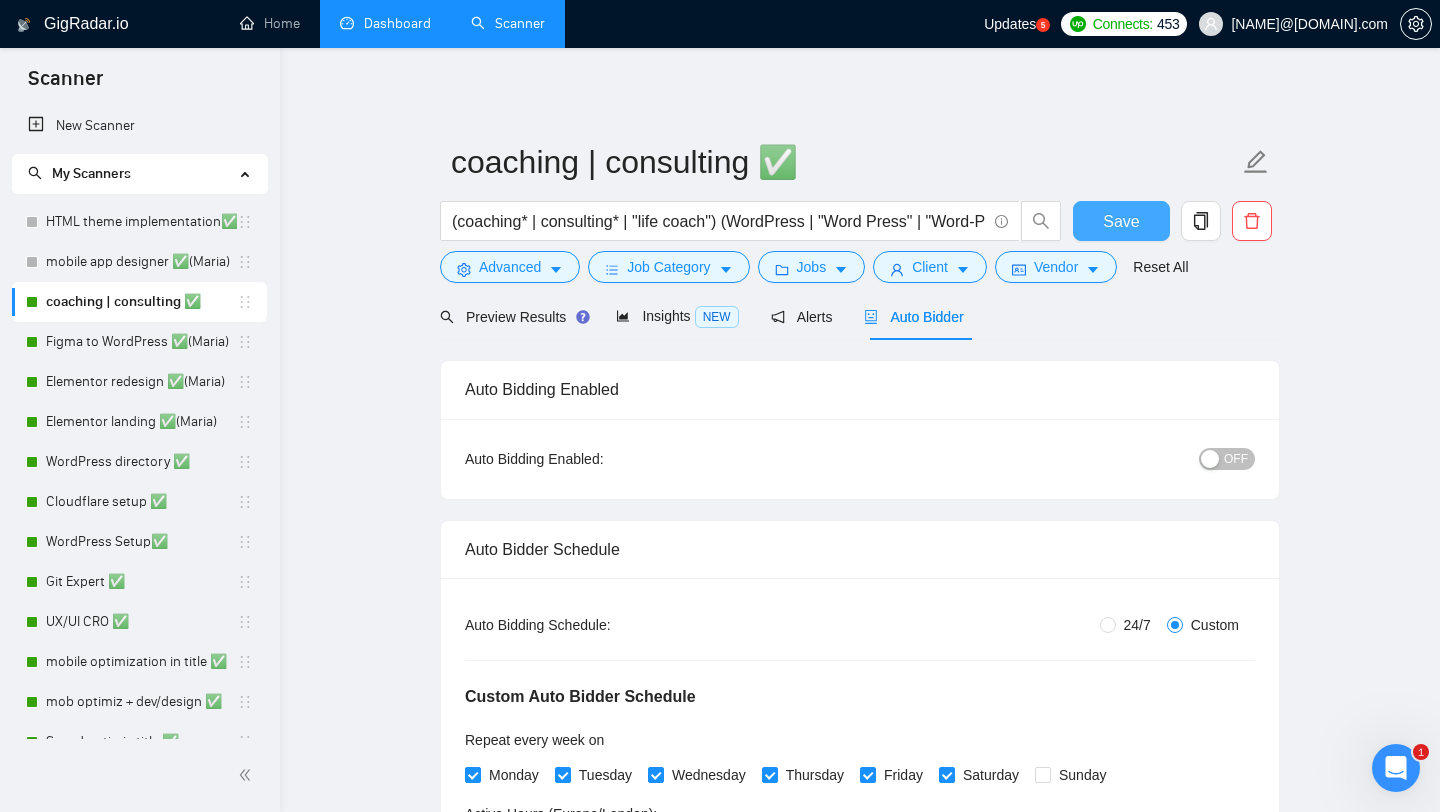 click on "Save" at bounding box center (1121, 221) 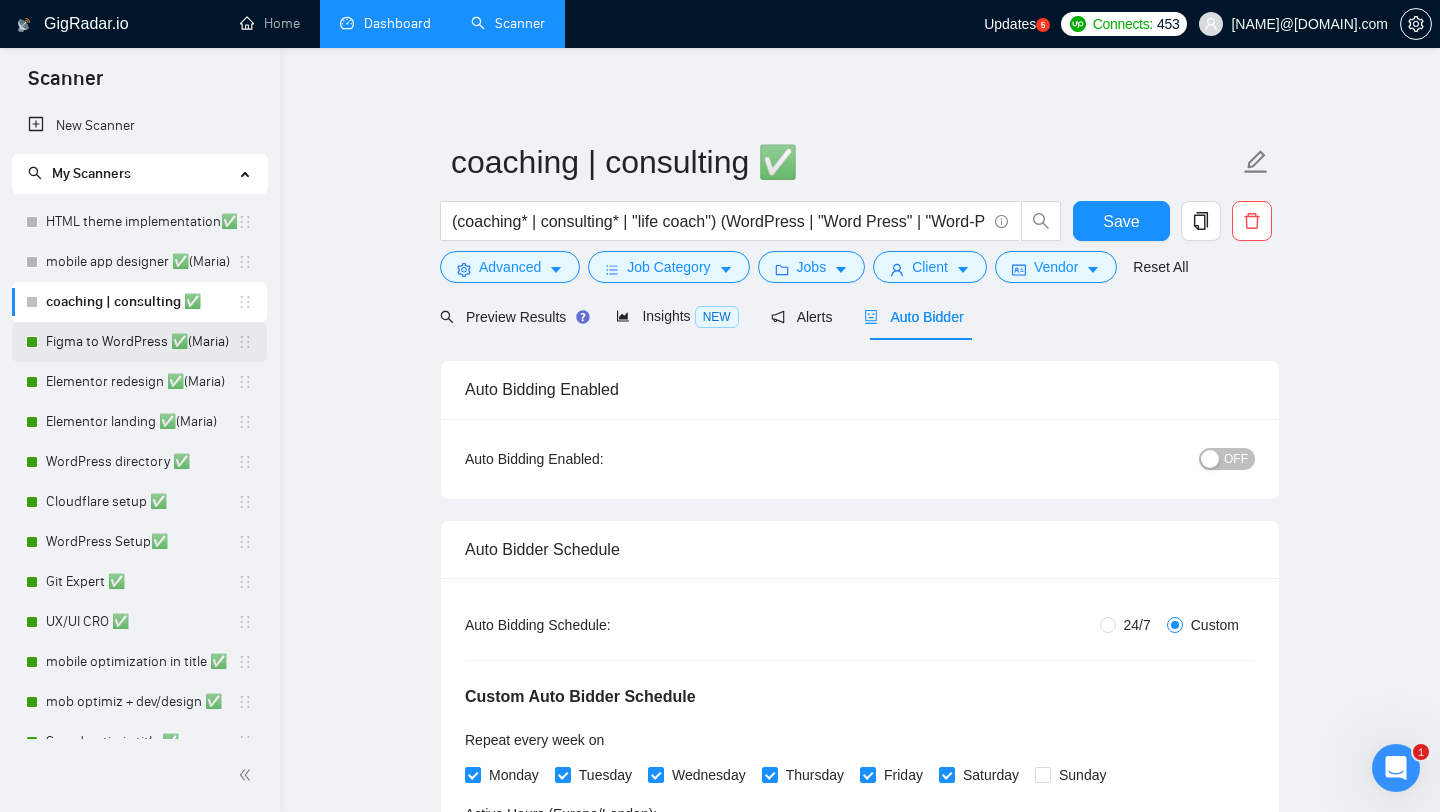 click on "Figma to WordPress ✅(Maria)" at bounding box center (141, 342) 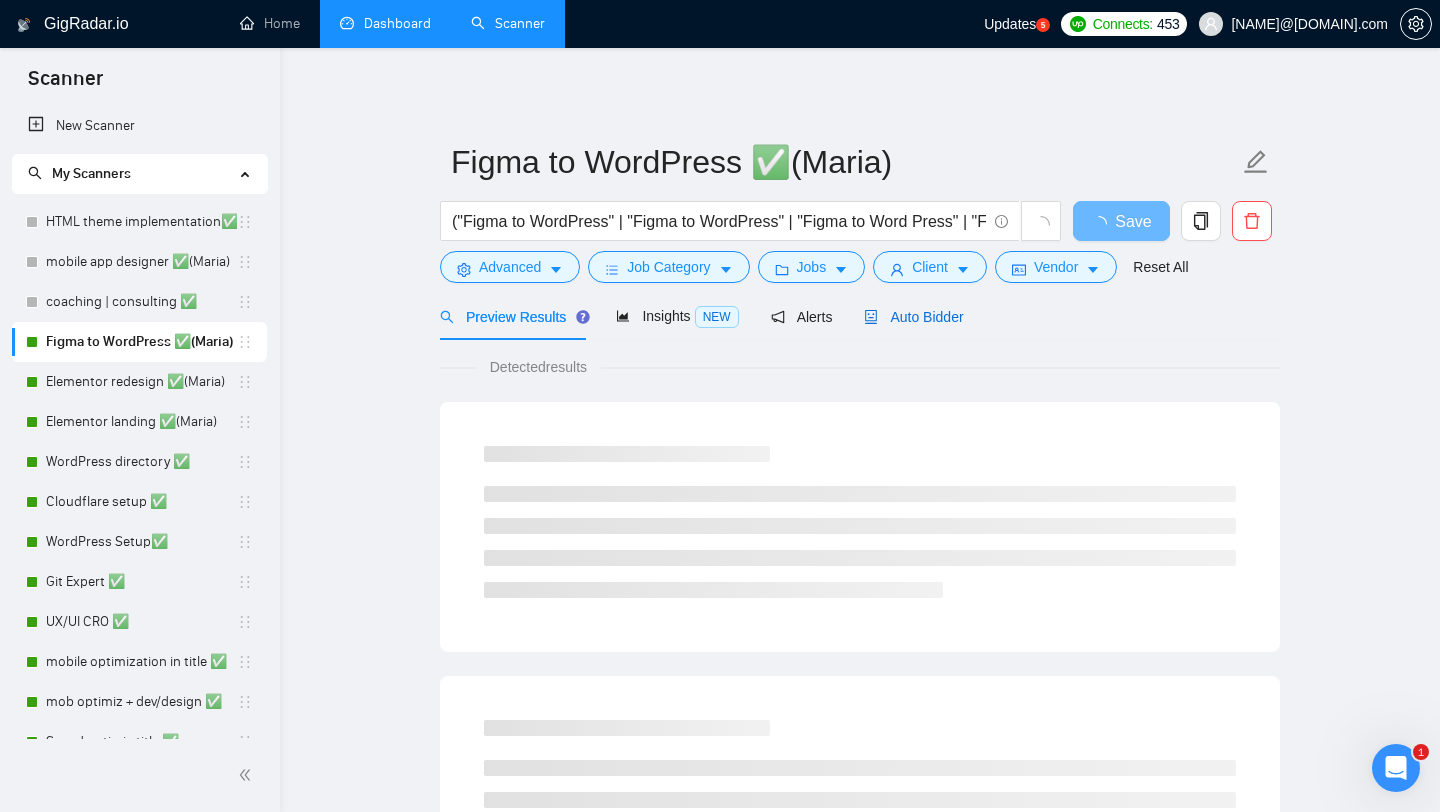 click on "Auto Bidder" at bounding box center [913, 317] 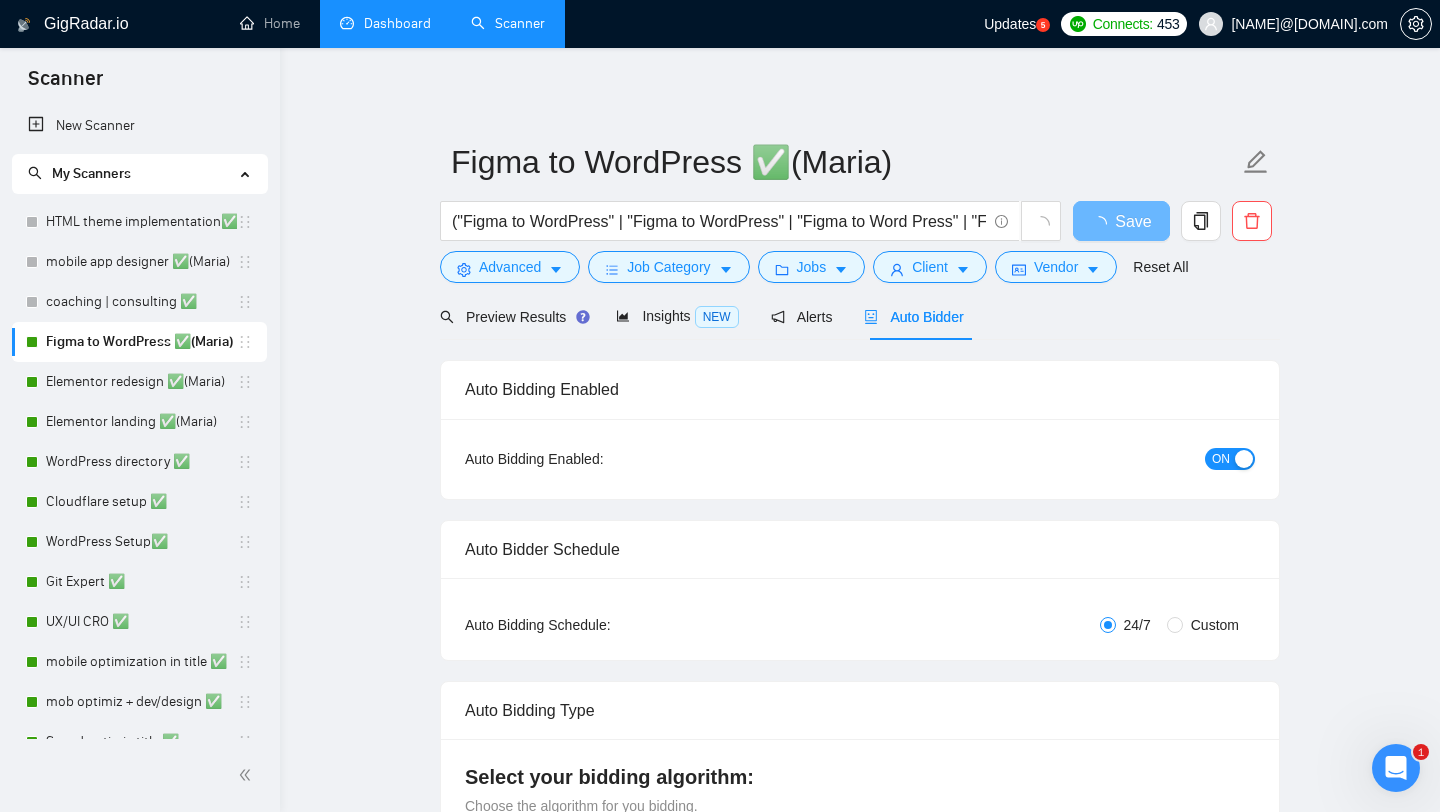 radio on "false" 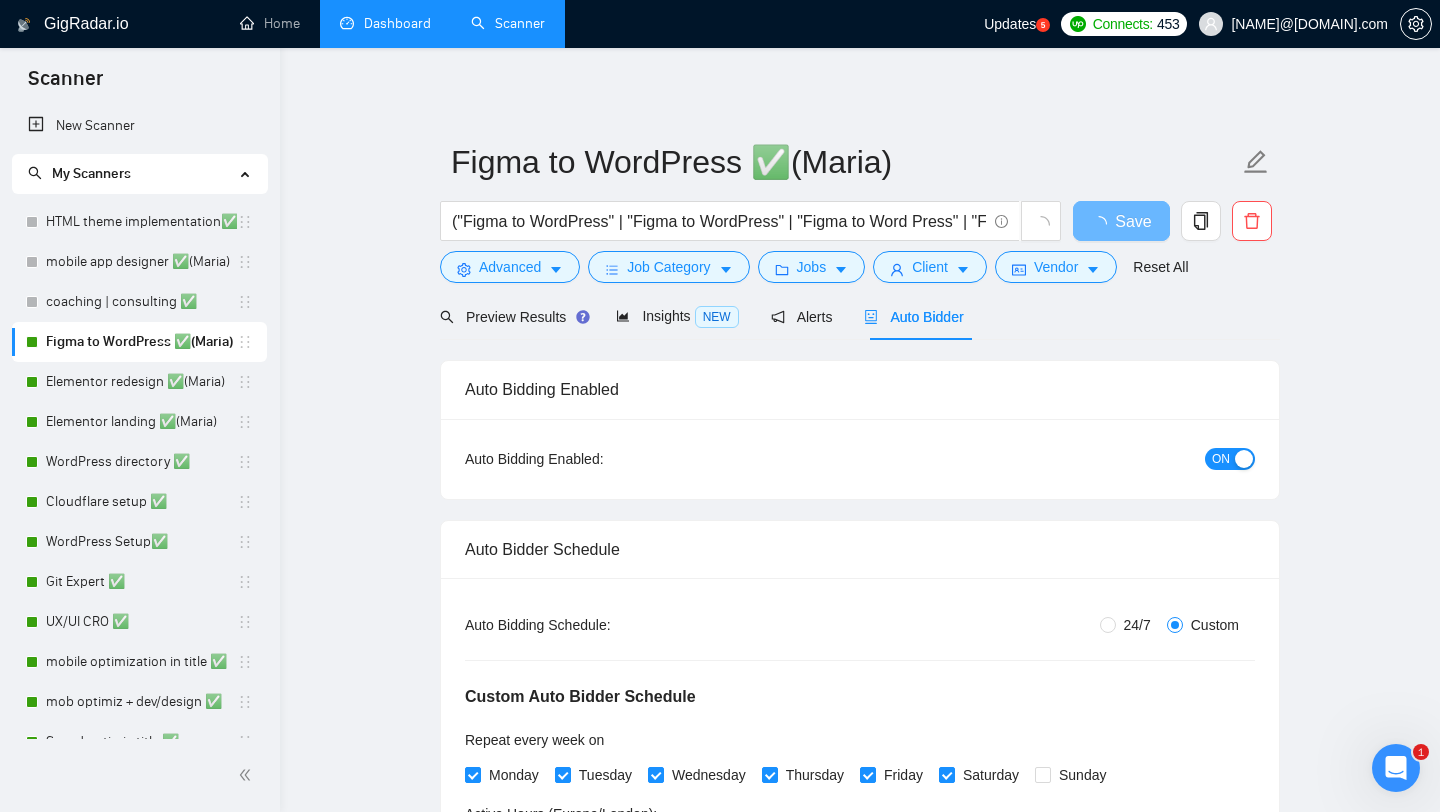 click on "ON" at bounding box center (1230, 459) 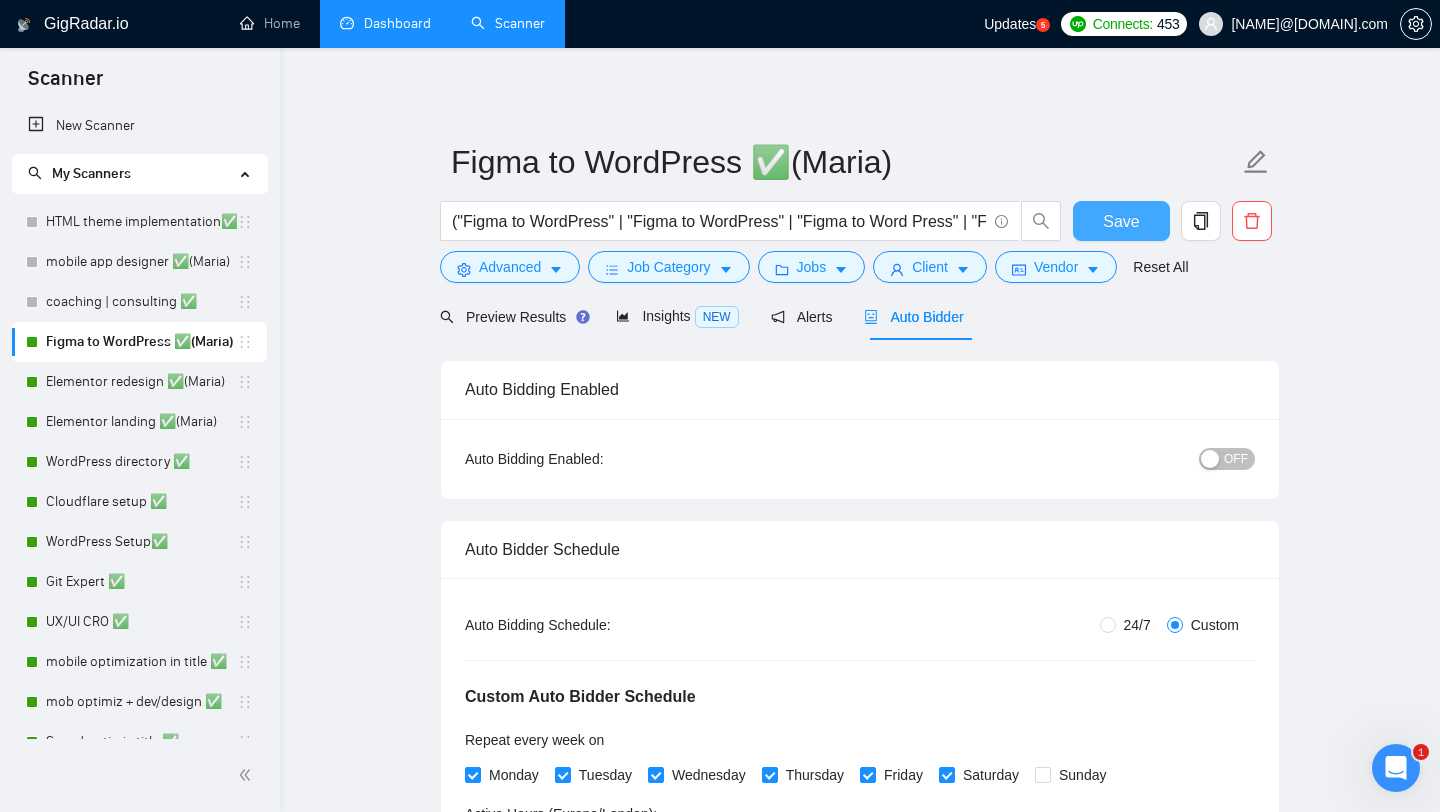 click on "Save" at bounding box center [1121, 221] 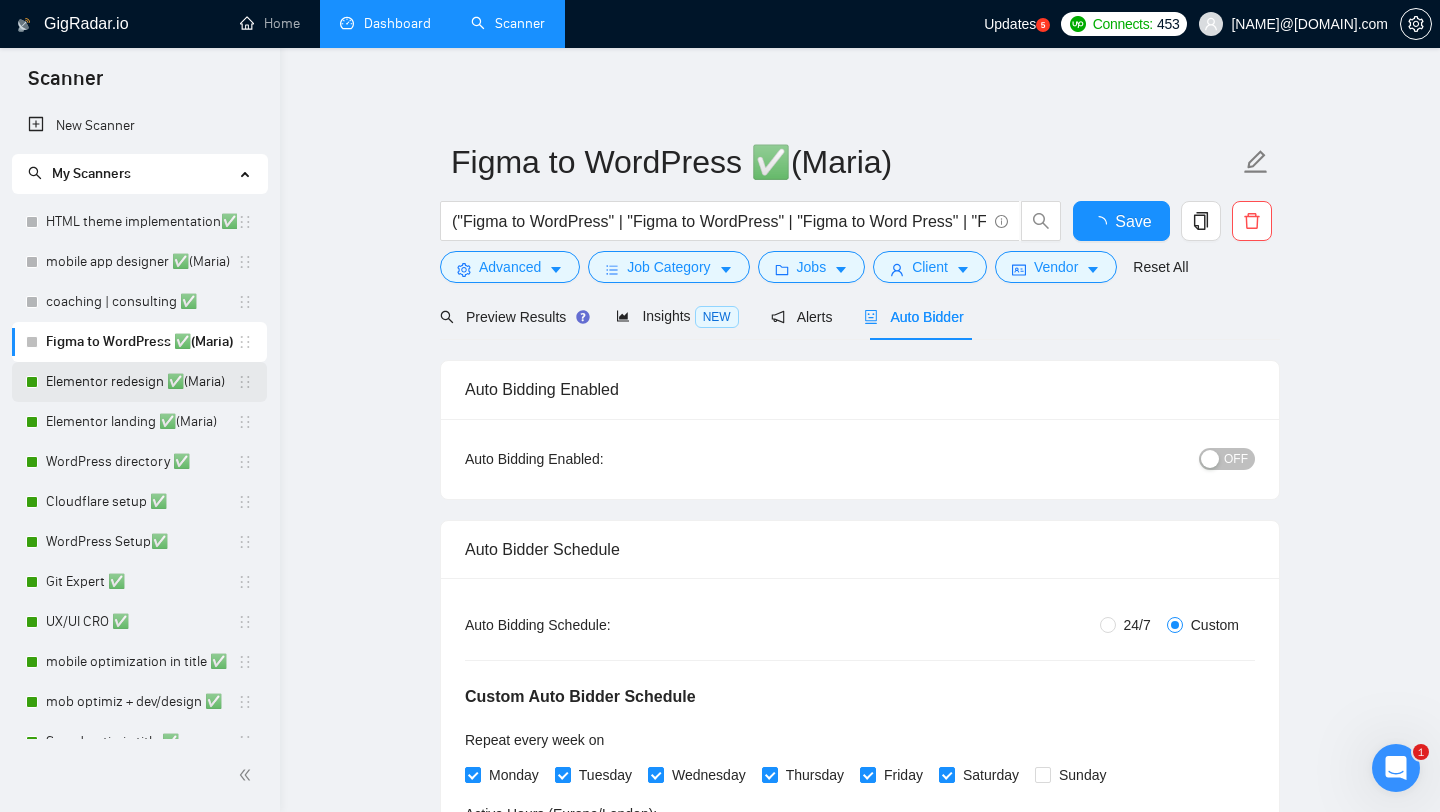 click on "Elementor redesign ✅(Maria)" at bounding box center (141, 382) 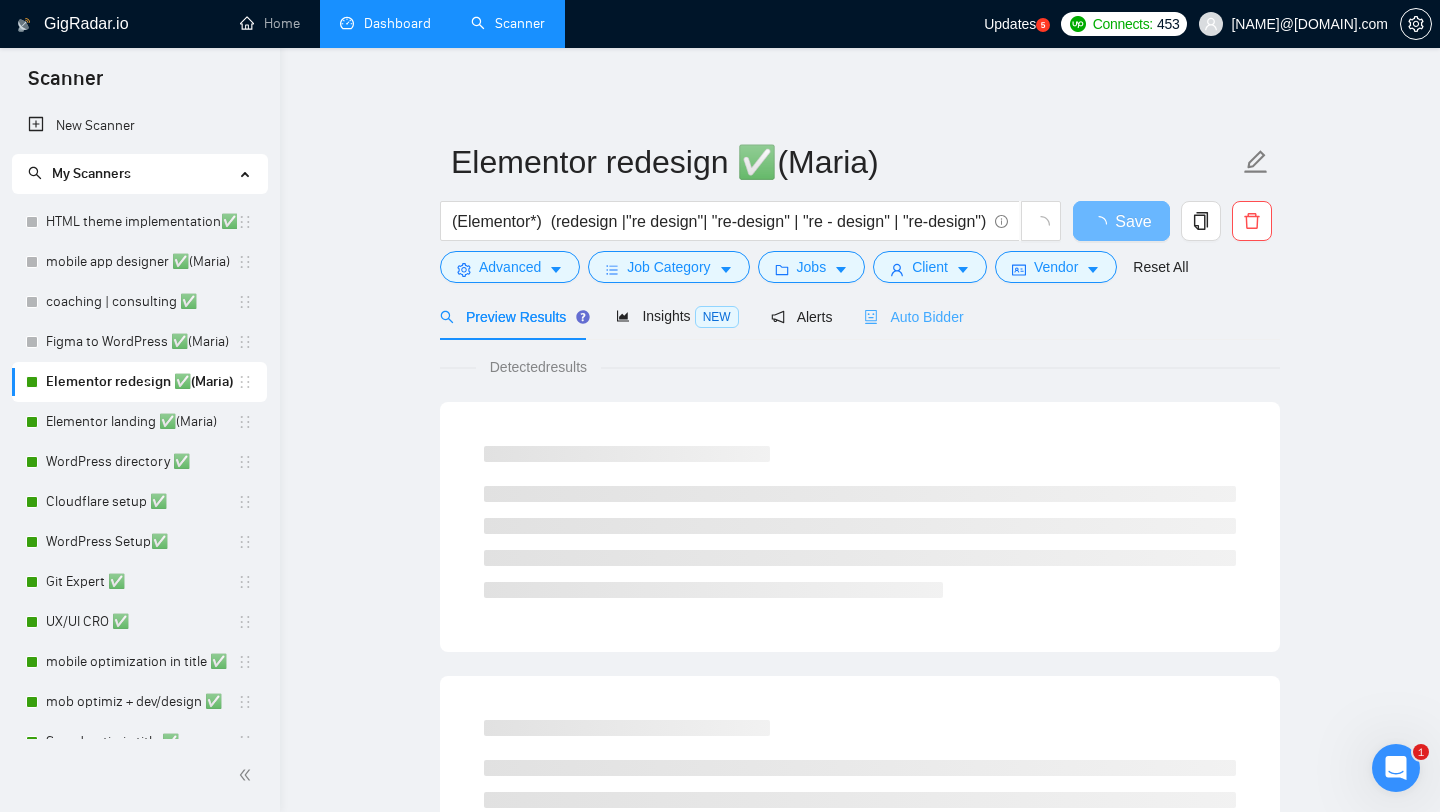click on "Auto Bidder" at bounding box center (913, 316) 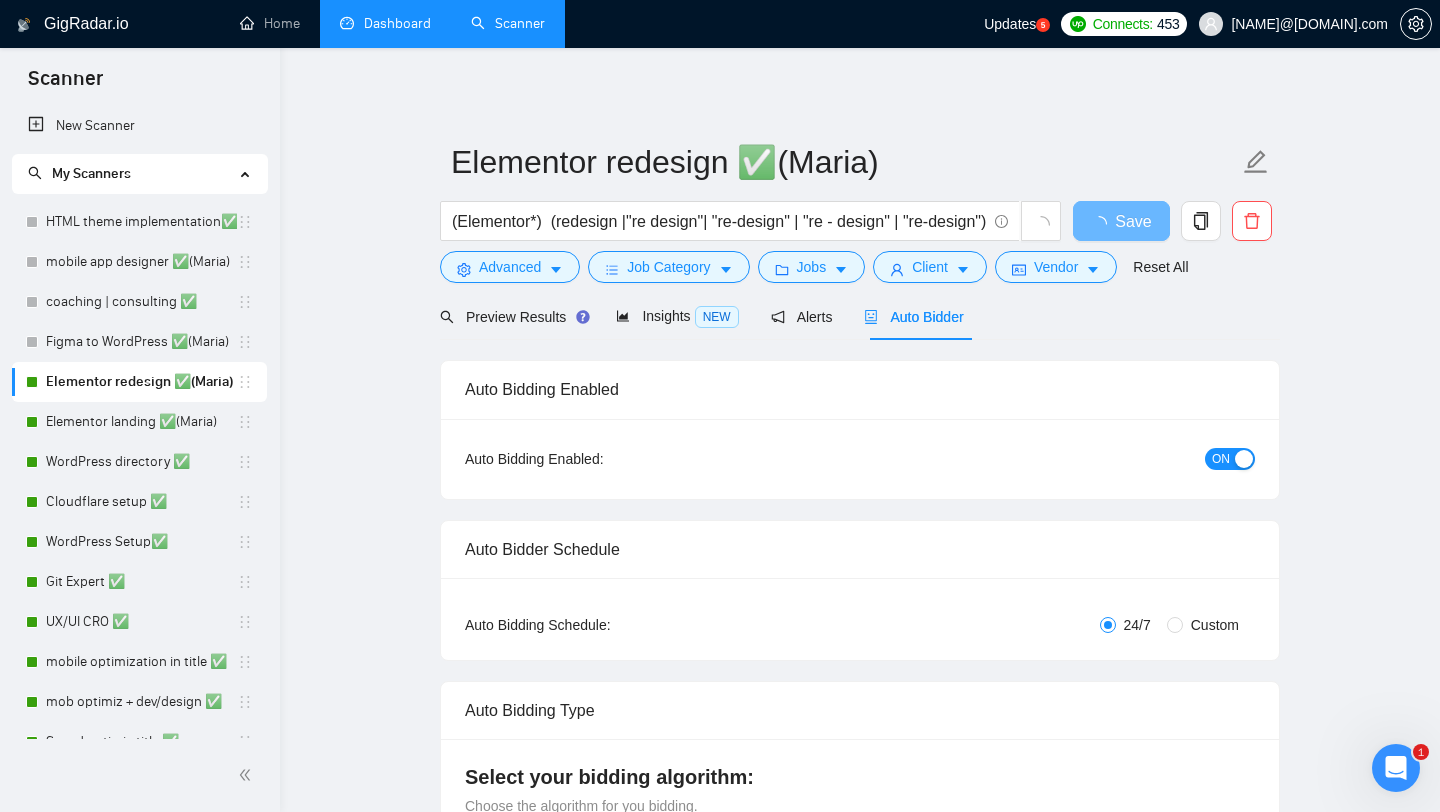 click at bounding box center [1244, 459] 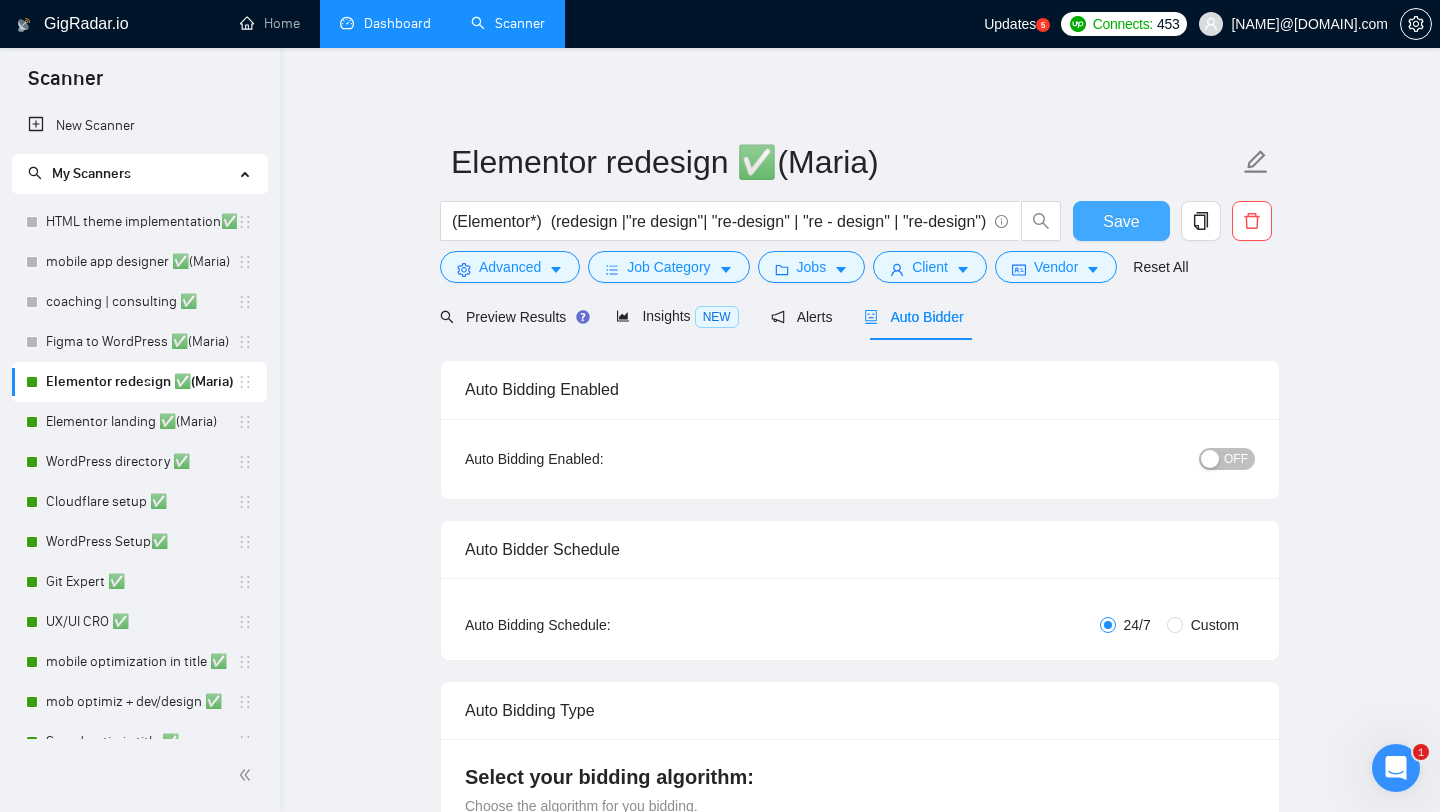 click on "Save" at bounding box center [1121, 221] 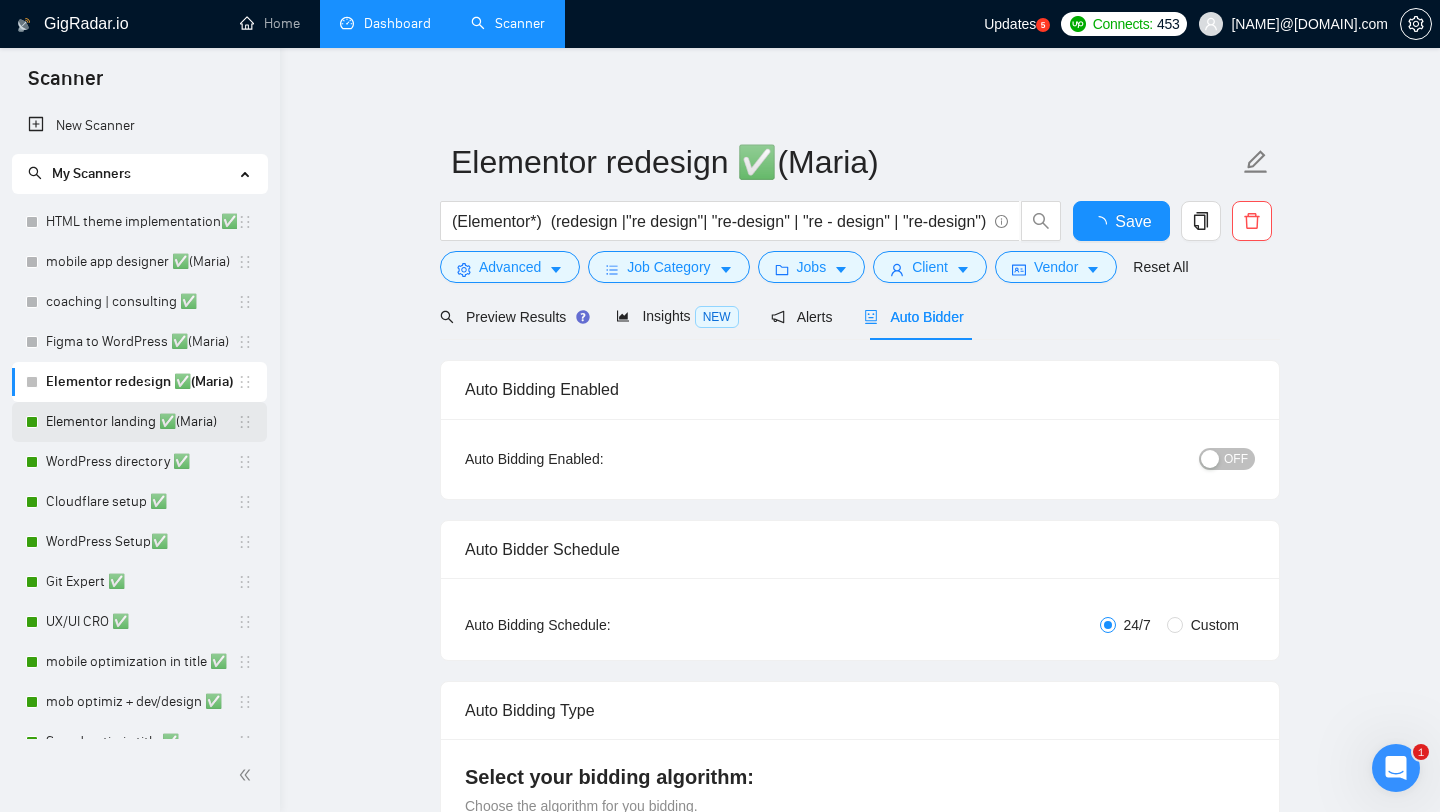 click on "Elementor landing ✅(Maria)" at bounding box center (141, 422) 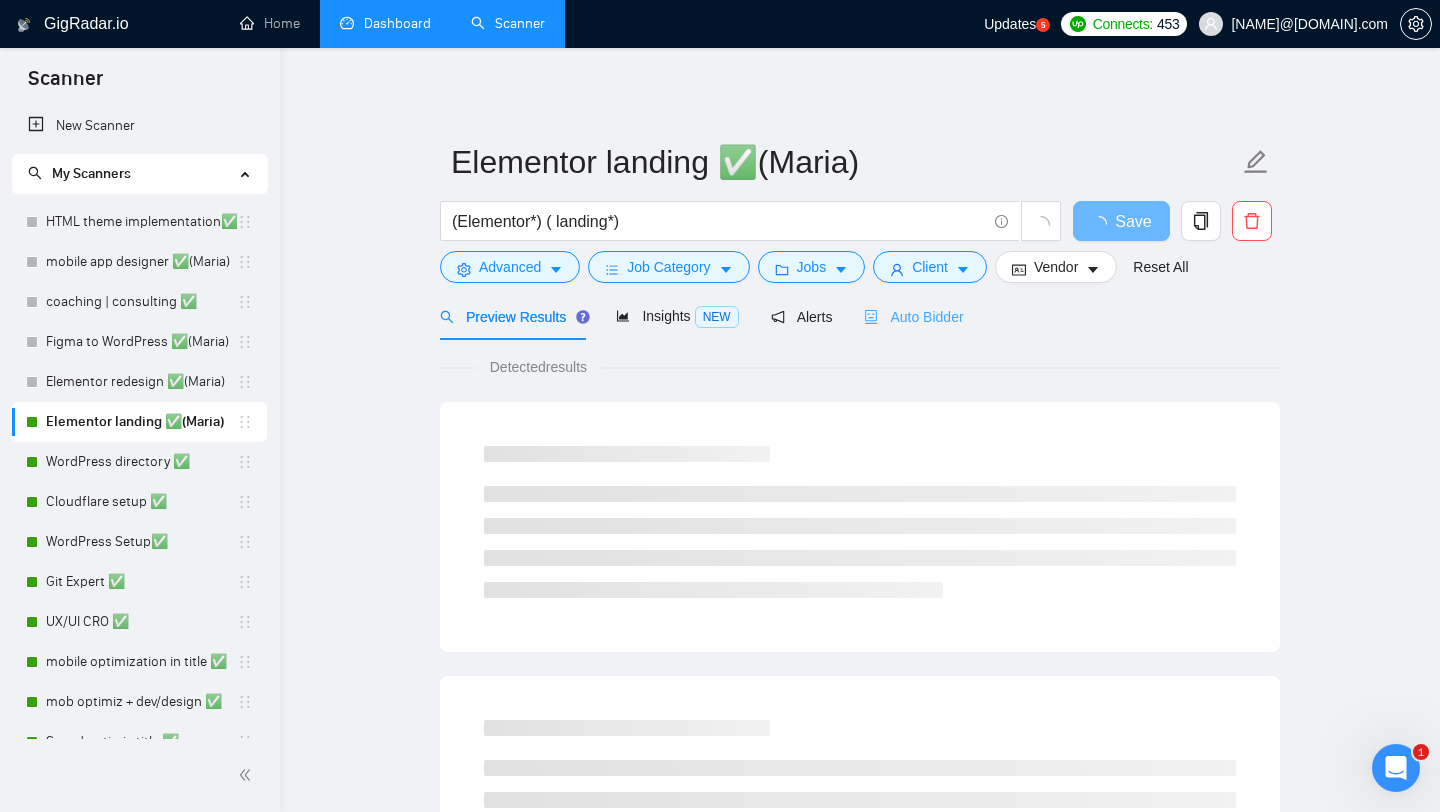 click on "Auto Bidder" at bounding box center [913, 316] 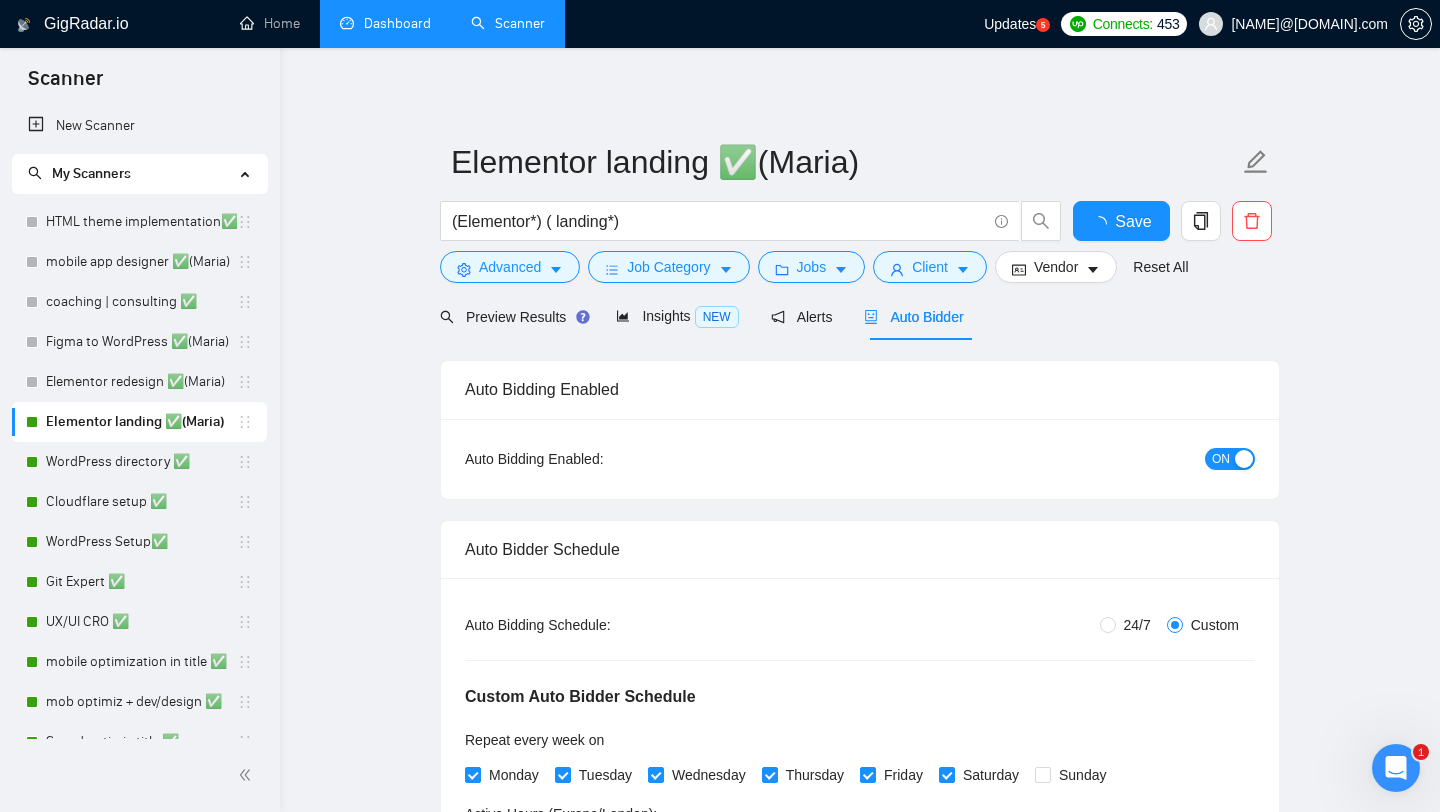 click on "ON" at bounding box center (1221, 459) 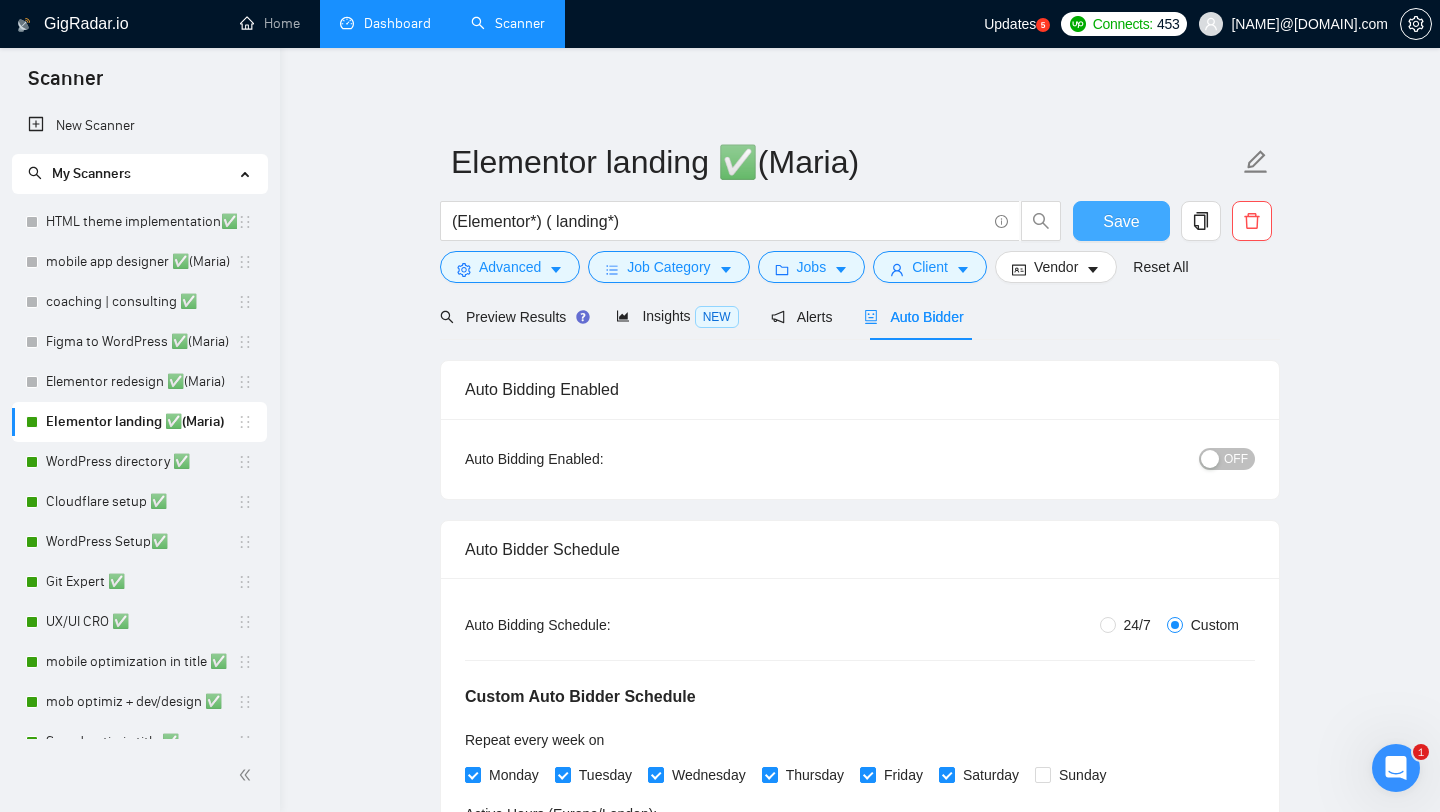 click on "Save" at bounding box center [1121, 221] 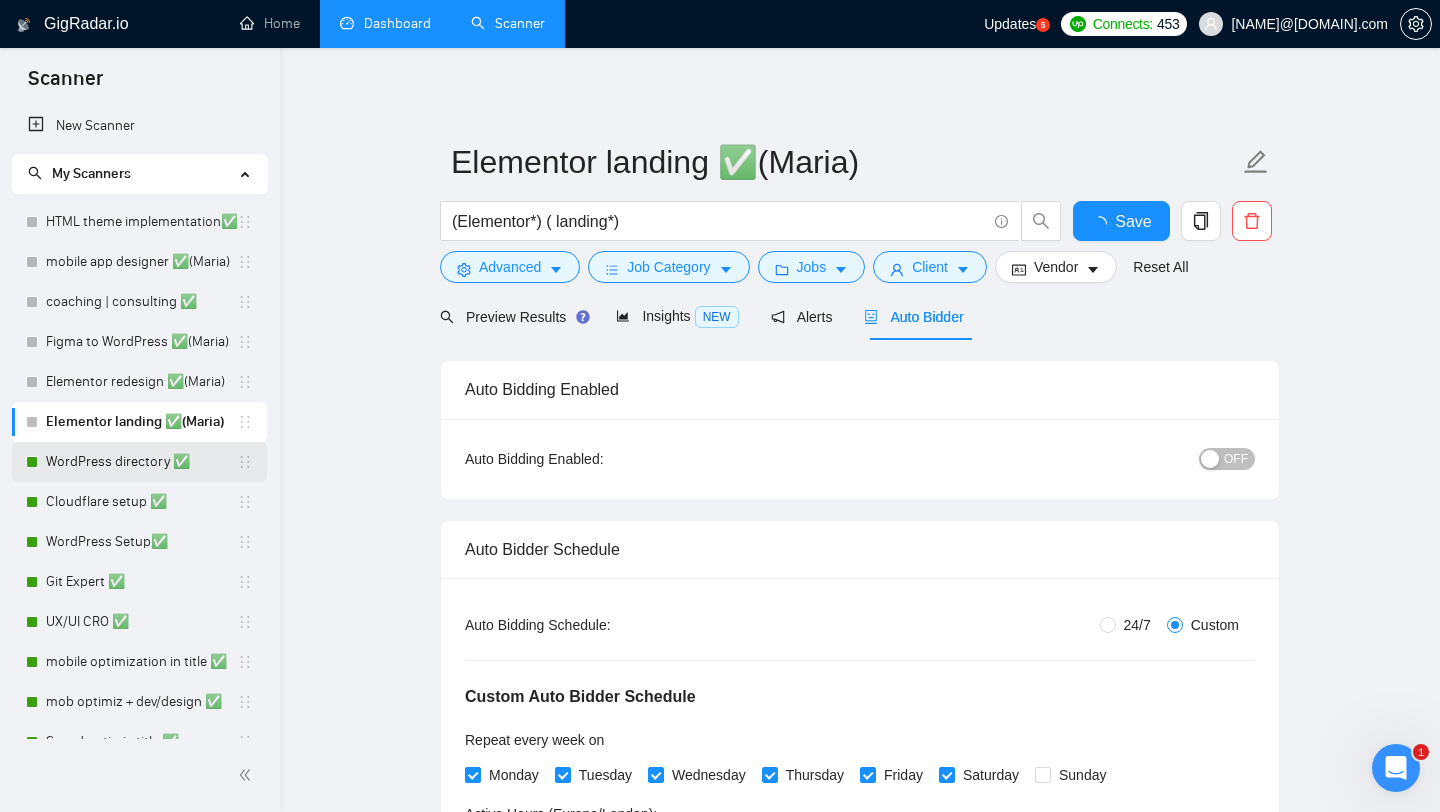 click on "WordPress directory ✅" at bounding box center [141, 462] 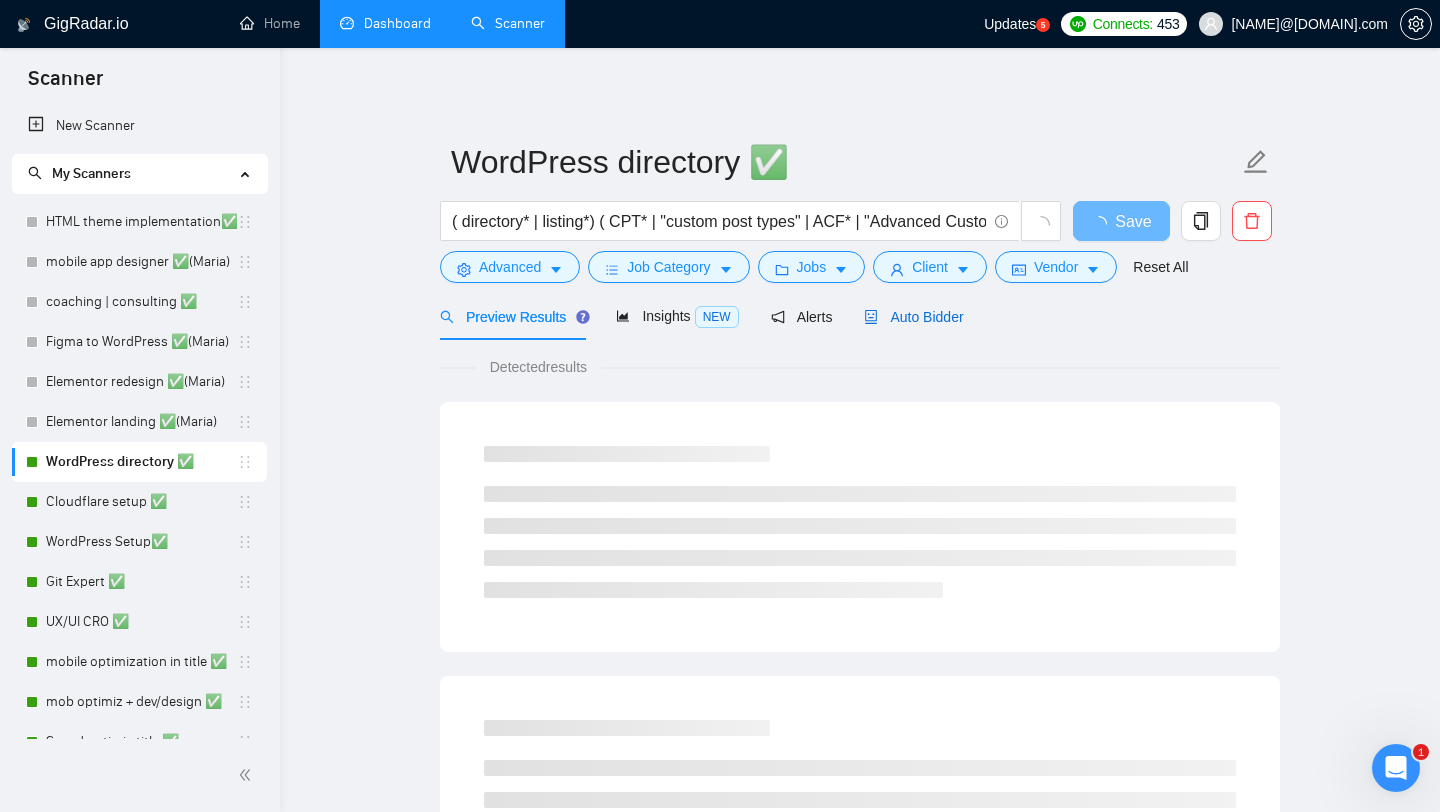 click on "Auto Bidder" at bounding box center [913, 317] 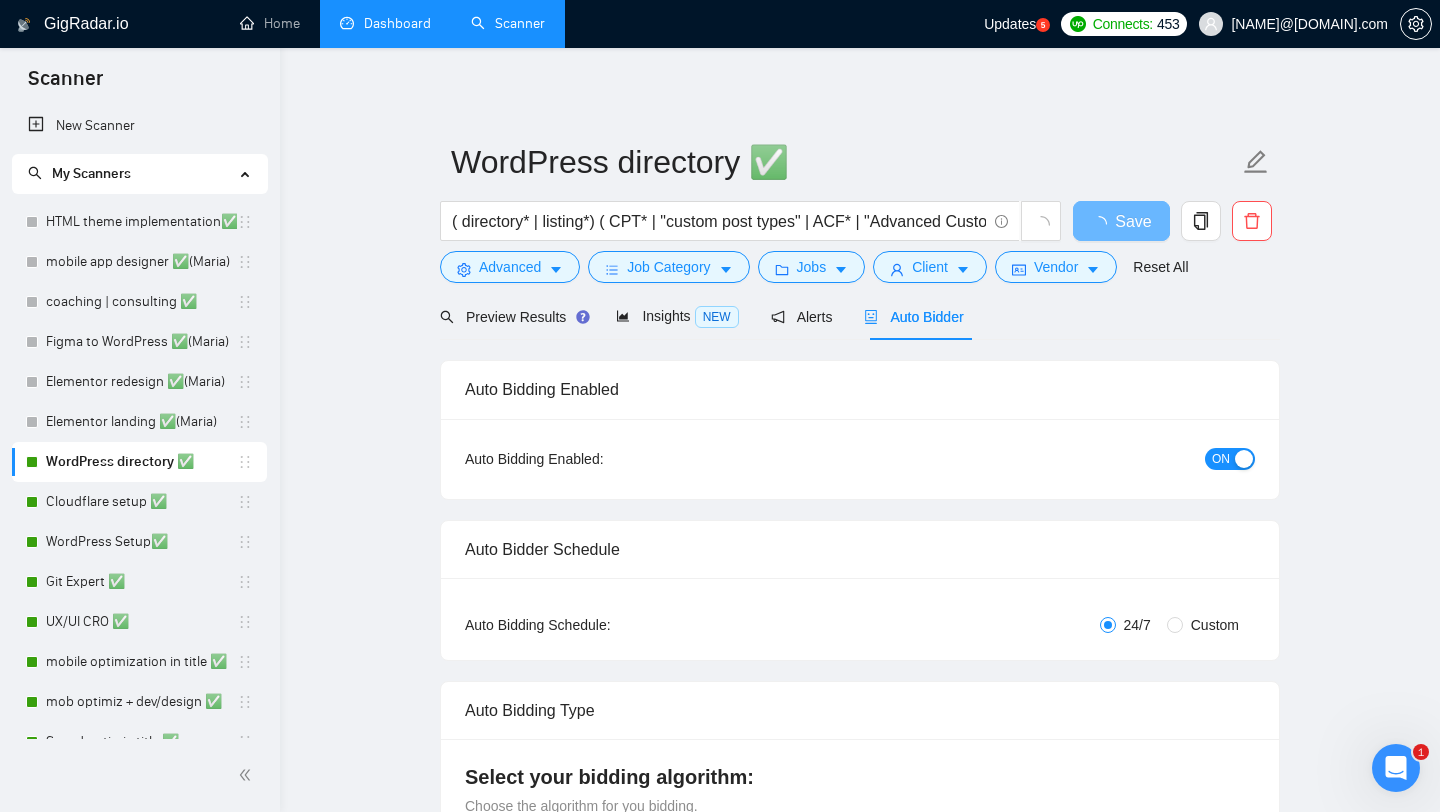 type 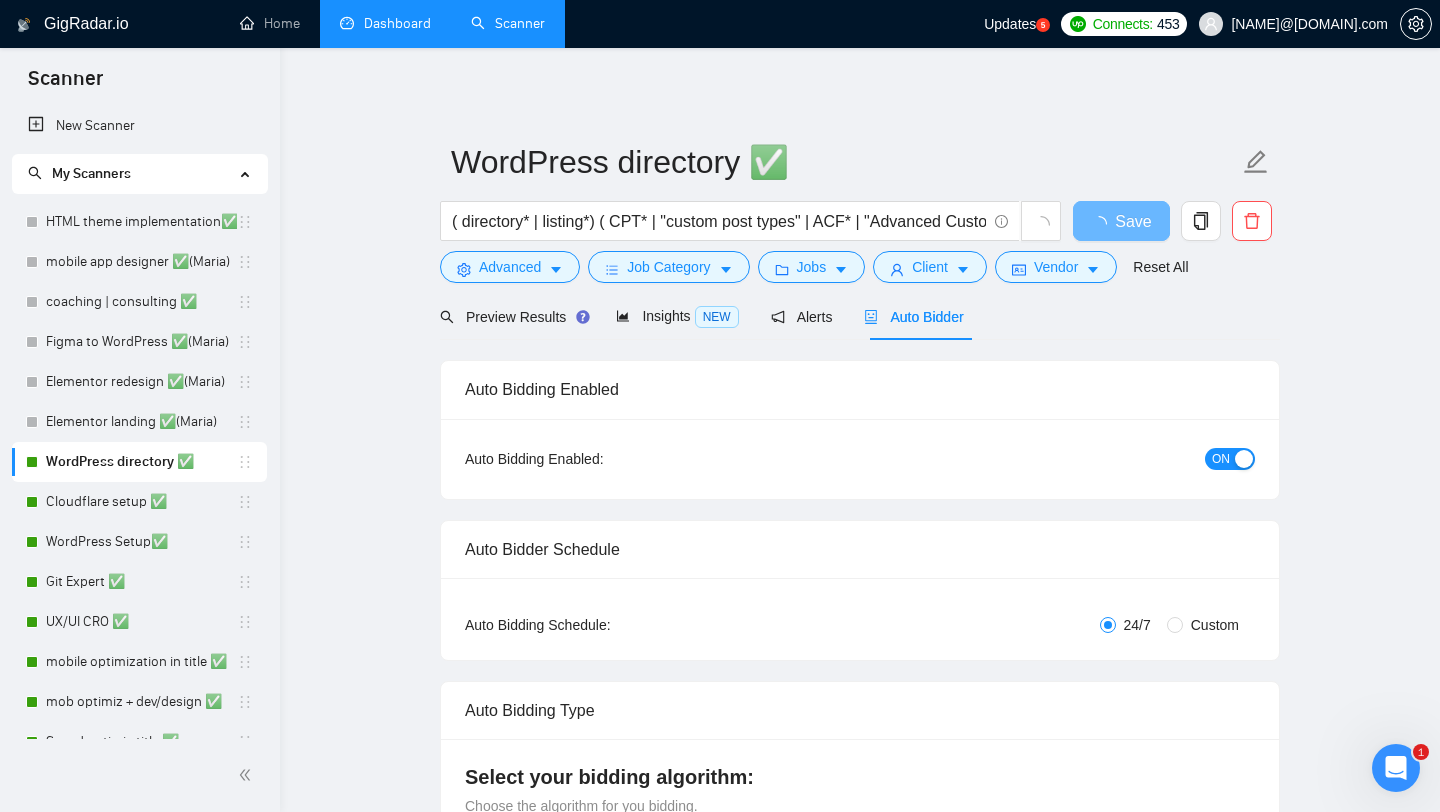 radio on "false" 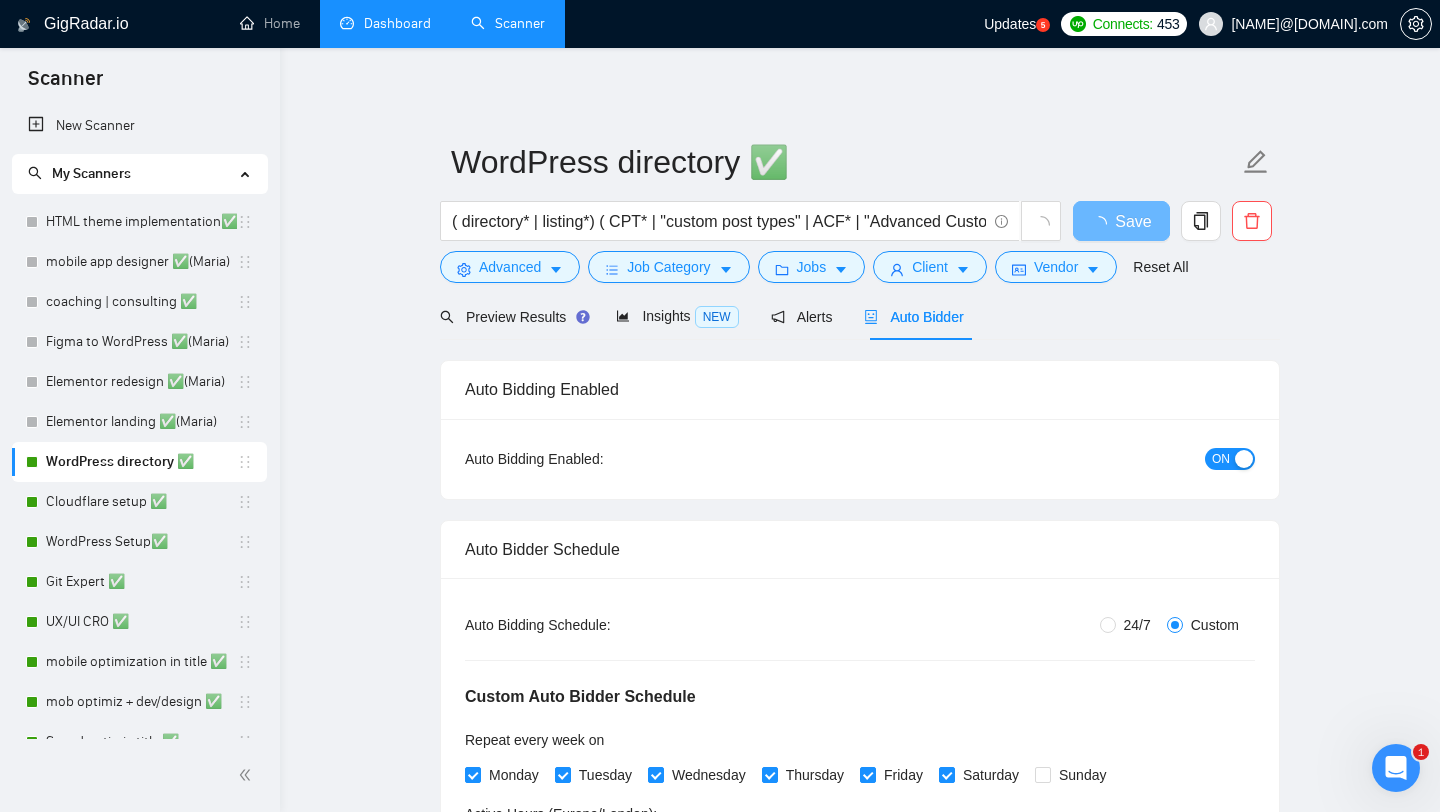 click on "ON" at bounding box center [1221, 459] 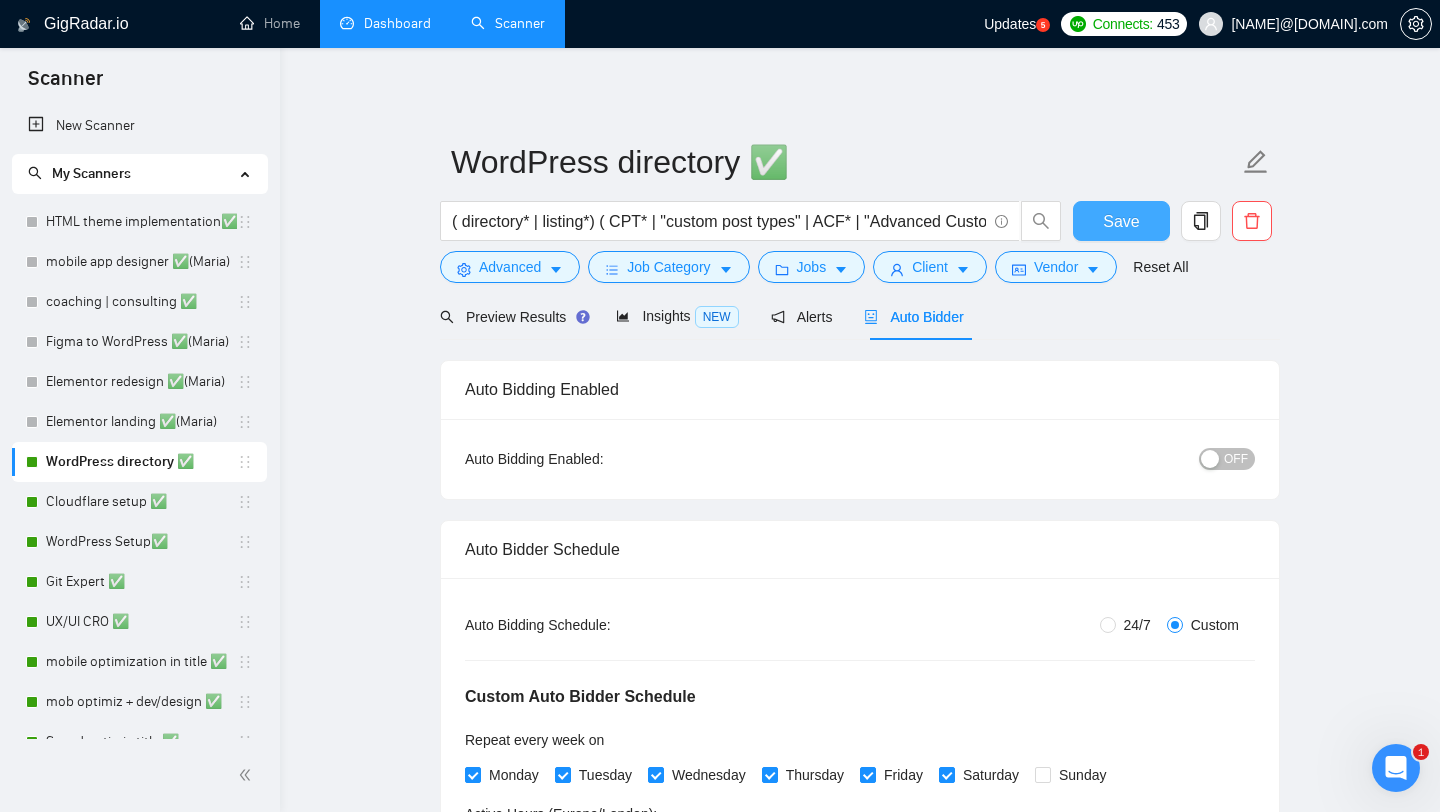 click on "Save" at bounding box center [1121, 221] 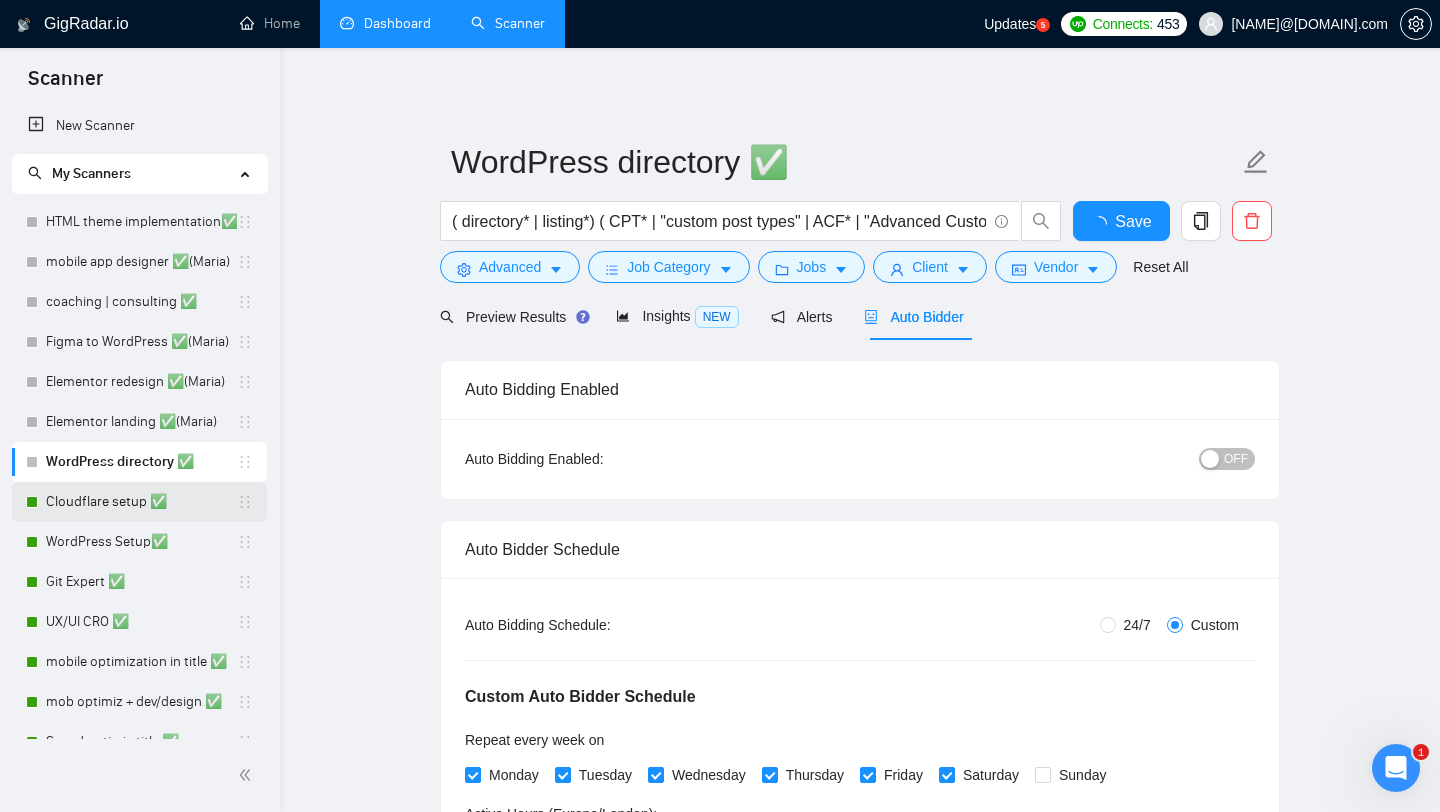 click on "Cloudflare setup ✅" at bounding box center (141, 502) 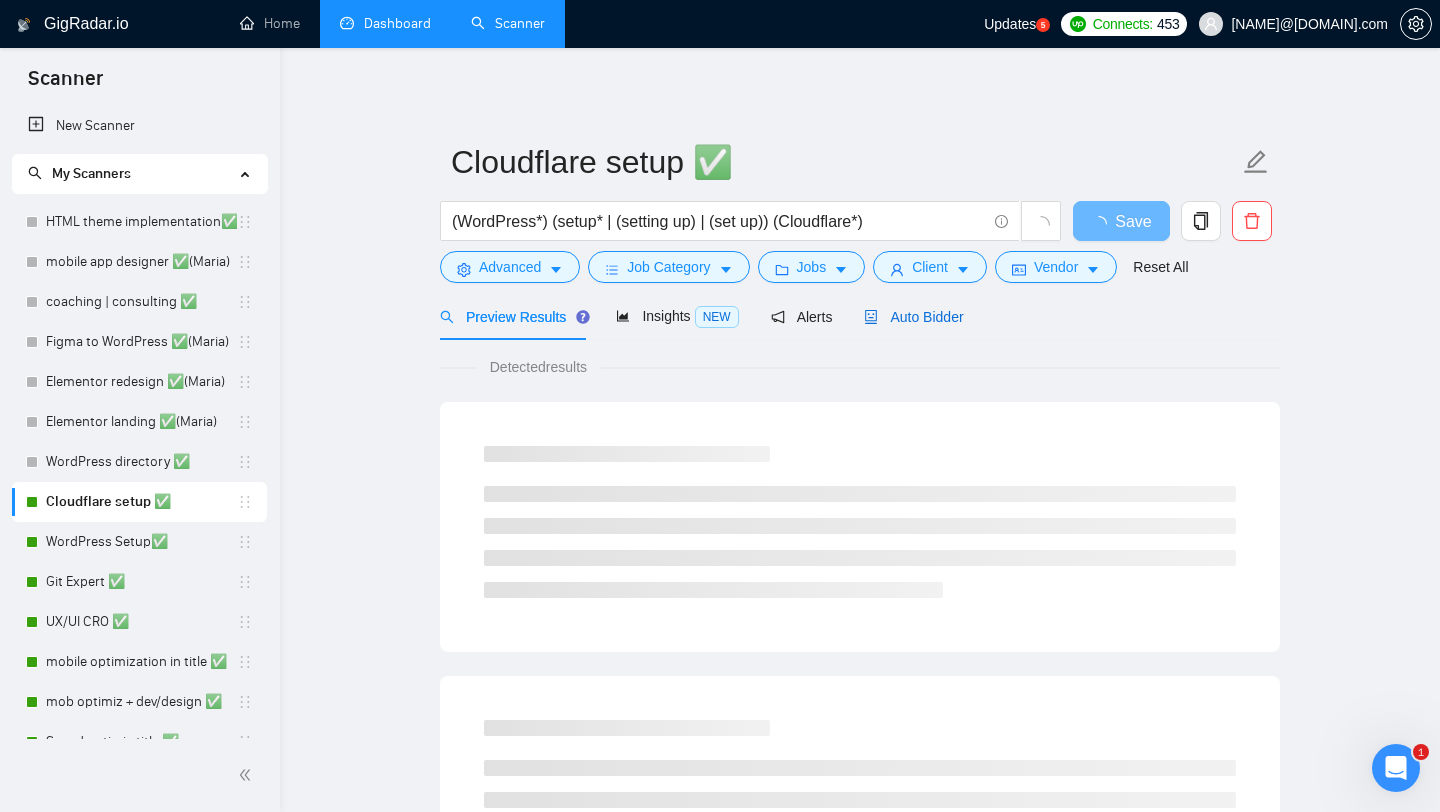 click on "Auto Bidder" at bounding box center (913, 317) 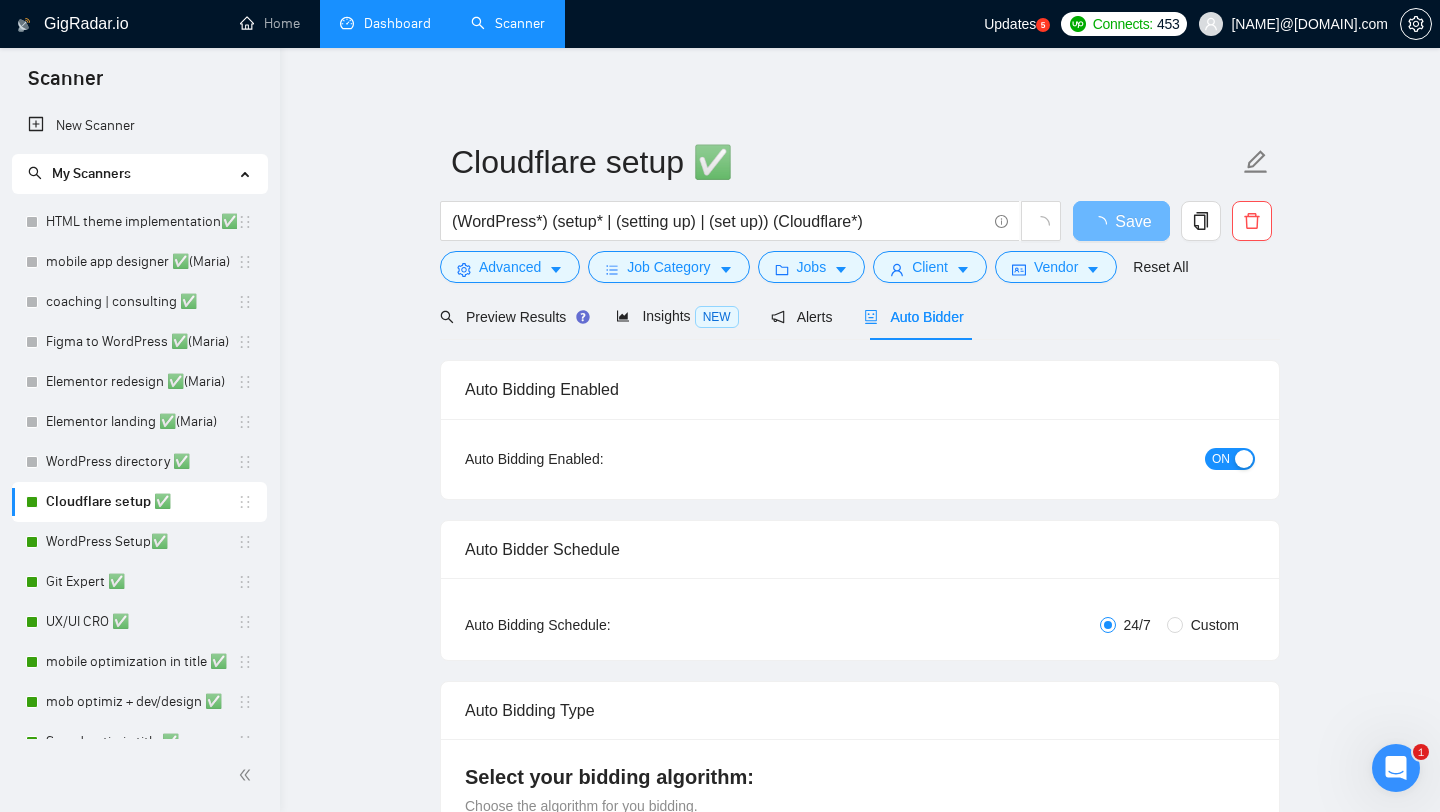 radio on "false" 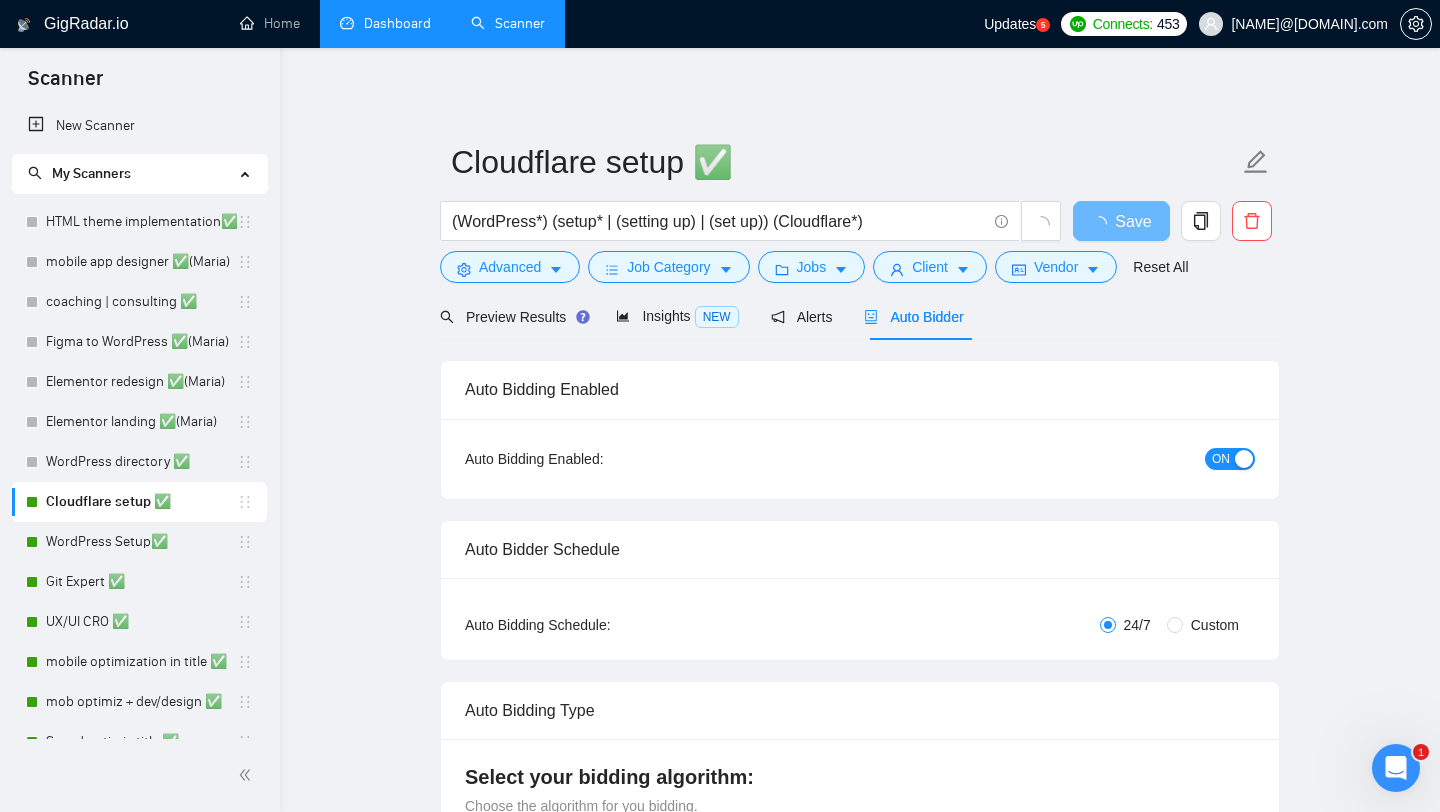 radio on "true" 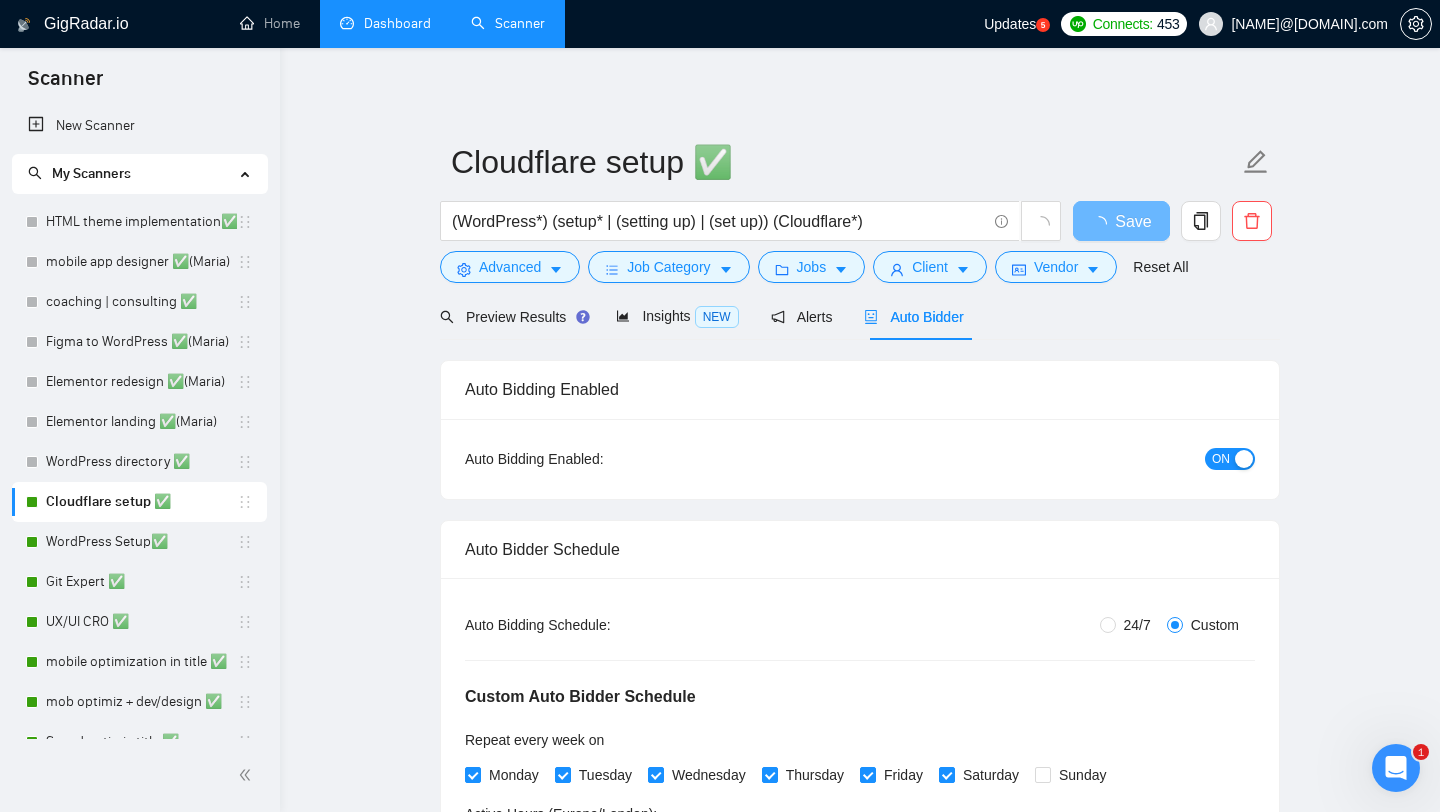 click on "ON" at bounding box center (1123, 459) 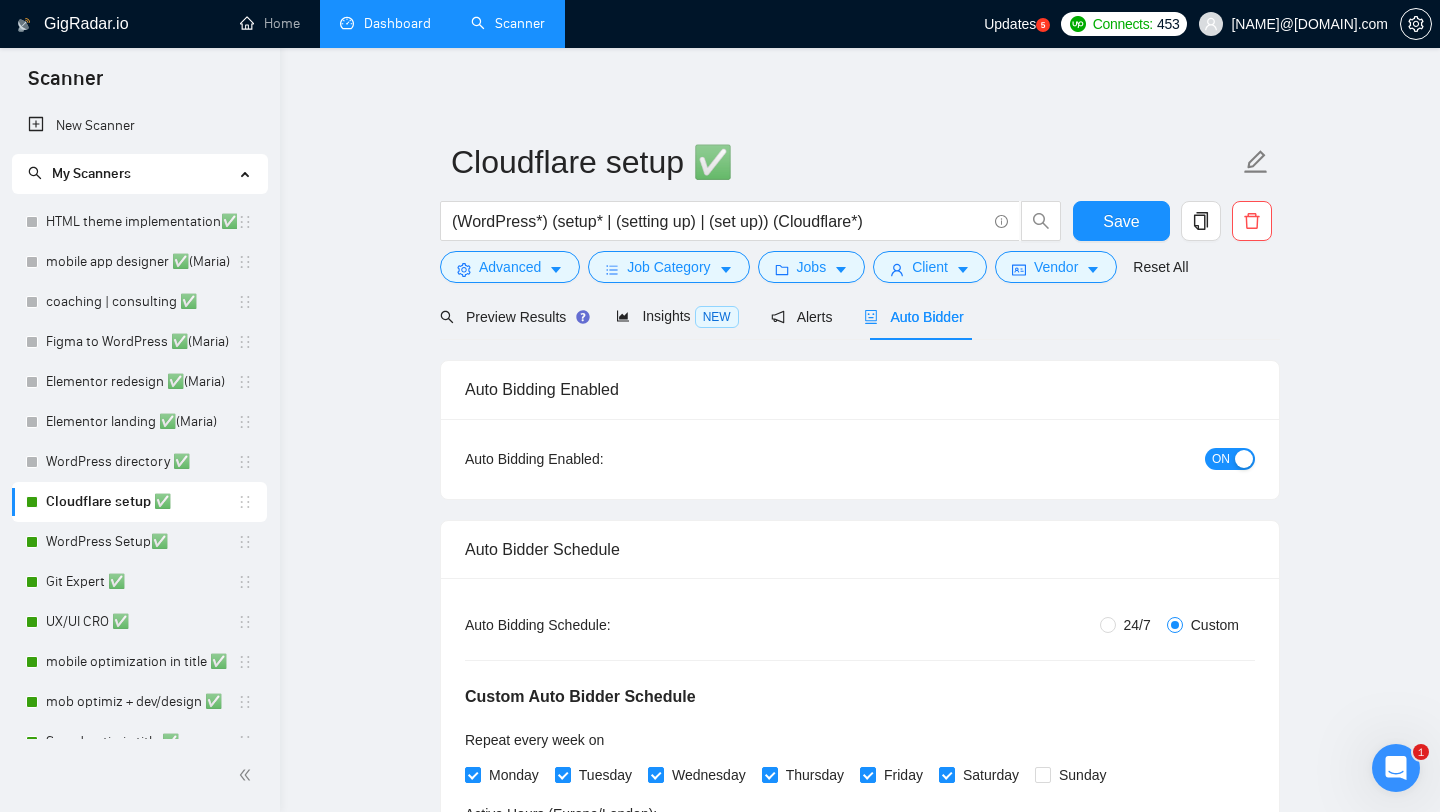 click on "ON" at bounding box center (1221, 459) 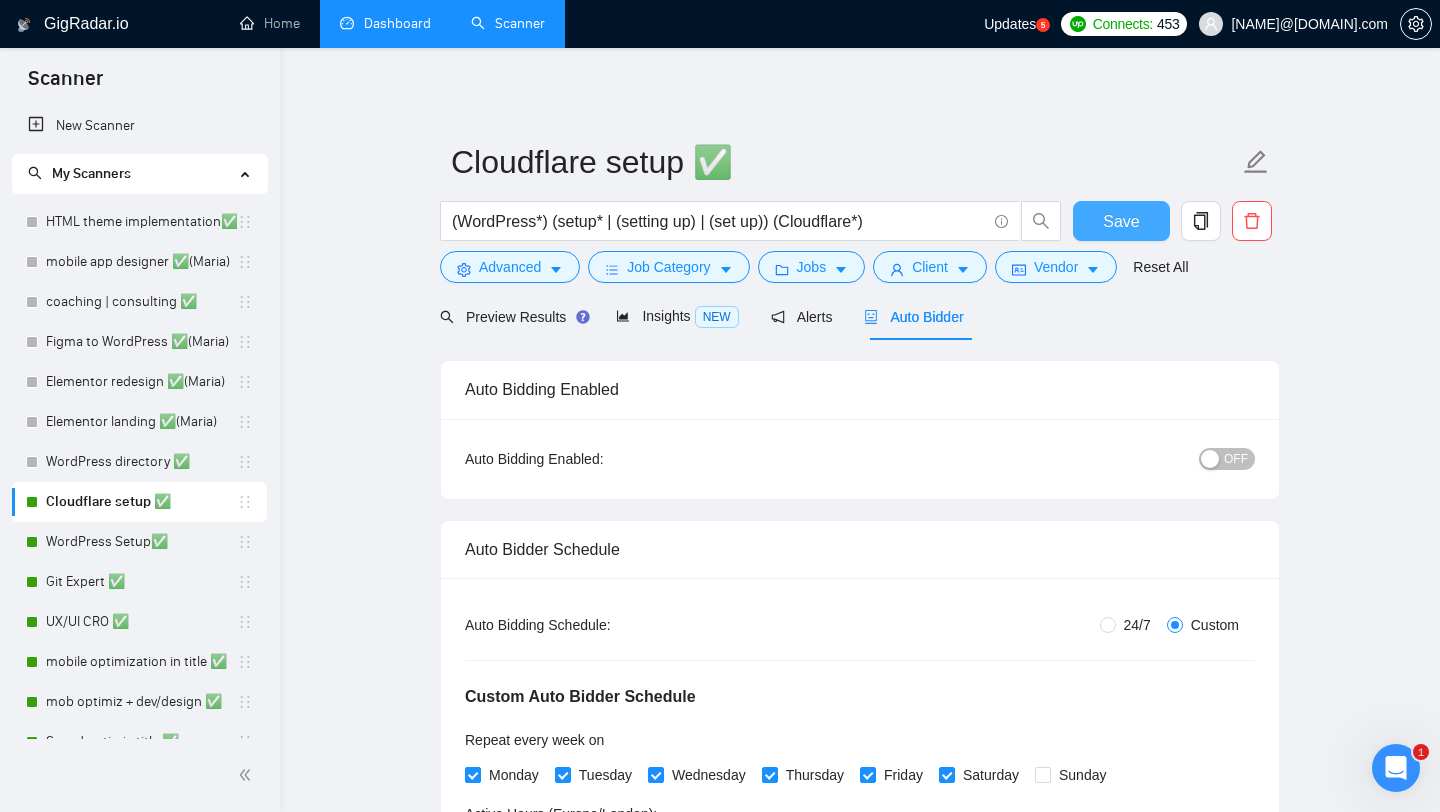 click on "Save" at bounding box center [1121, 221] 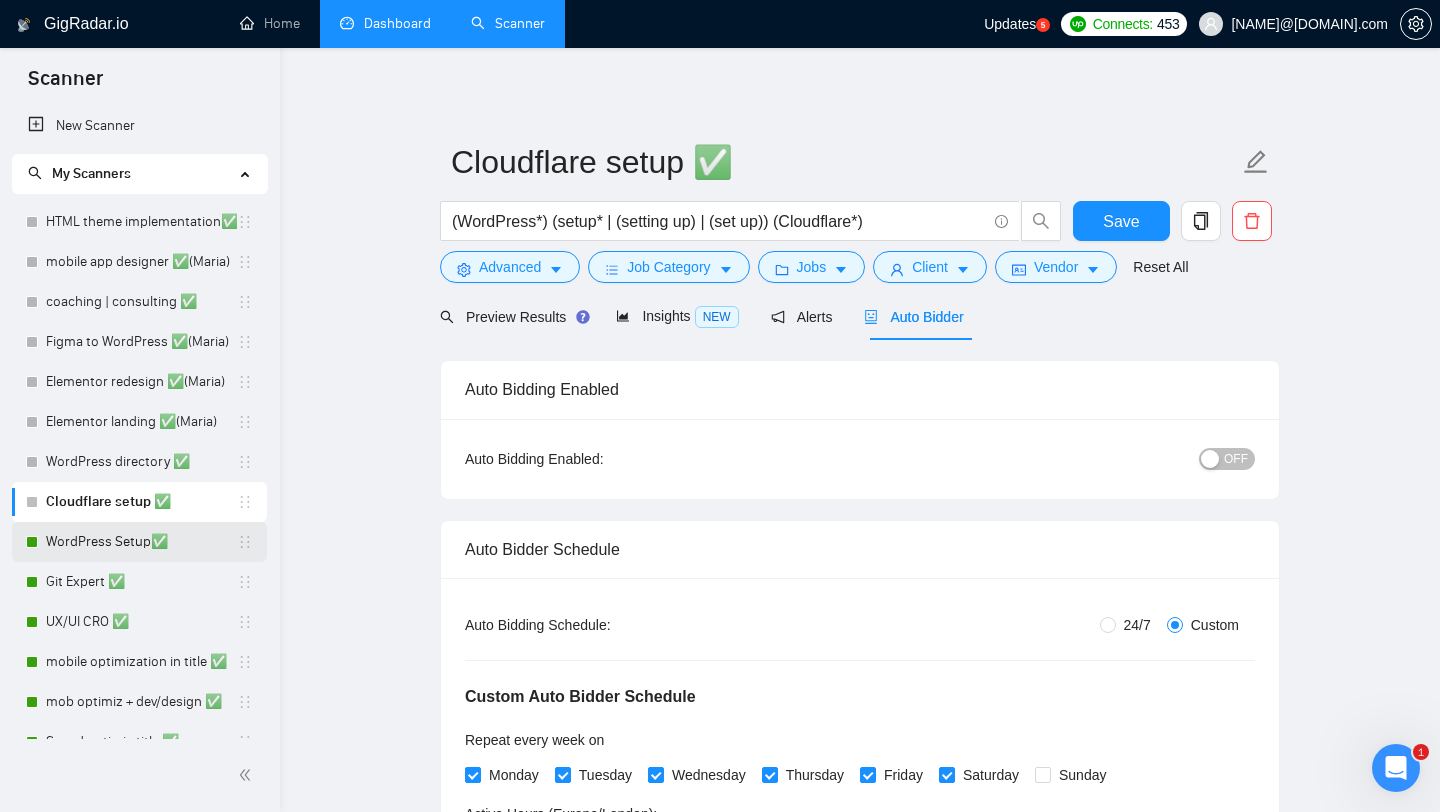 click on "WordPress Setup✅" at bounding box center [141, 542] 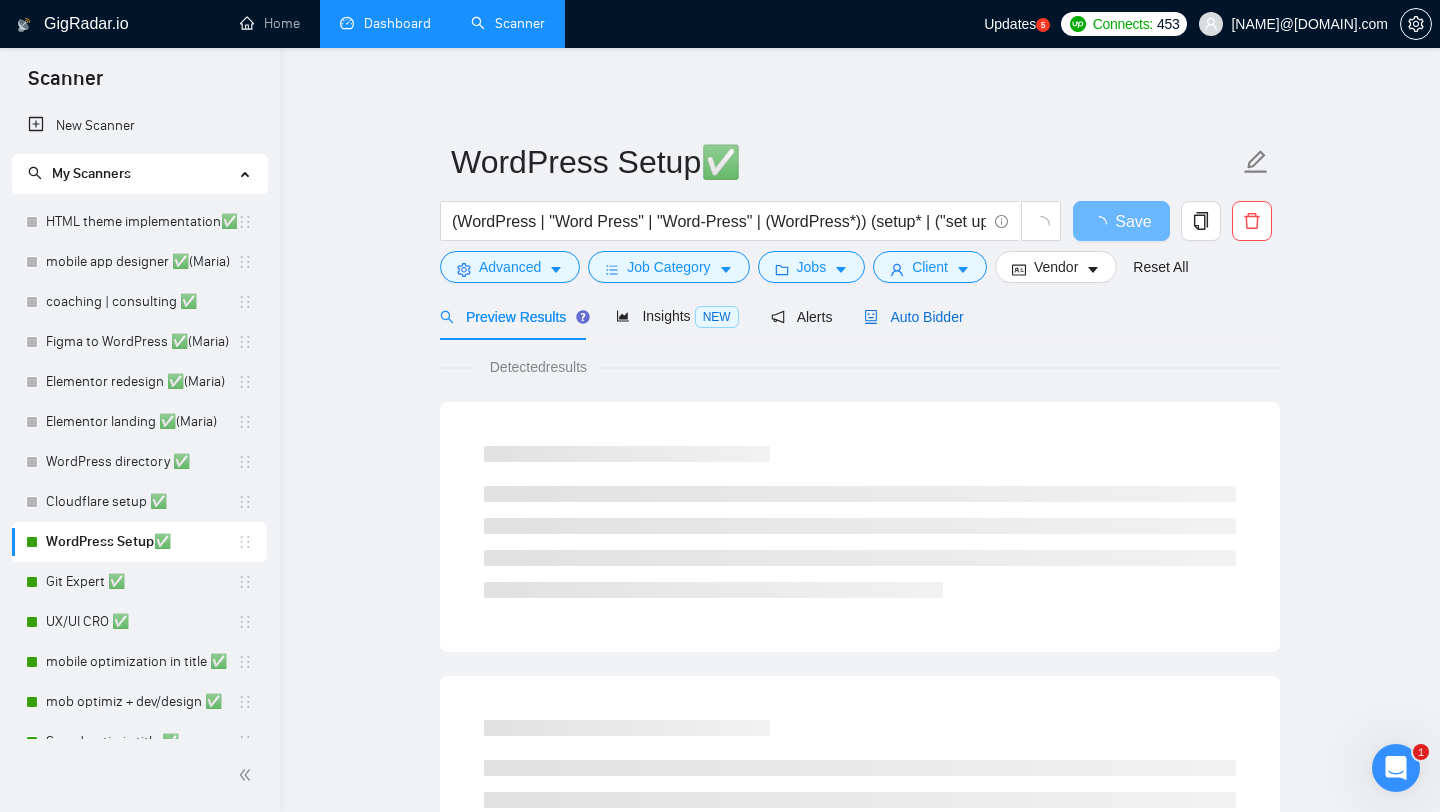 click on "Auto Bidder" at bounding box center (913, 317) 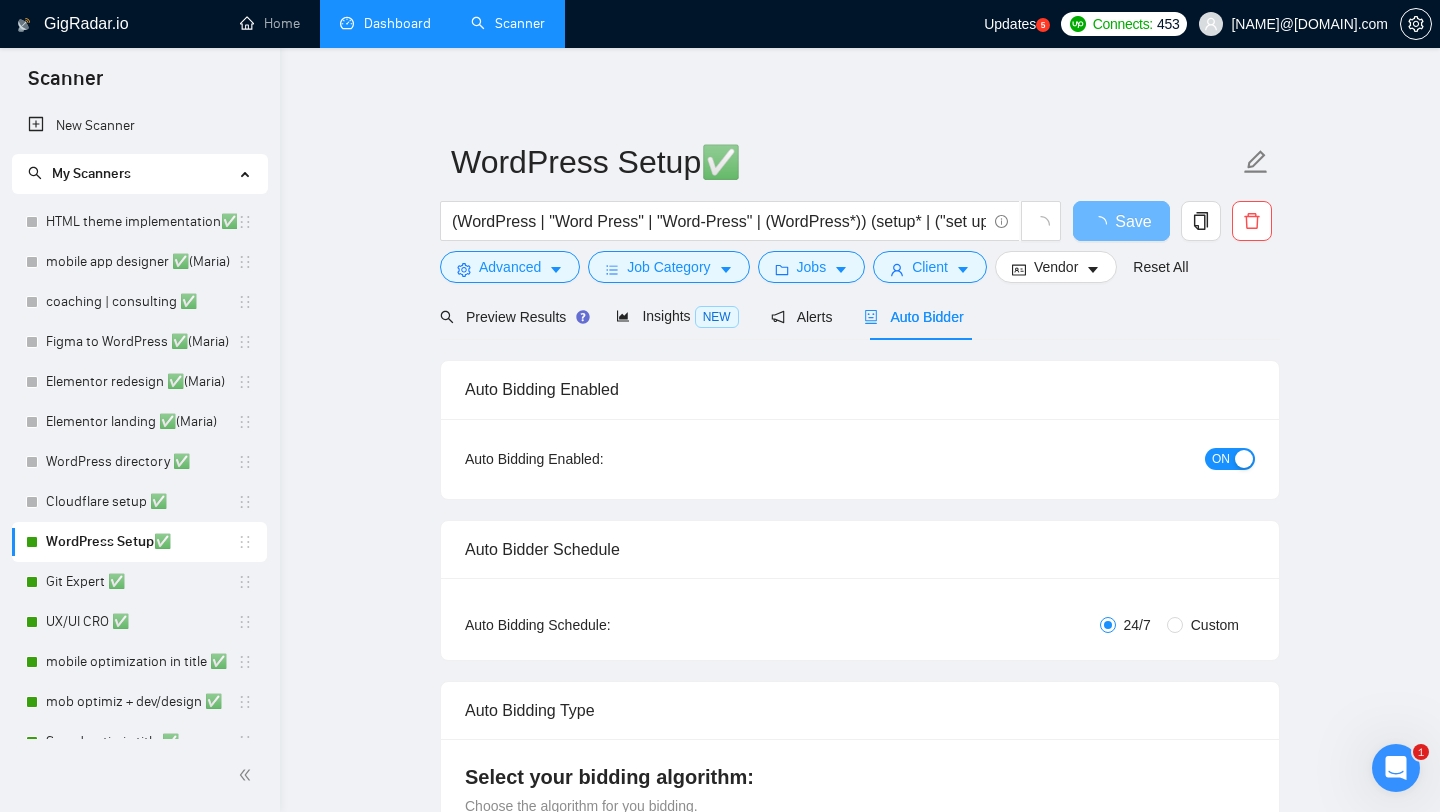 radio on "false" 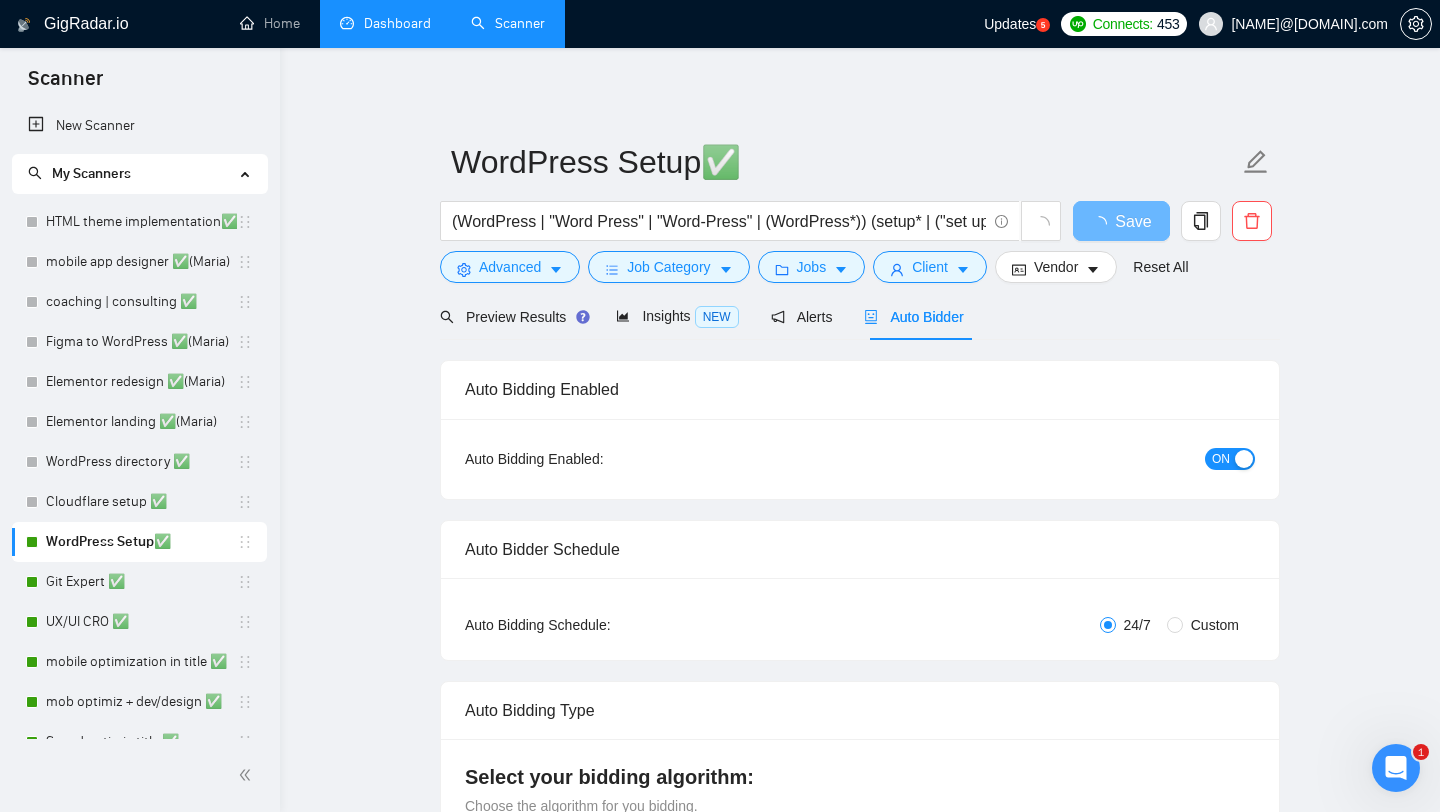 radio on "true" 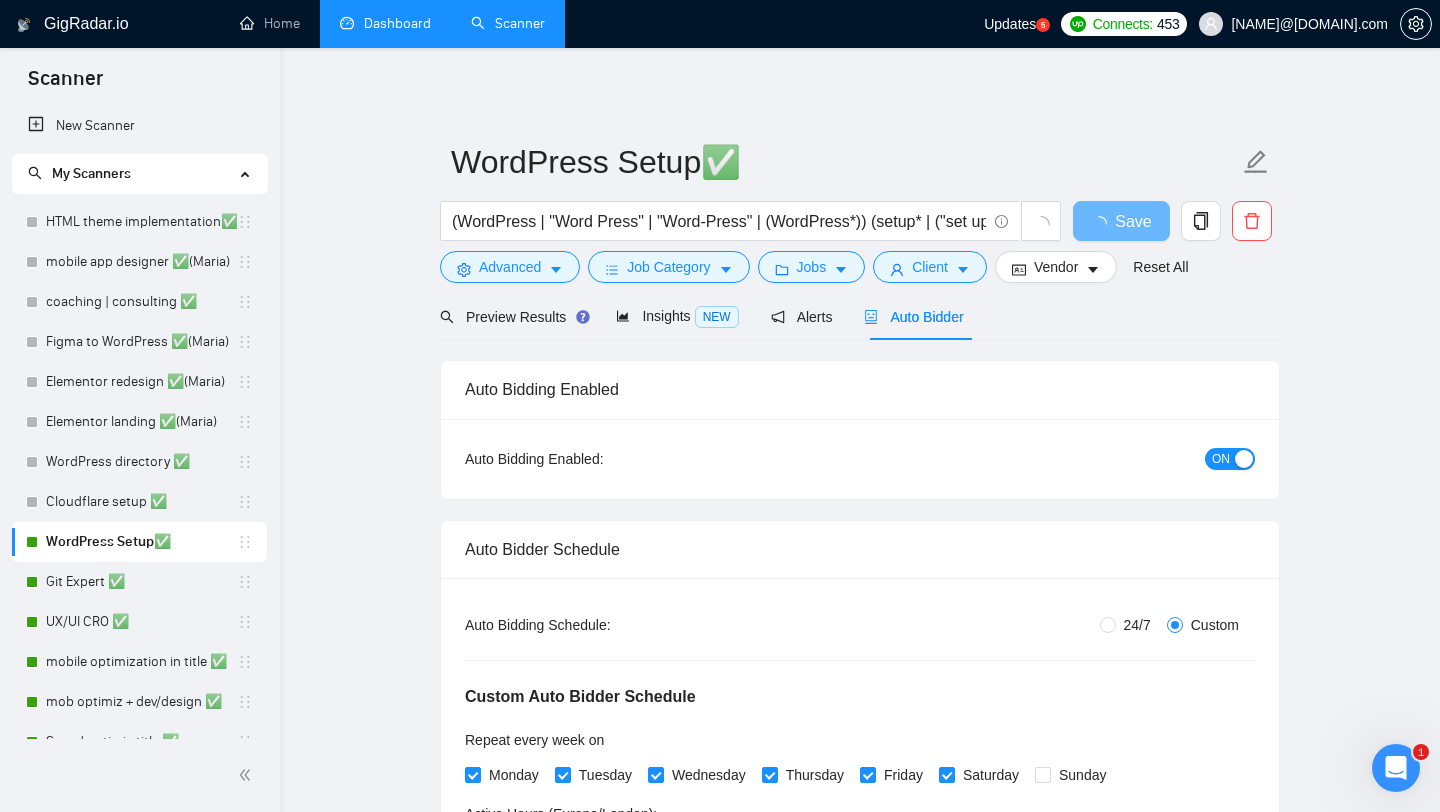 click on "ON" at bounding box center (1221, 459) 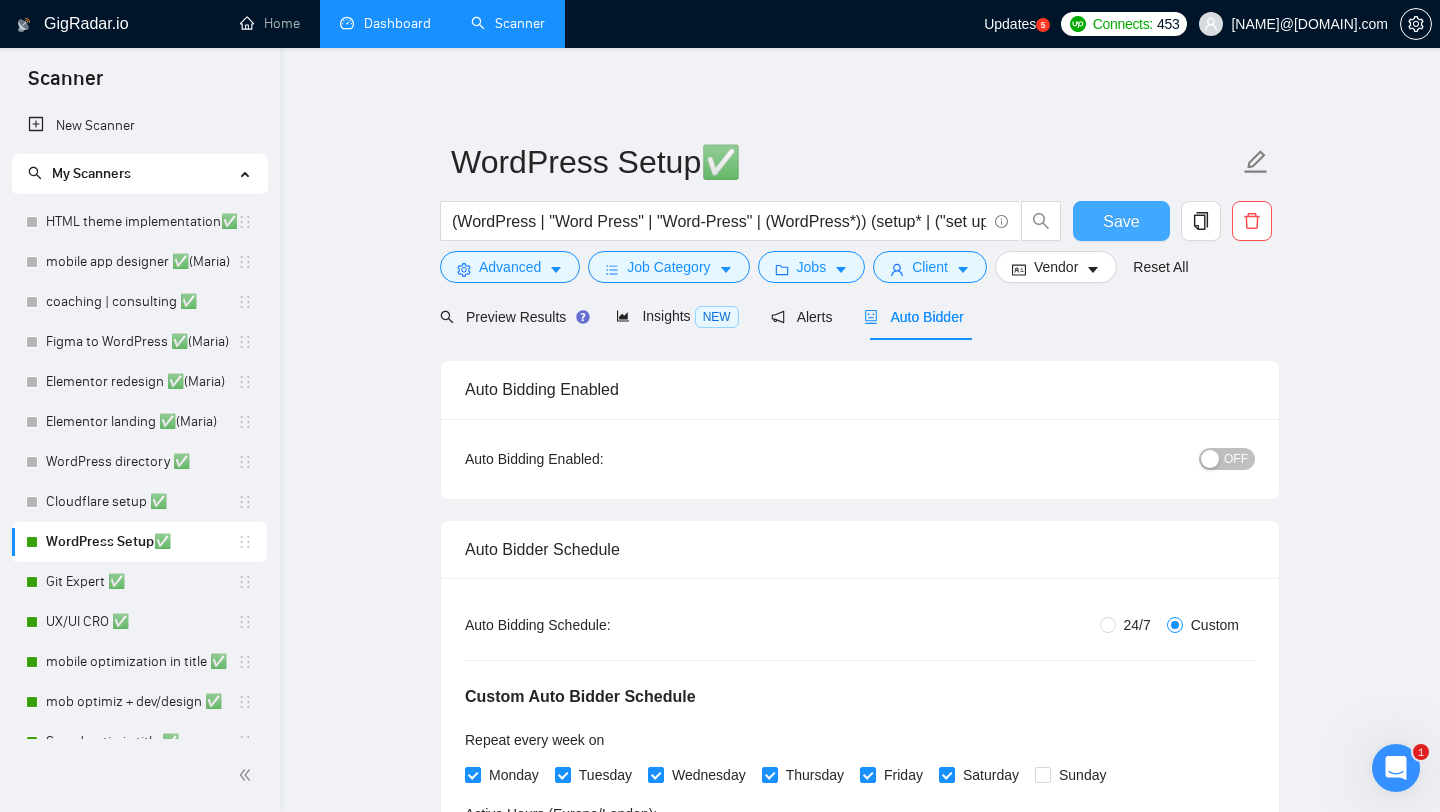 click on "Save" at bounding box center (1121, 221) 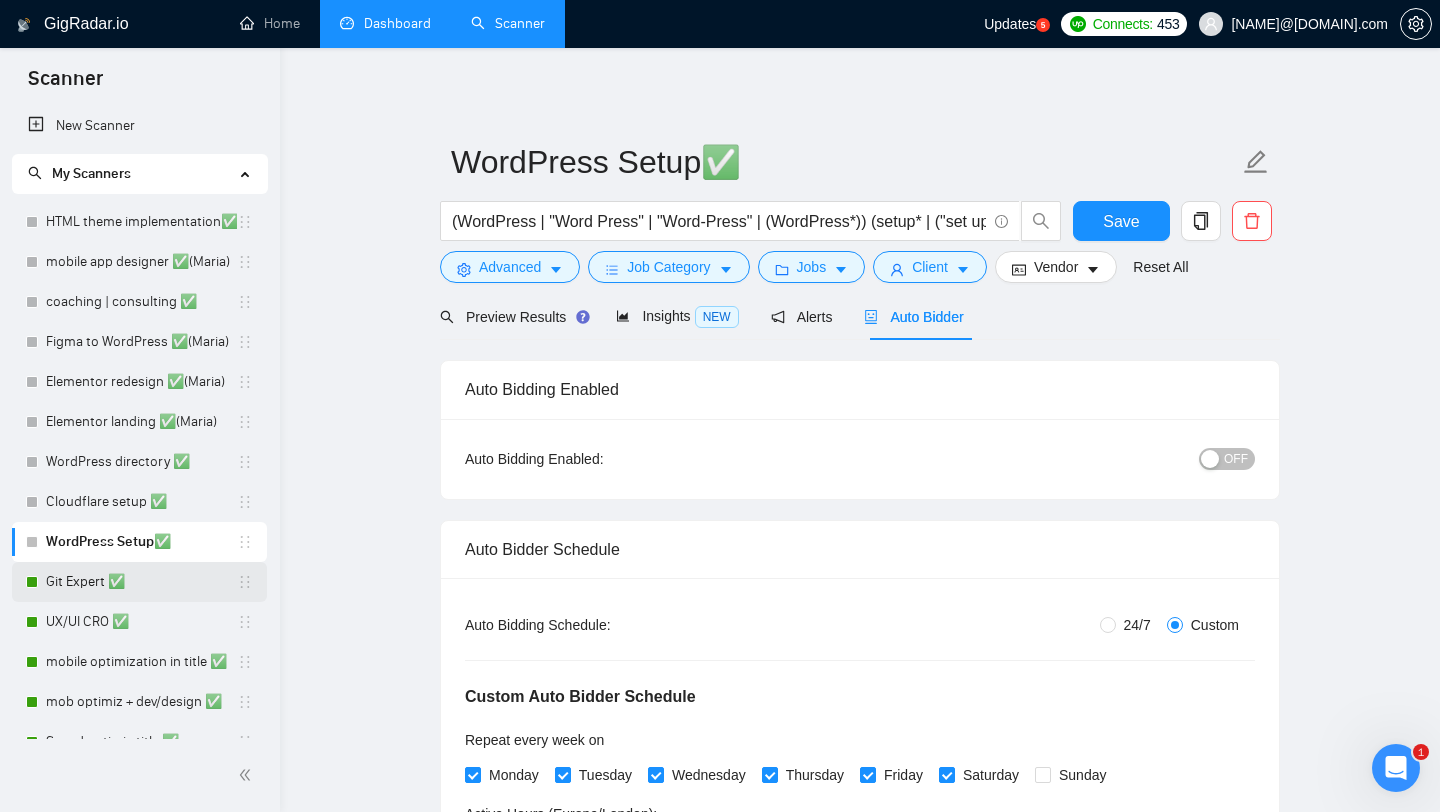 click on "Git Expert ✅" at bounding box center (141, 582) 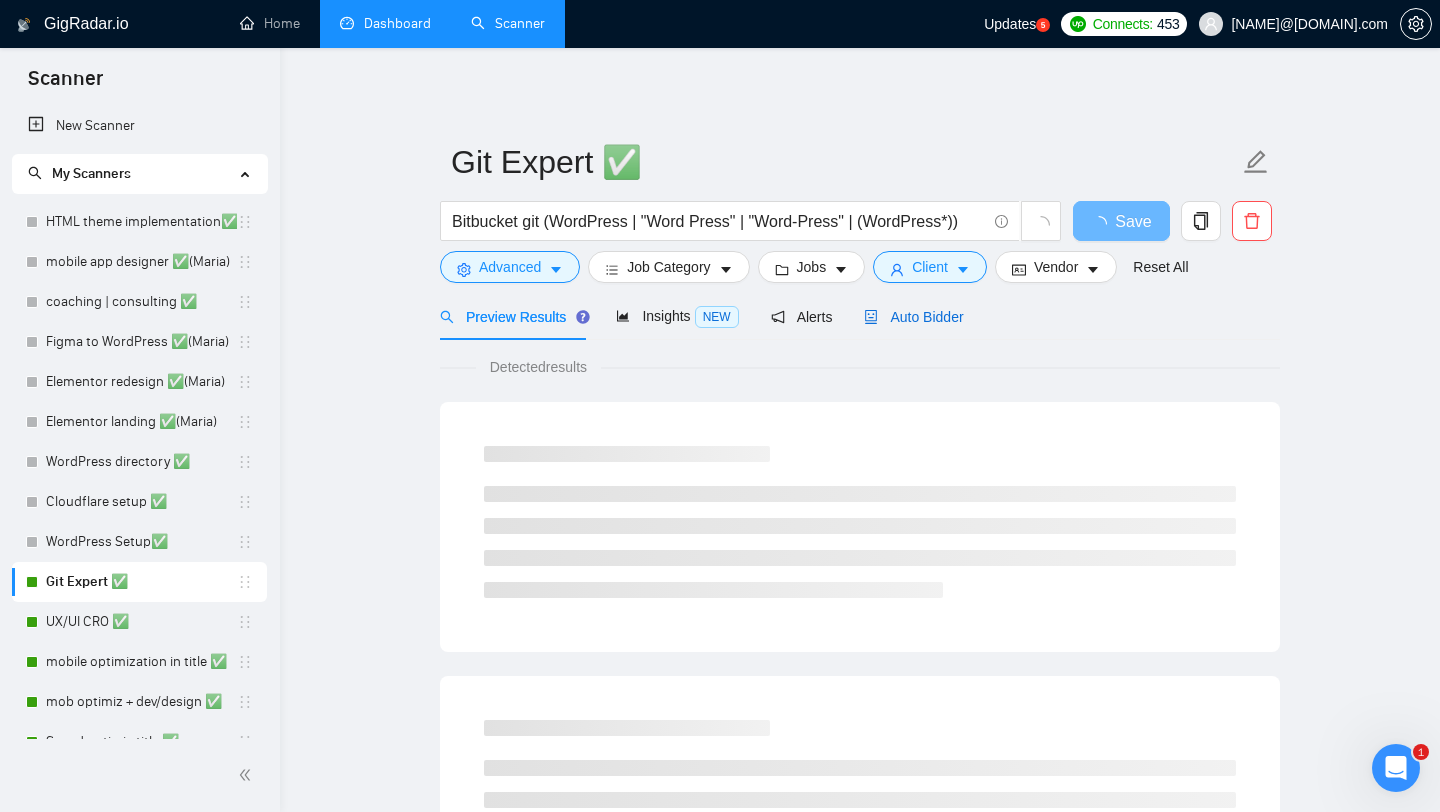 click on "Auto Bidder" at bounding box center (913, 317) 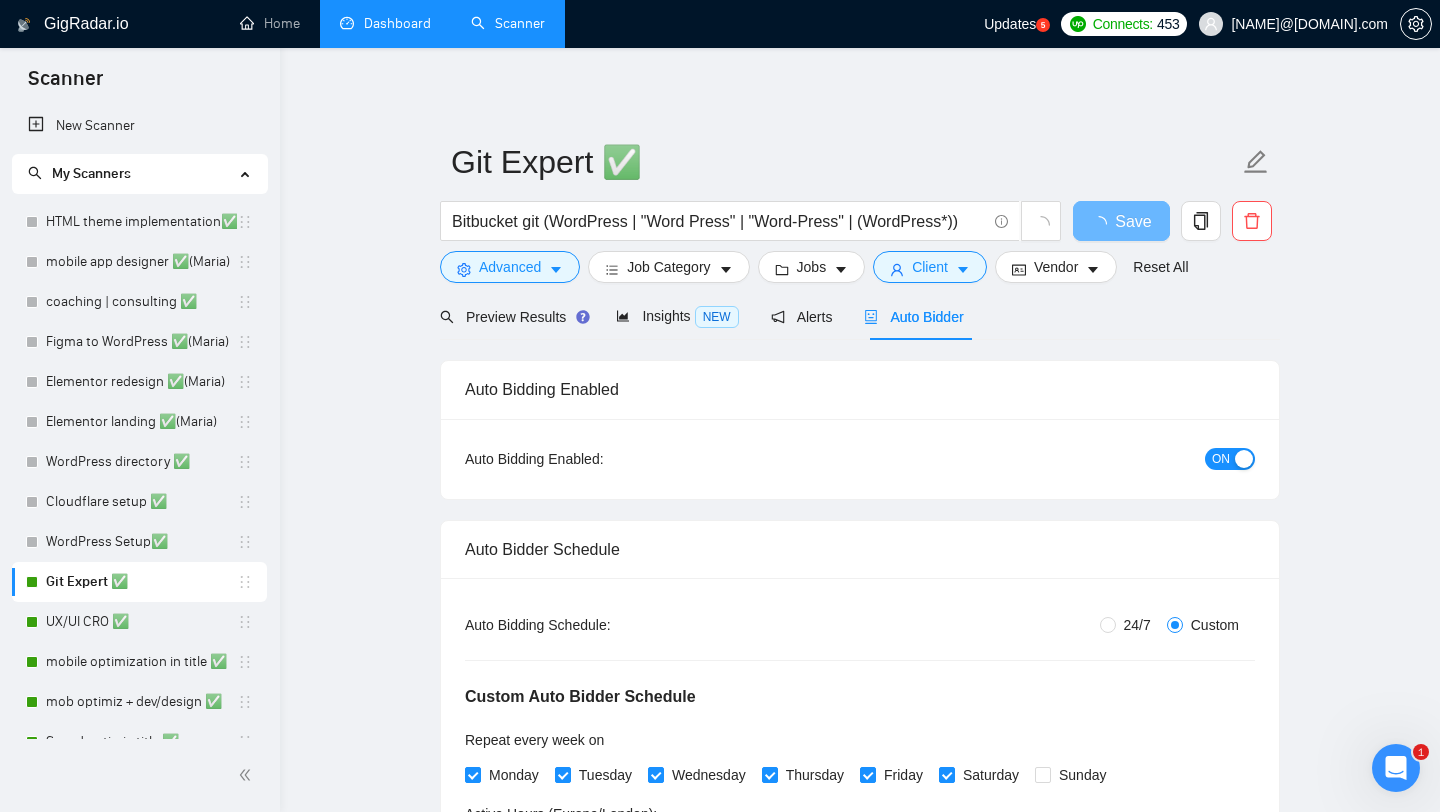 click at bounding box center (1244, 459) 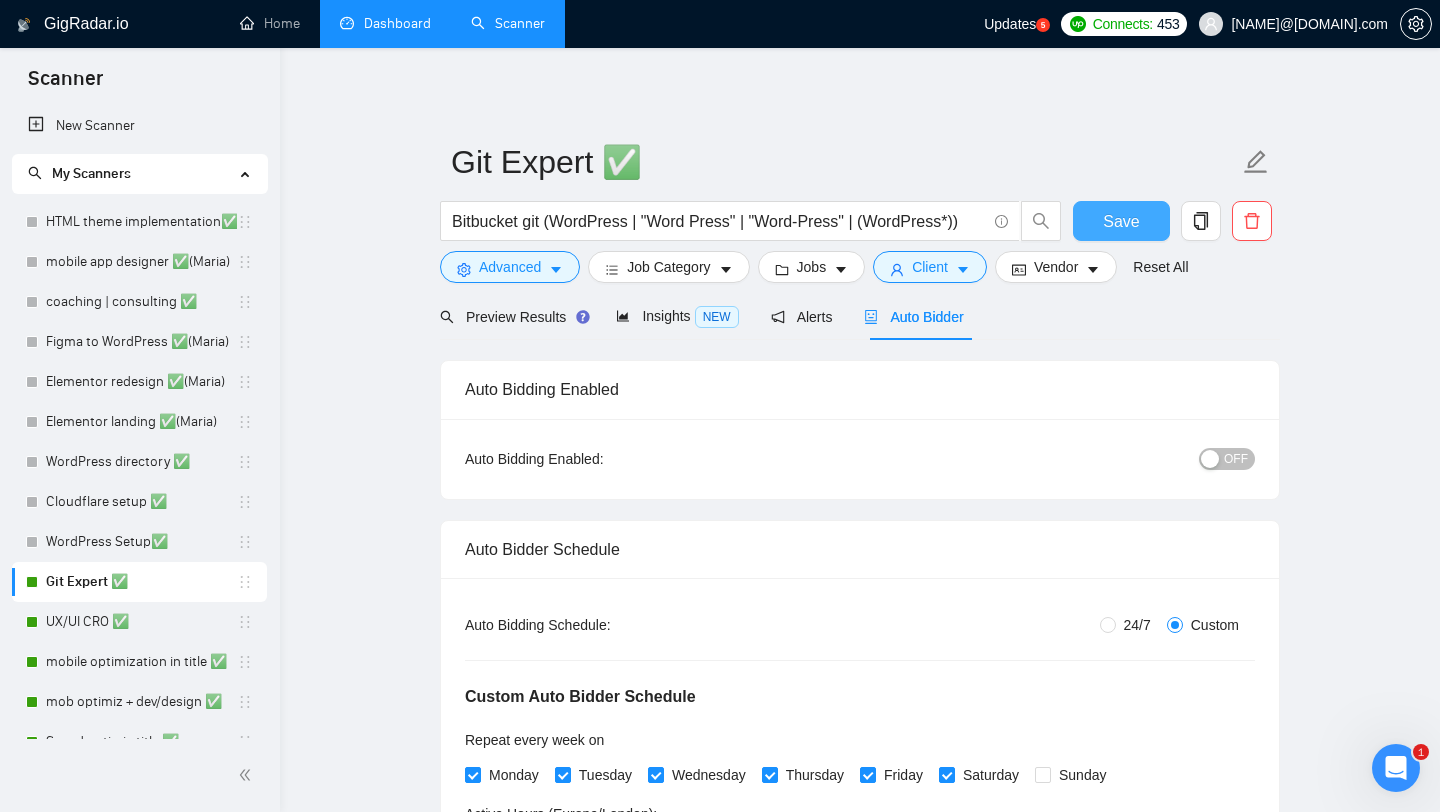 click on "Save" at bounding box center (1121, 221) 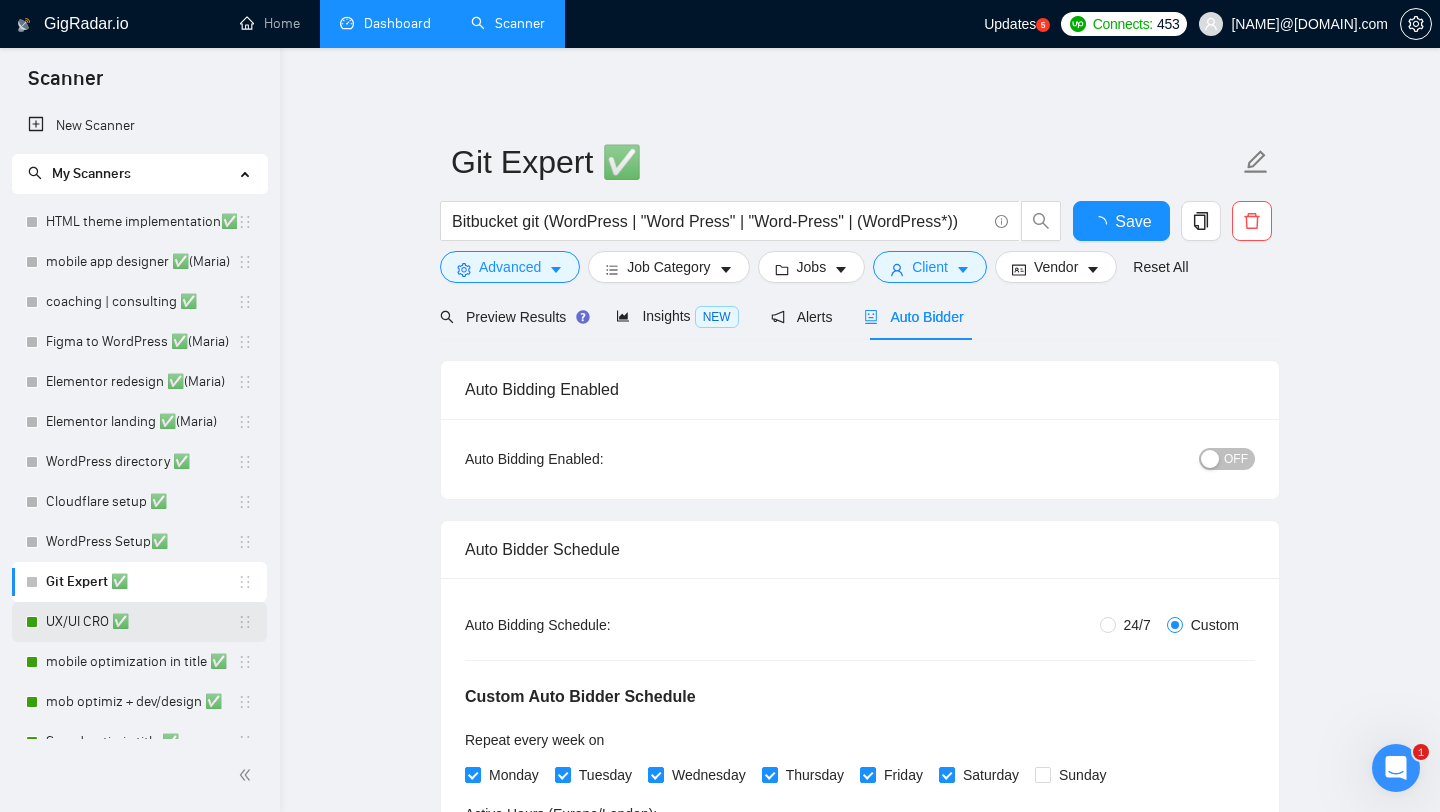 click on "UX/UI CRO ✅" at bounding box center [141, 622] 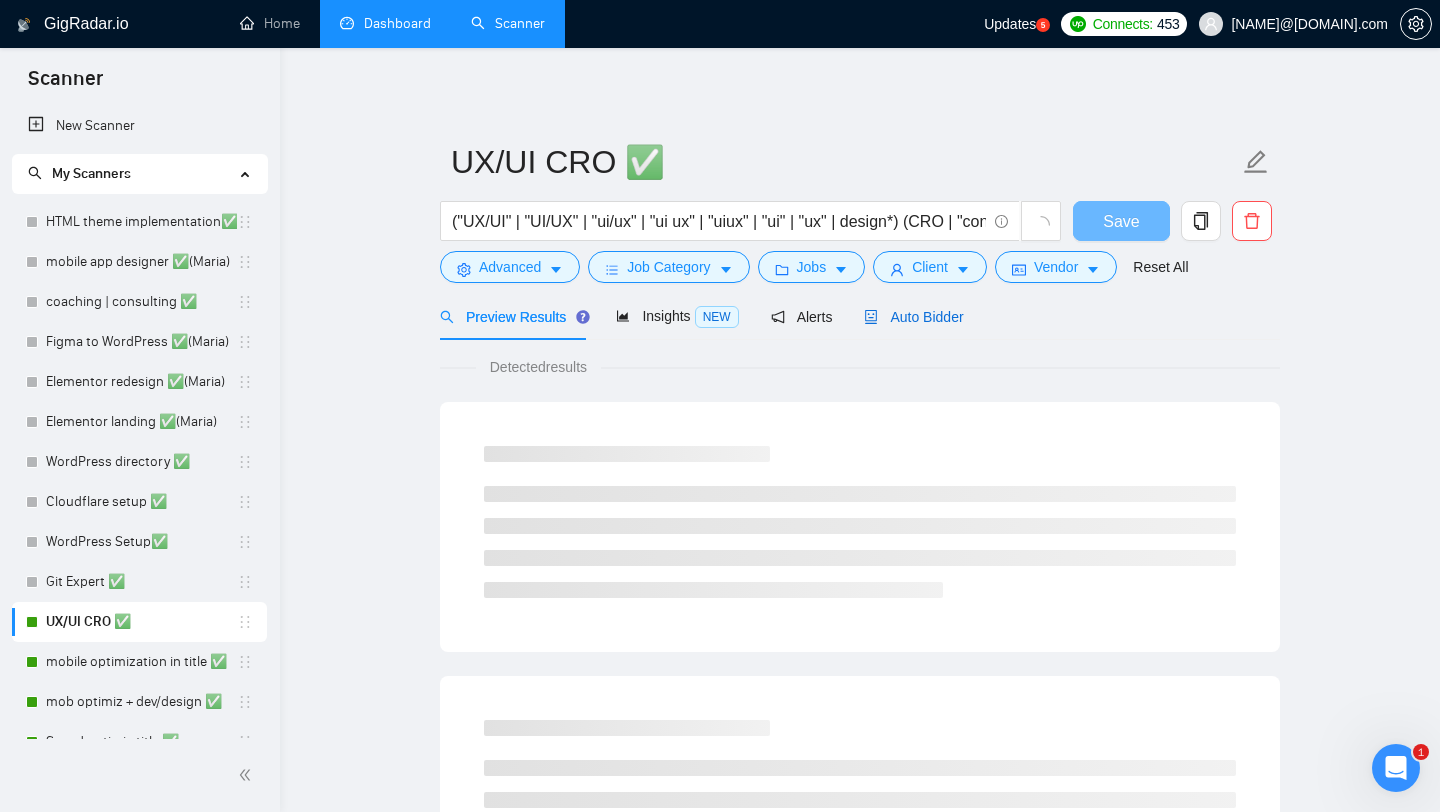 click on "Auto Bidder" at bounding box center (913, 317) 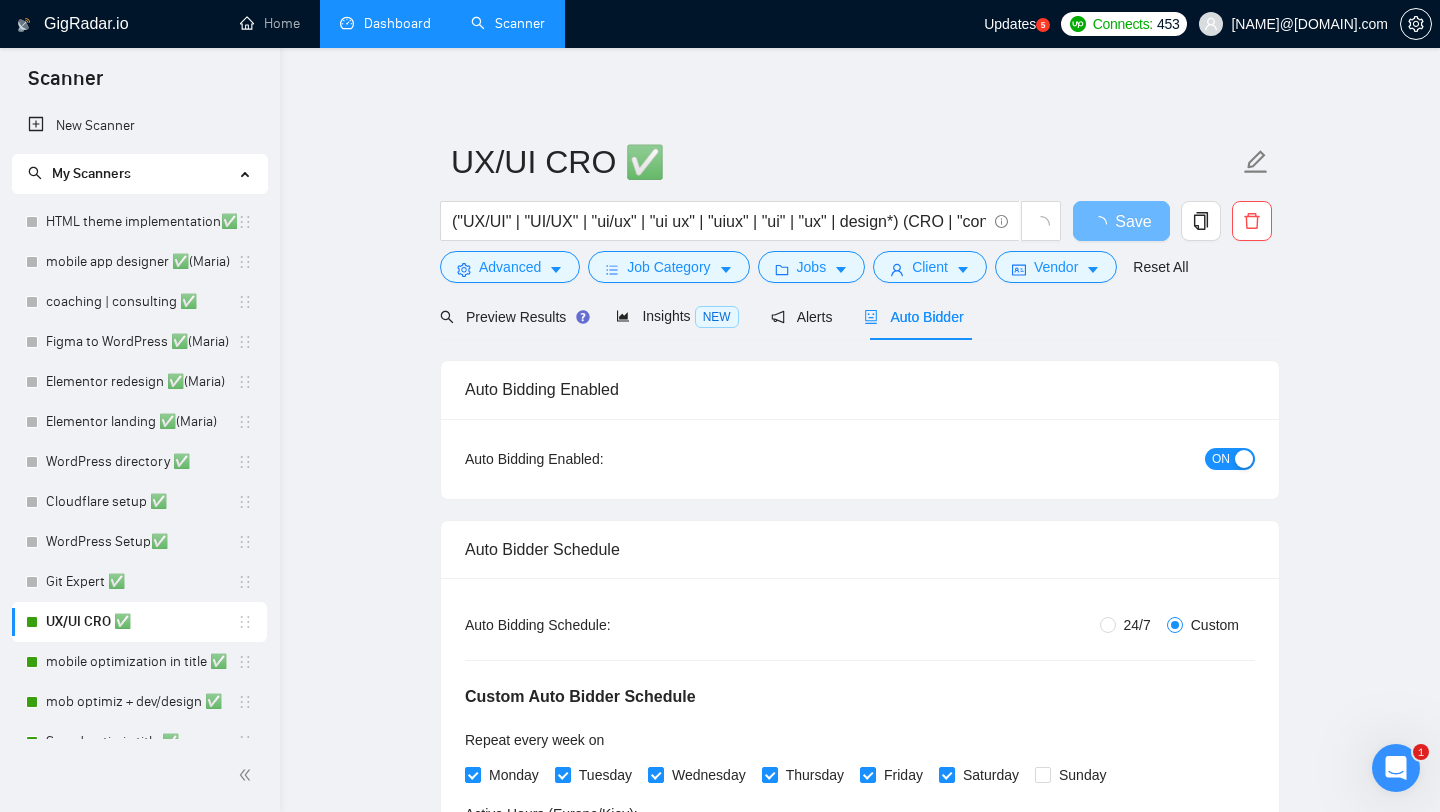 click at bounding box center (1244, 459) 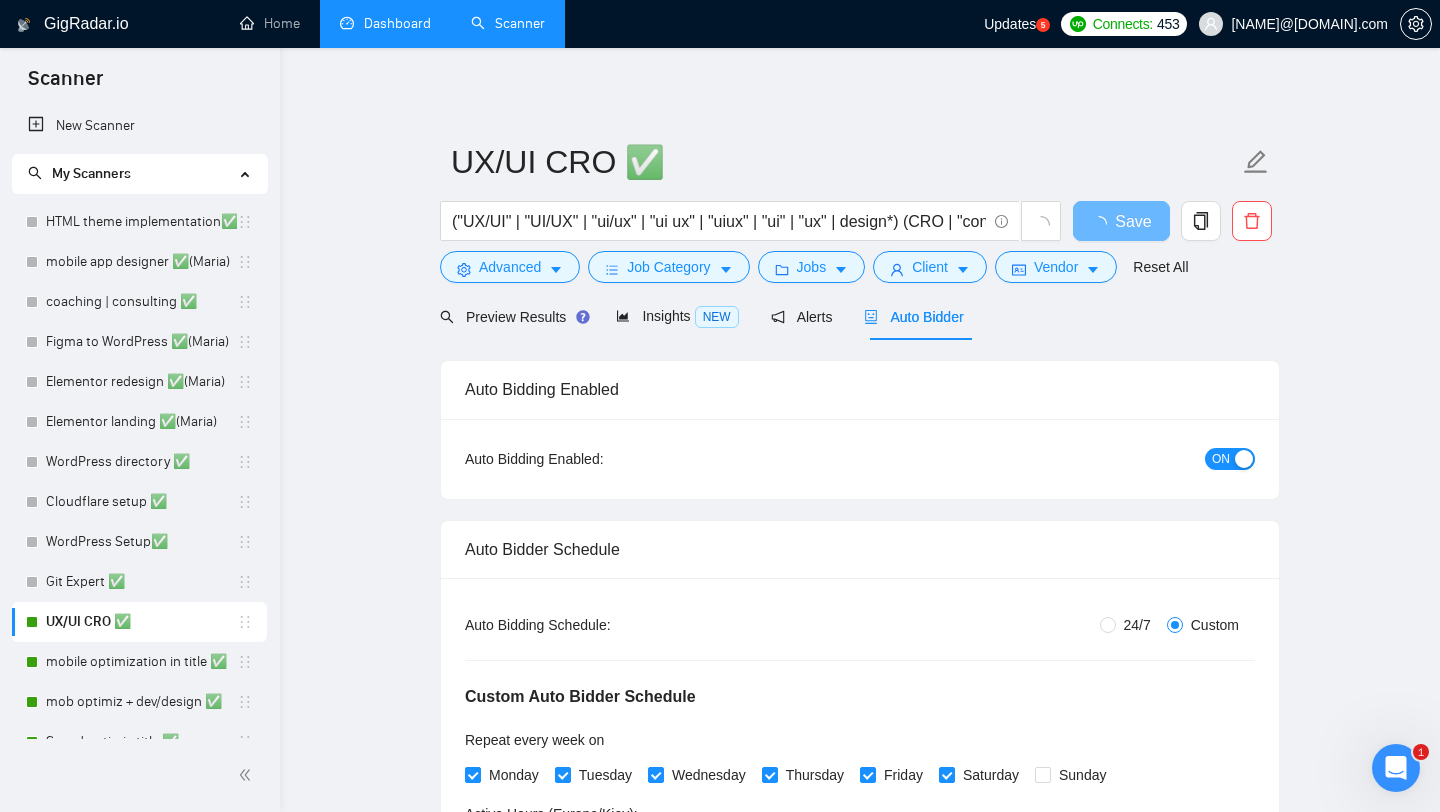 radio on "false" 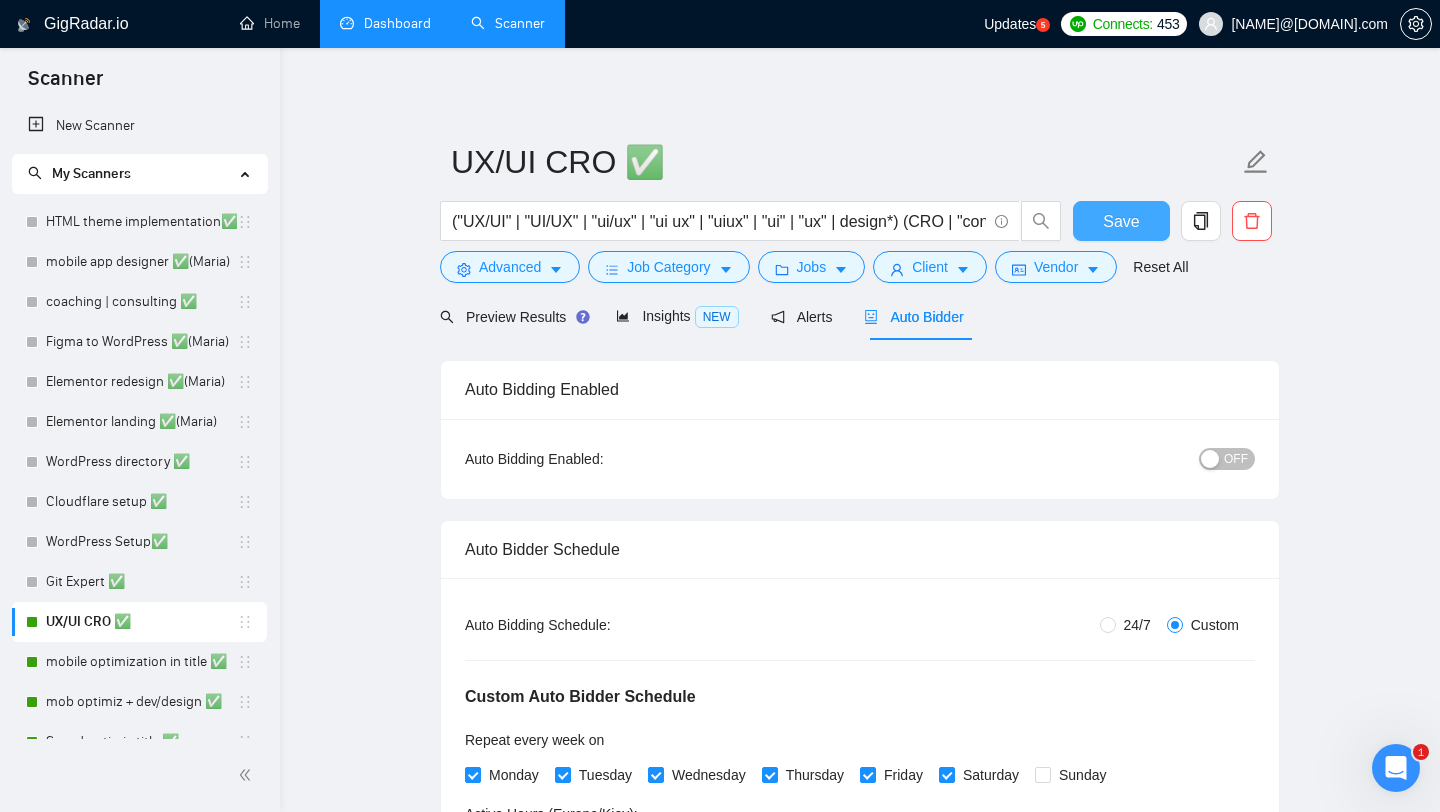 click on "Save" at bounding box center [1121, 221] 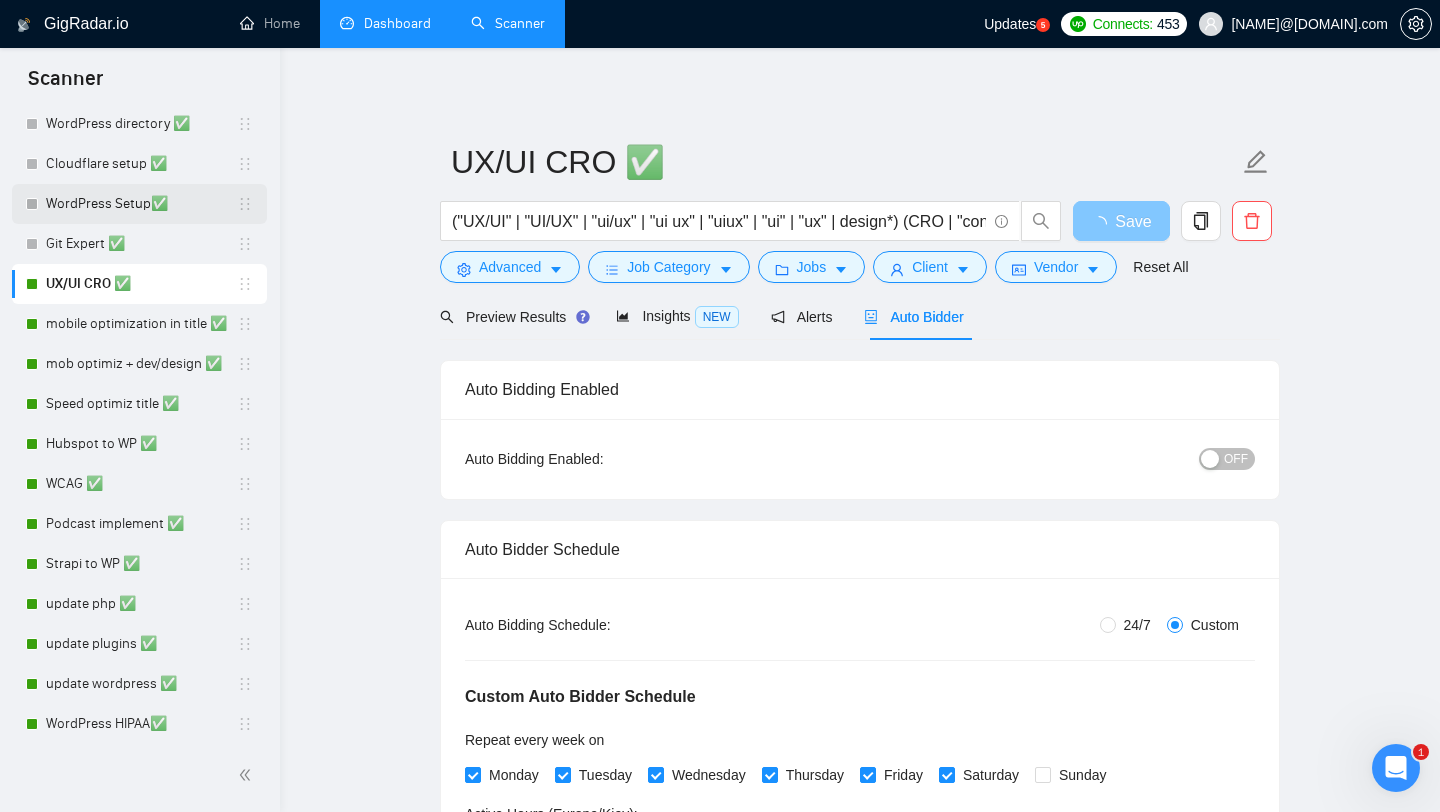 scroll, scrollTop: 344, scrollLeft: 0, axis: vertical 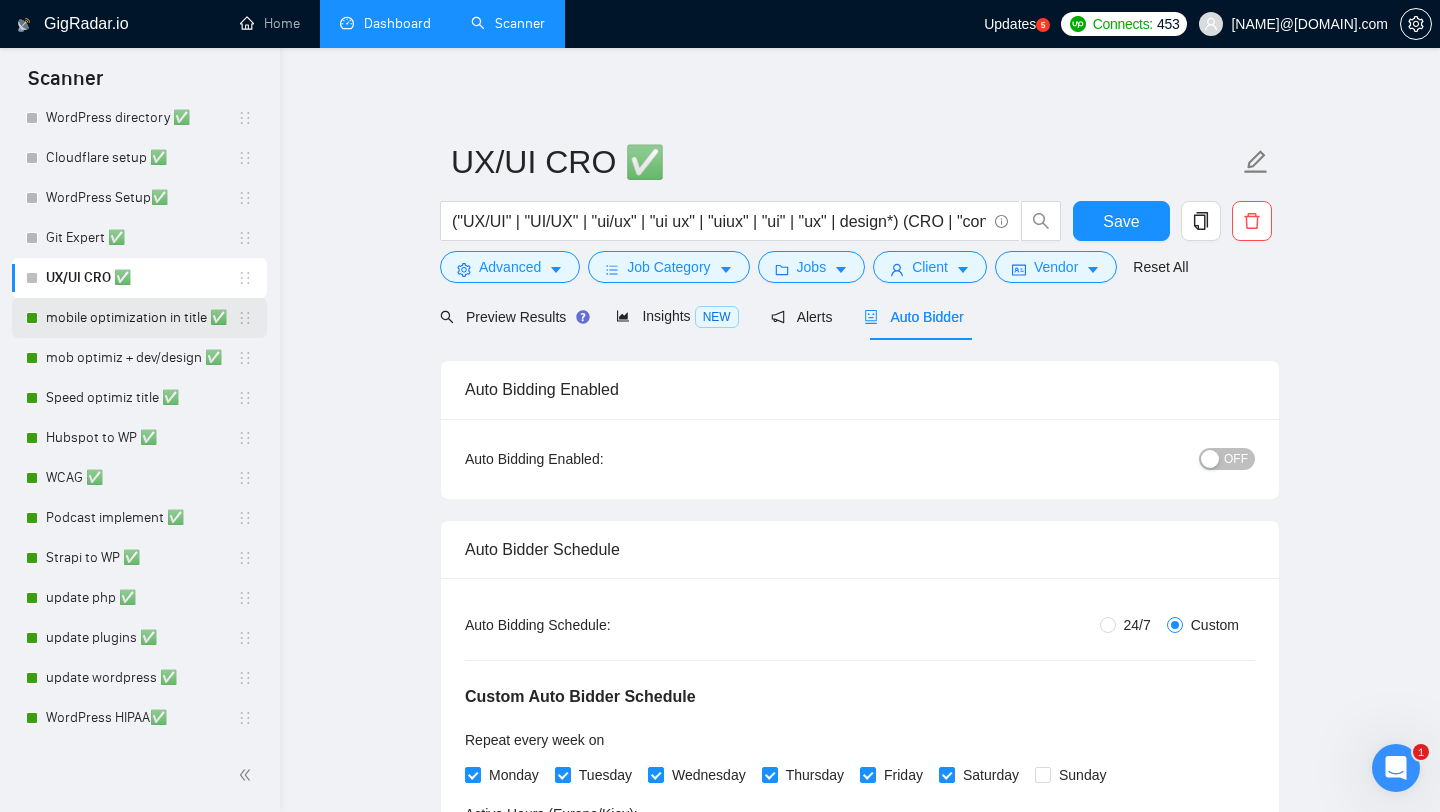 click on "mobile optimization in title ✅" at bounding box center [141, 318] 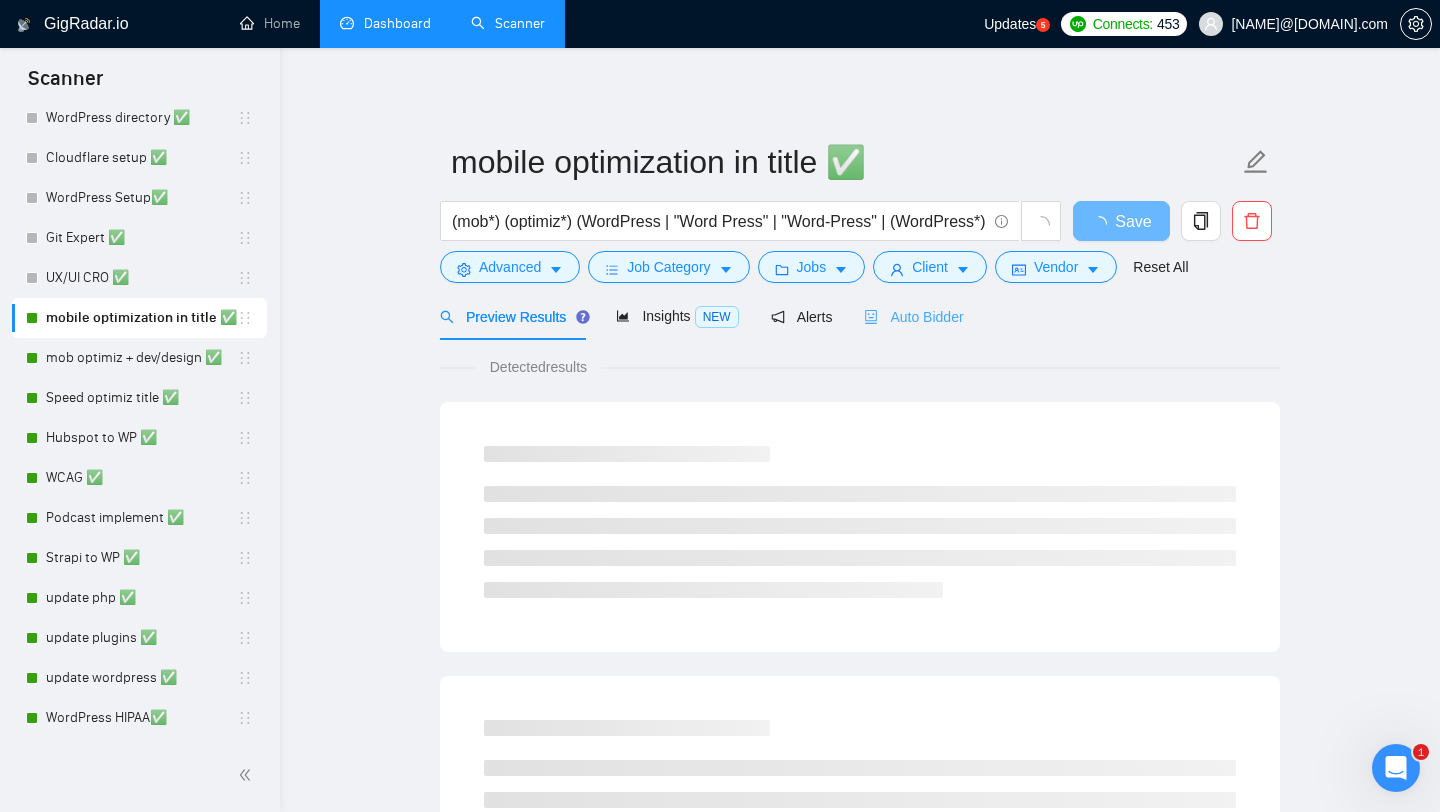click on "Auto Bidder" at bounding box center [913, 316] 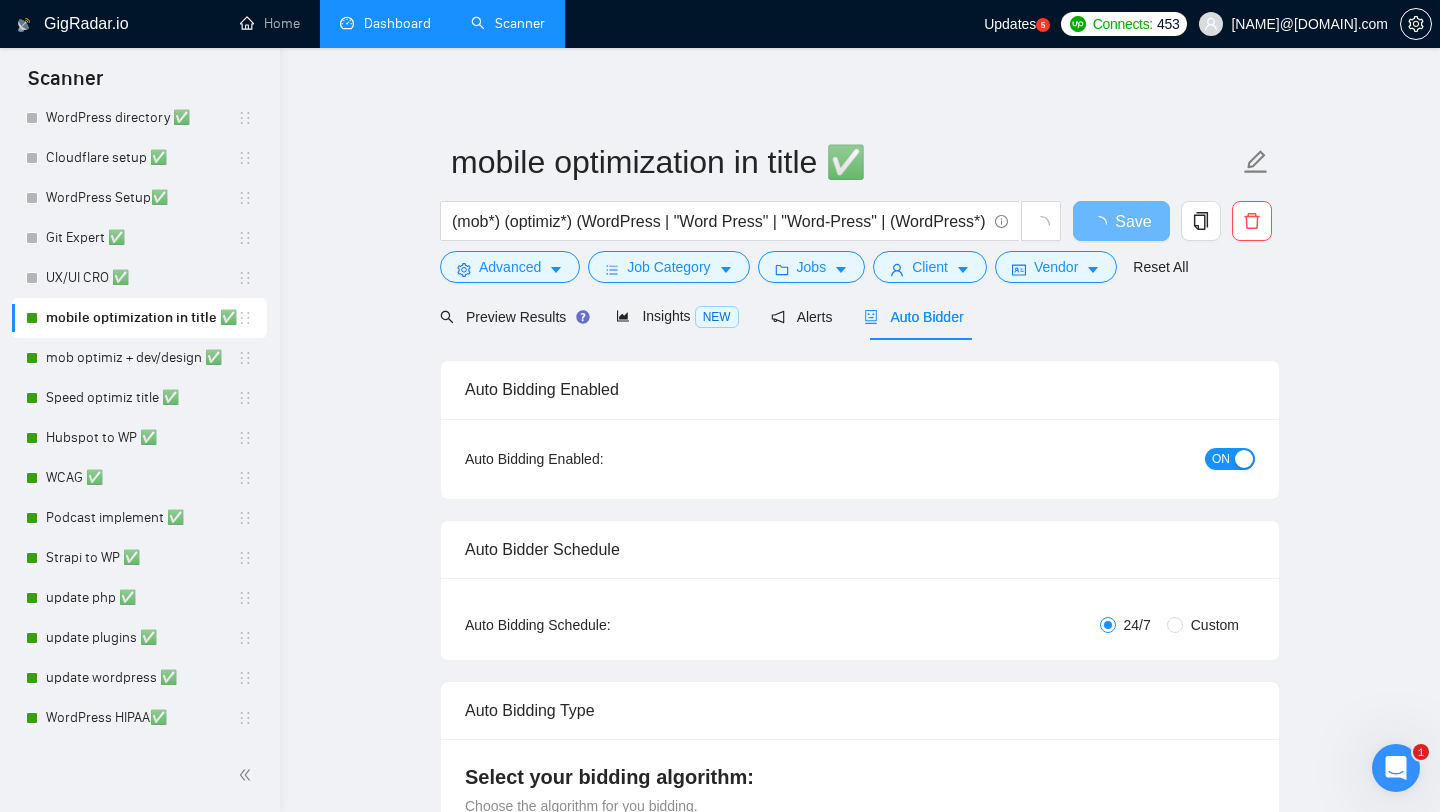 click on "ON" at bounding box center (1221, 459) 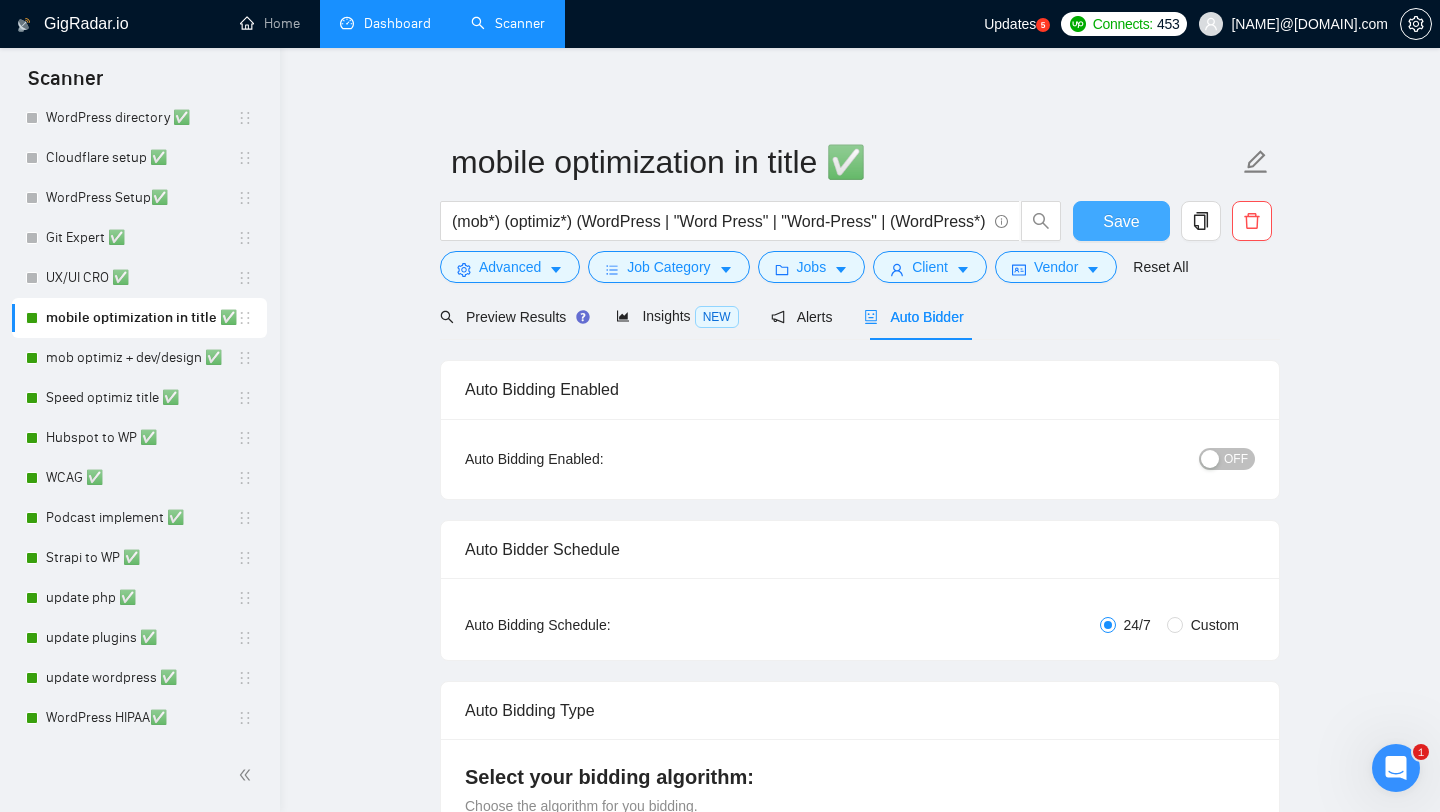 click on "Save" at bounding box center (1121, 221) 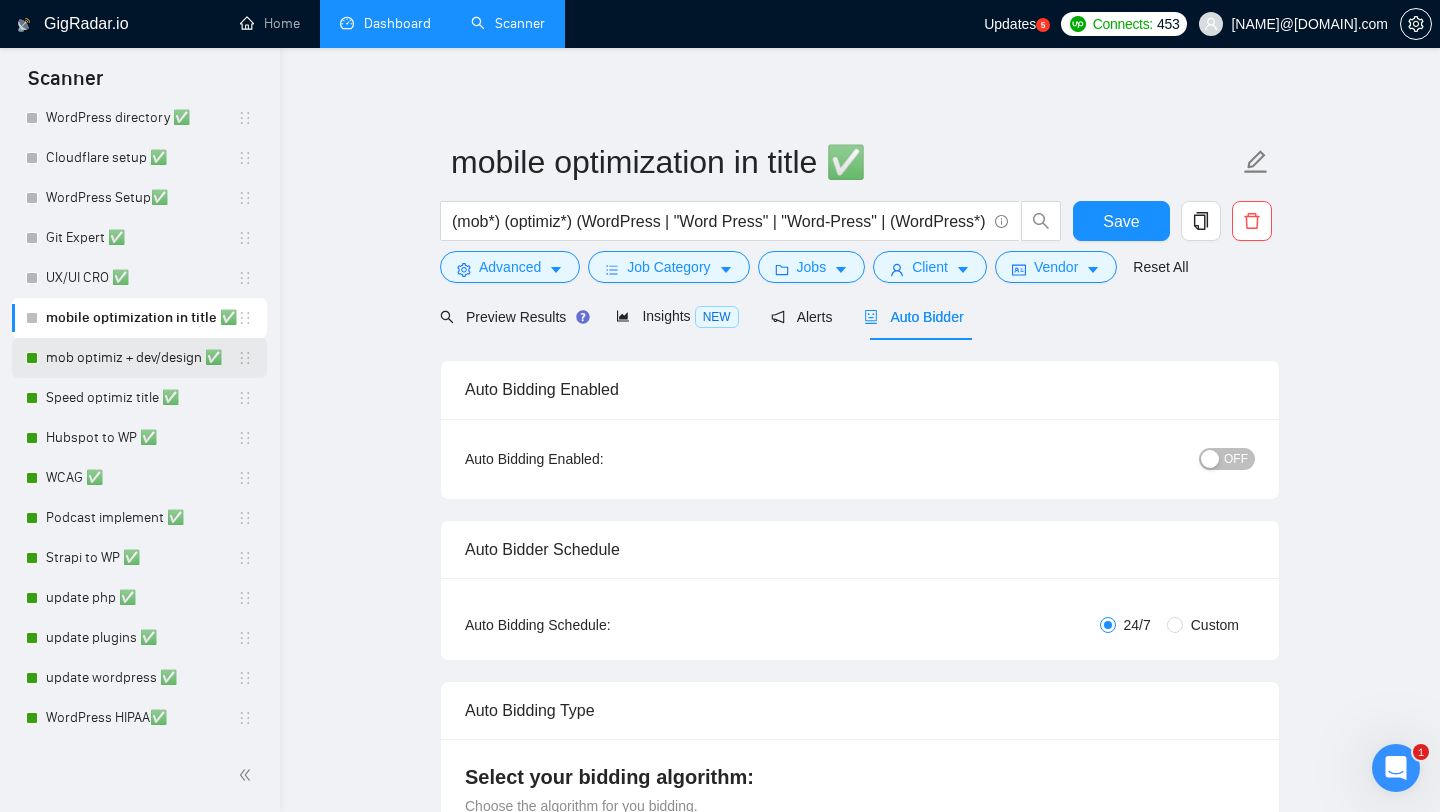 click on "mob optimiz + dev/design ✅" at bounding box center (141, 358) 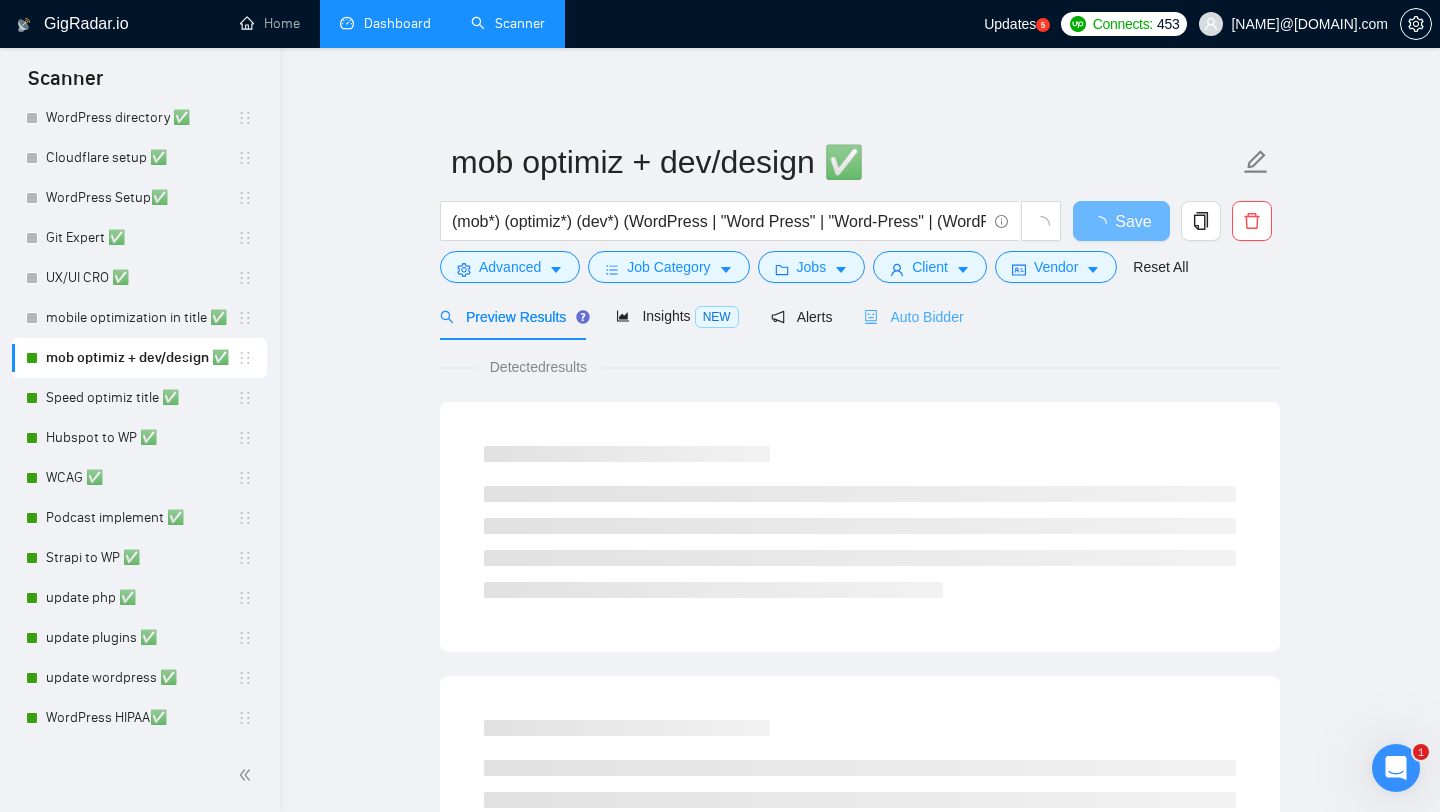 click on "Auto Bidder" at bounding box center (913, 316) 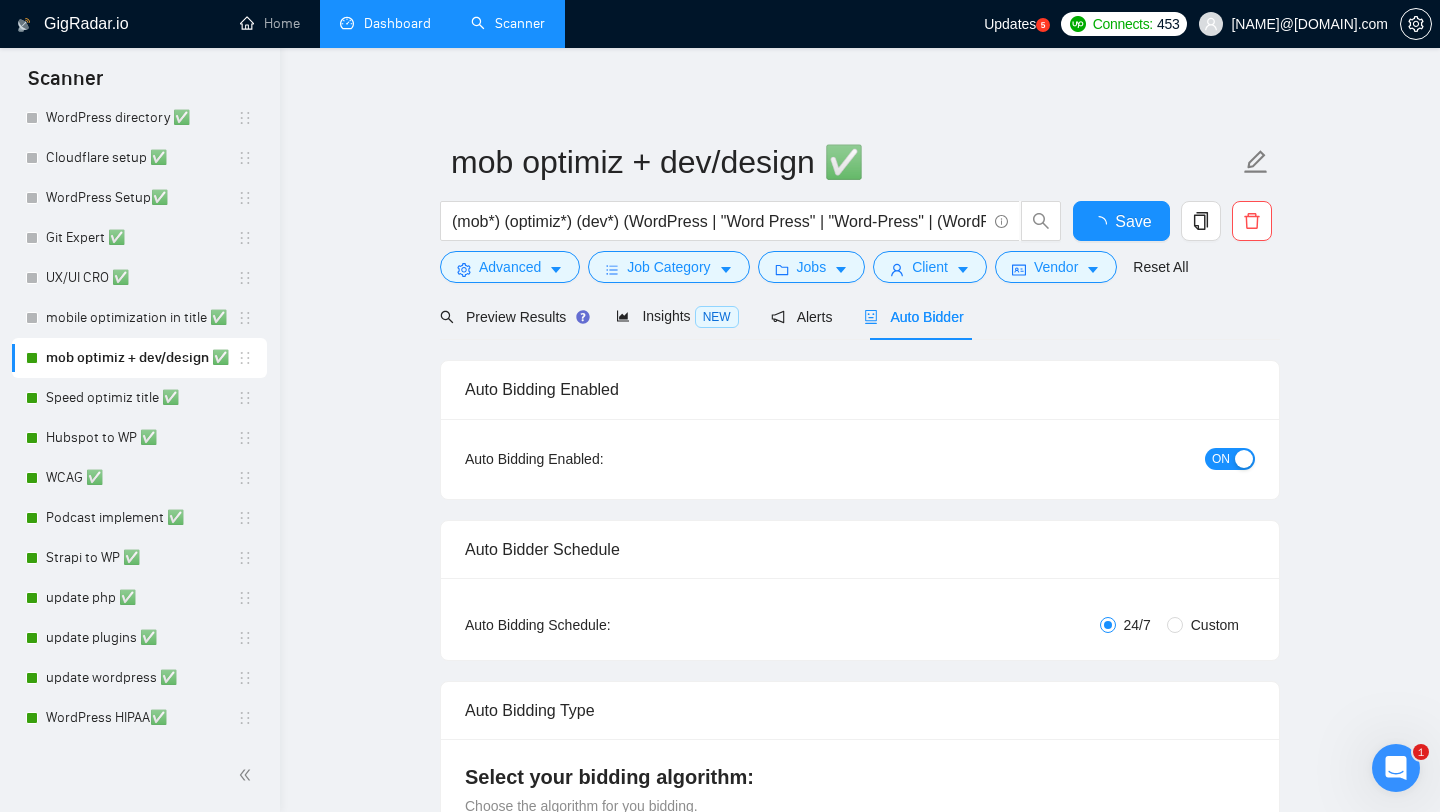 click on "ON" at bounding box center [1123, 459] 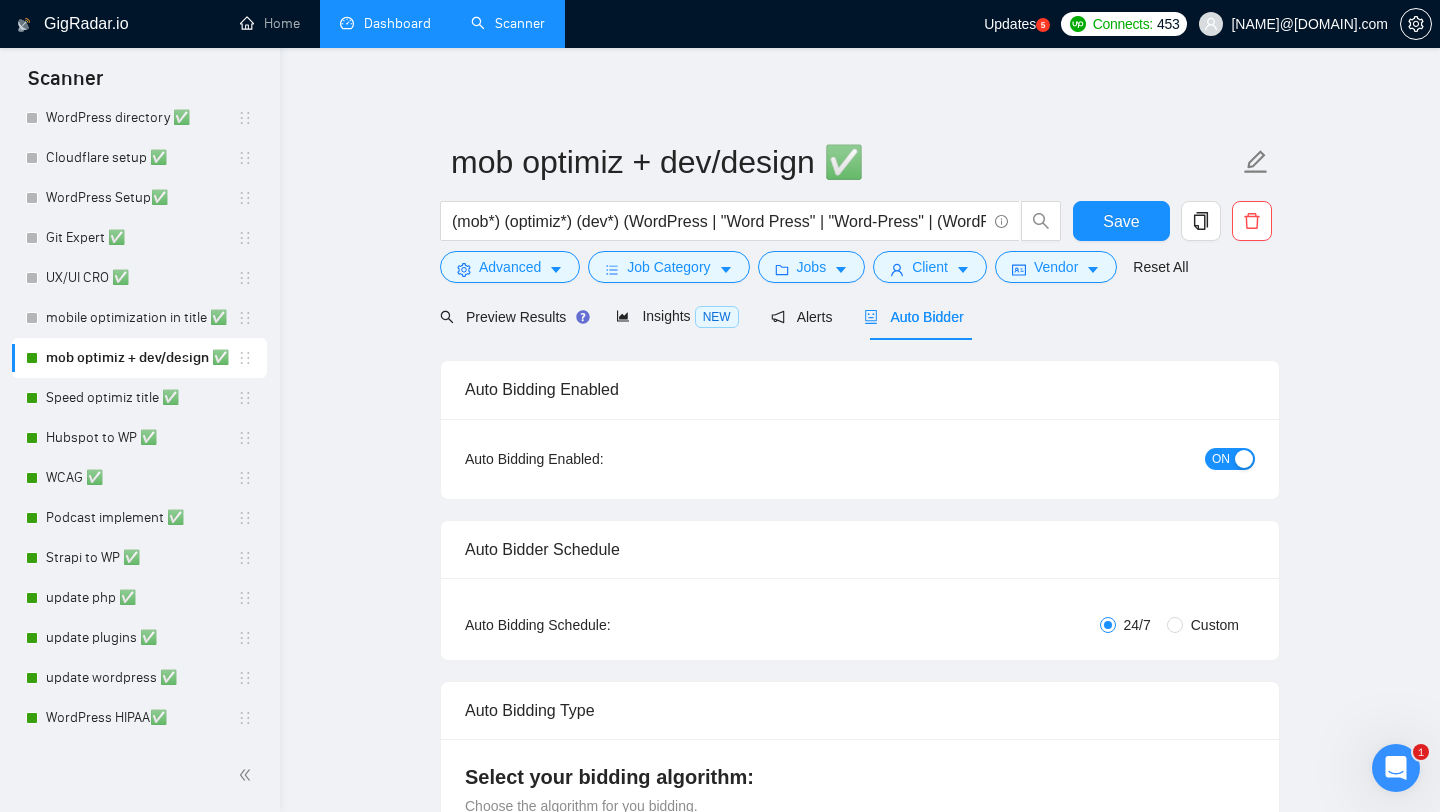 click on "ON" at bounding box center (1221, 459) 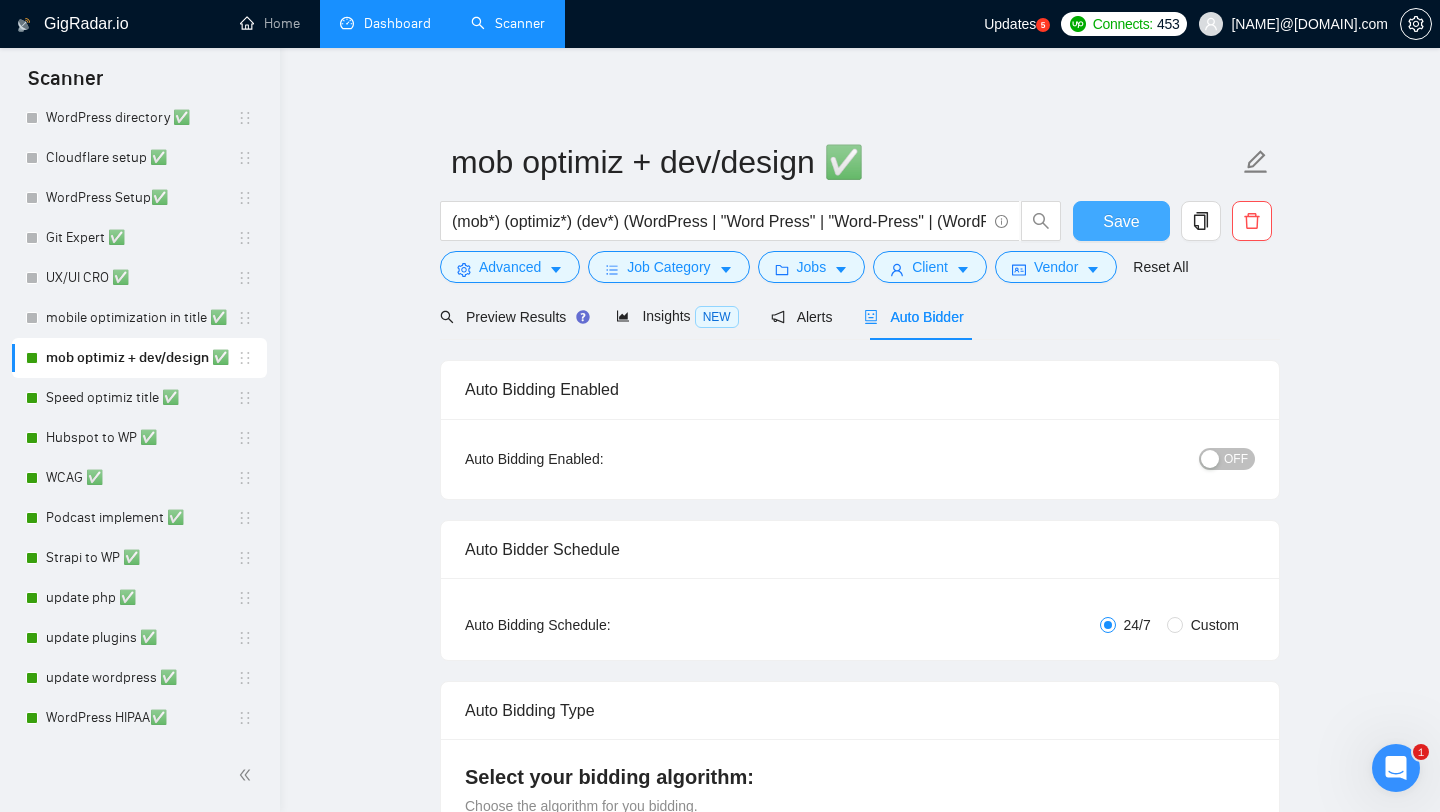 click on "Save" at bounding box center [1121, 221] 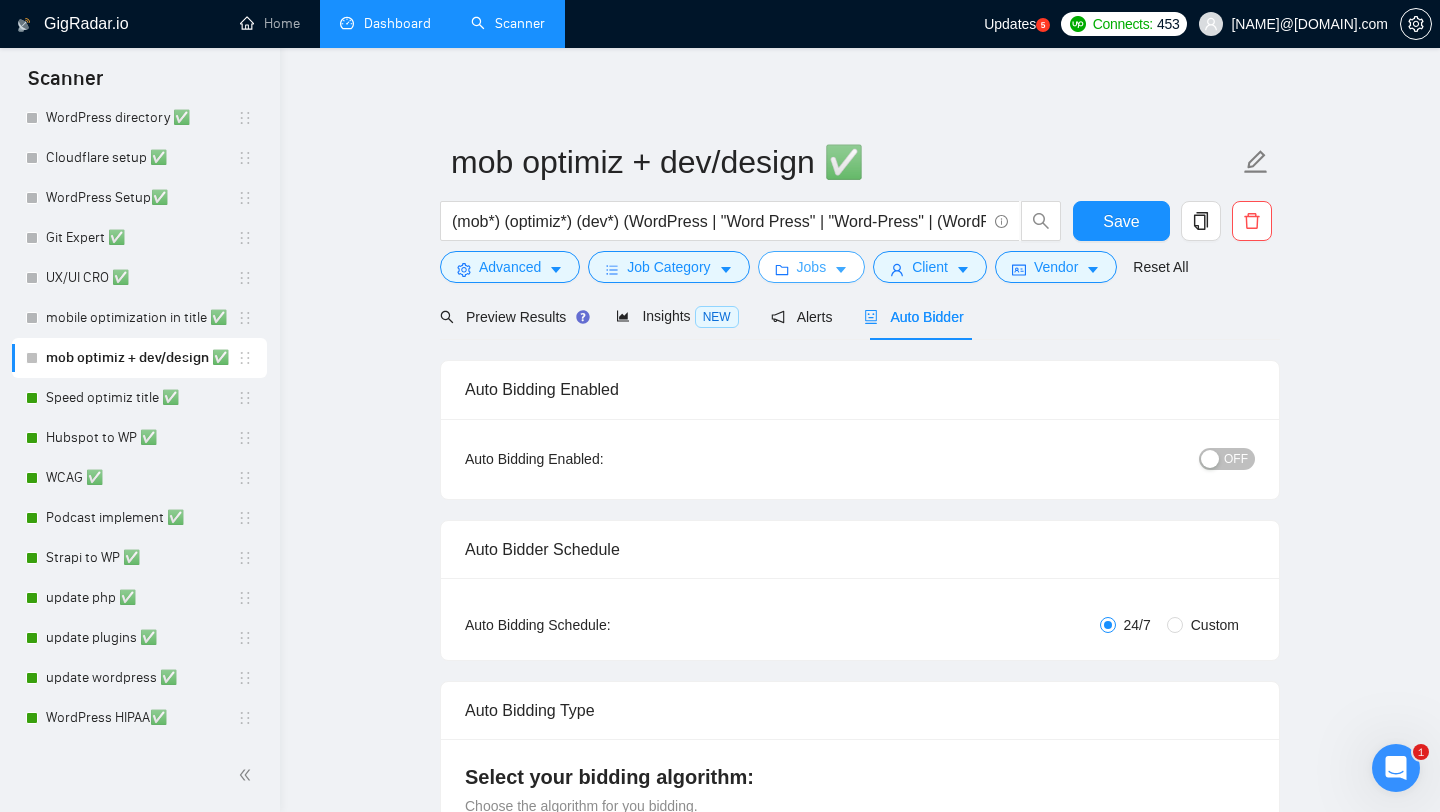 click on "Speed optimiz title ✅" at bounding box center [141, 398] 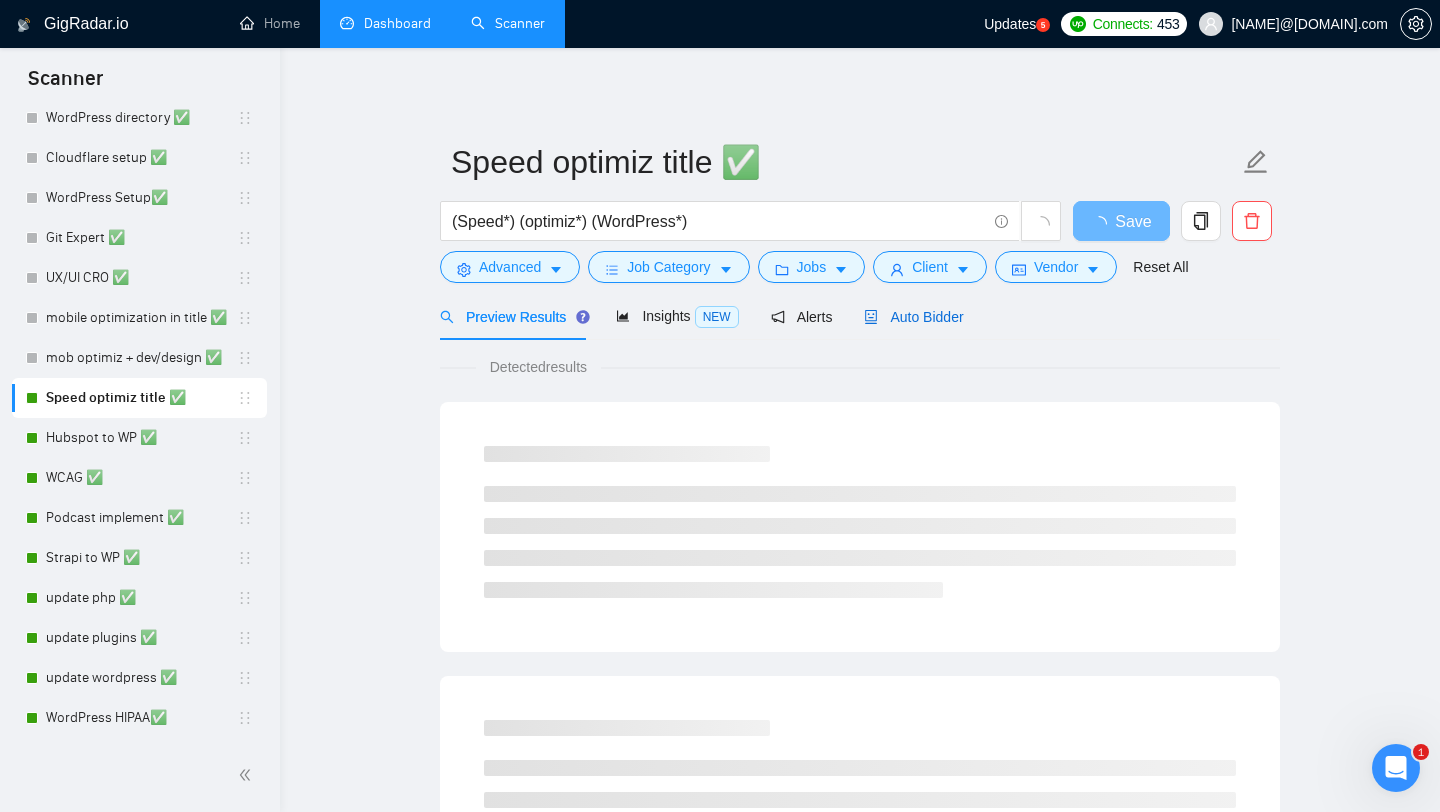 click on "Auto Bidder" at bounding box center [913, 317] 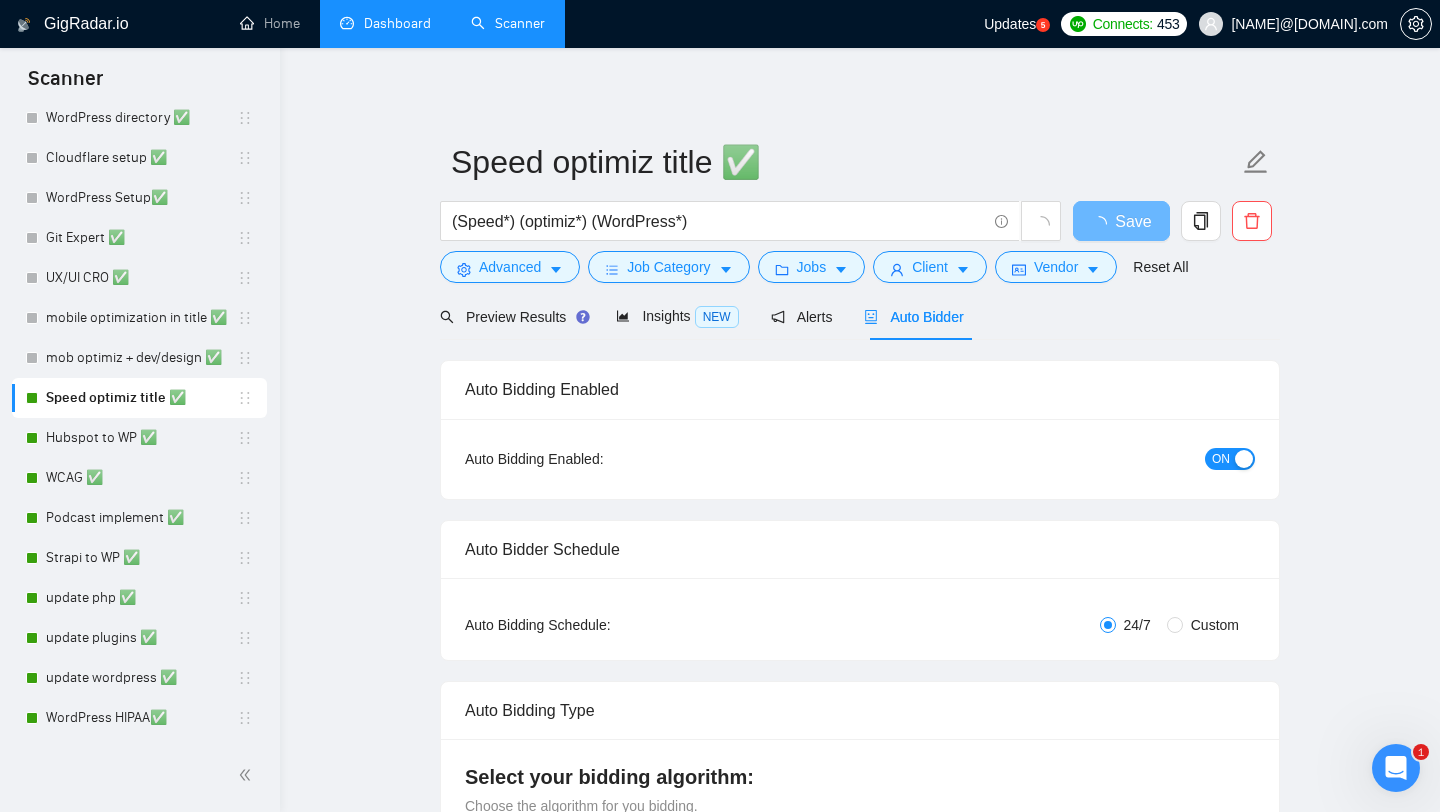 radio on "false" 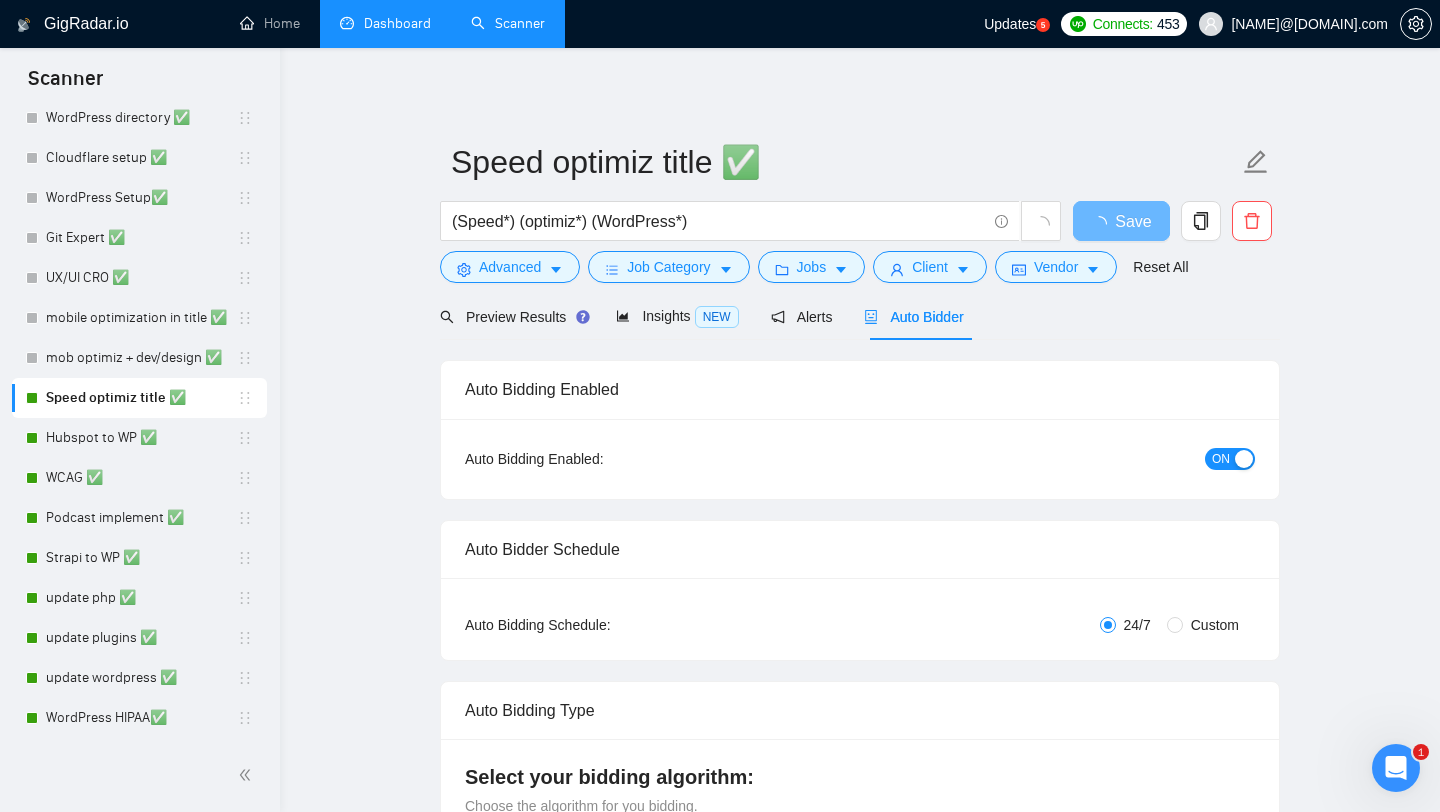 radio on "true" 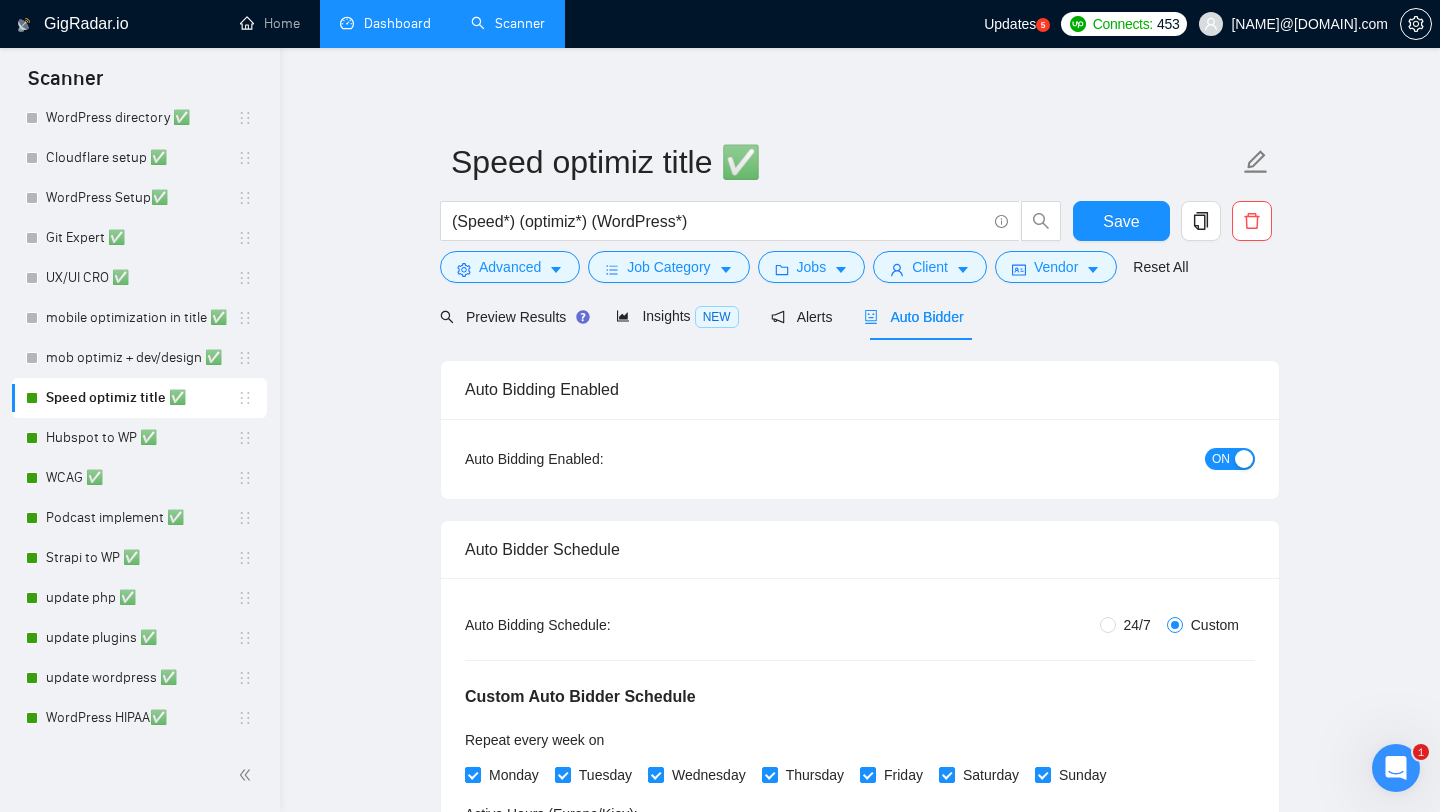 click at bounding box center (1244, 459) 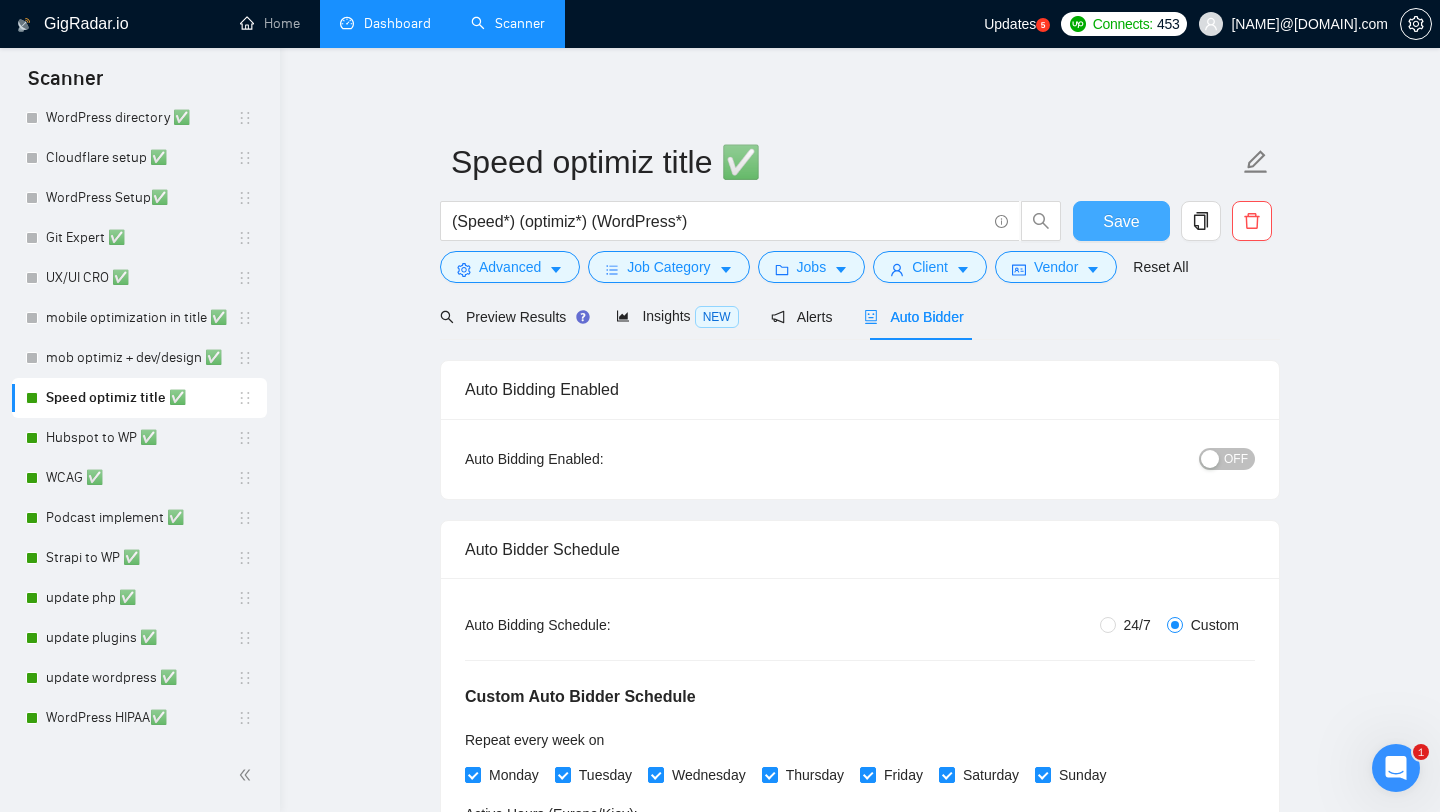 click on "Save" at bounding box center (1121, 221) 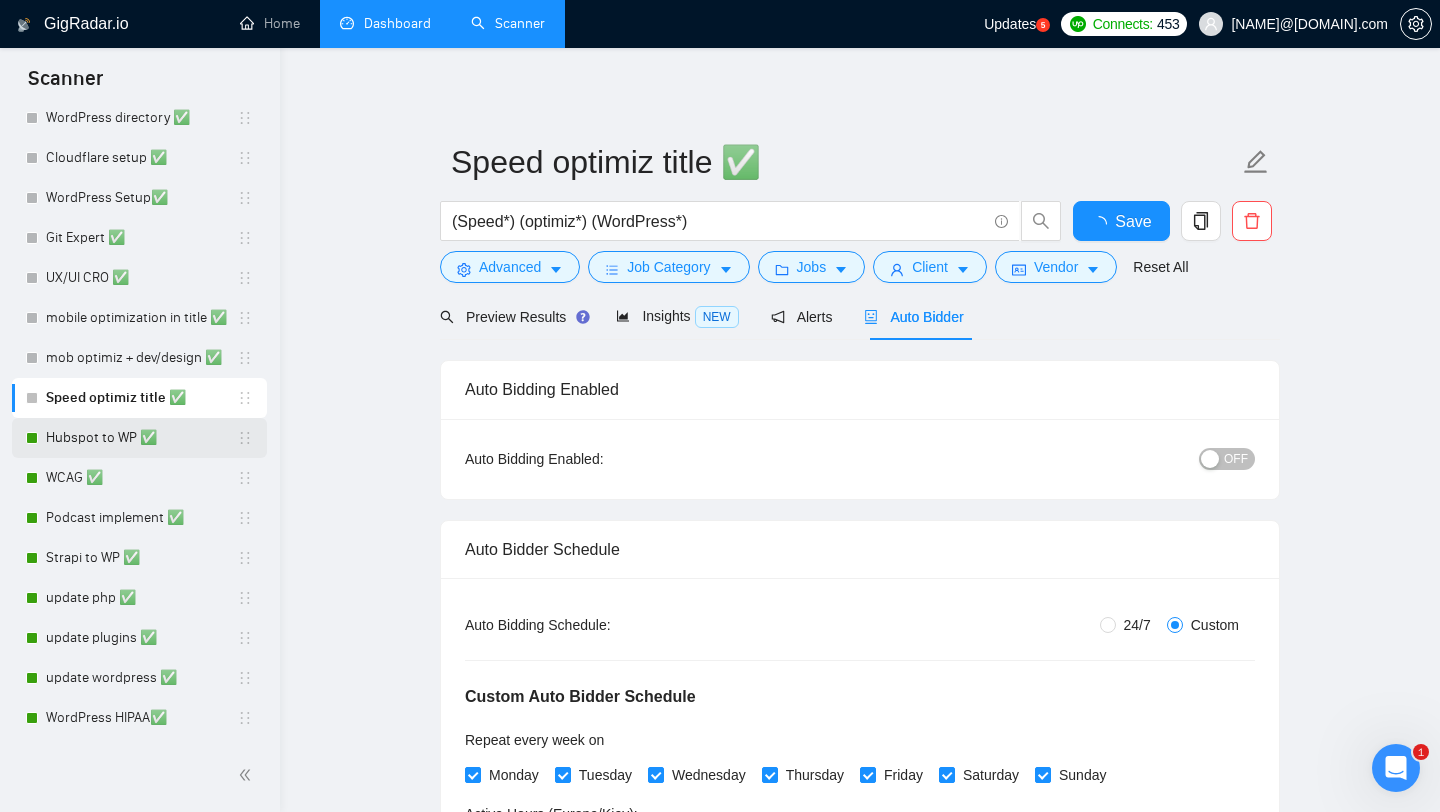 click on "Hubspot to WP ✅" at bounding box center (141, 438) 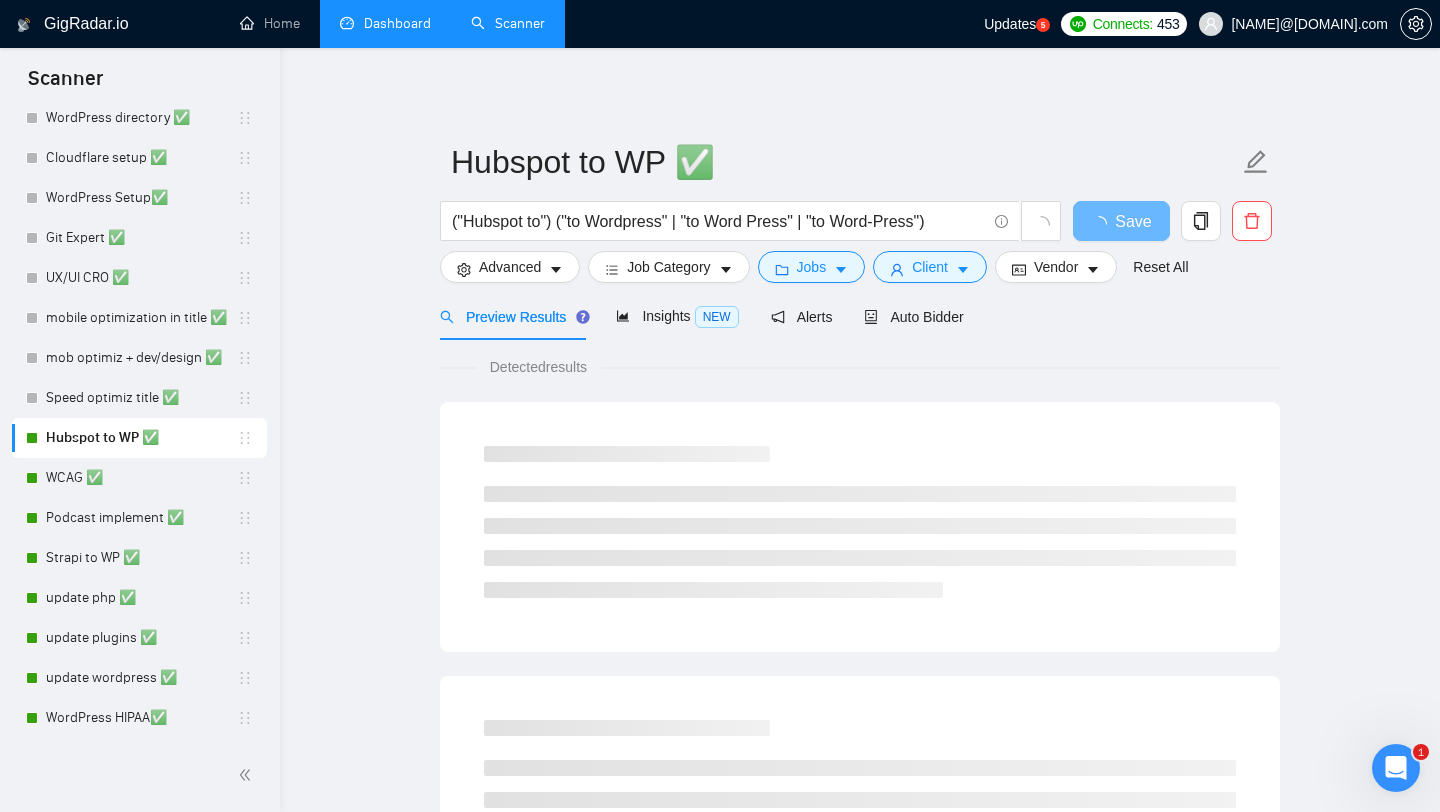 click on "Preview Results Insights NEW Alerts Auto Bidder" at bounding box center (860, 316) 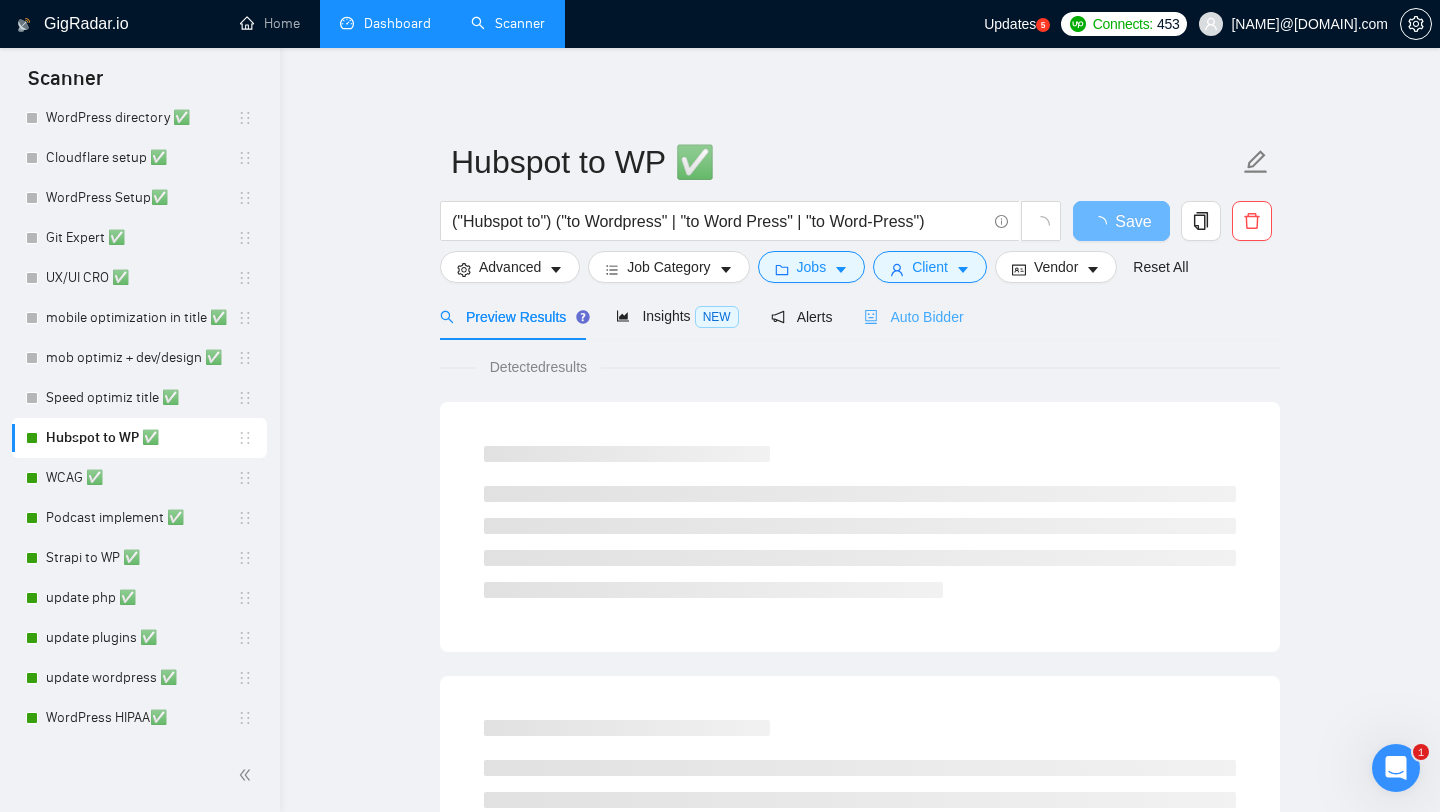 click on "Auto Bidder" at bounding box center [913, 316] 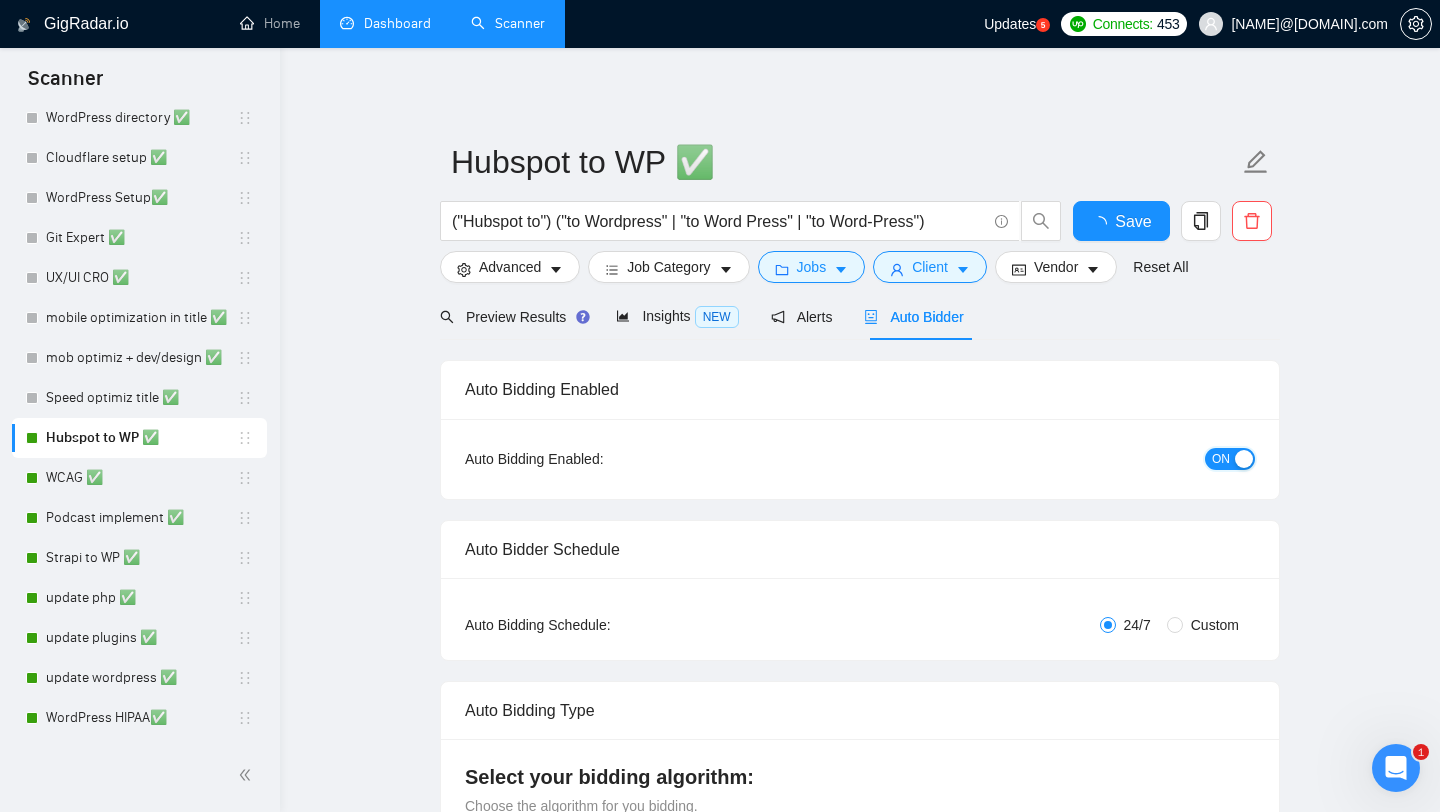 click on "ON" at bounding box center [1230, 459] 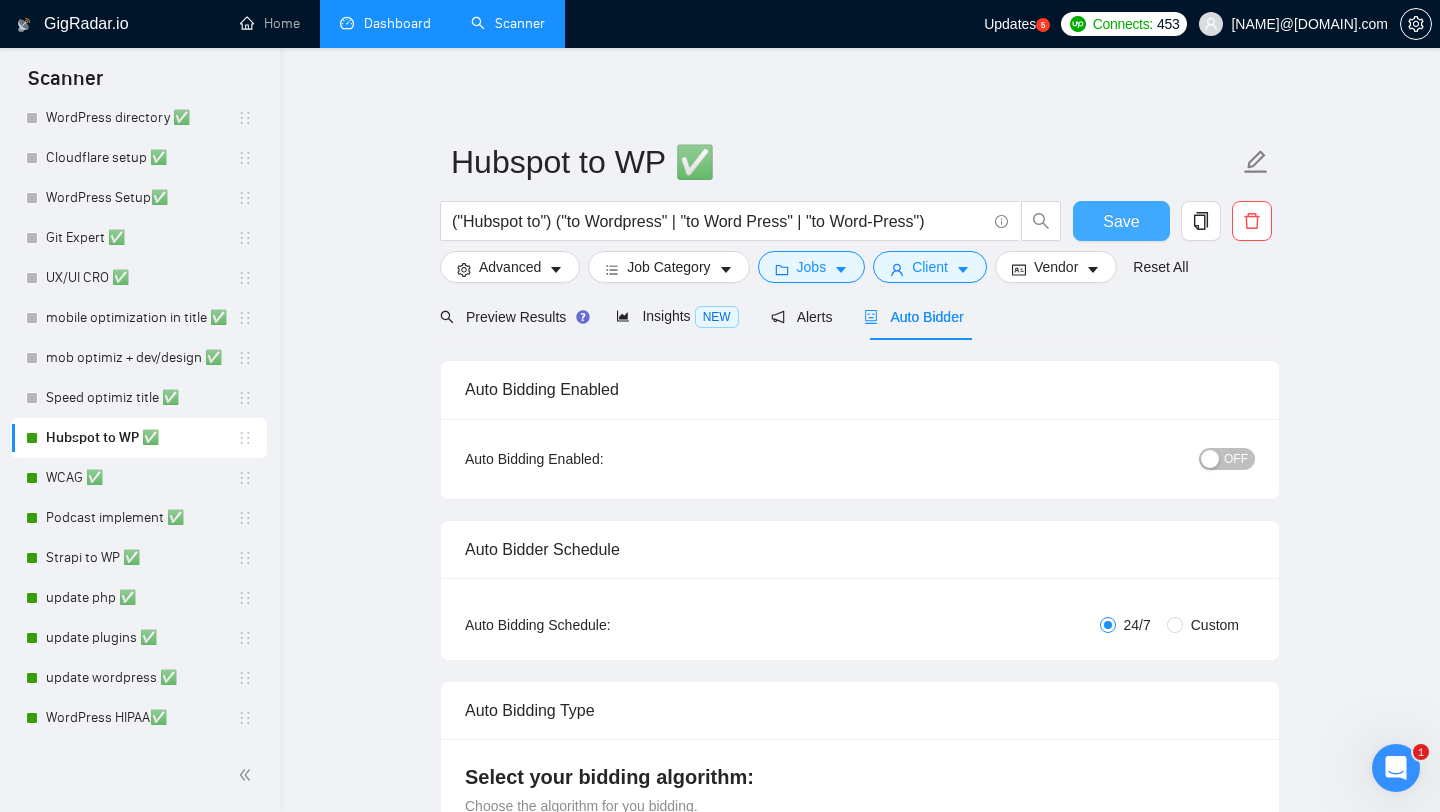 click on "Save" at bounding box center (1121, 221) 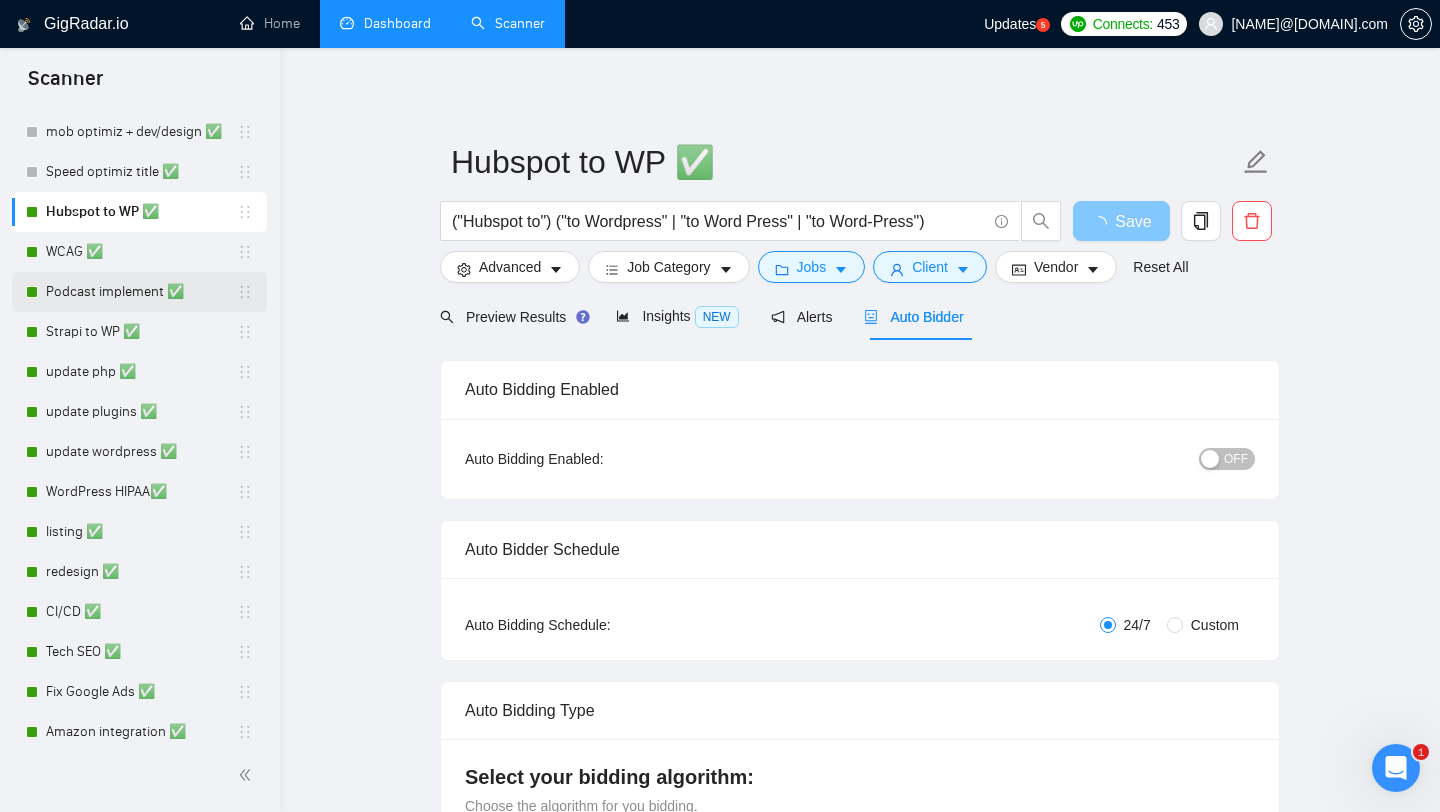 scroll, scrollTop: 508, scrollLeft: 0, axis: vertical 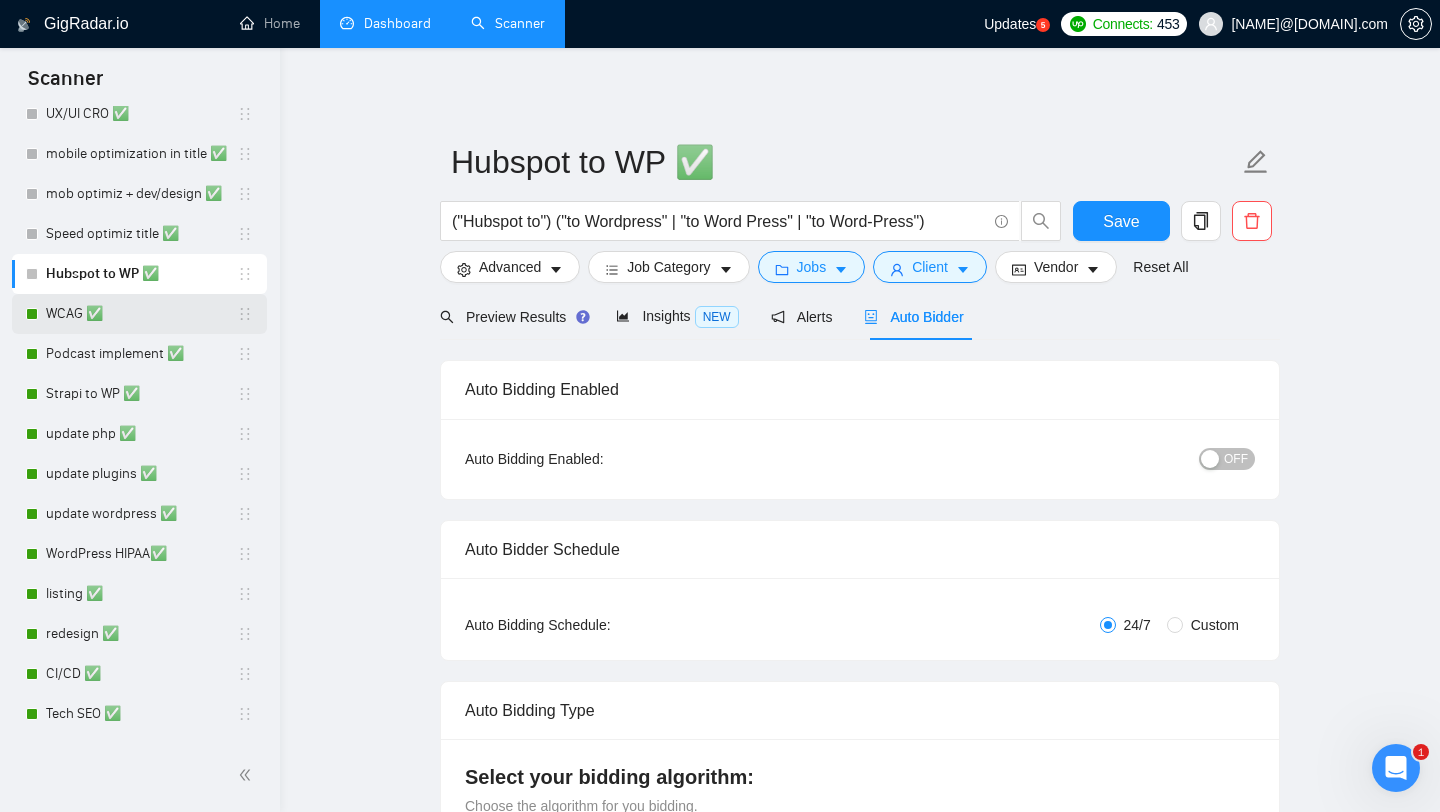 click on "WCAG ✅" at bounding box center [141, 314] 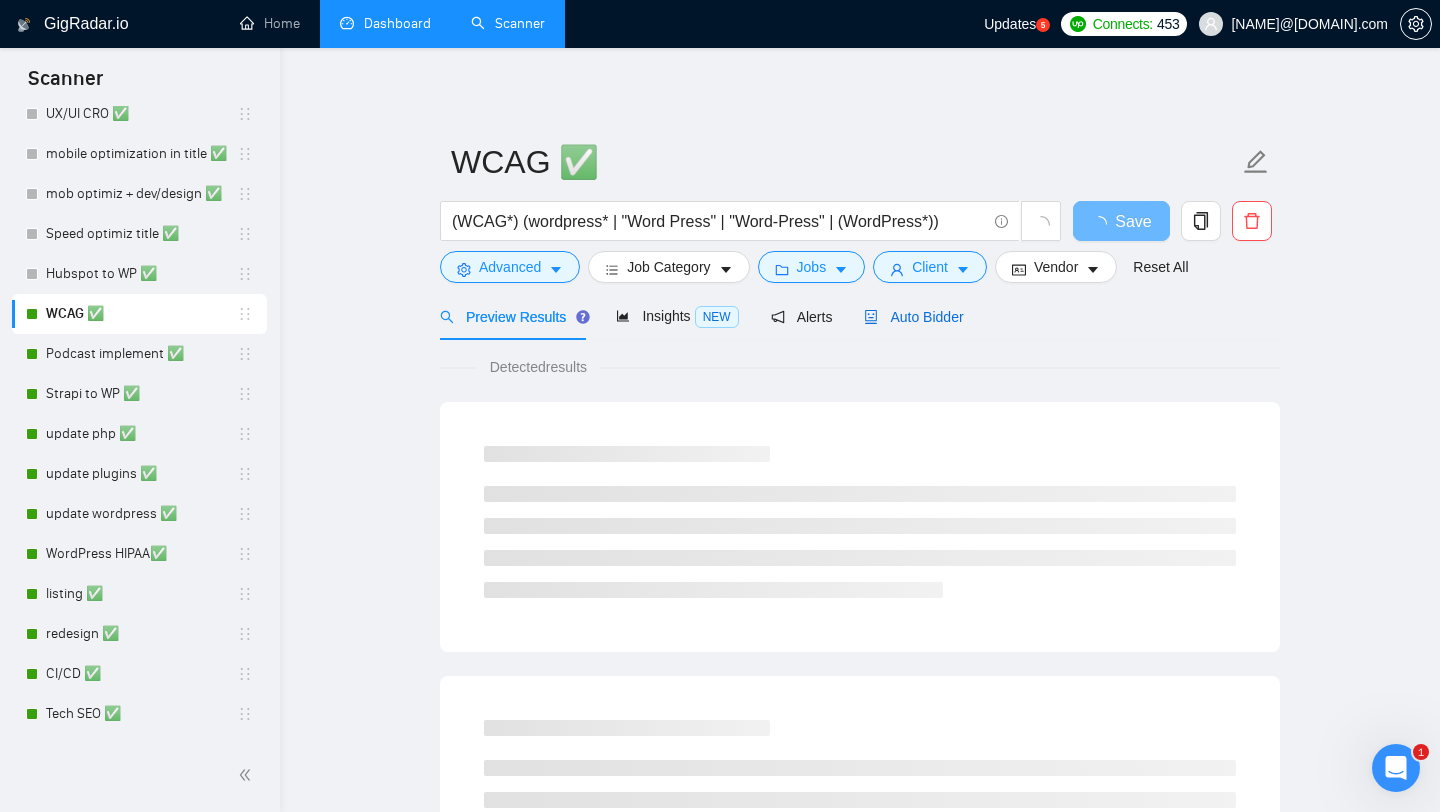 click on "Auto Bidder" at bounding box center (913, 317) 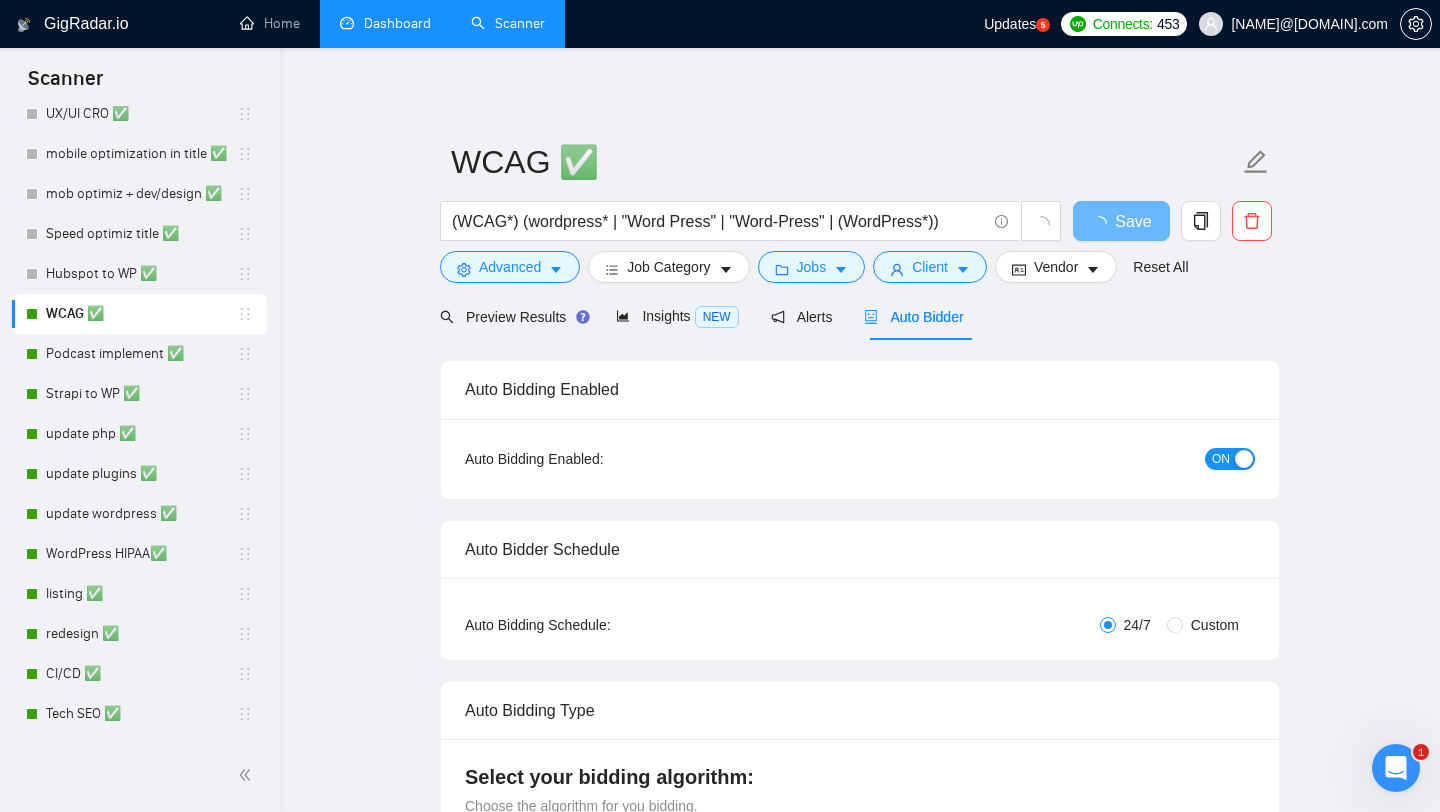 click on "ON" at bounding box center [1230, 459] 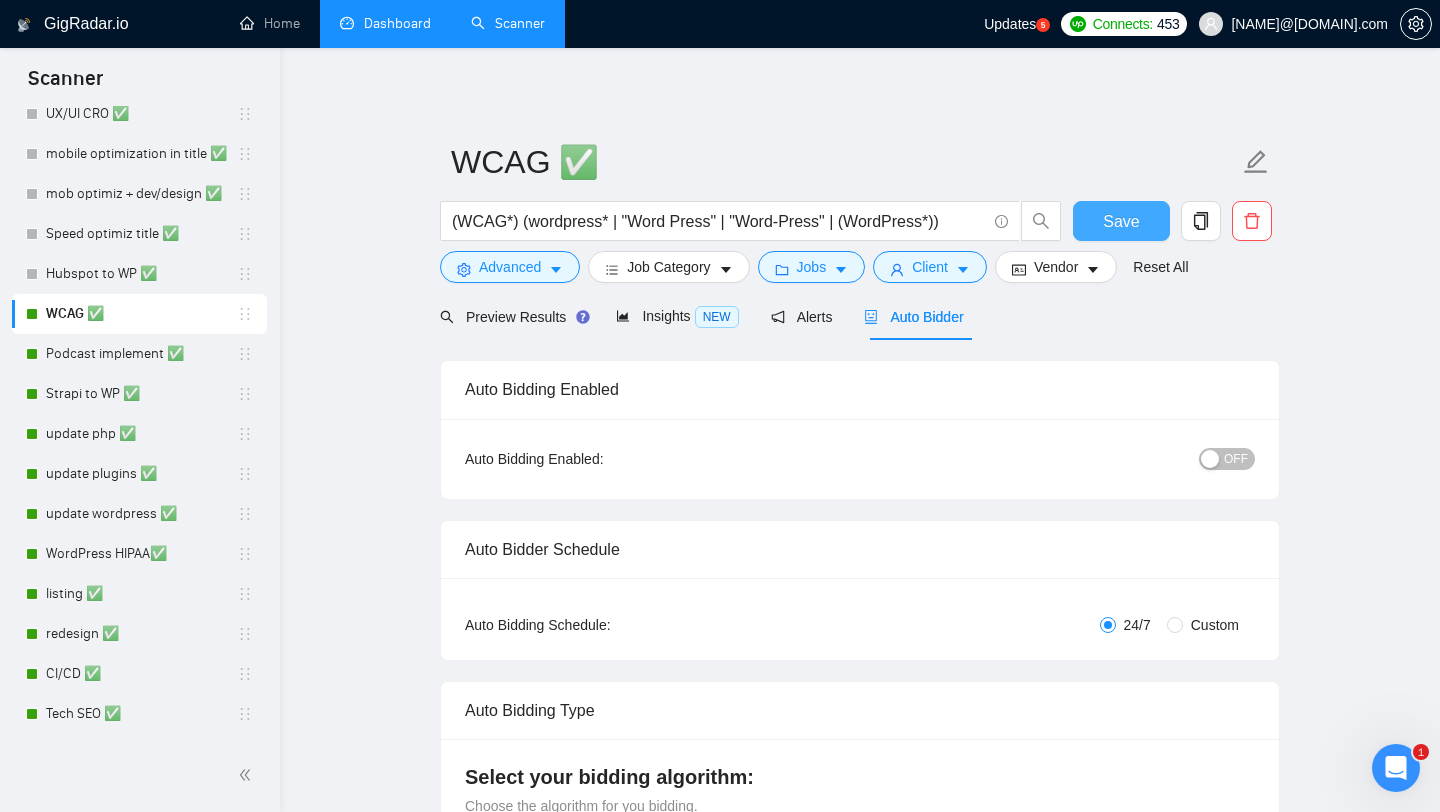 click on "Save" at bounding box center [1121, 221] 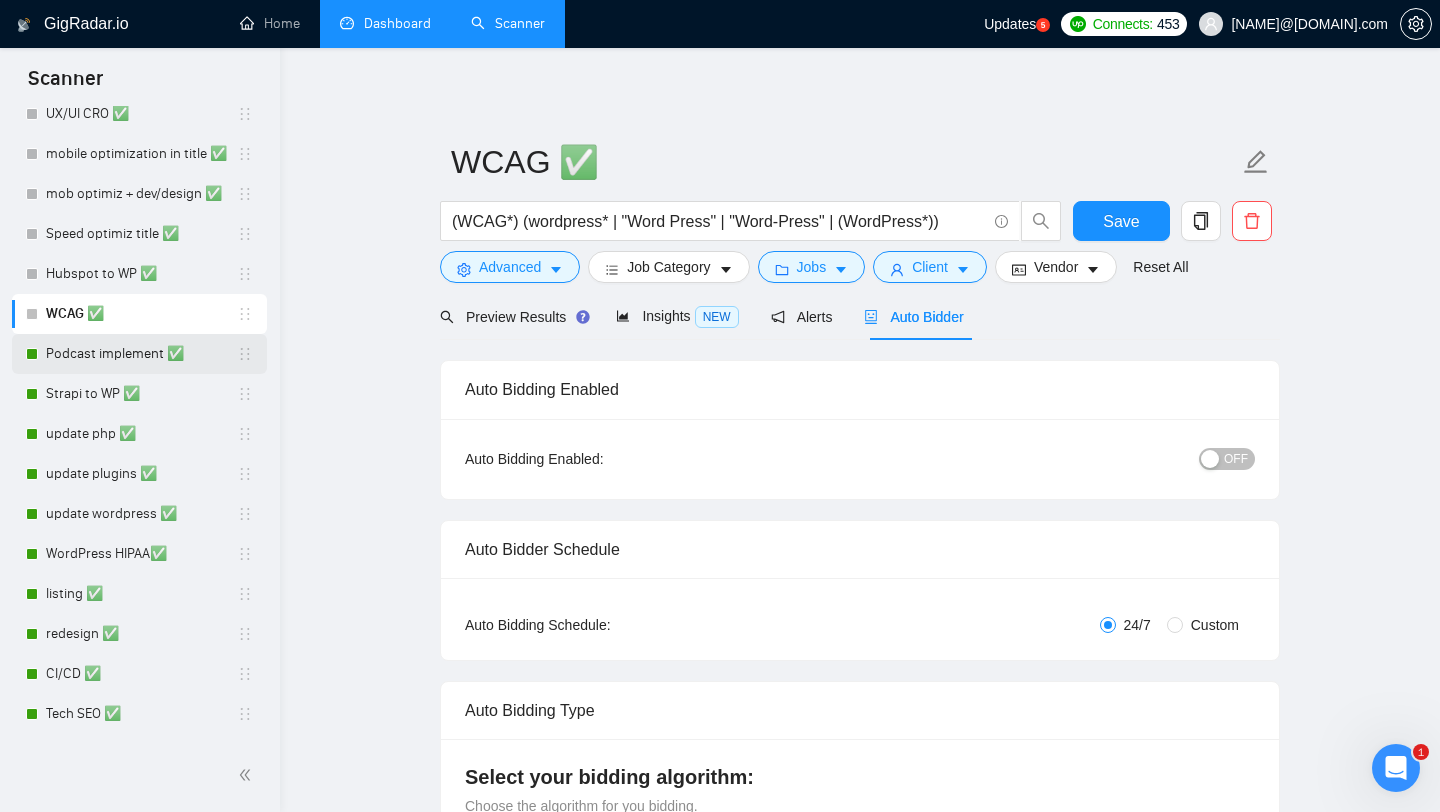 click on "Podcast implement ✅" at bounding box center (141, 354) 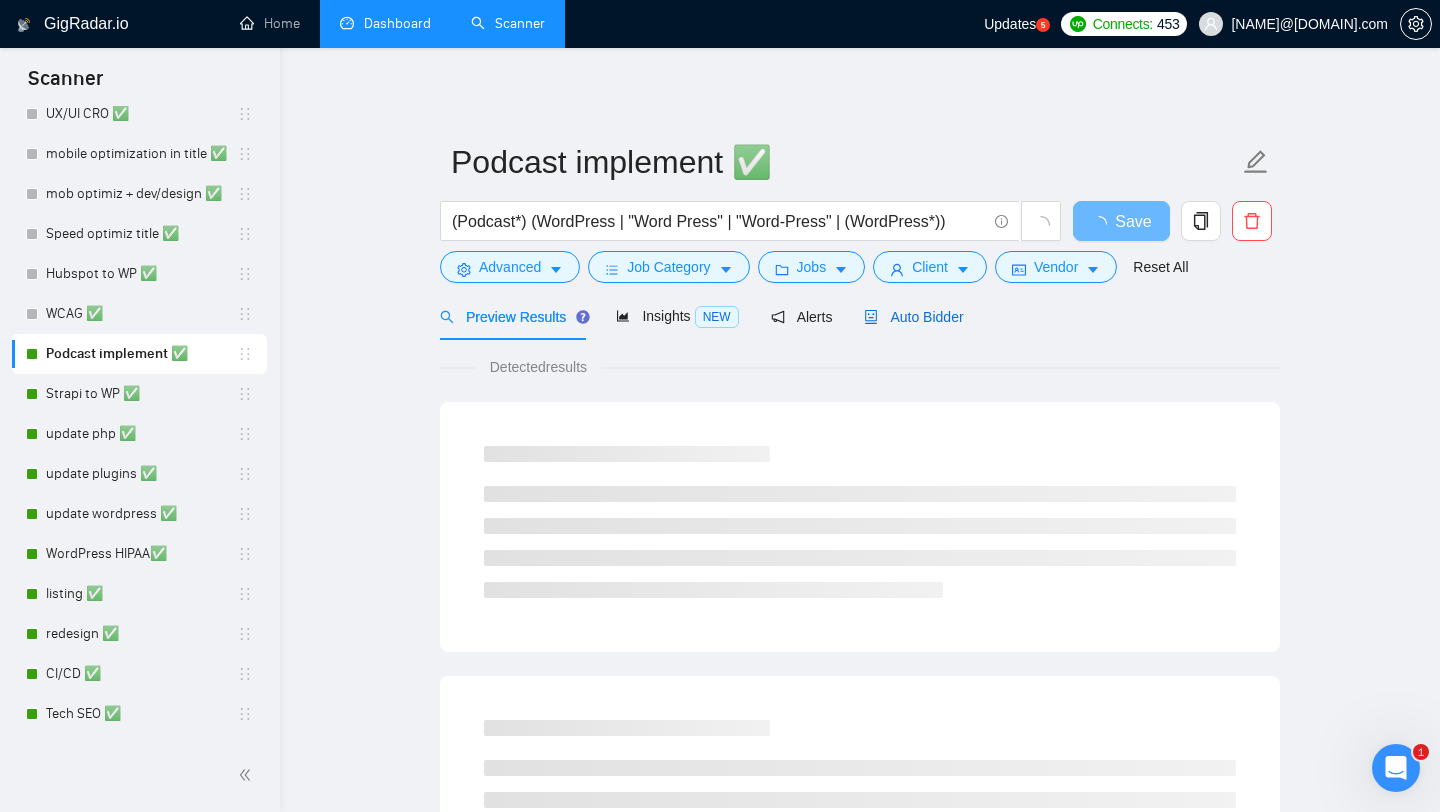 click on "Auto Bidder" at bounding box center (913, 317) 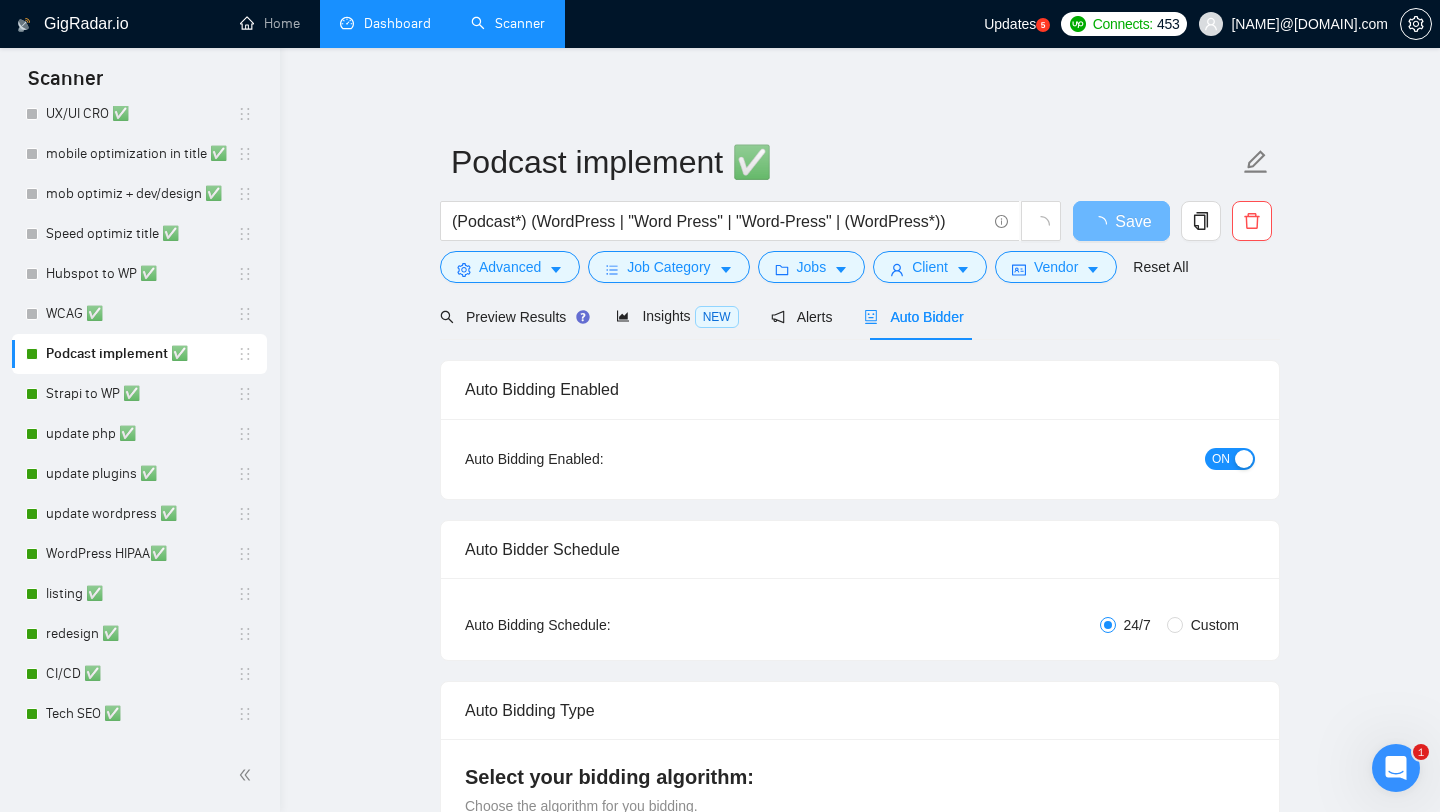 click on "ON" at bounding box center (1230, 459) 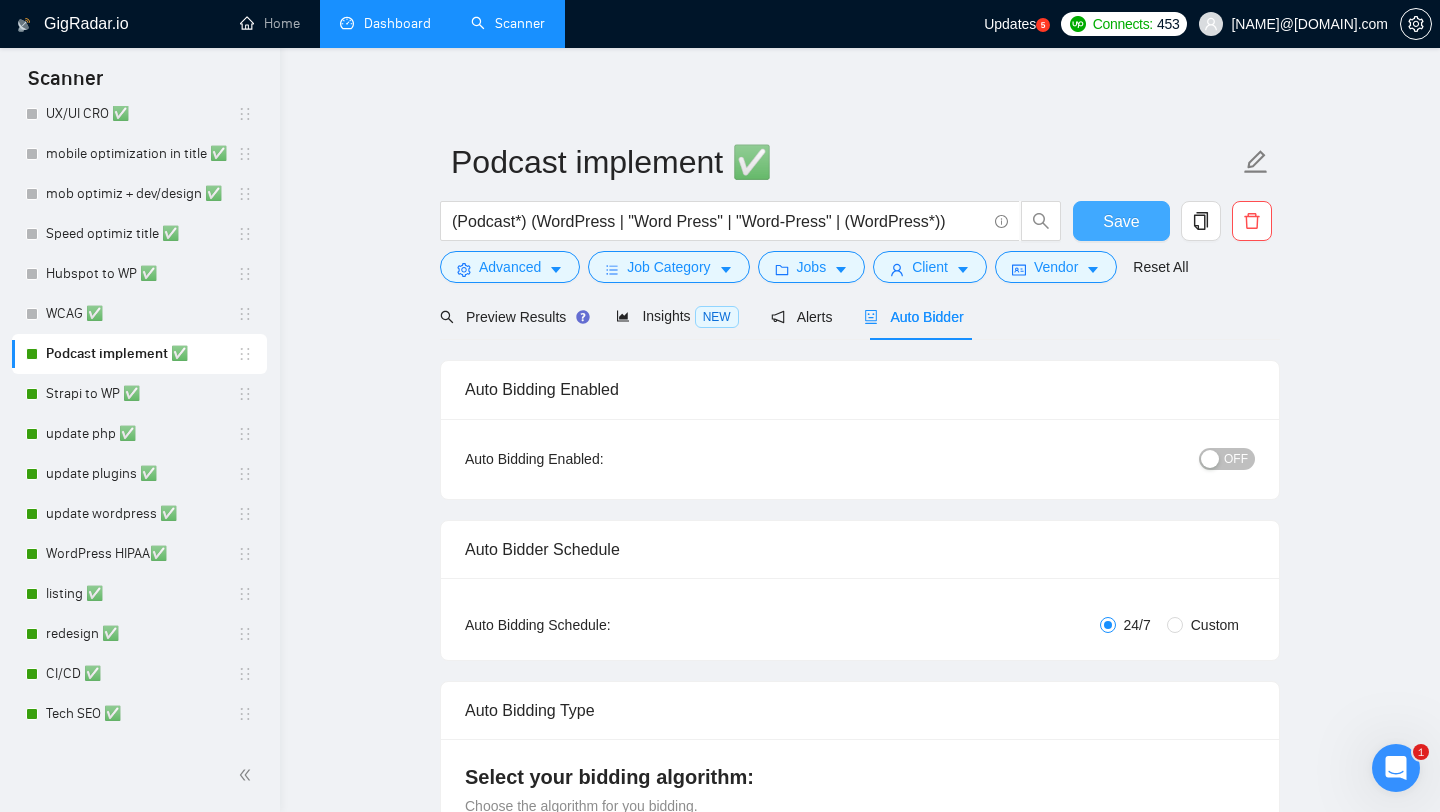 click on "Save" at bounding box center (1121, 221) 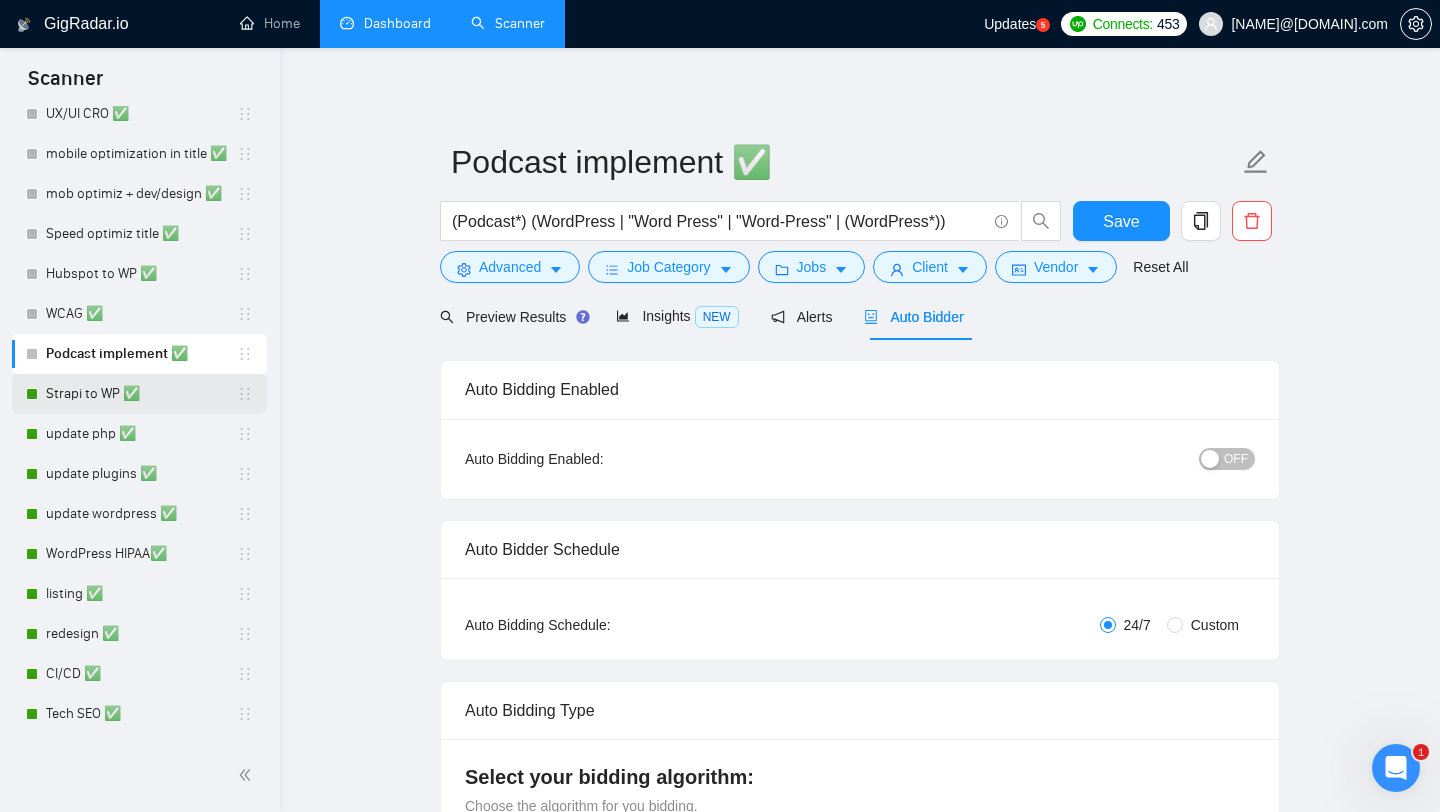 click on "Strapi to WP ✅" at bounding box center (141, 394) 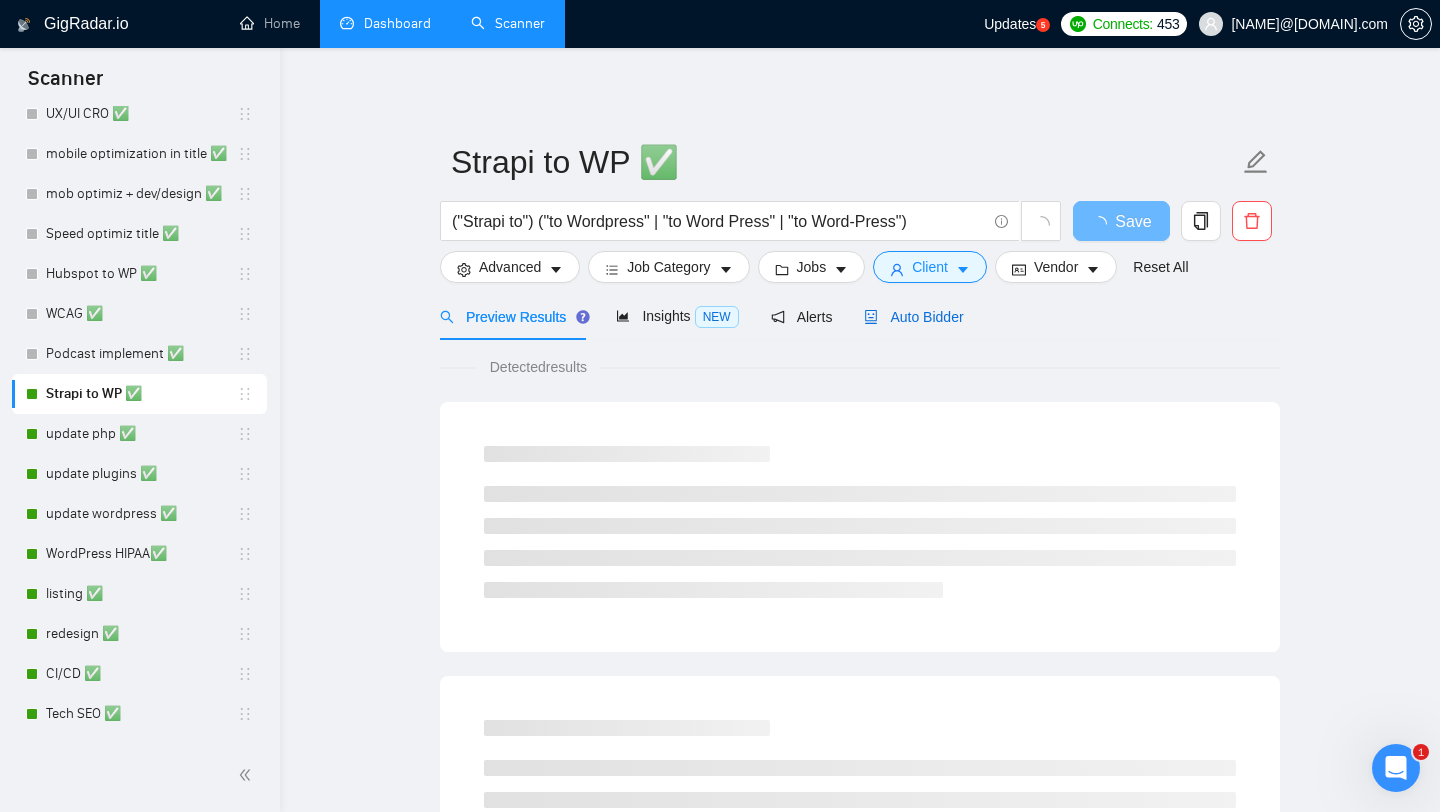 click on "Auto Bidder" at bounding box center (913, 317) 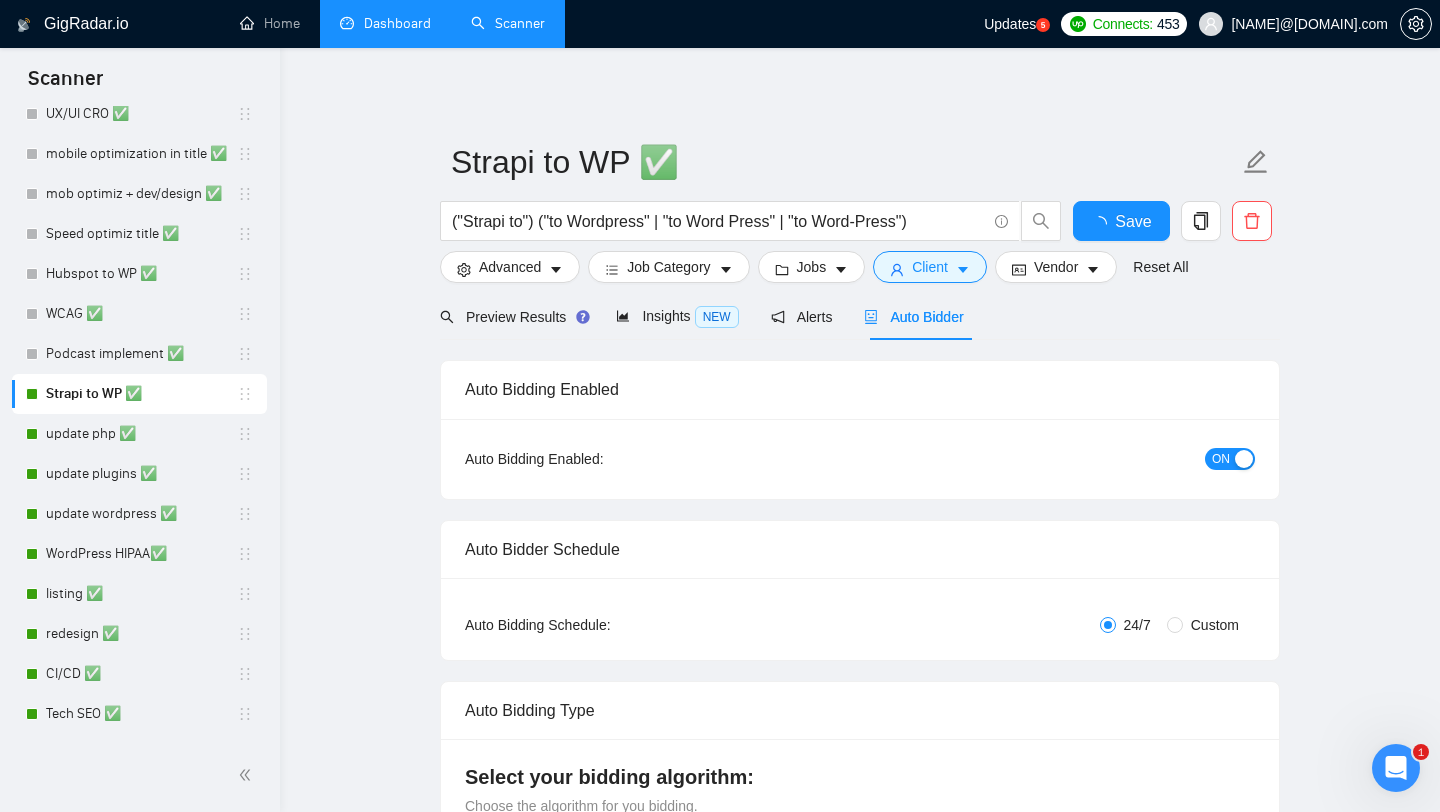 click on "ON" at bounding box center (1221, 459) 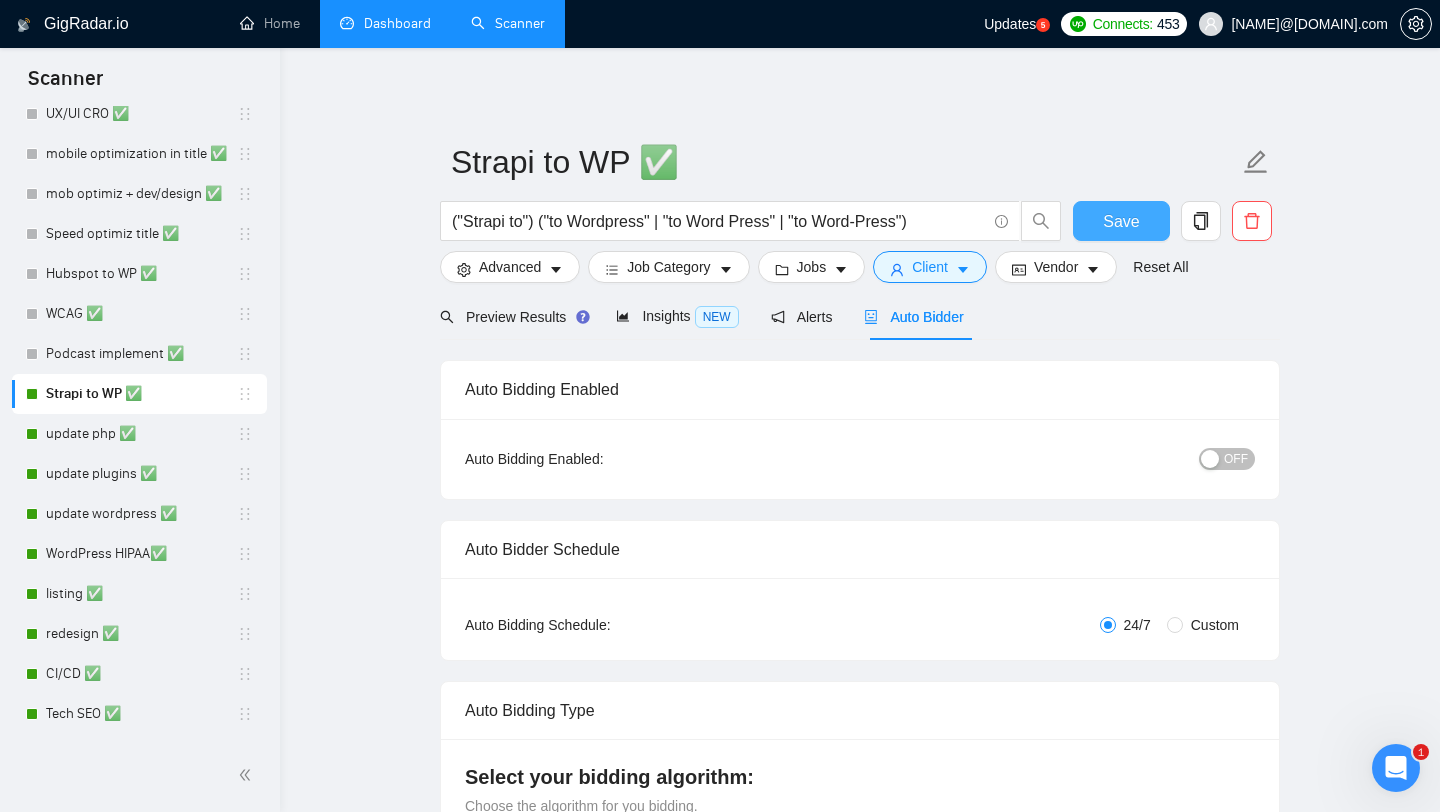 click on "Save" at bounding box center [1121, 221] 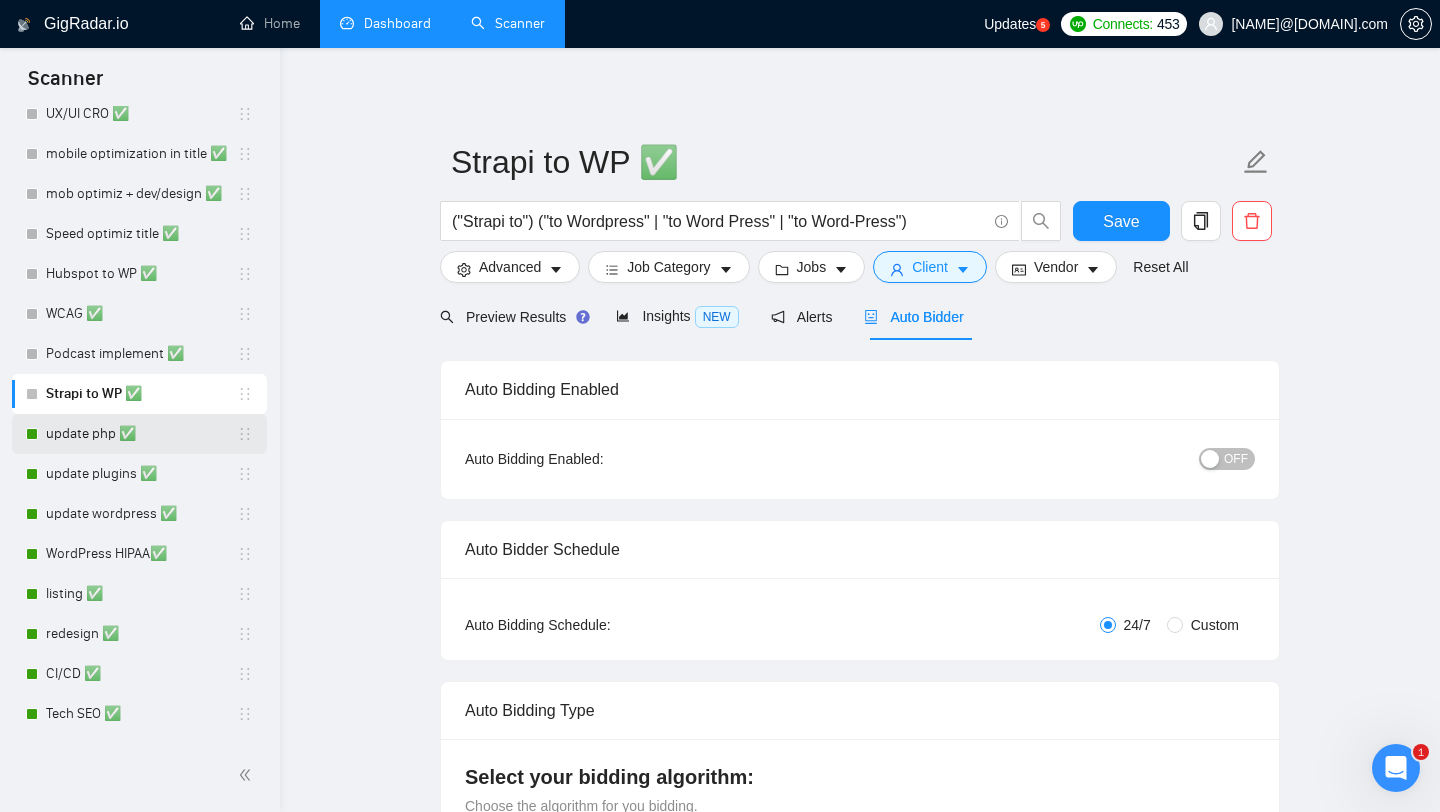 click on "update php ✅" at bounding box center [141, 434] 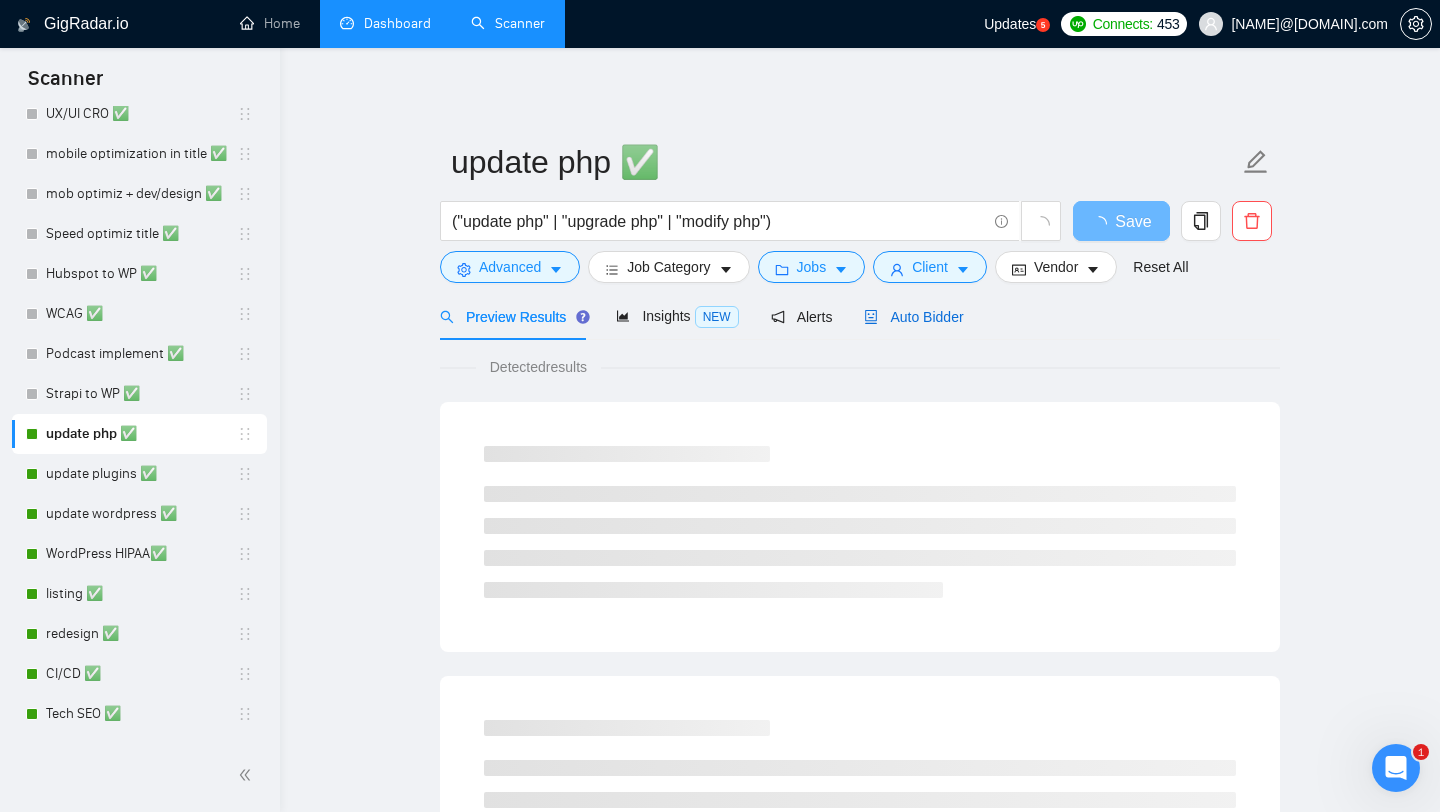 click on "Auto Bidder" at bounding box center [913, 317] 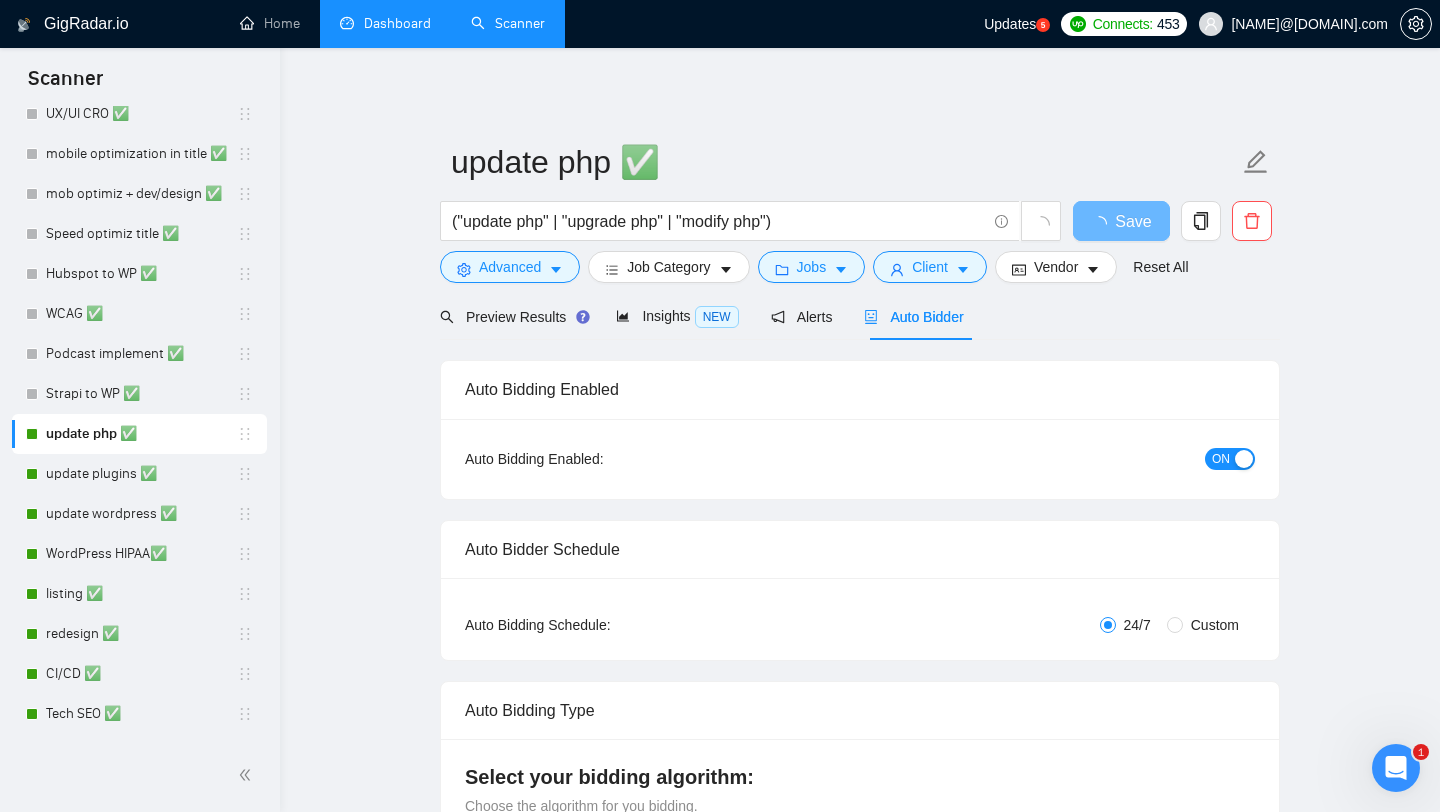 click on "ON" at bounding box center [1221, 459] 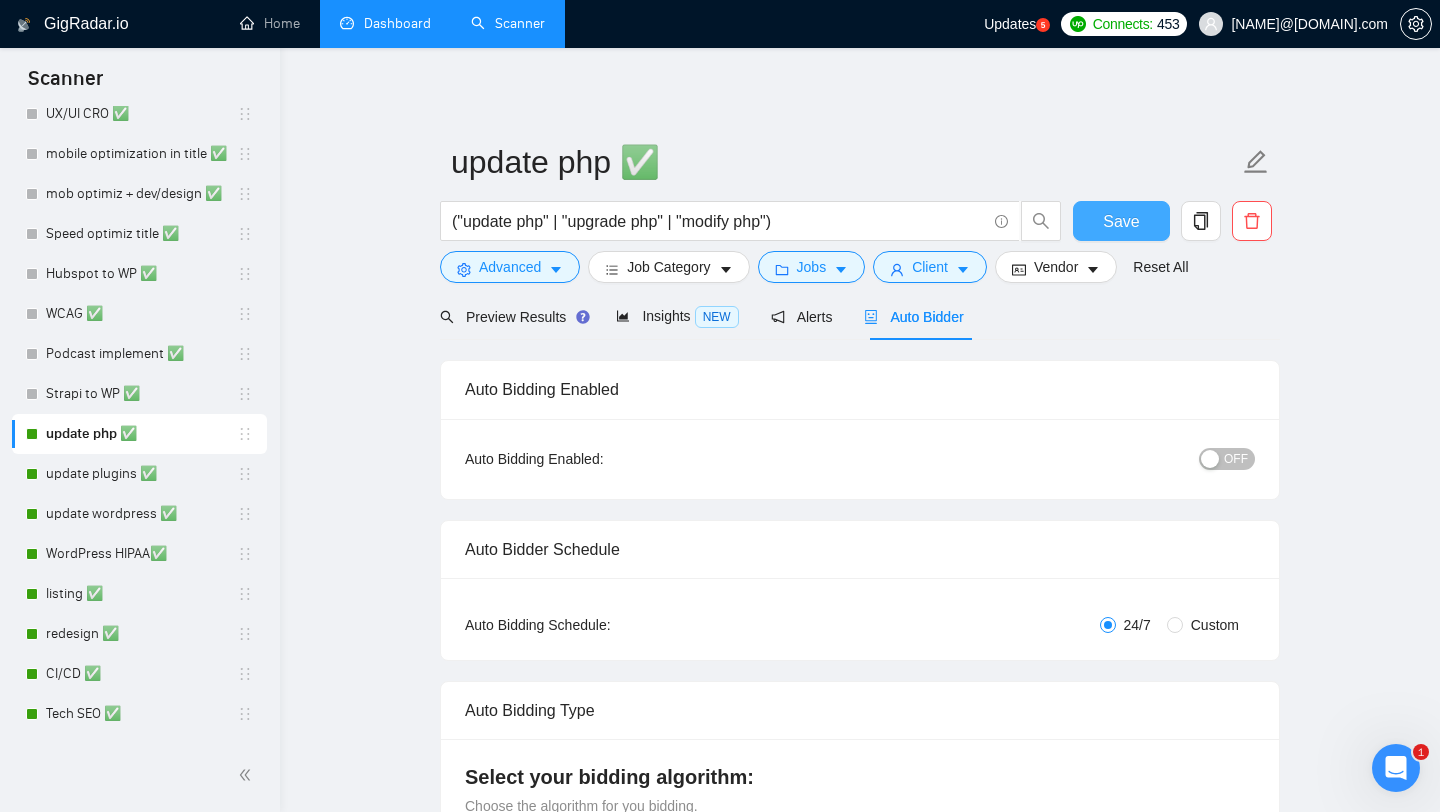 click on "Save" at bounding box center (1121, 221) 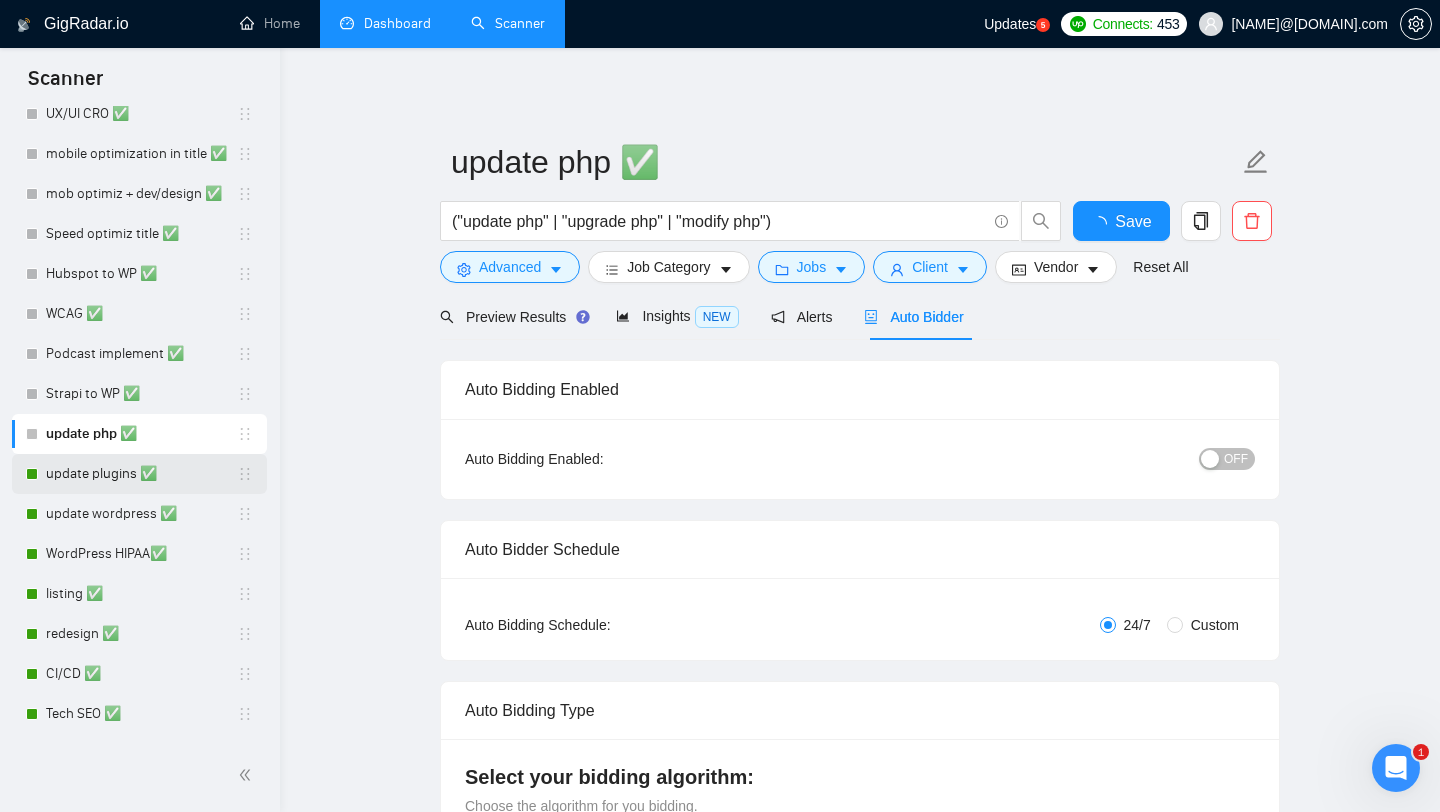 click on "update plugins ✅" at bounding box center [141, 474] 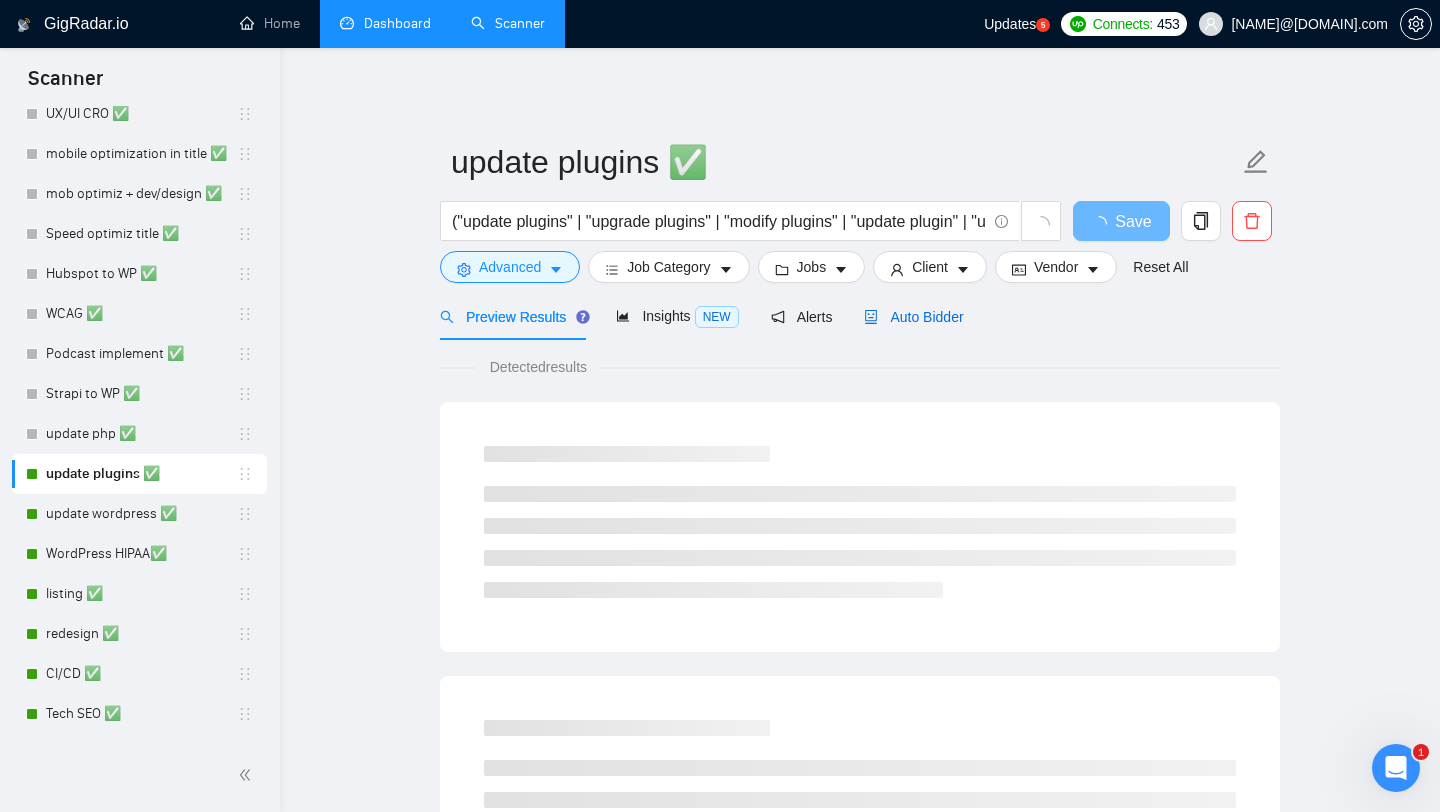 click on "Auto Bidder" at bounding box center (913, 317) 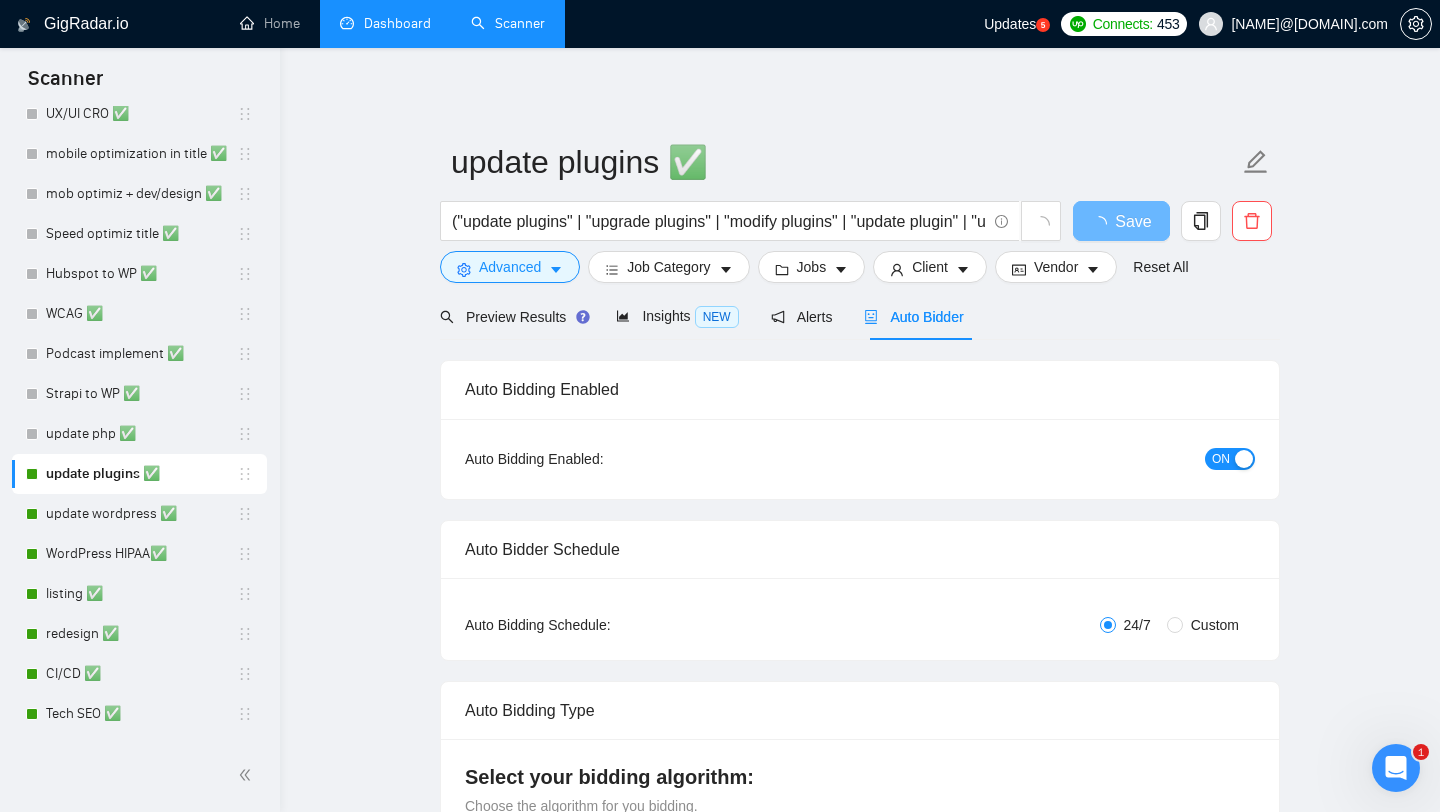 click at bounding box center (1244, 459) 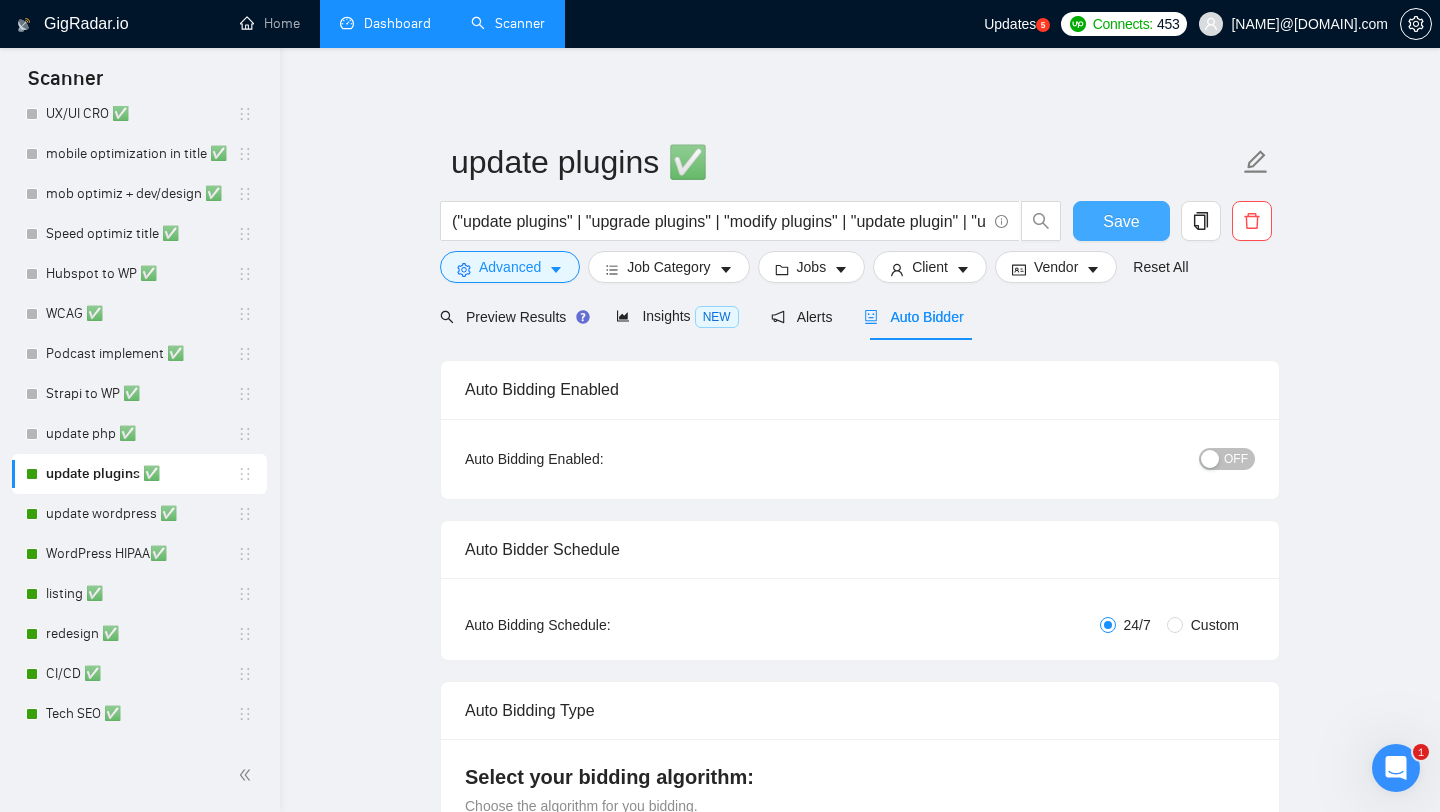 click on "Save" at bounding box center (1121, 221) 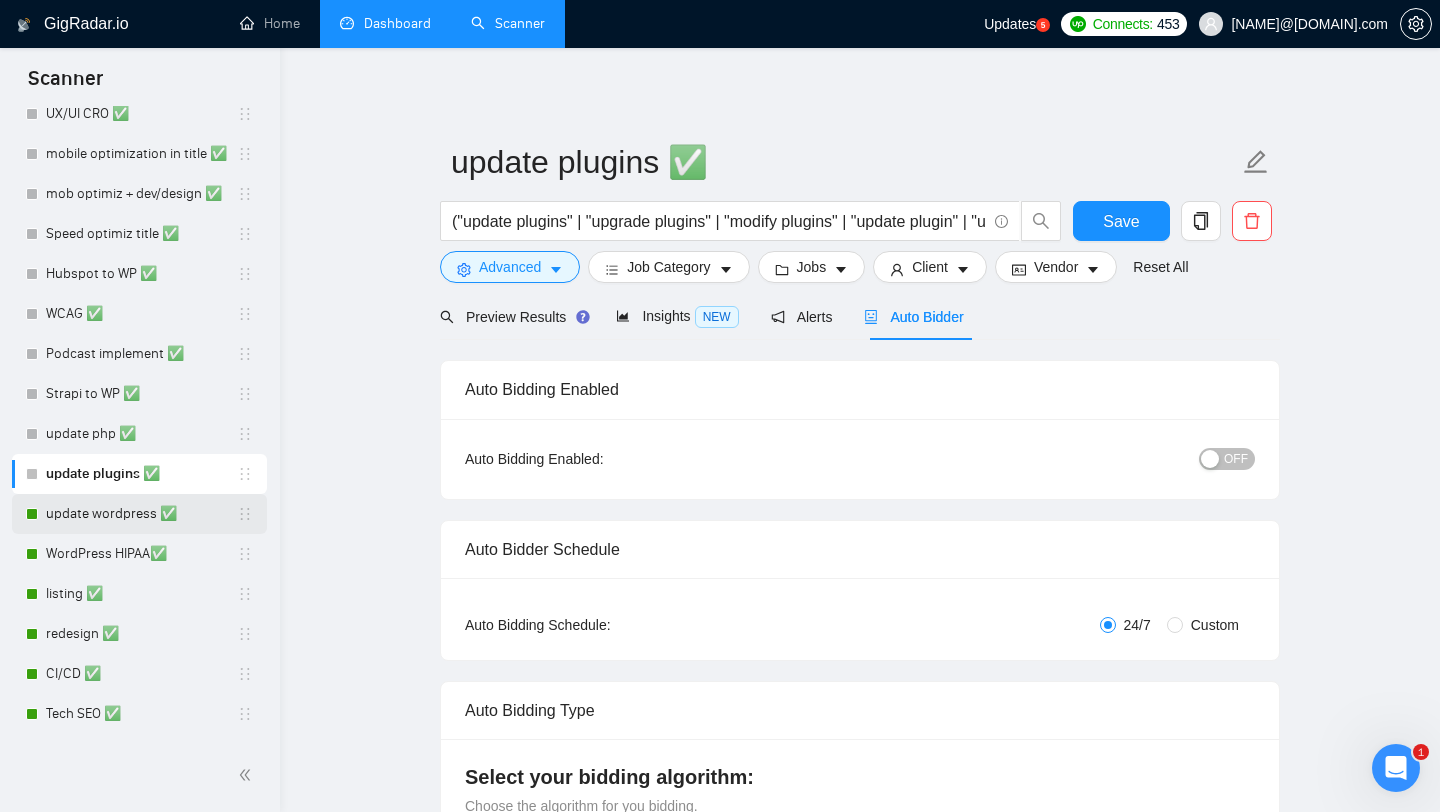 click on "update wordpress ✅" at bounding box center [141, 514] 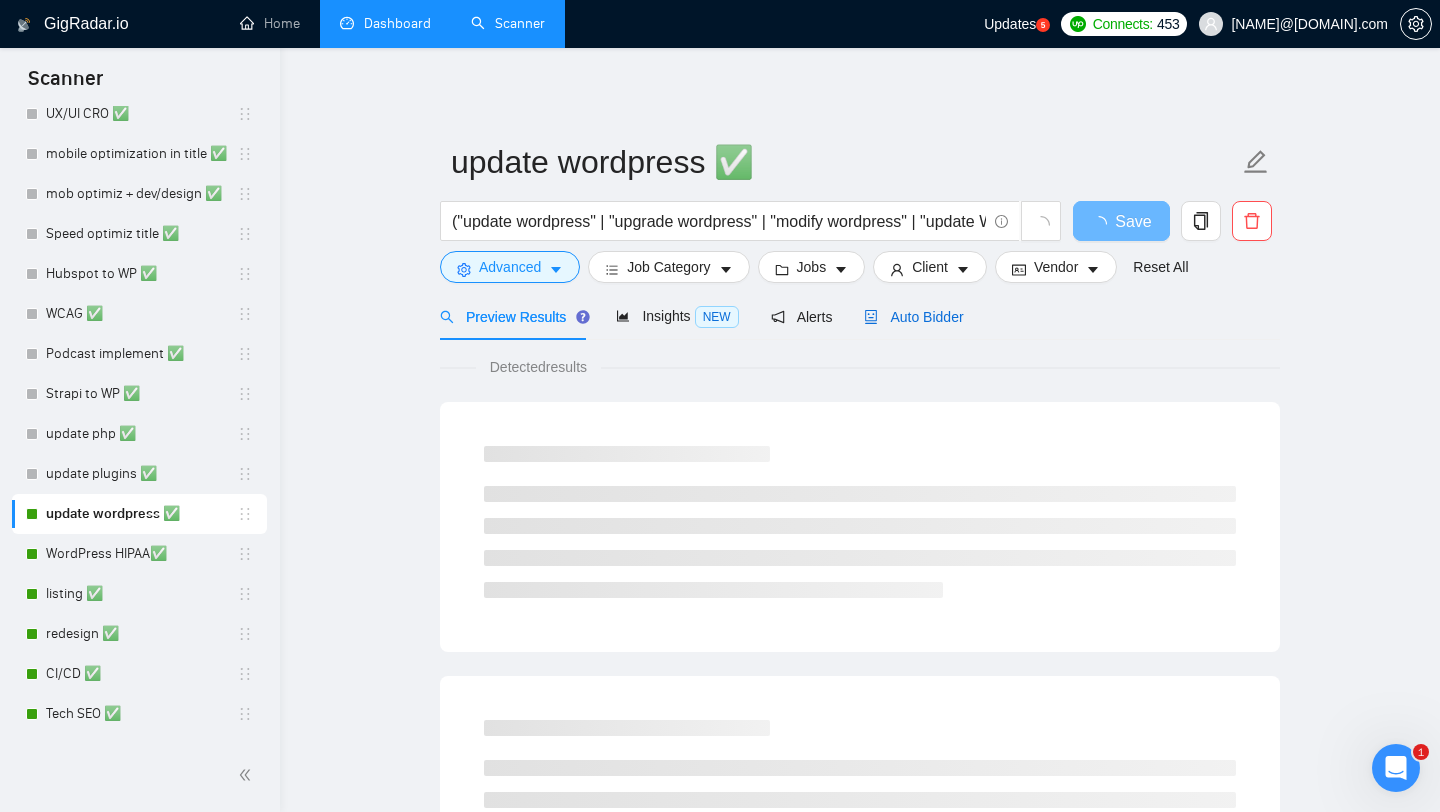 click on "Auto Bidder" at bounding box center [913, 317] 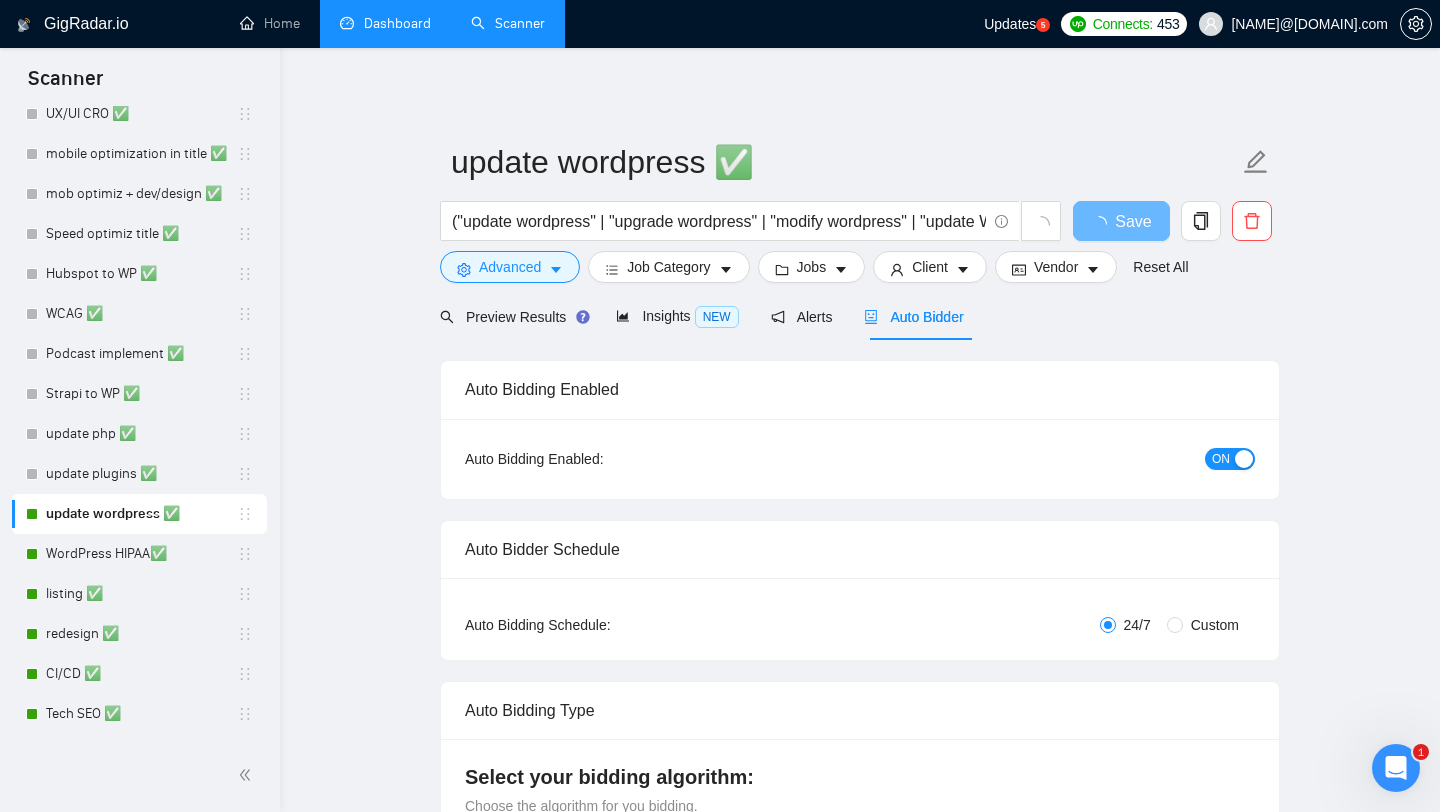 click on "ON" at bounding box center [1230, 459] 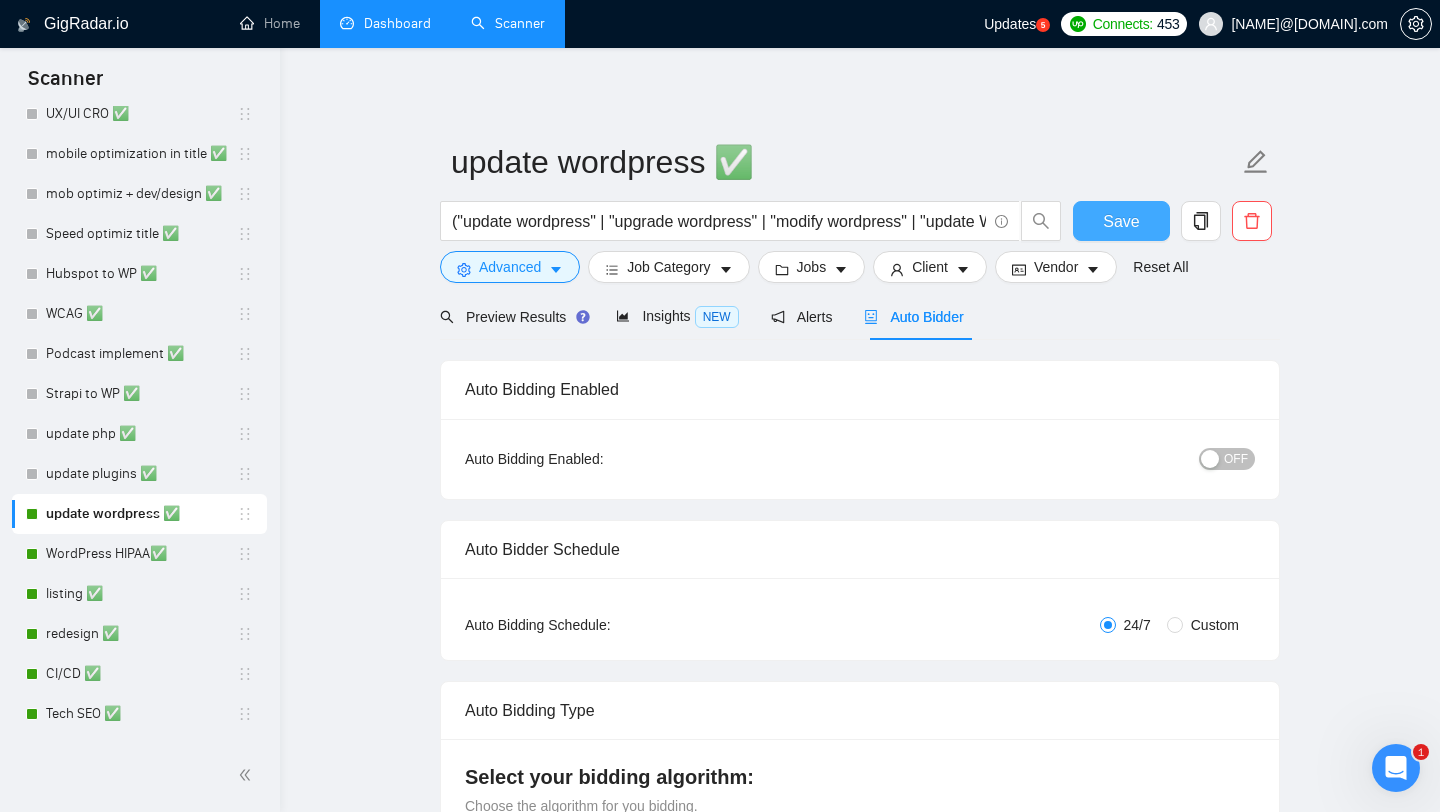 click on "Save" at bounding box center [1121, 221] 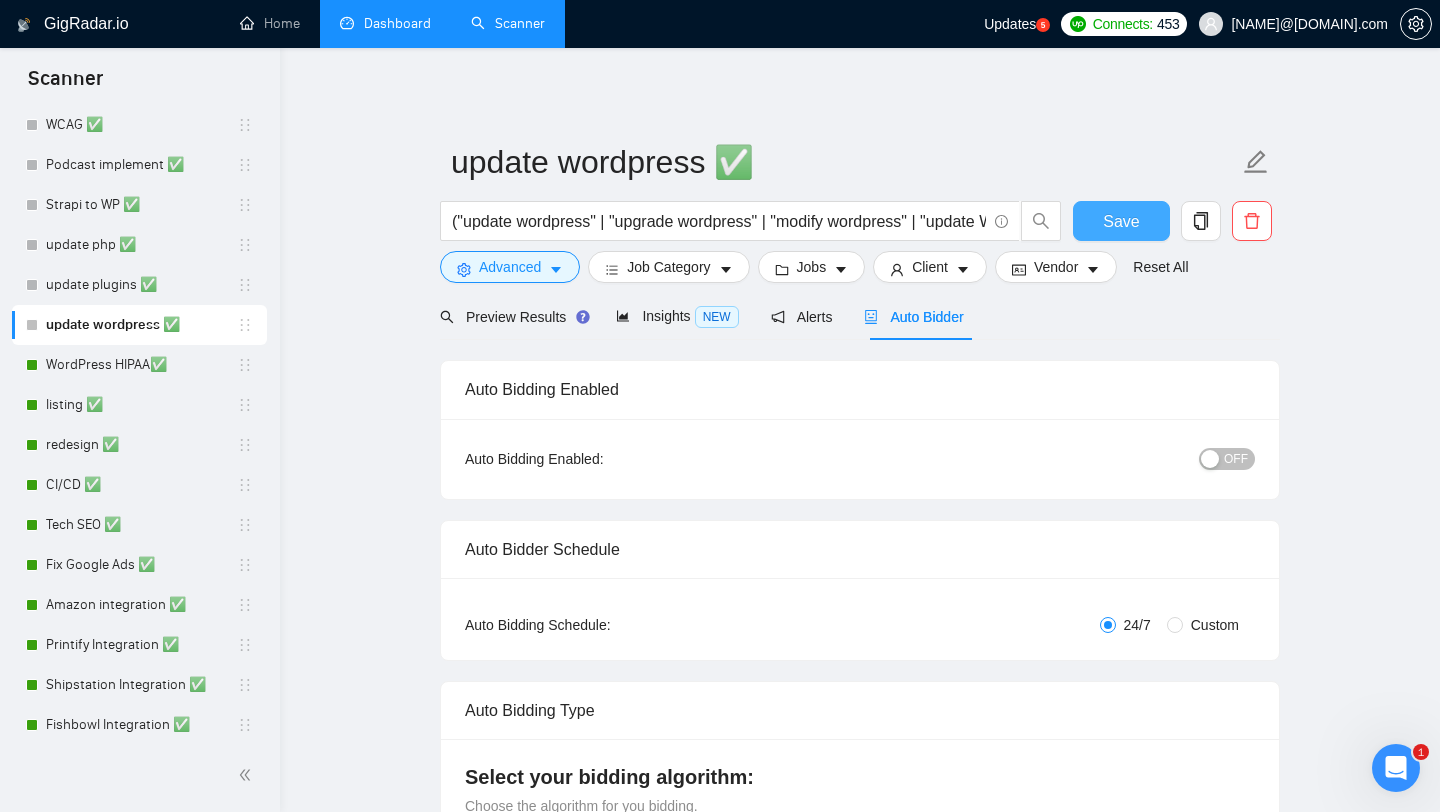 scroll, scrollTop: 732, scrollLeft: 0, axis: vertical 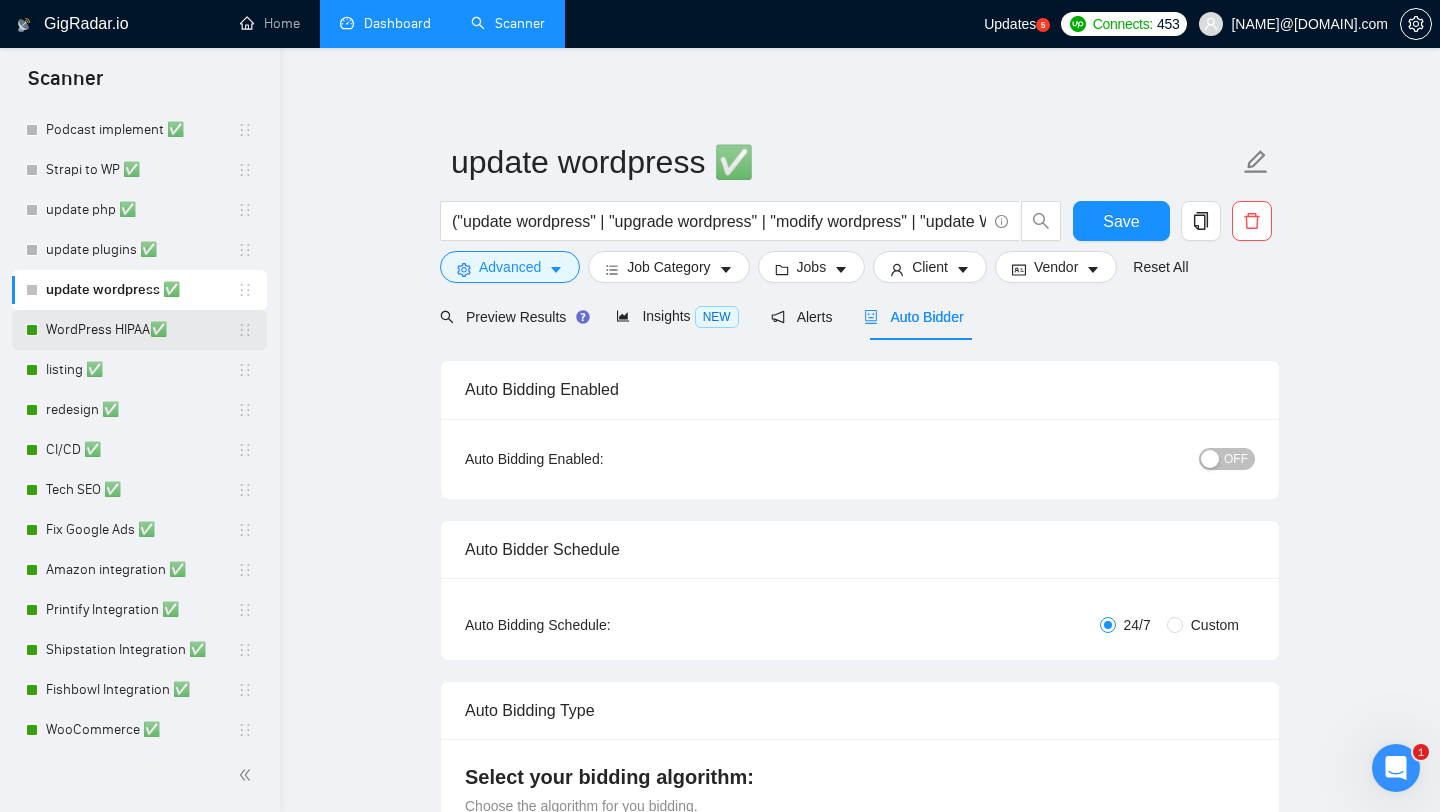 click on "WordPress HIPAA✅" at bounding box center [141, 330] 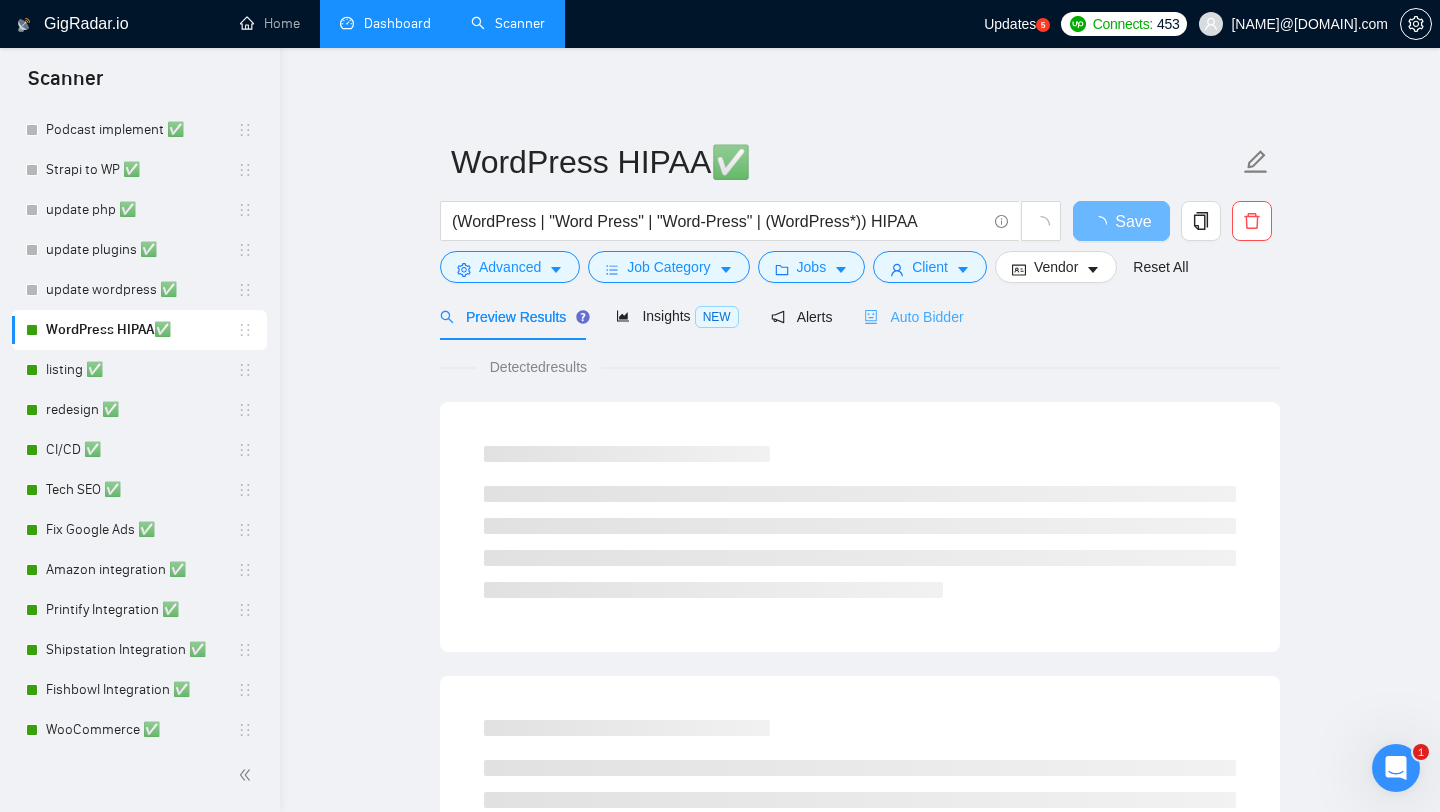 click on "Auto Bidder" at bounding box center [913, 316] 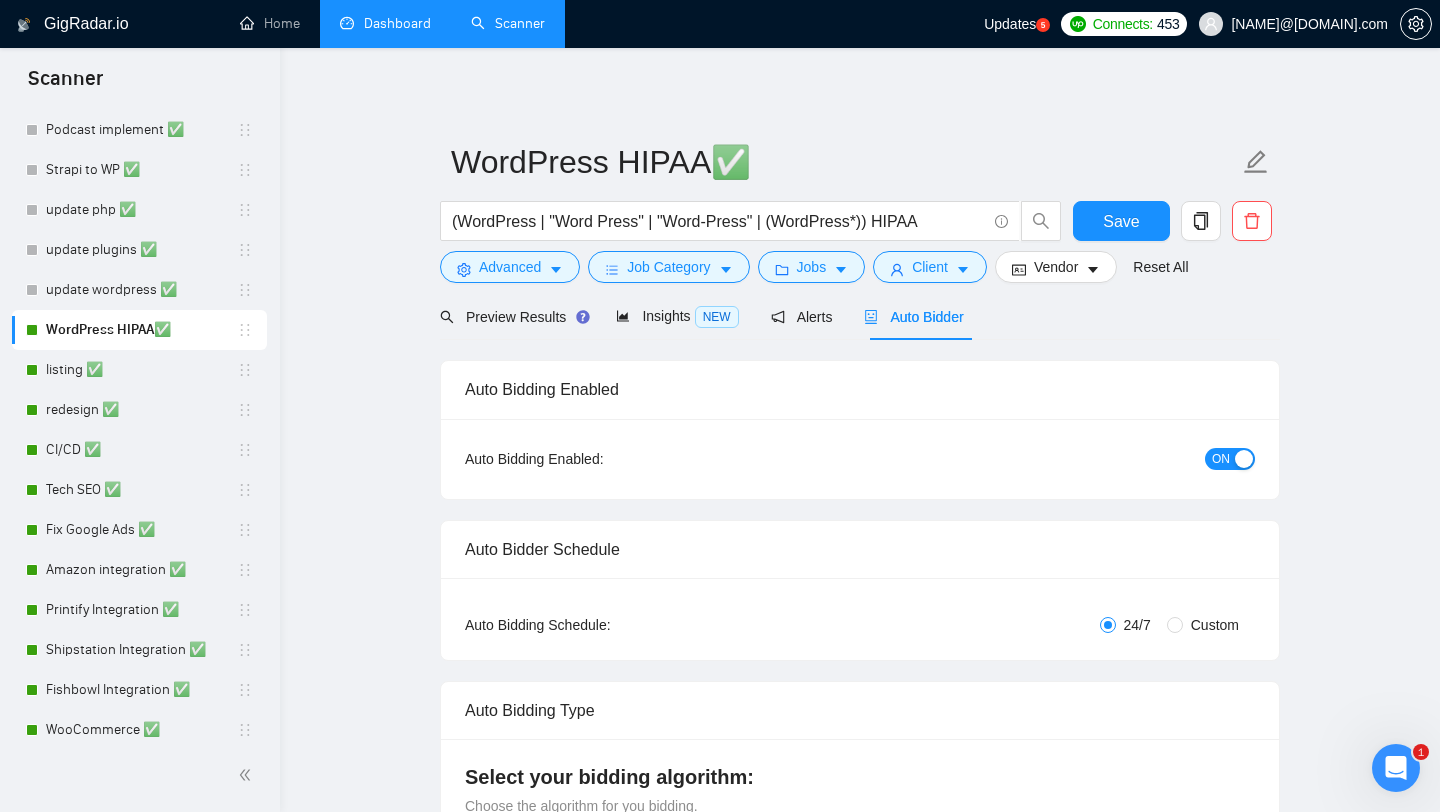 click on "ON" at bounding box center (1221, 459) 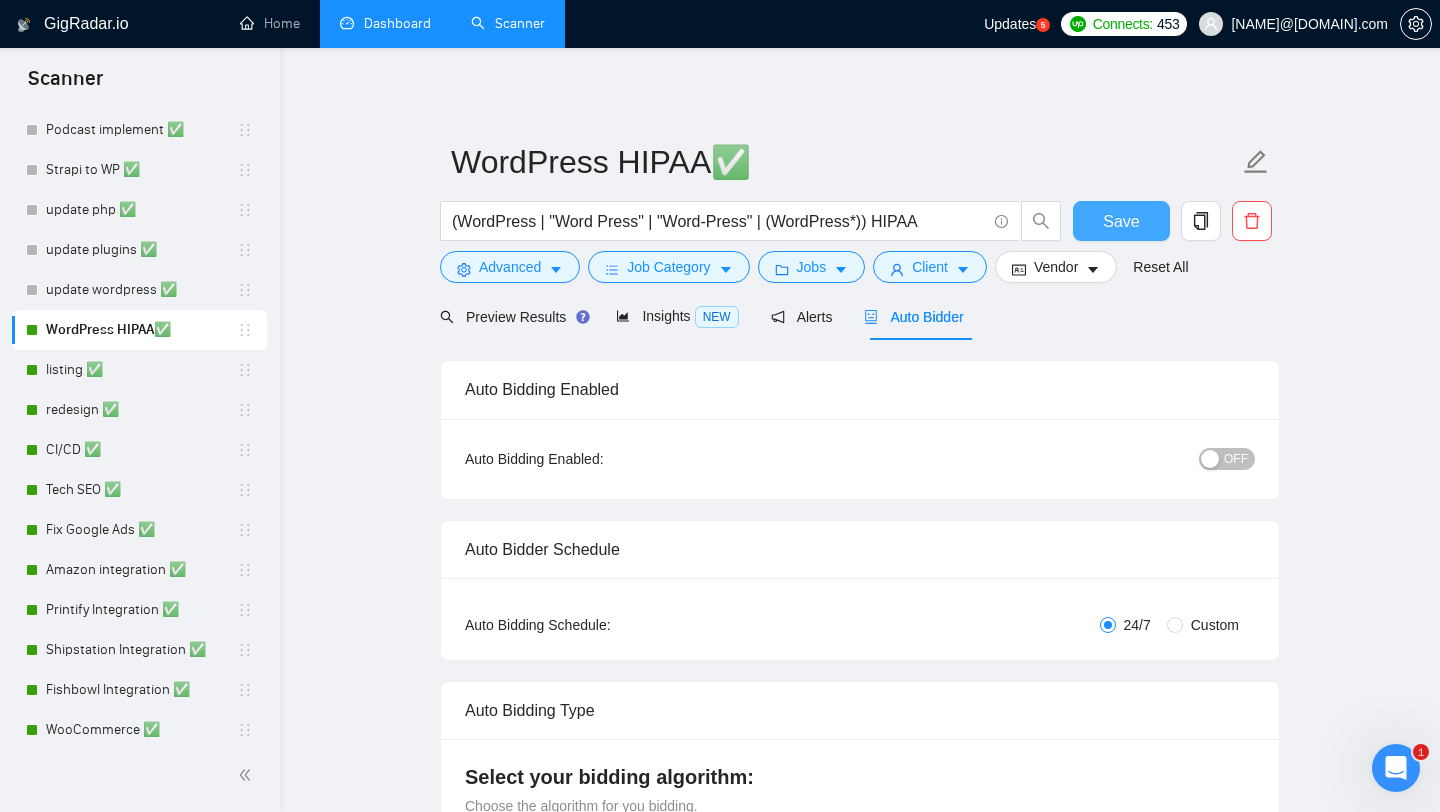 click on "Save" at bounding box center (1121, 221) 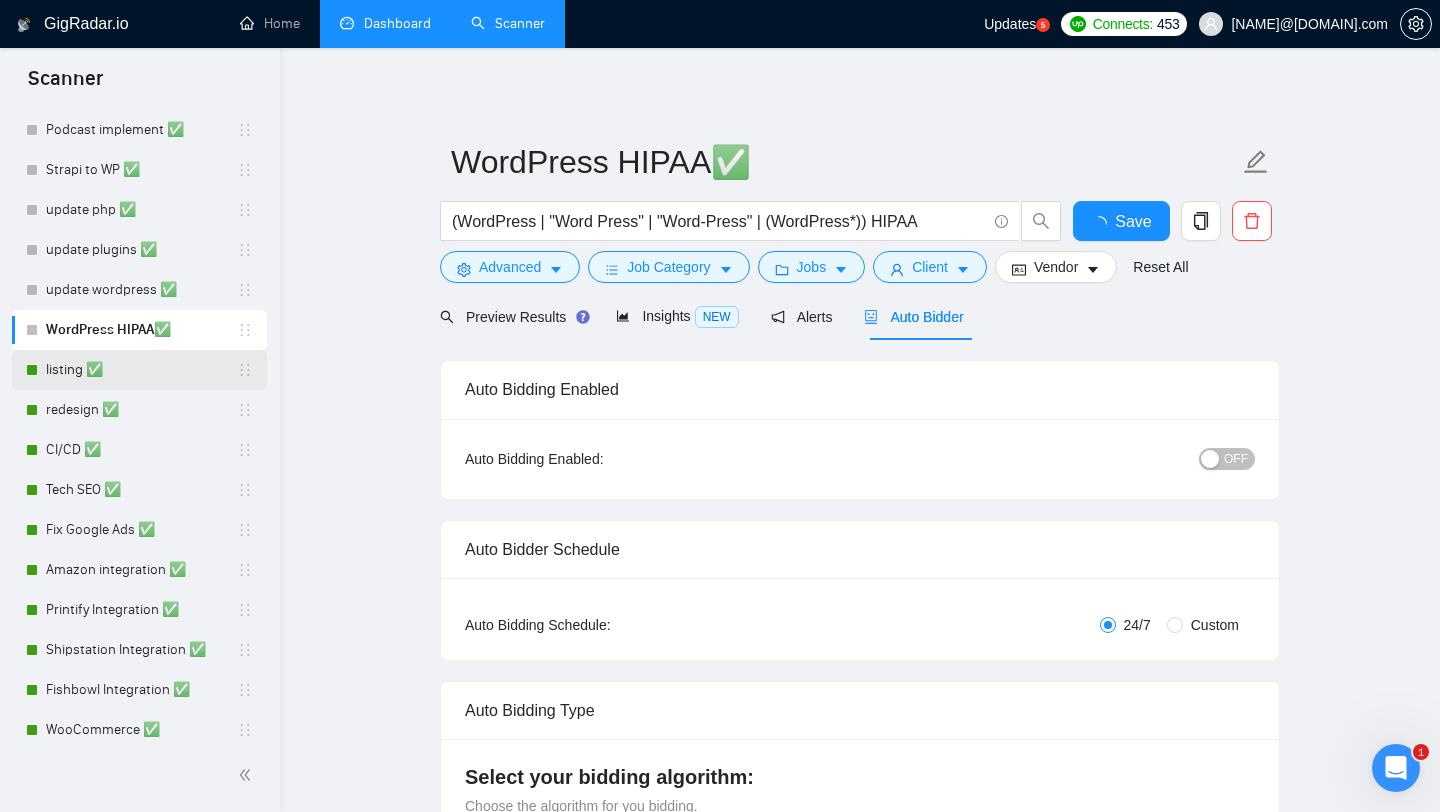 click on "listing ✅" at bounding box center [141, 370] 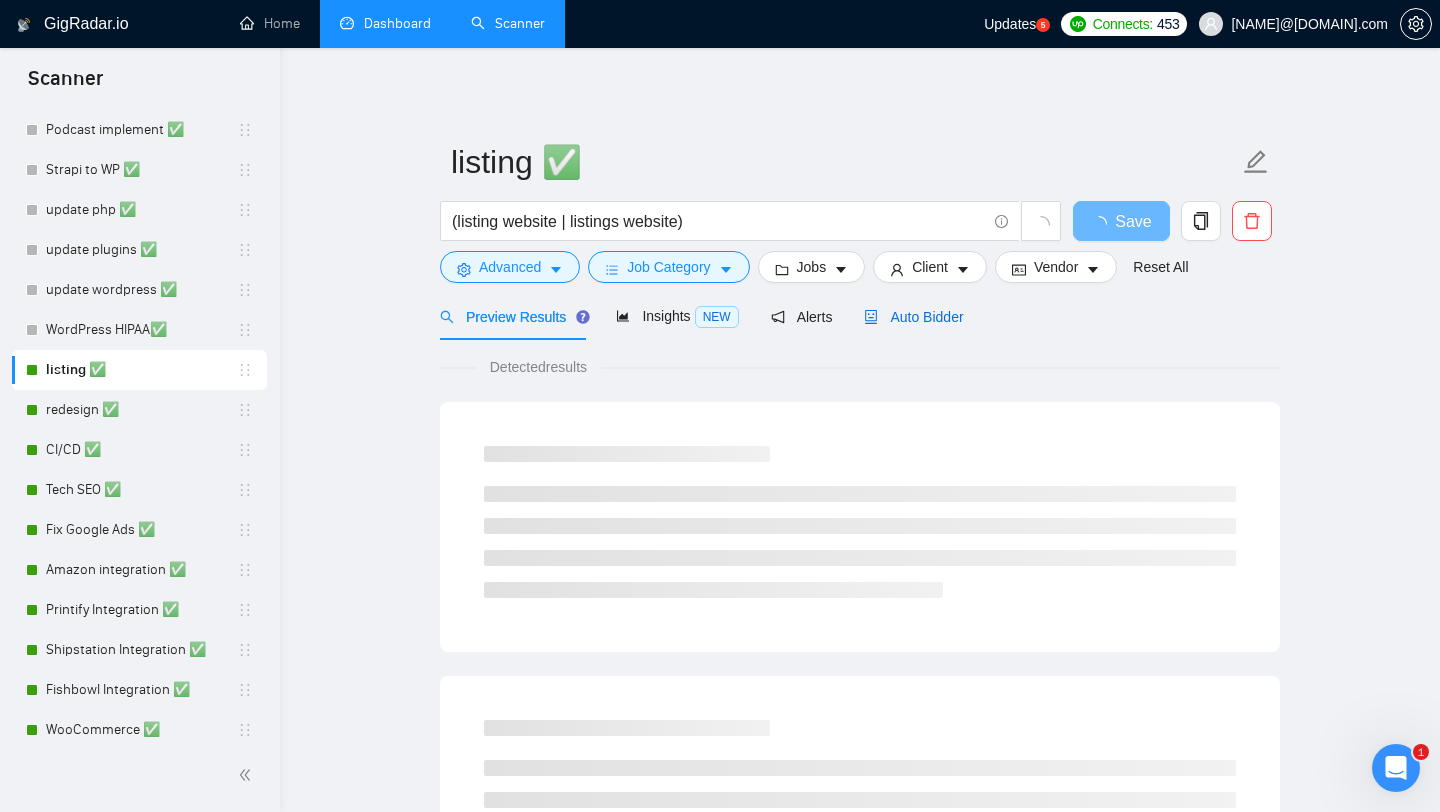 click on "Auto Bidder" at bounding box center (913, 317) 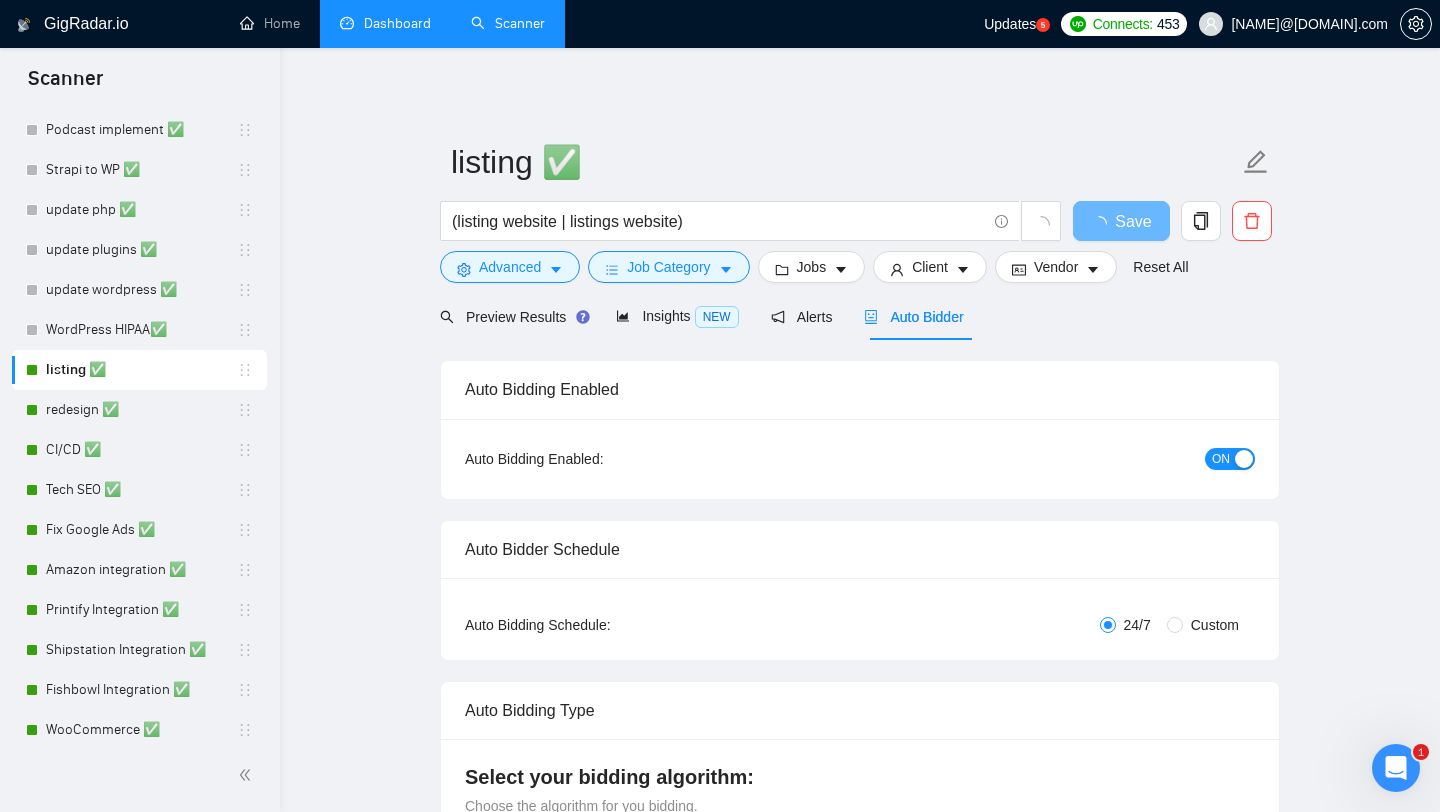 click on "ON" at bounding box center [1221, 459] 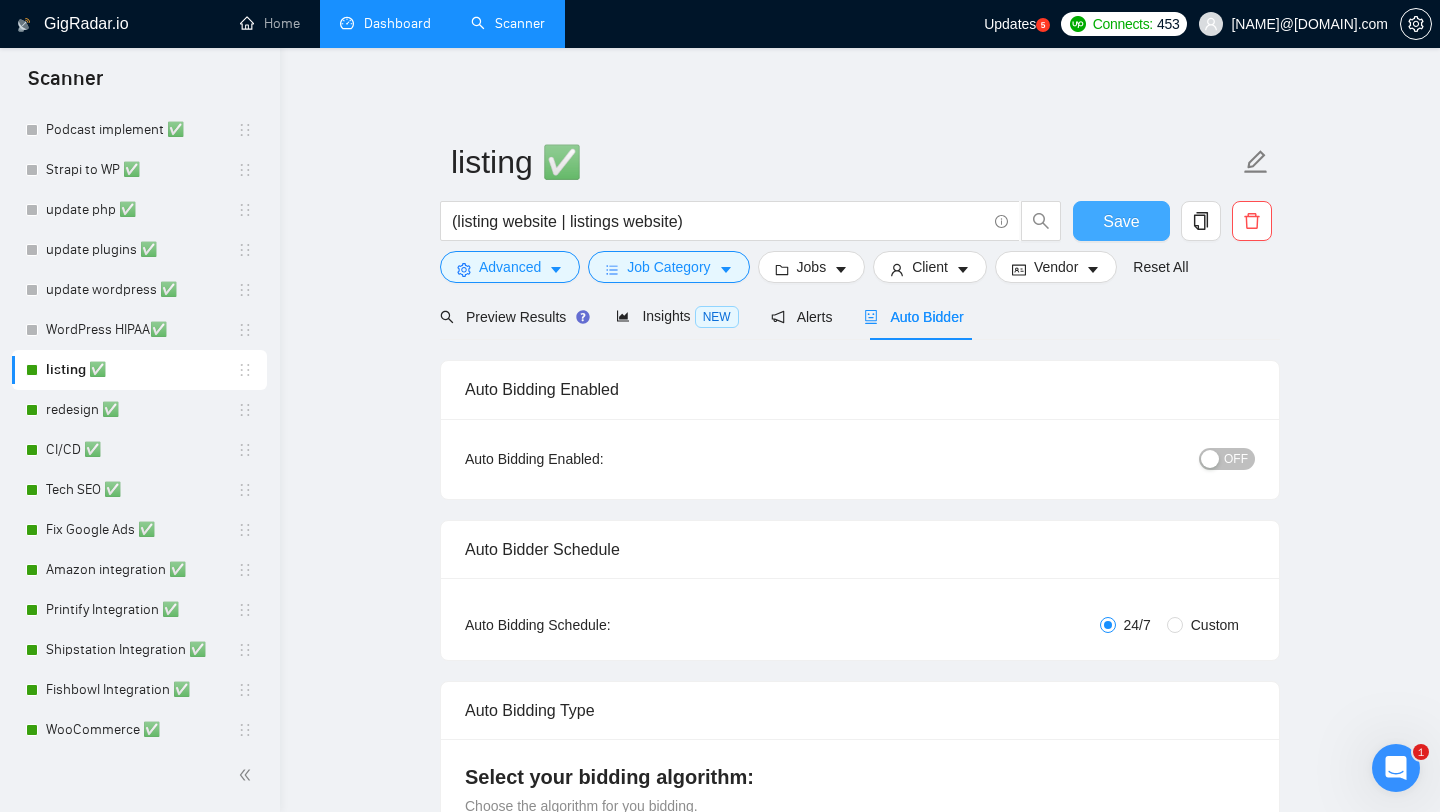 click on "Save" at bounding box center [1121, 221] 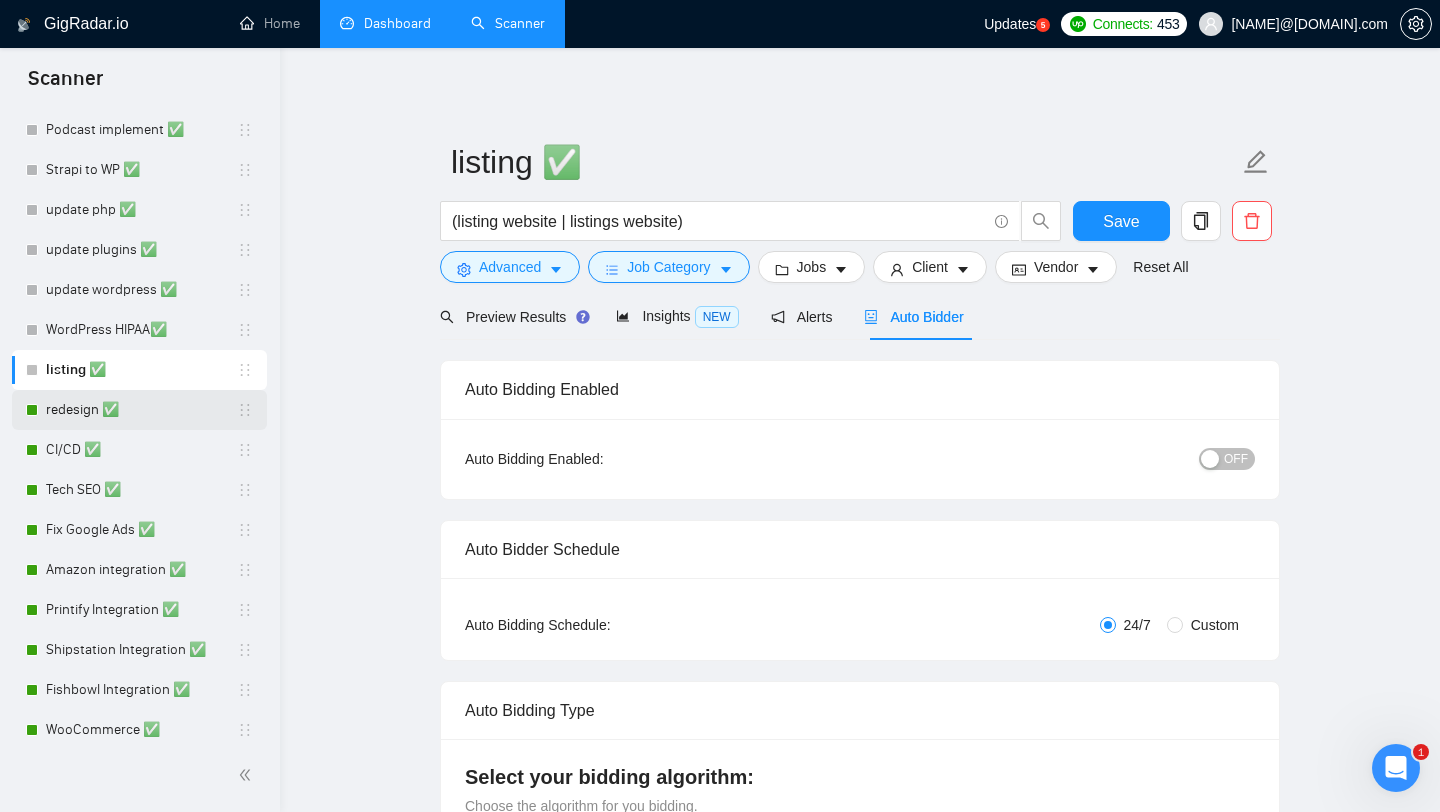 click on "redesign ✅" at bounding box center [141, 410] 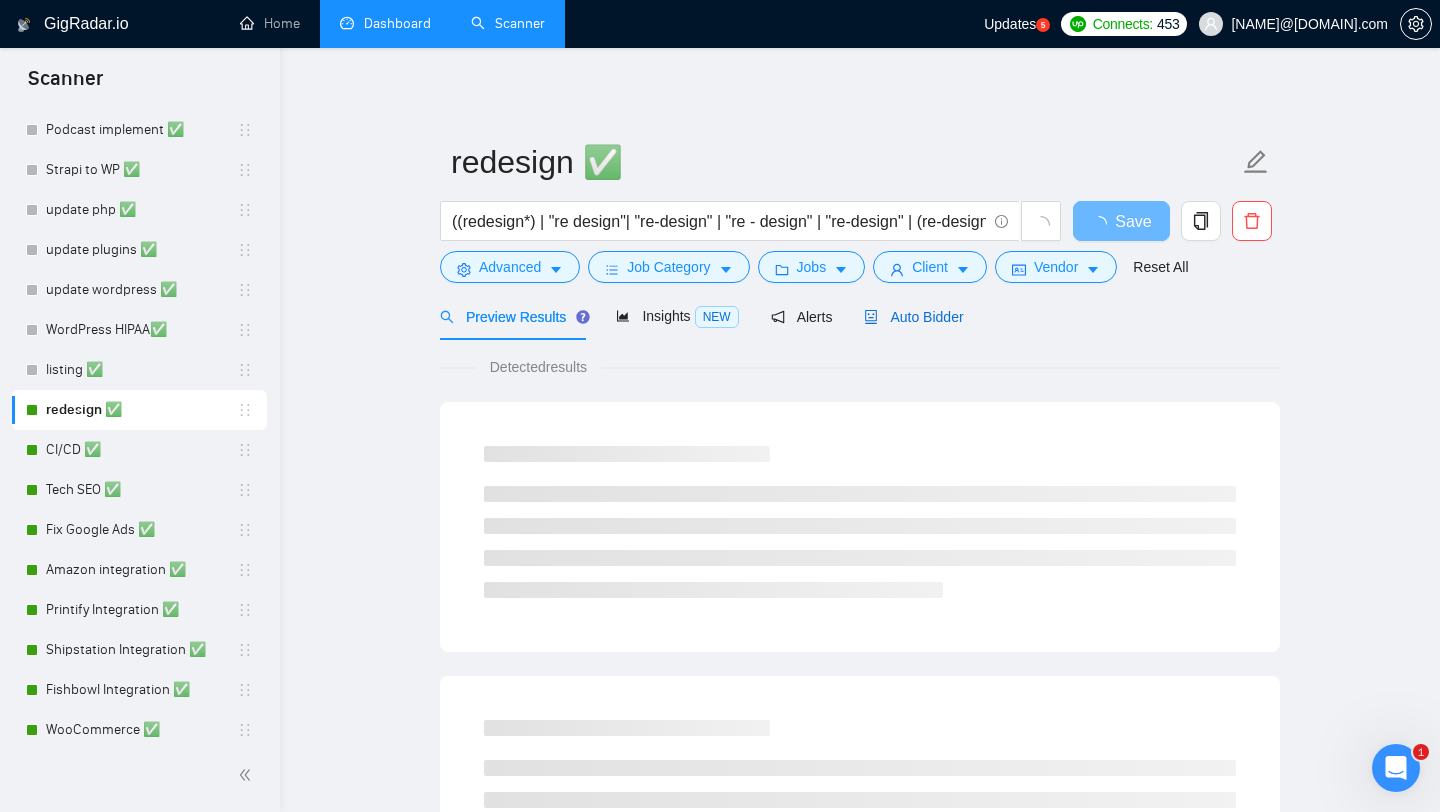 click on "Auto Bidder" at bounding box center [913, 317] 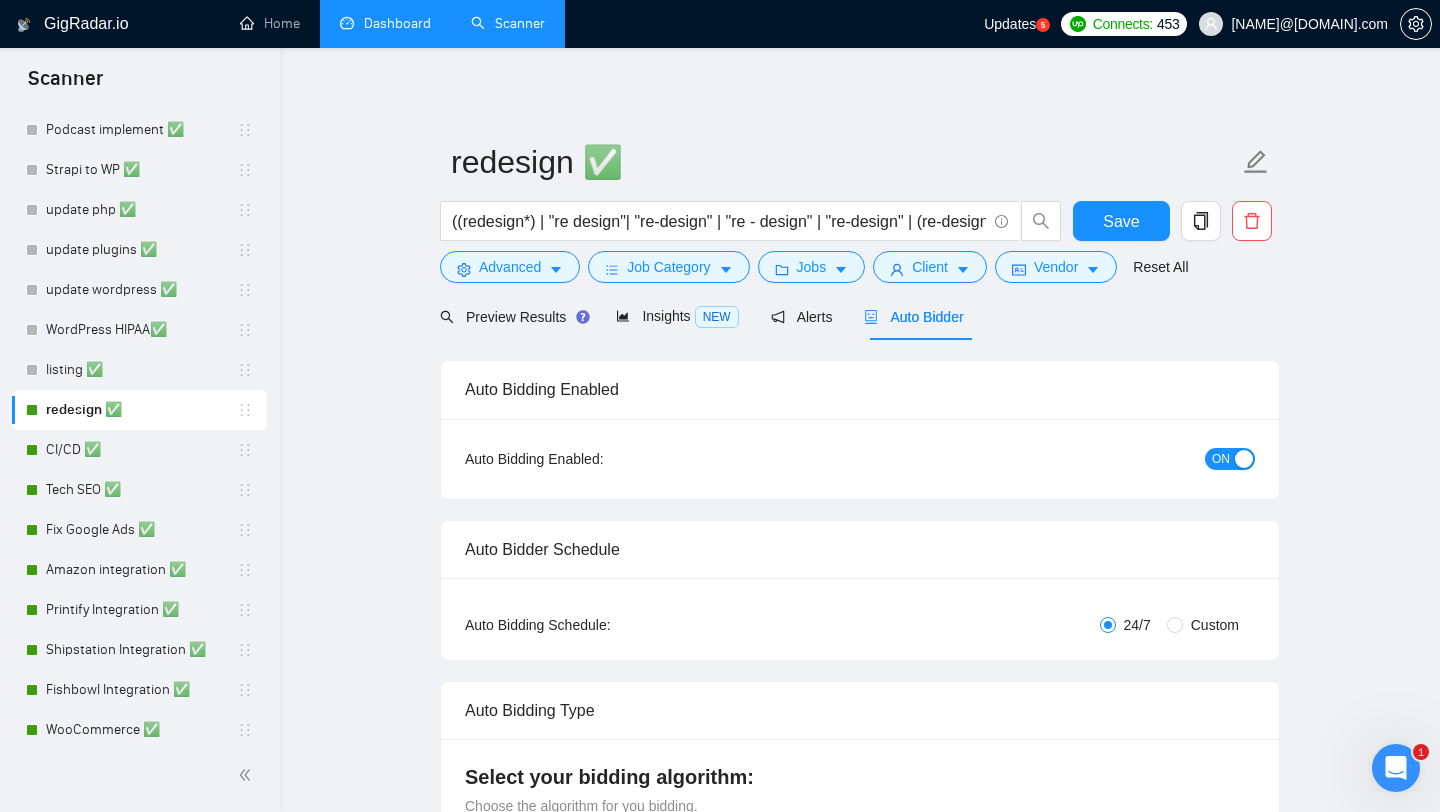 click on "ON" at bounding box center (1230, 459) 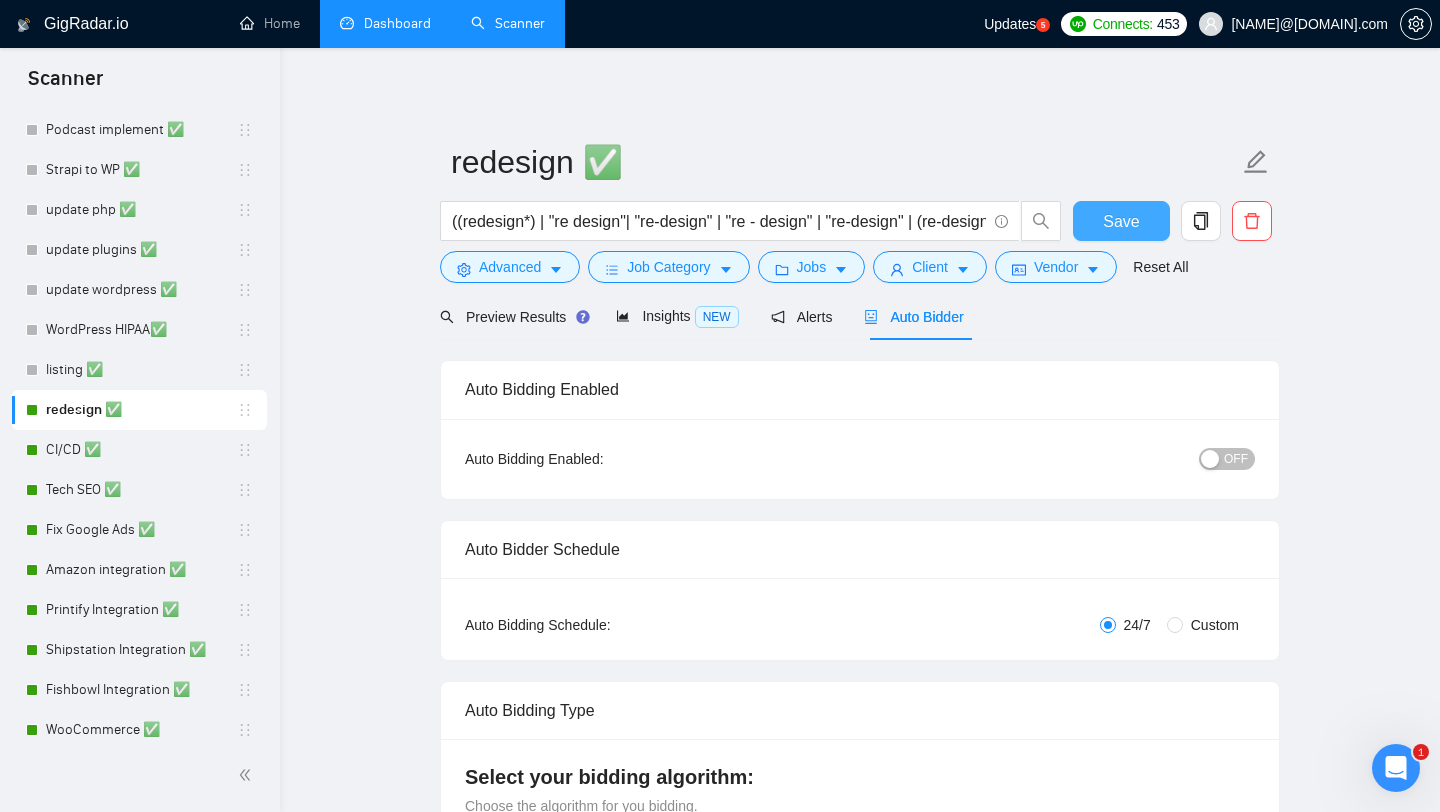 click on "Save" at bounding box center (1121, 221) 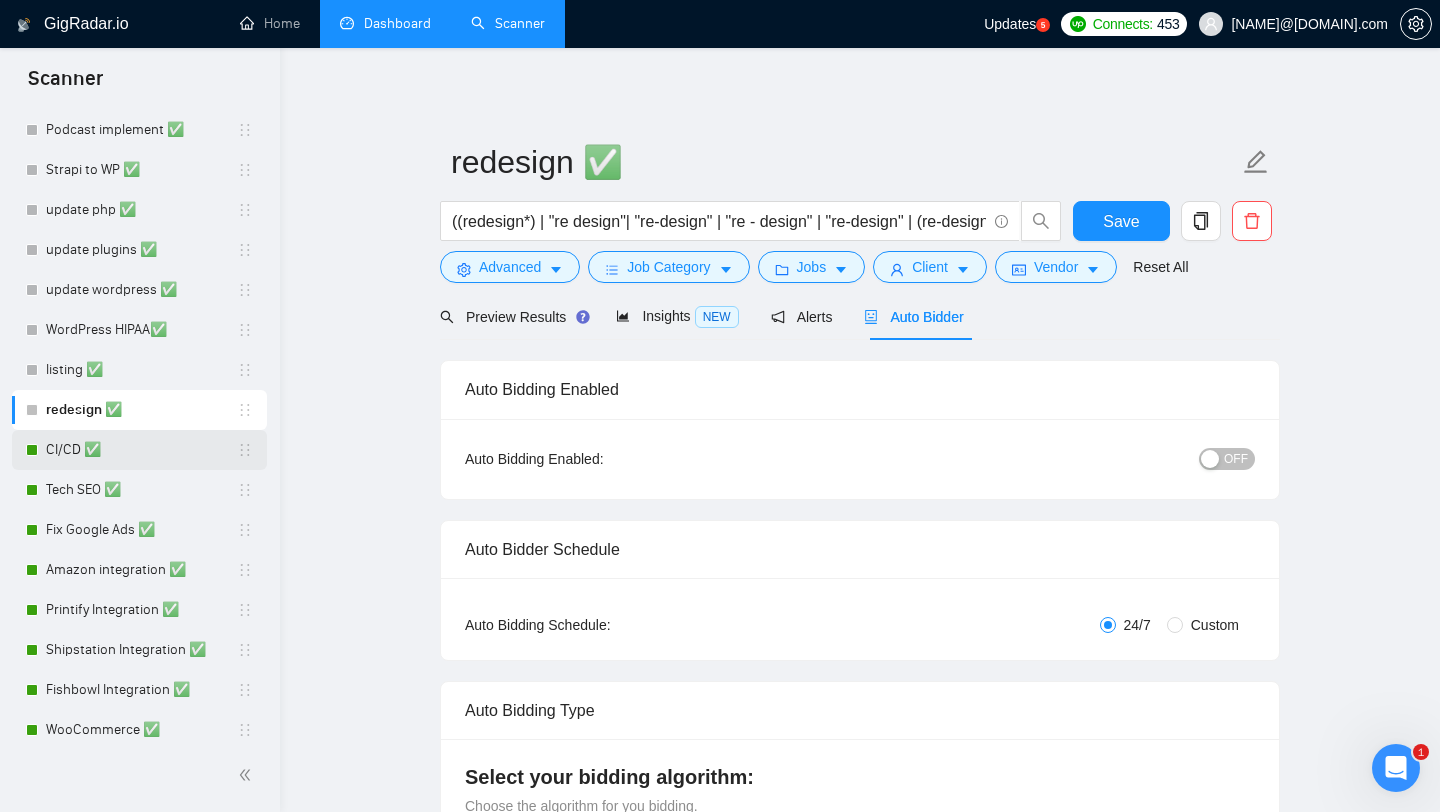 click on "CI/CD ✅" at bounding box center [141, 450] 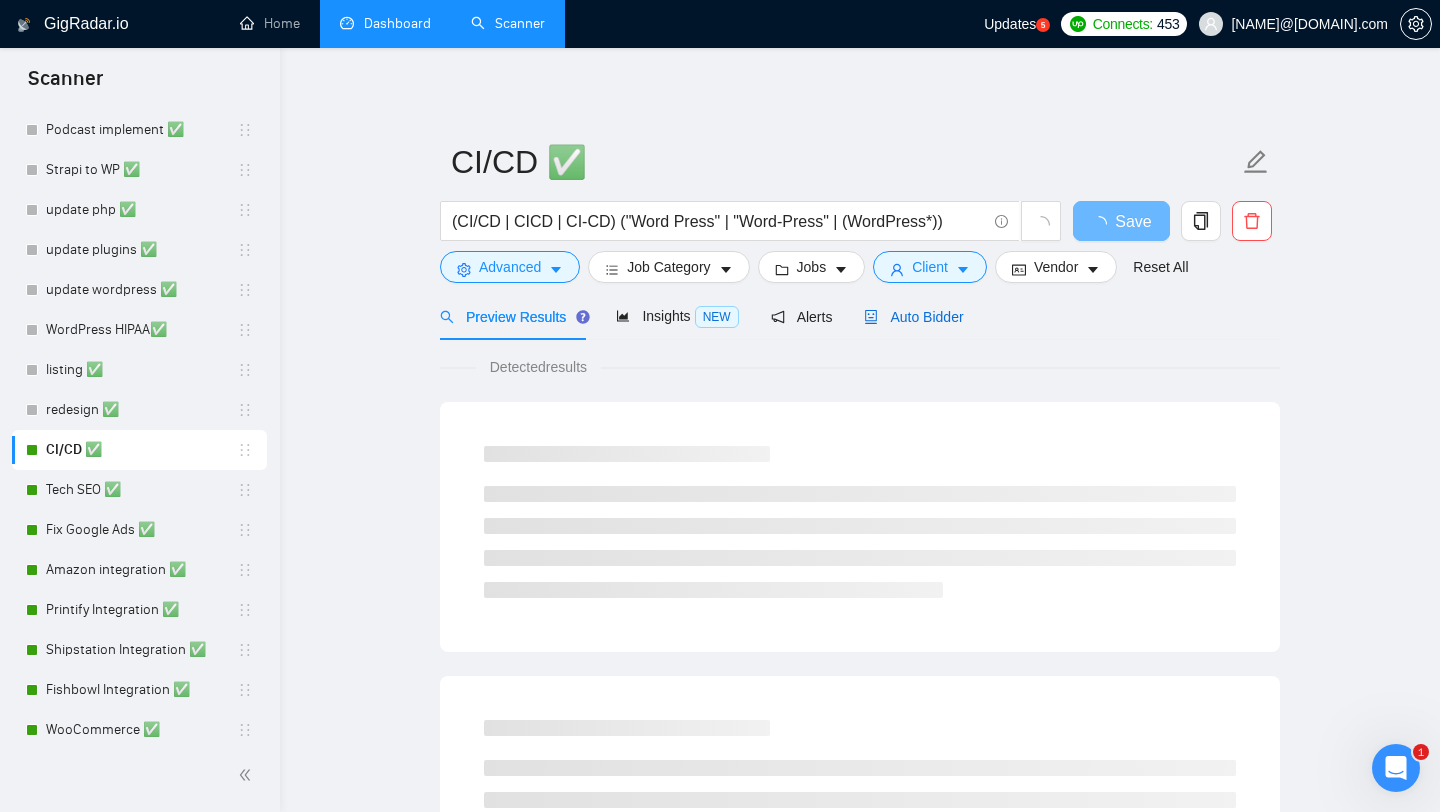 click on "Auto Bidder" at bounding box center [913, 317] 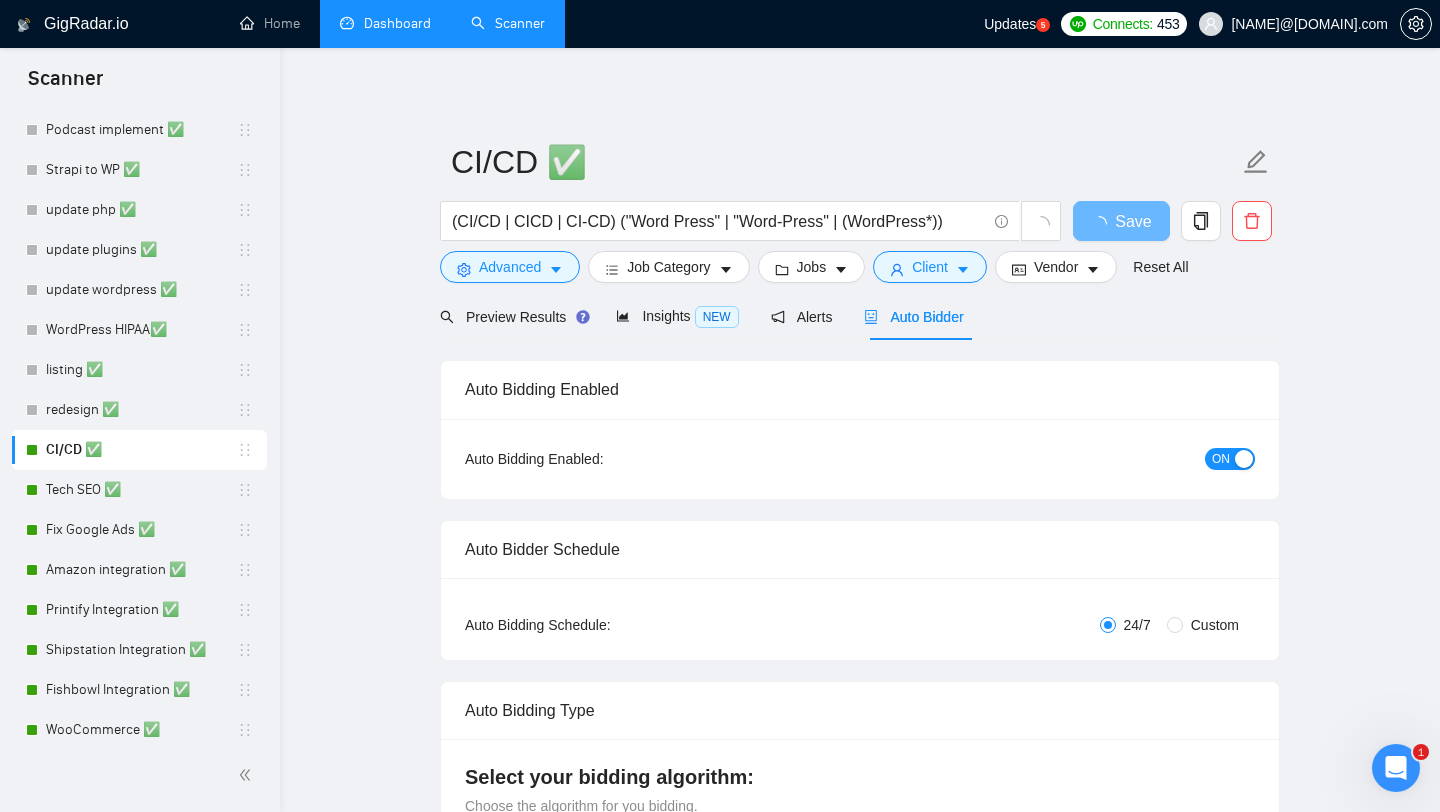 click on "ON" at bounding box center [1221, 459] 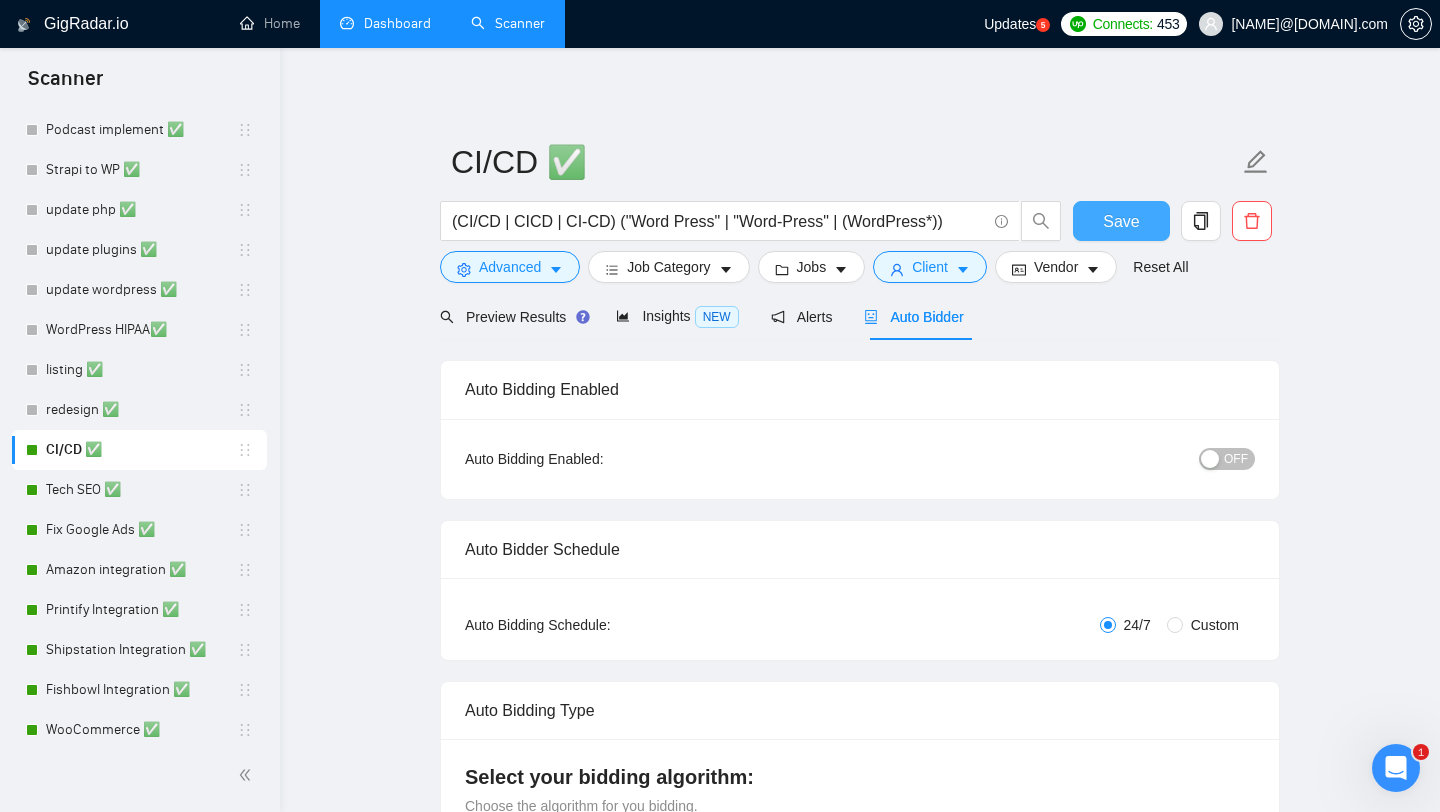 click on "Save" at bounding box center (1121, 221) 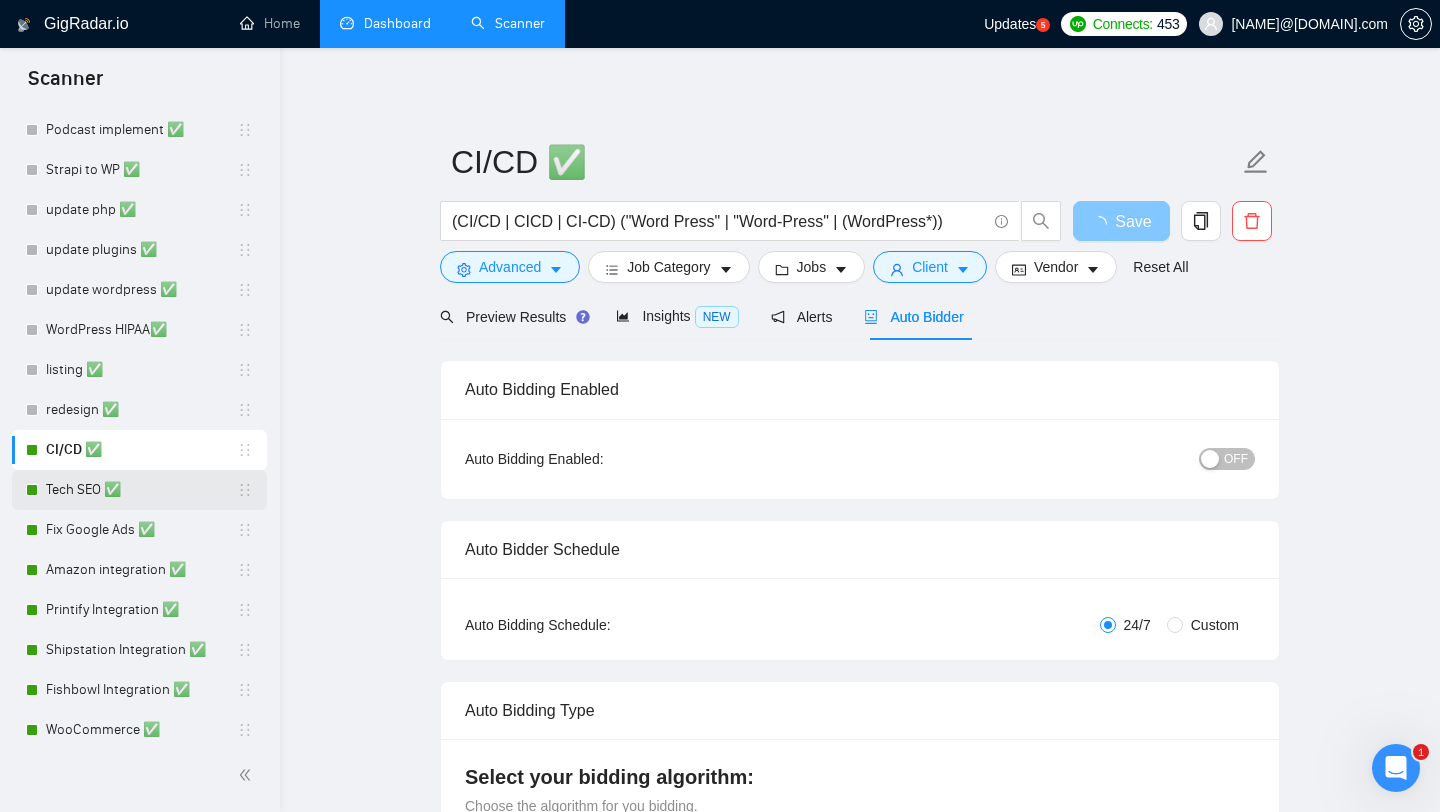 scroll, scrollTop: 0, scrollLeft: 0, axis: both 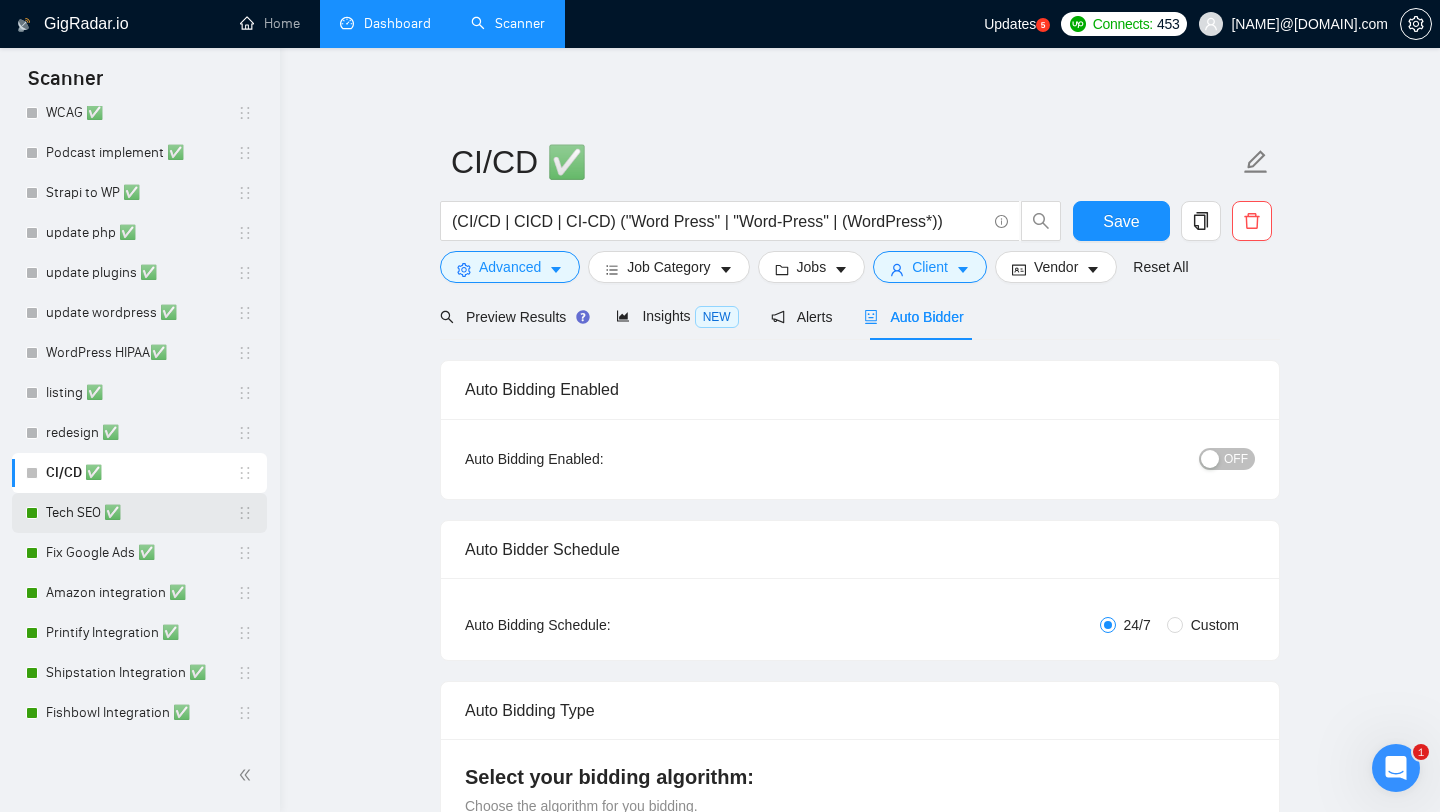 click on "Tech SEO ✅" at bounding box center (141, 513) 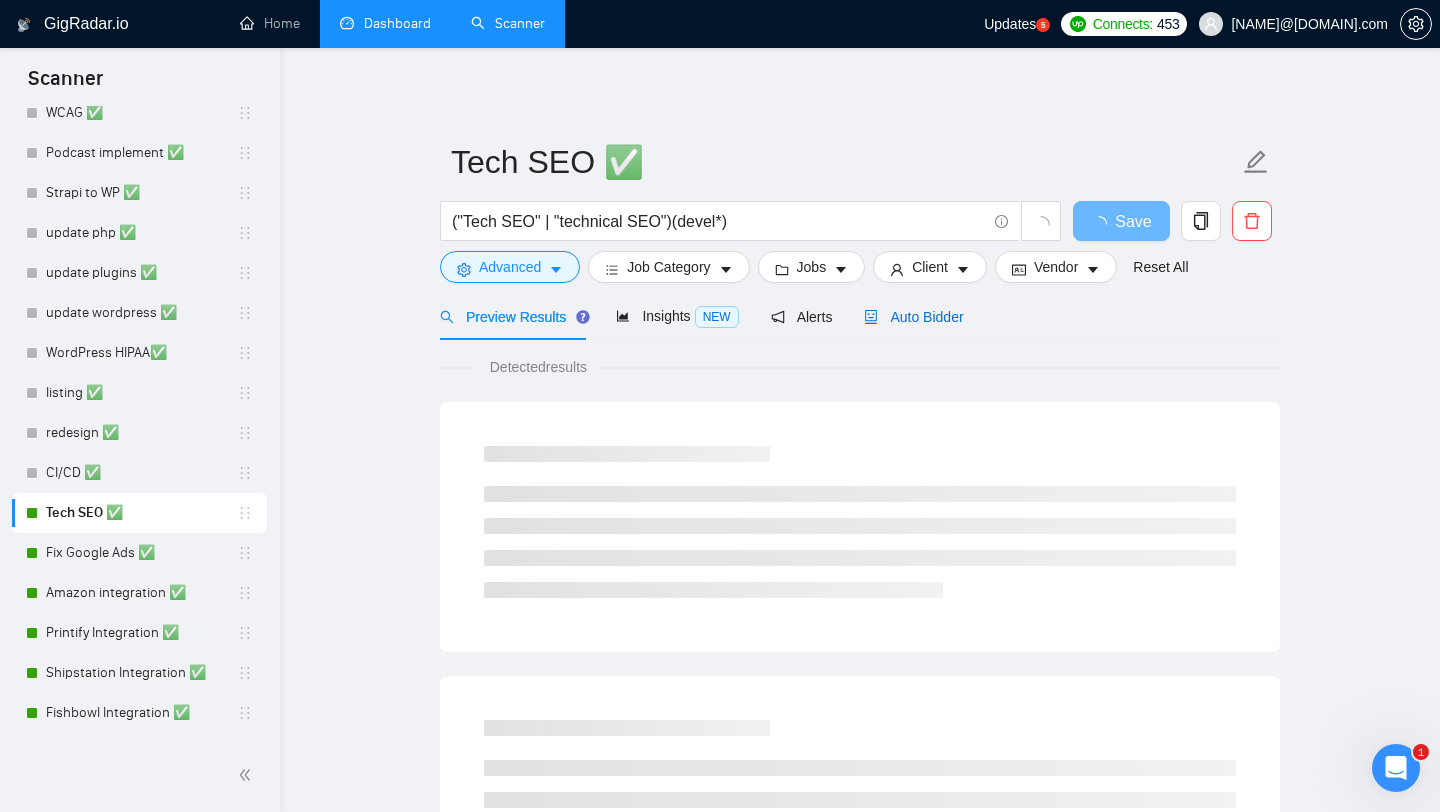 drag, startPoint x: 880, startPoint y: 323, endPoint x: 894, endPoint y: 323, distance: 14 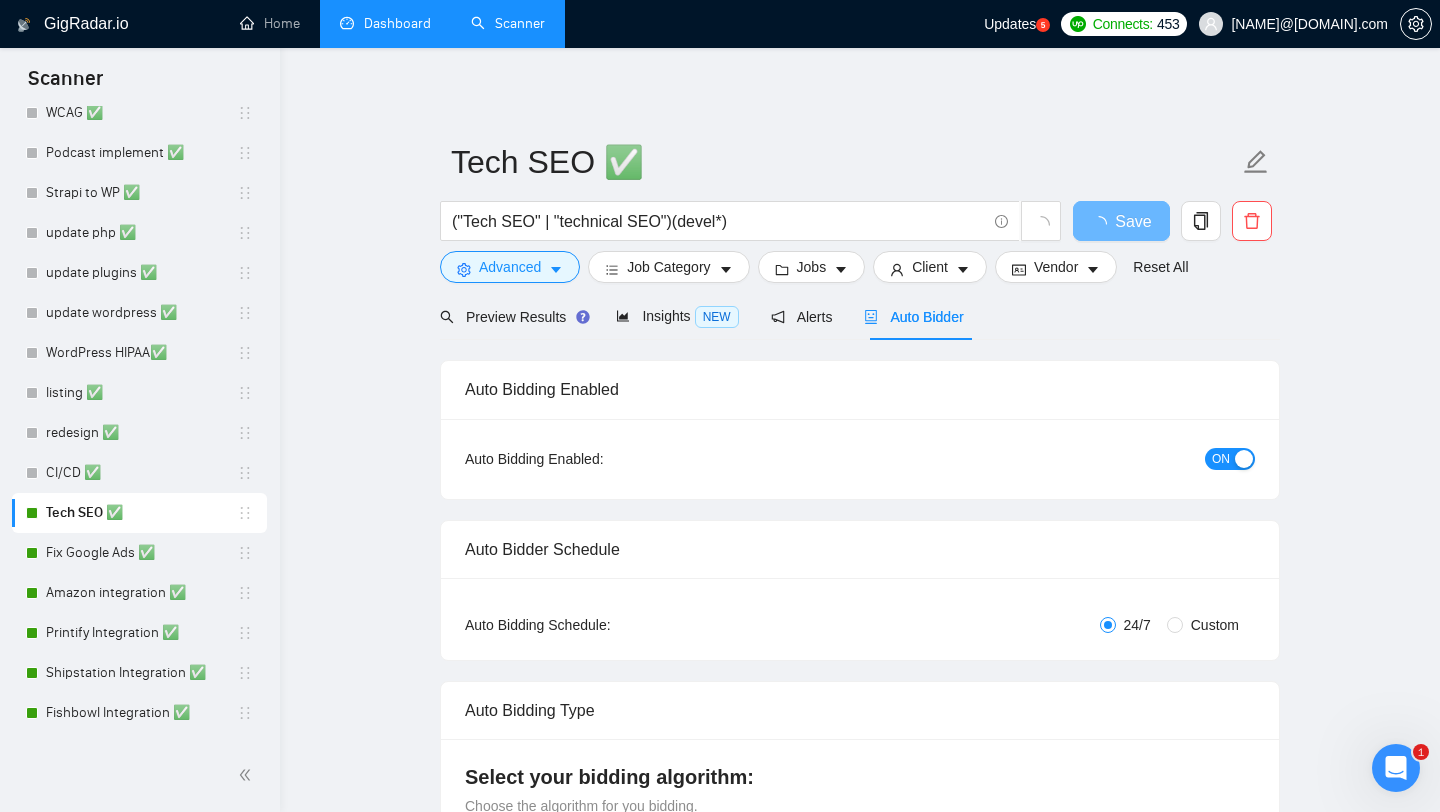 click on "ON" at bounding box center [1221, 459] 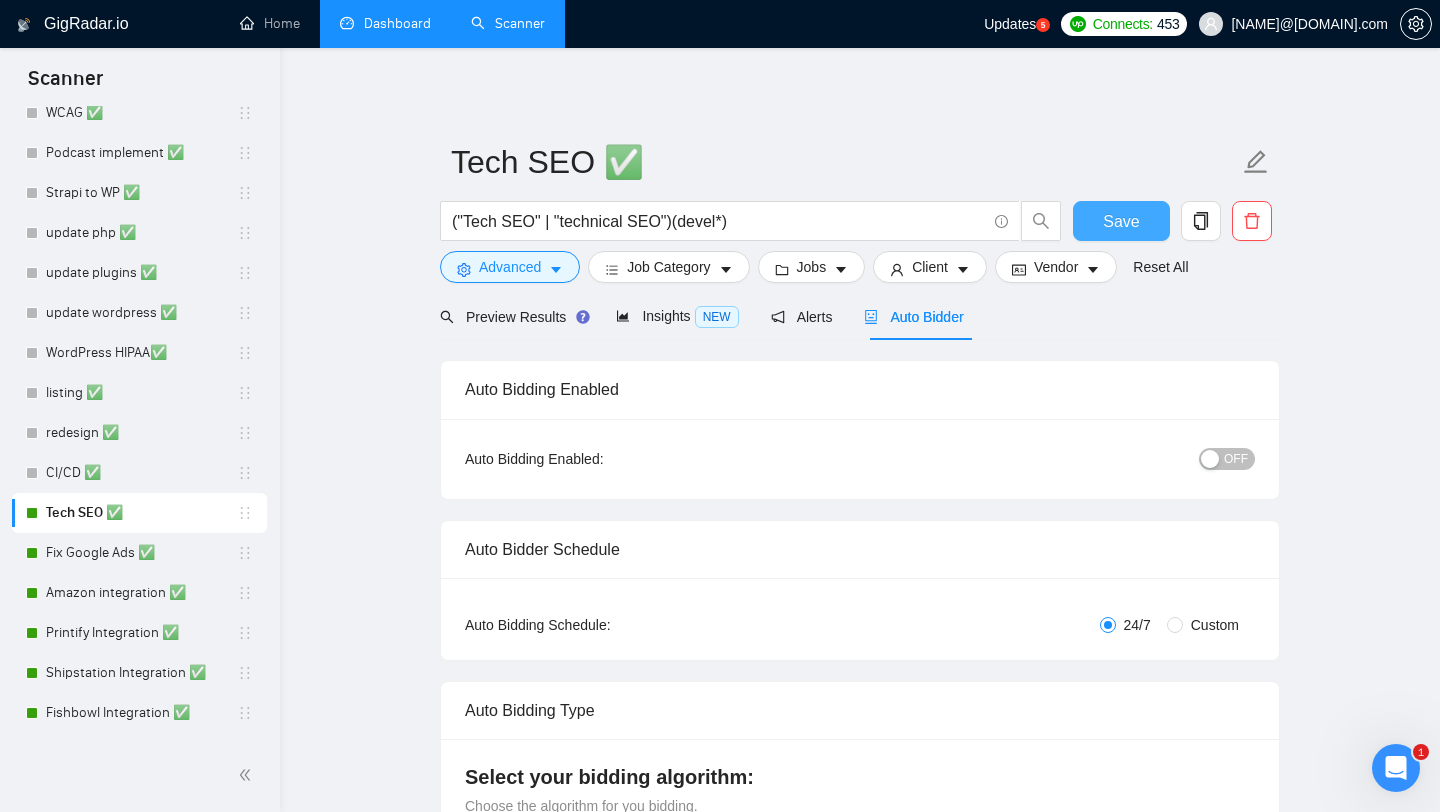 click on "Save" at bounding box center [1121, 221] 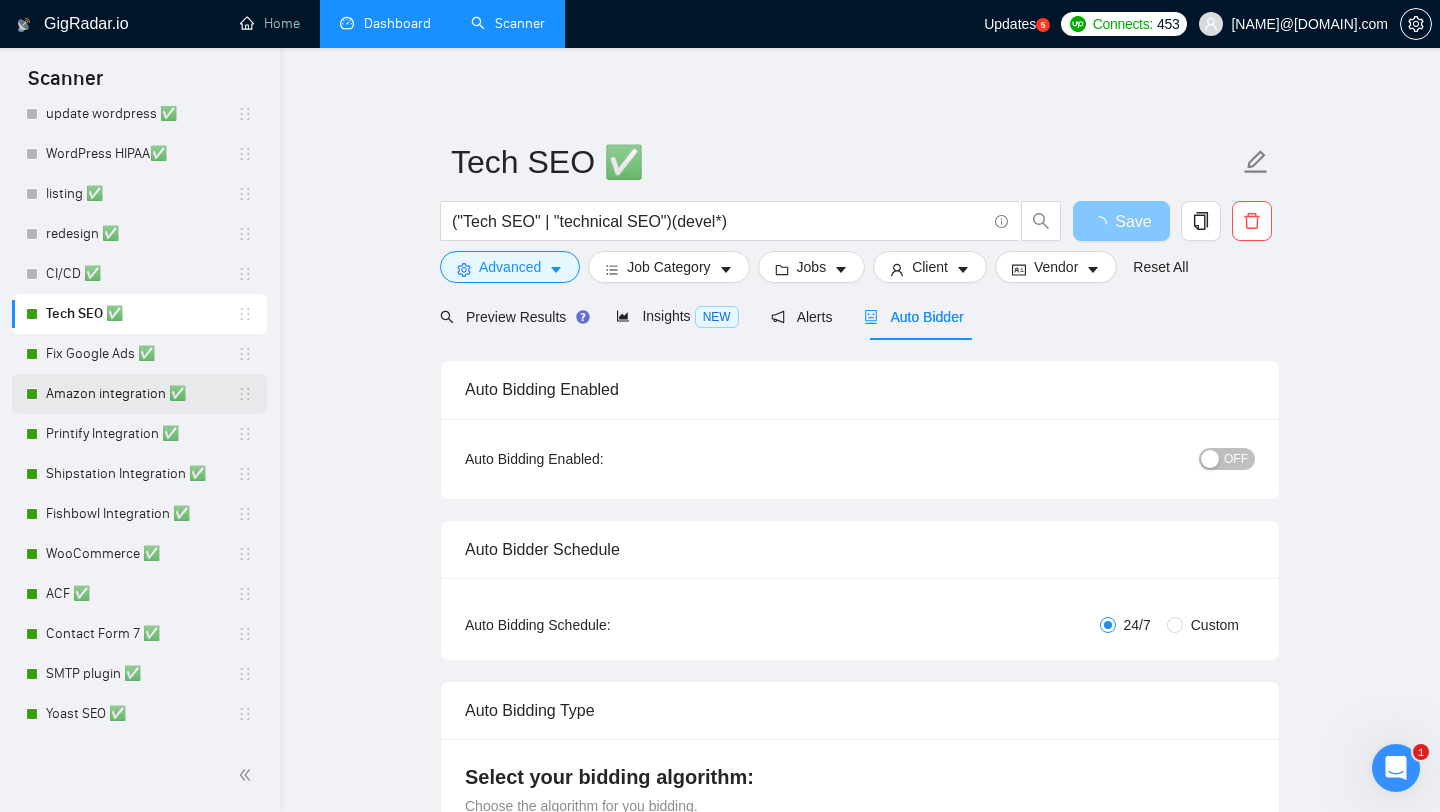 scroll, scrollTop: 909, scrollLeft: 0, axis: vertical 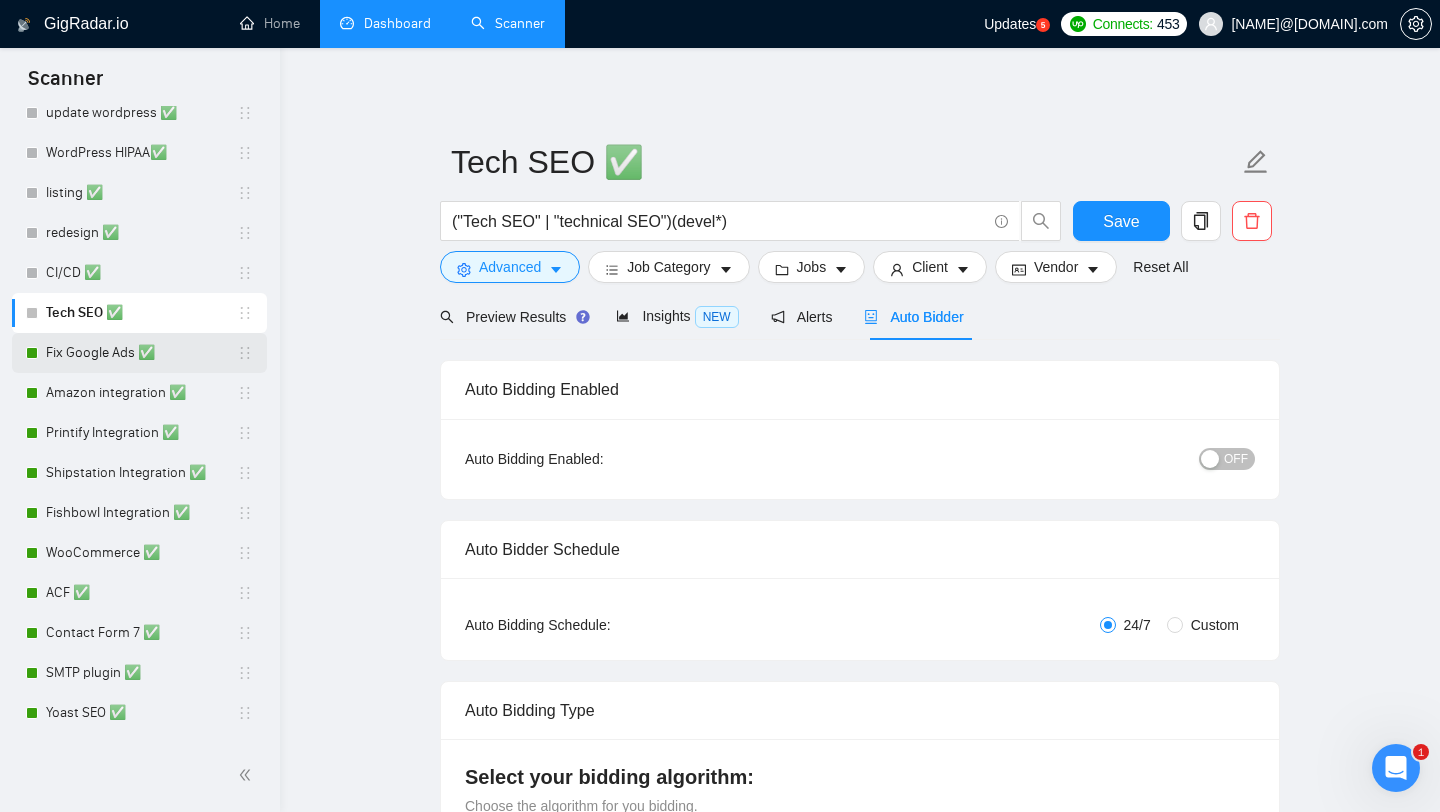 click on "Fix Google Ads ✅" at bounding box center [141, 353] 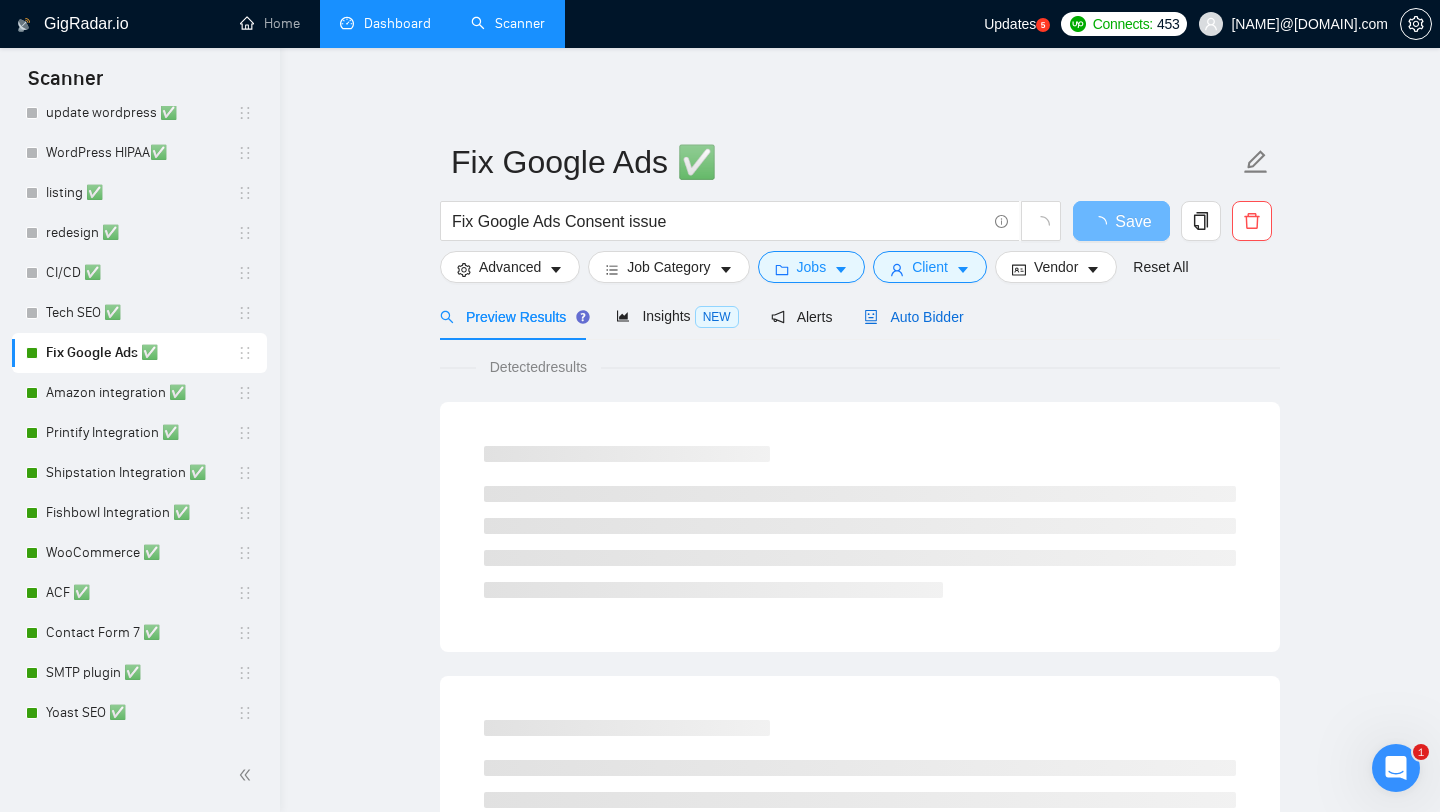 click on "Auto Bidder" at bounding box center (913, 317) 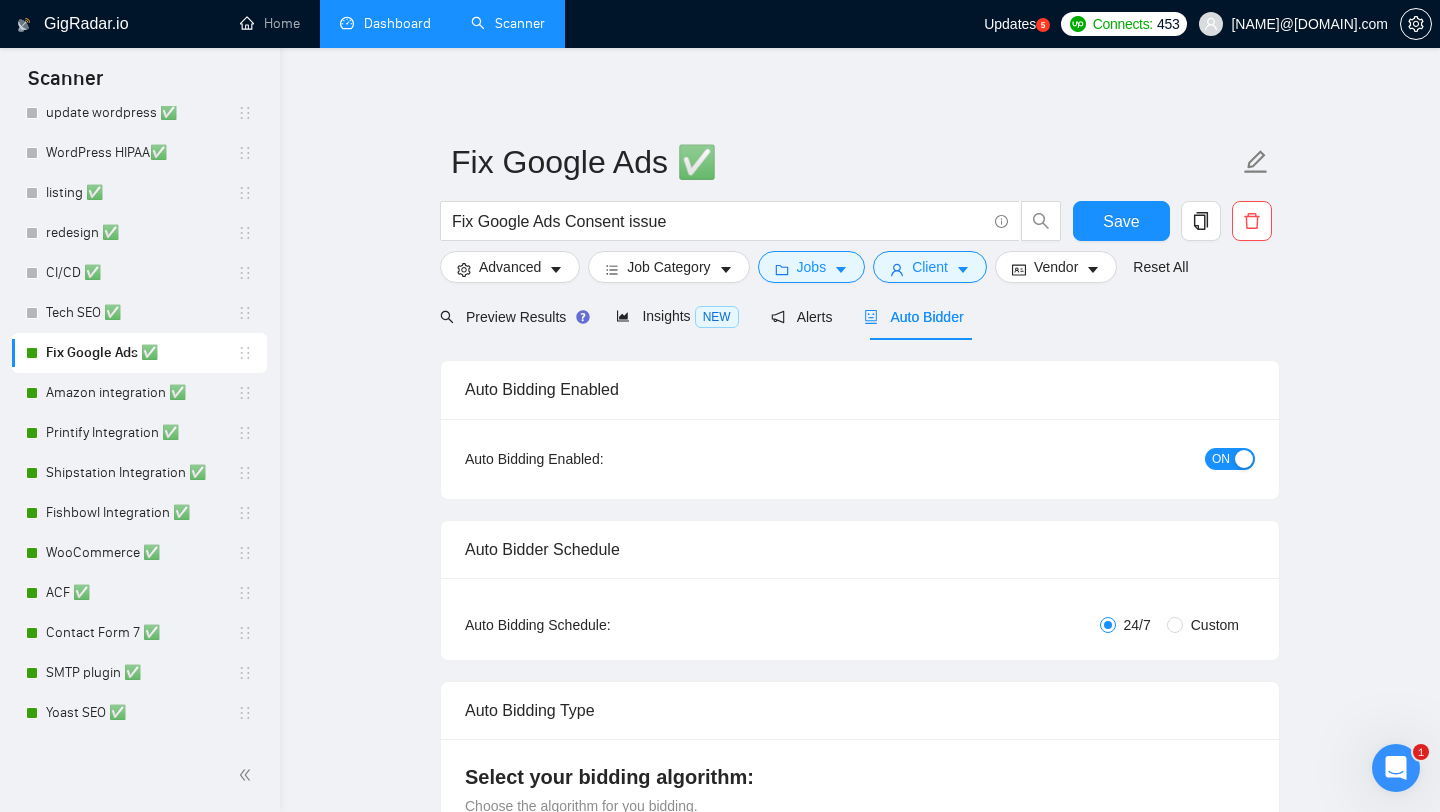 click on "ON" at bounding box center [1221, 459] 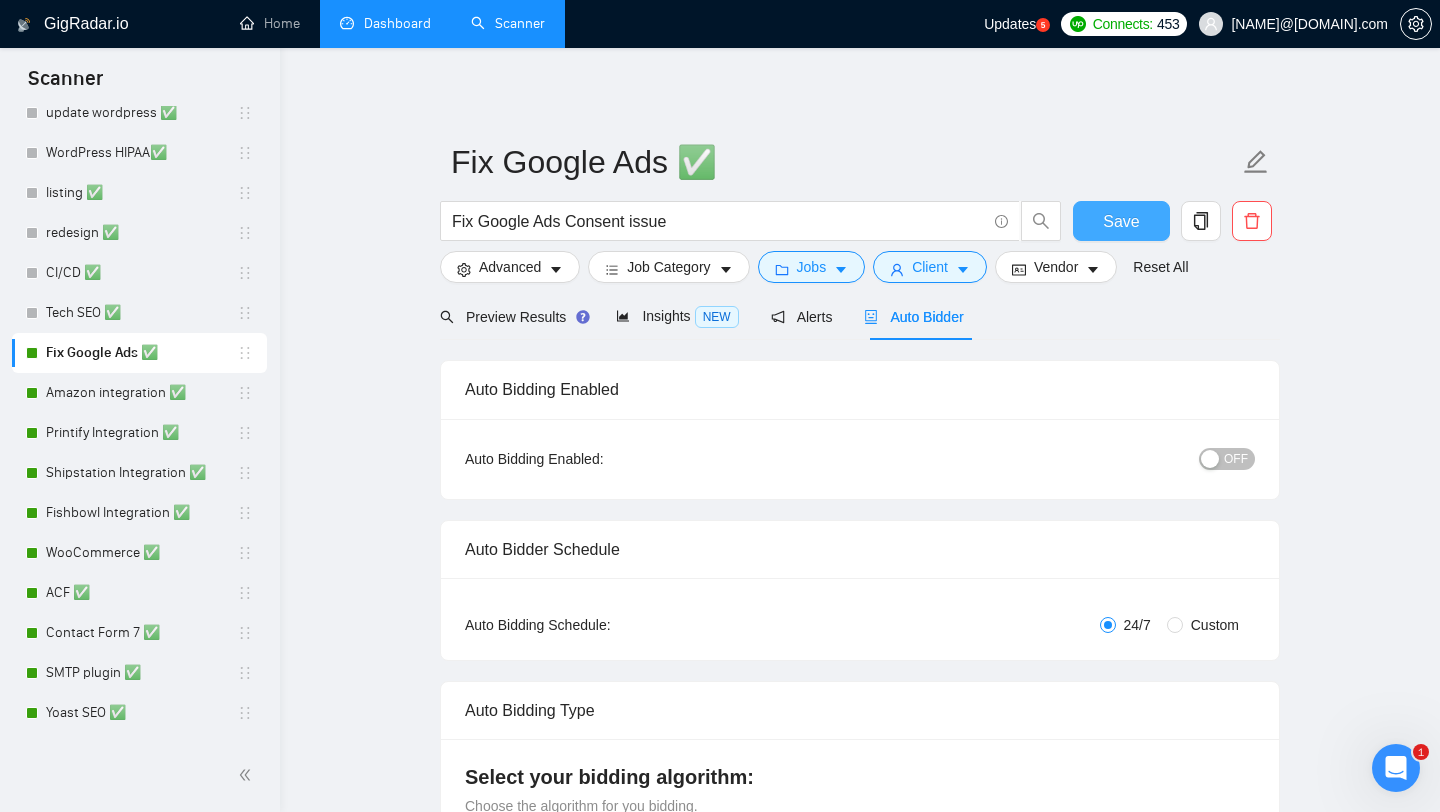 click on "Save" at bounding box center [1121, 221] 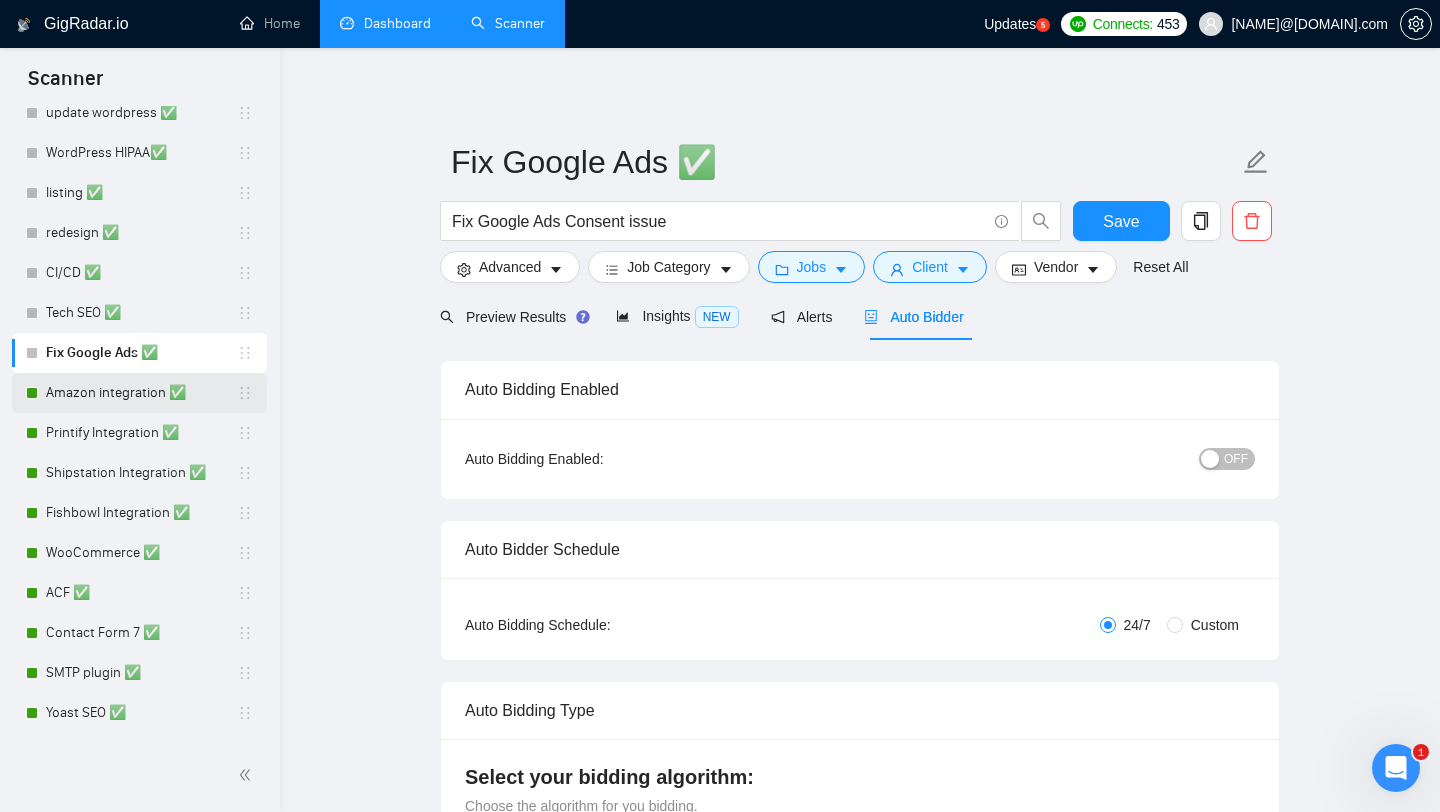 click on "Amazon integration ✅" at bounding box center [141, 393] 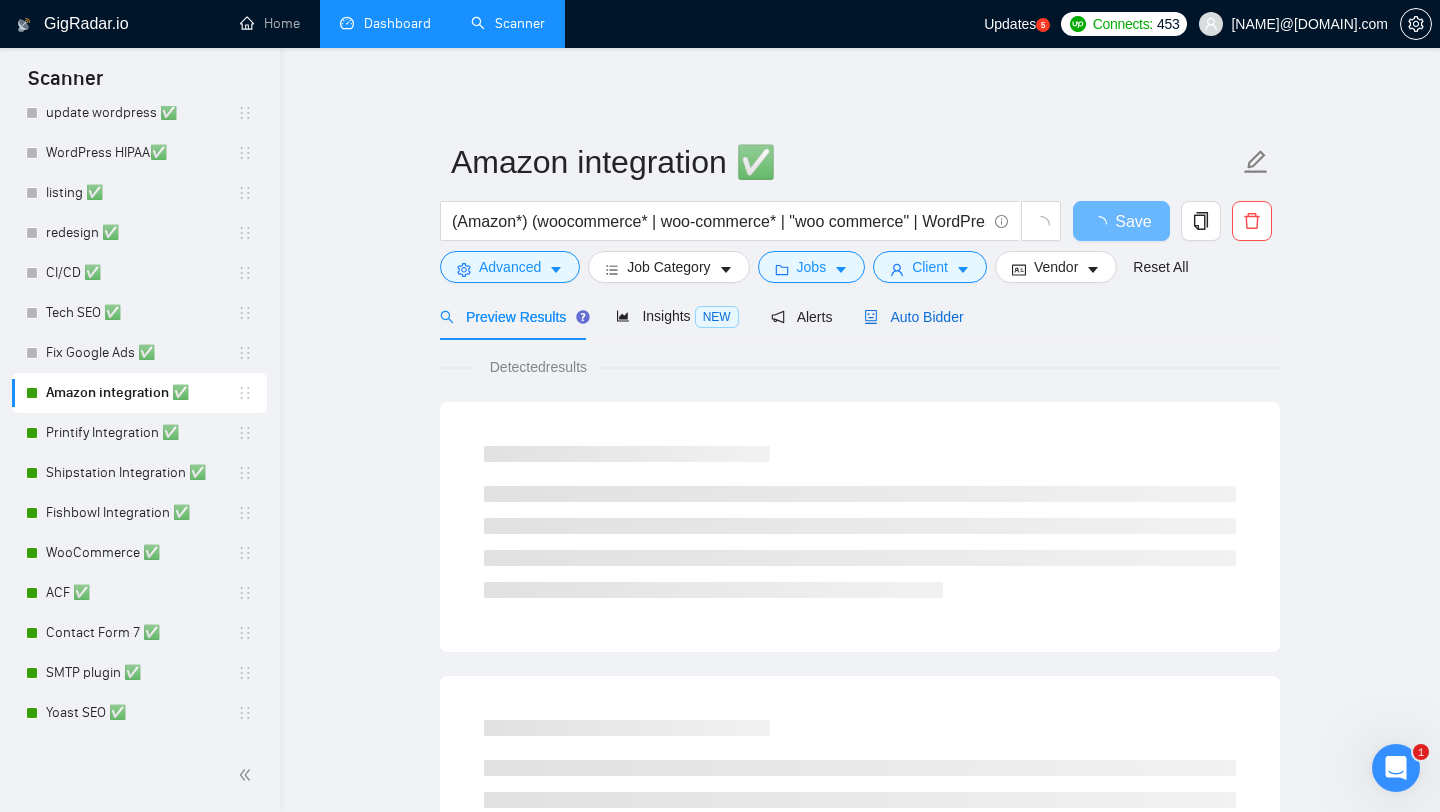 click on "Auto Bidder" at bounding box center (913, 317) 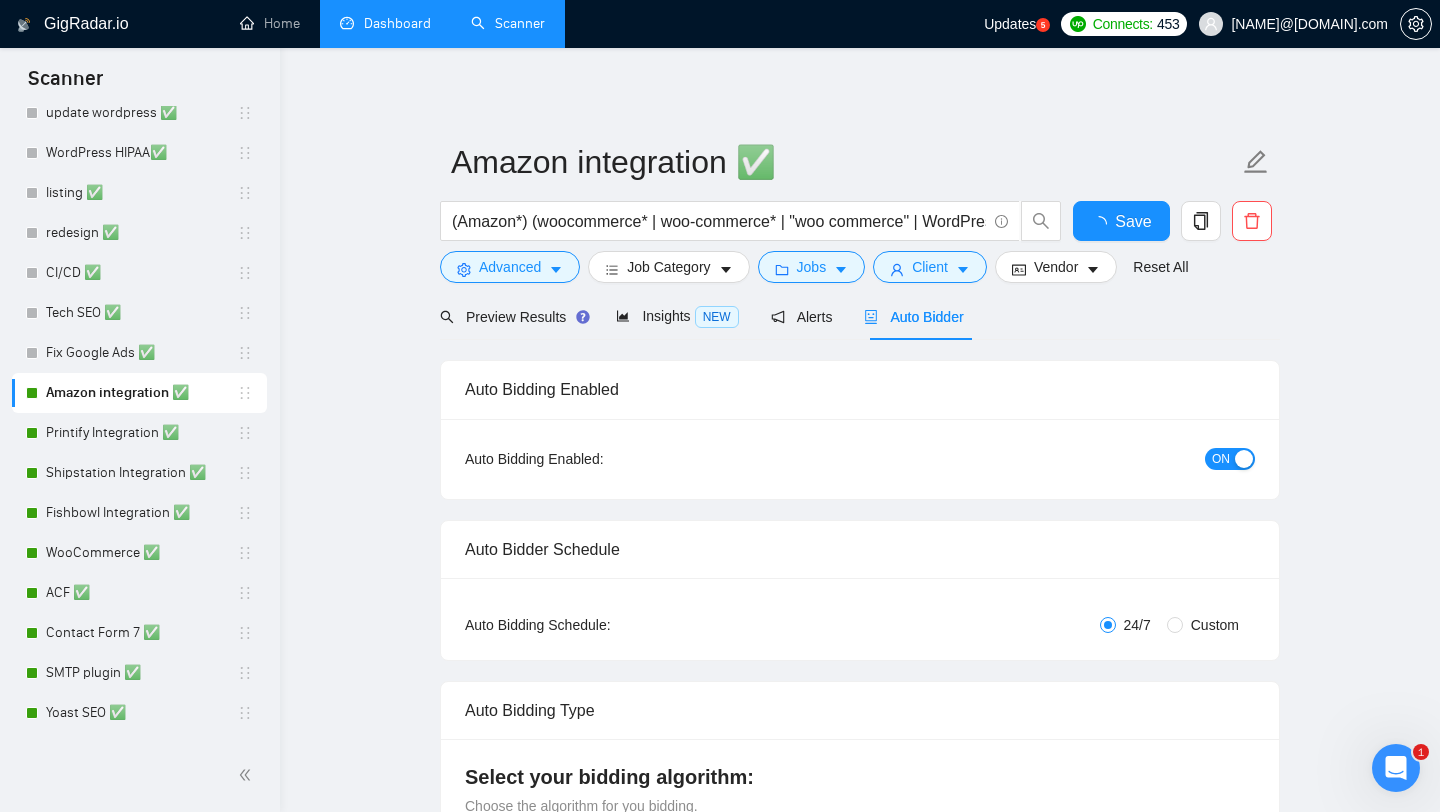 click on "ON" at bounding box center (1230, 459) 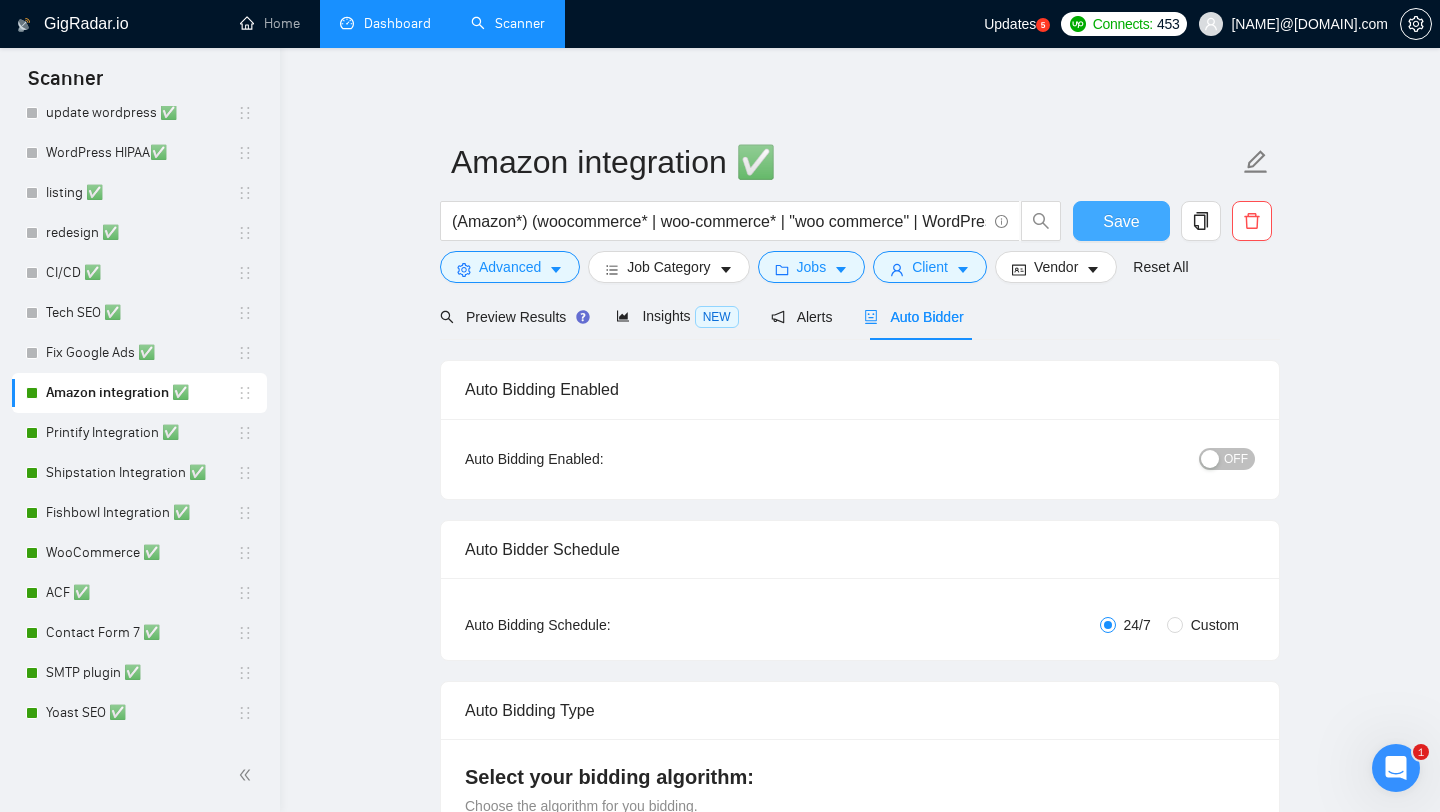 click on "Save" at bounding box center [1121, 221] 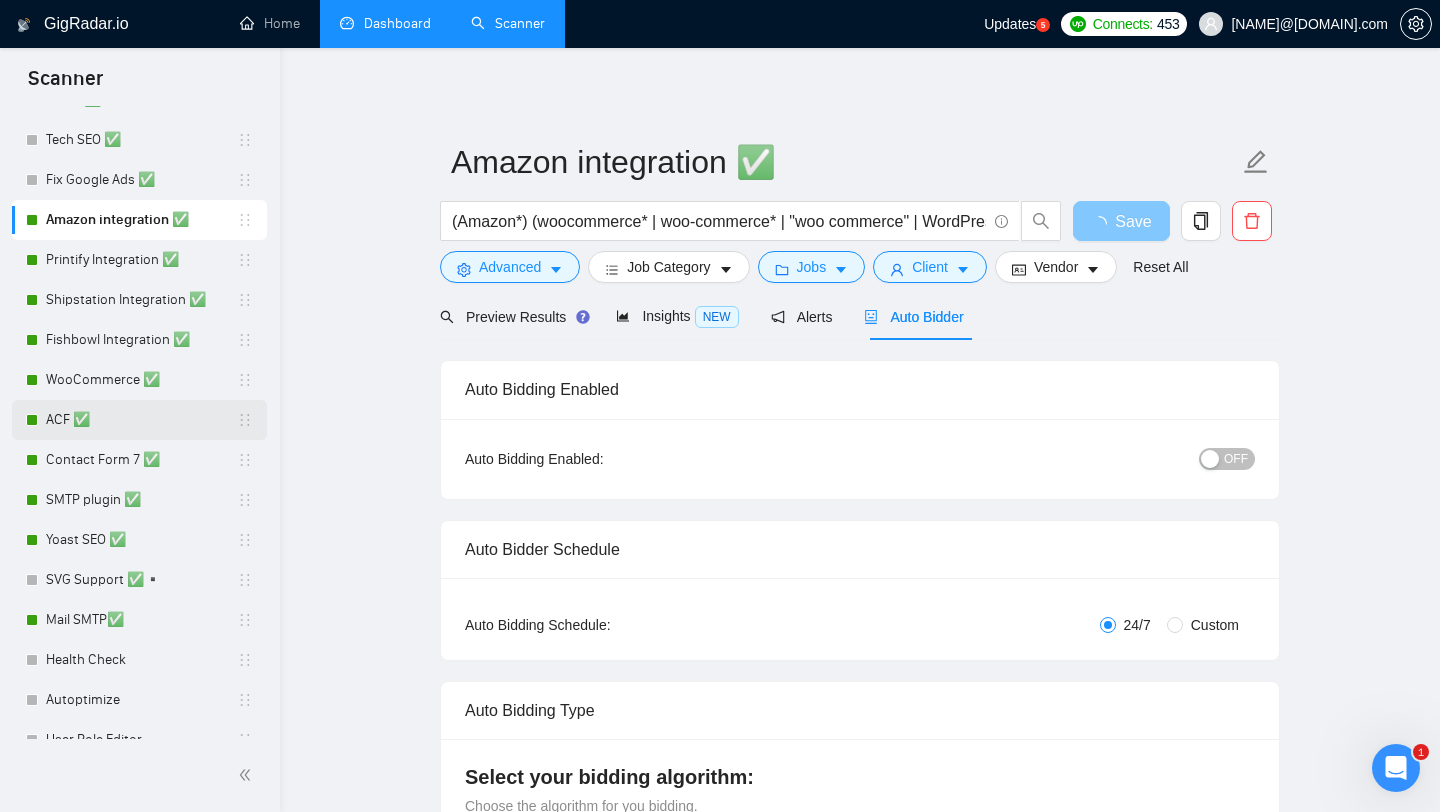 scroll, scrollTop: 1126, scrollLeft: 0, axis: vertical 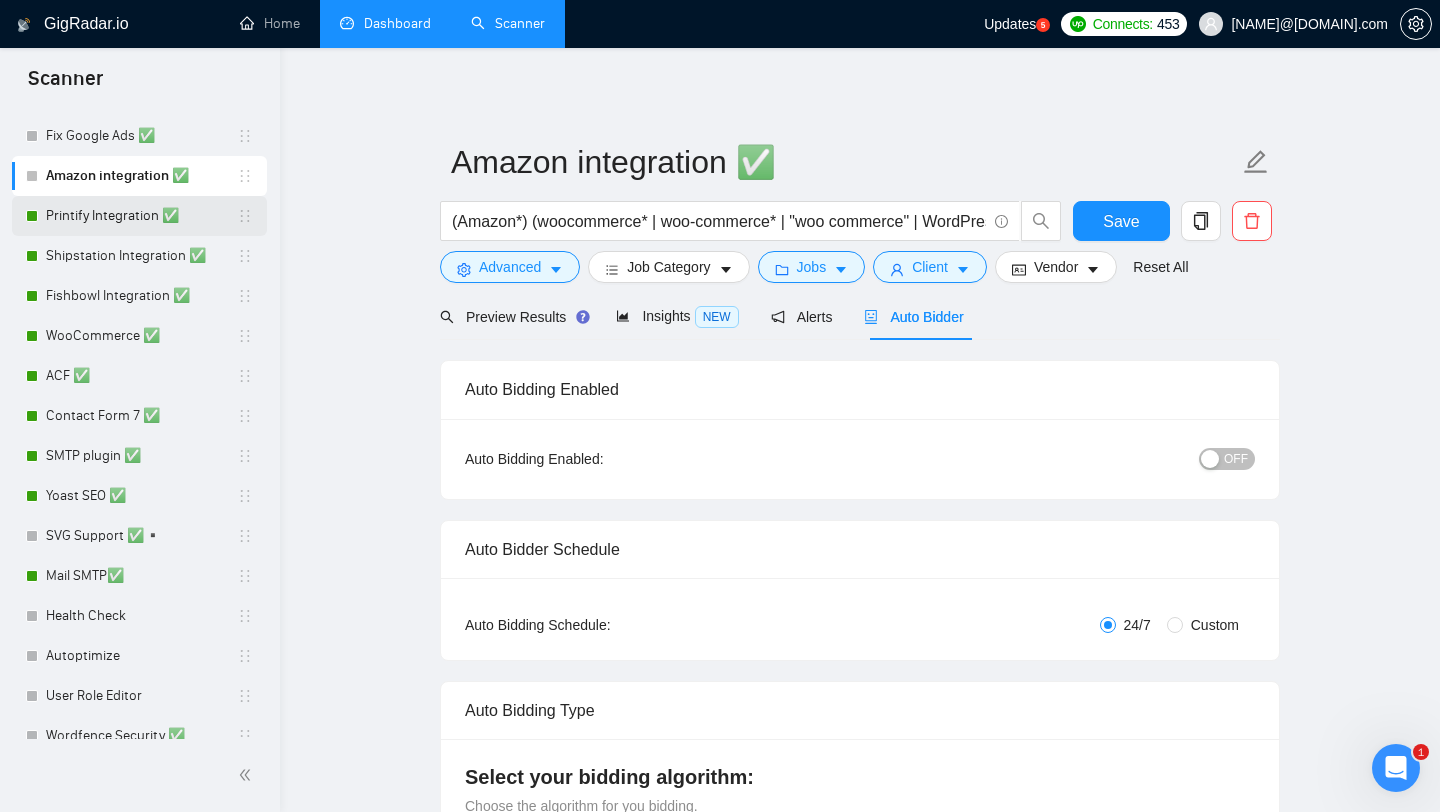 click on "Printify Integration ✅" at bounding box center [141, 216] 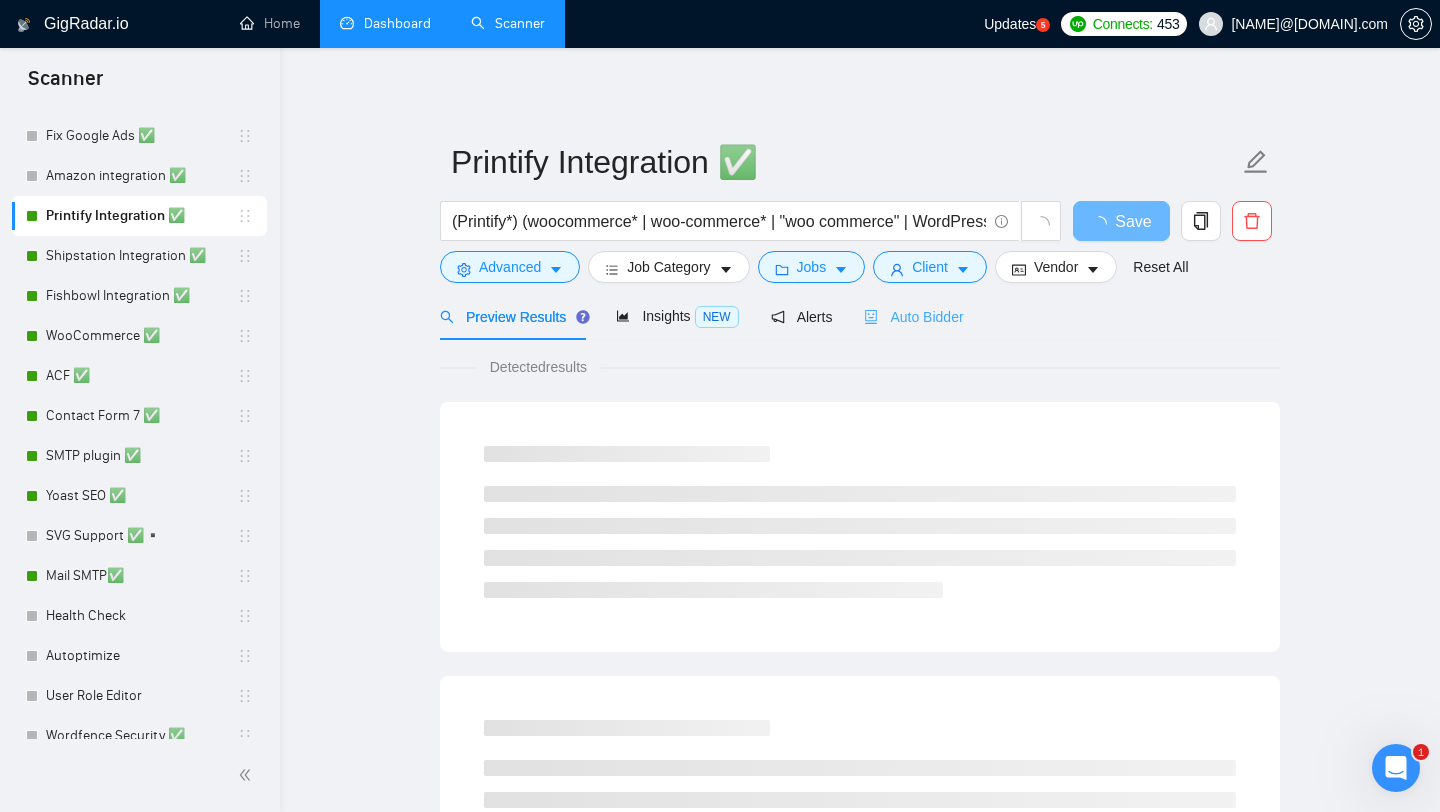 click on "Auto Bidder" at bounding box center [913, 316] 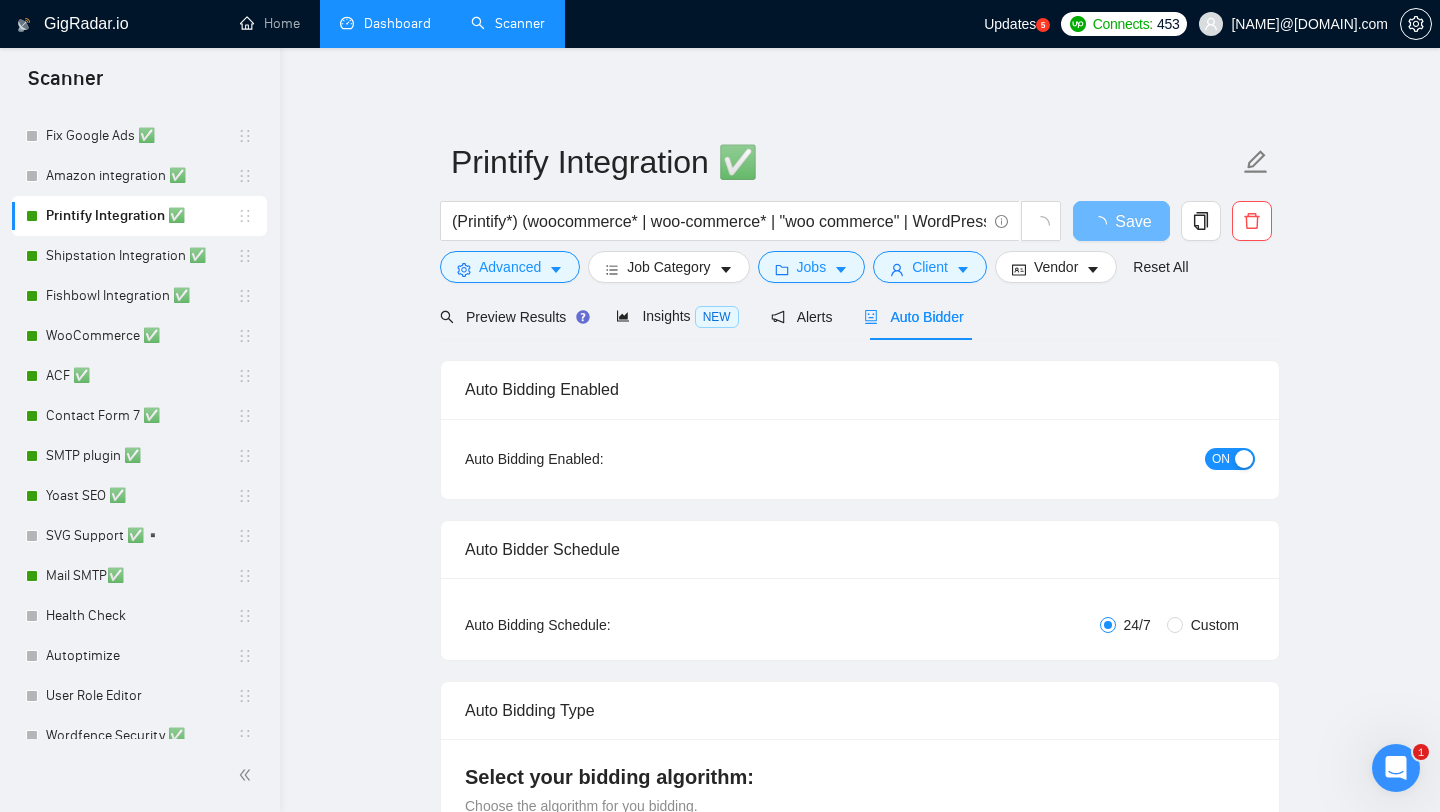 click at bounding box center (1244, 459) 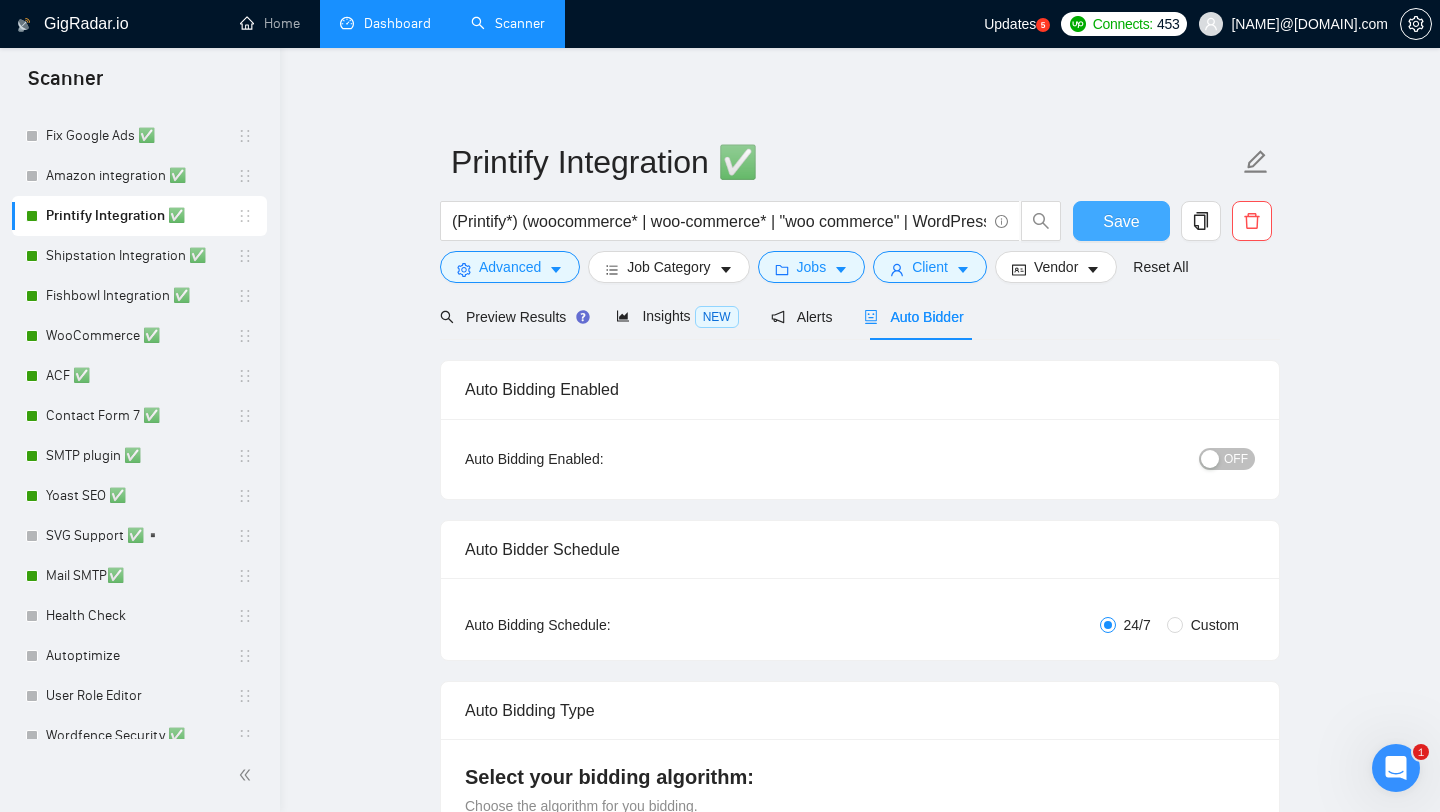 click on "Save" at bounding box center (1121, 221) 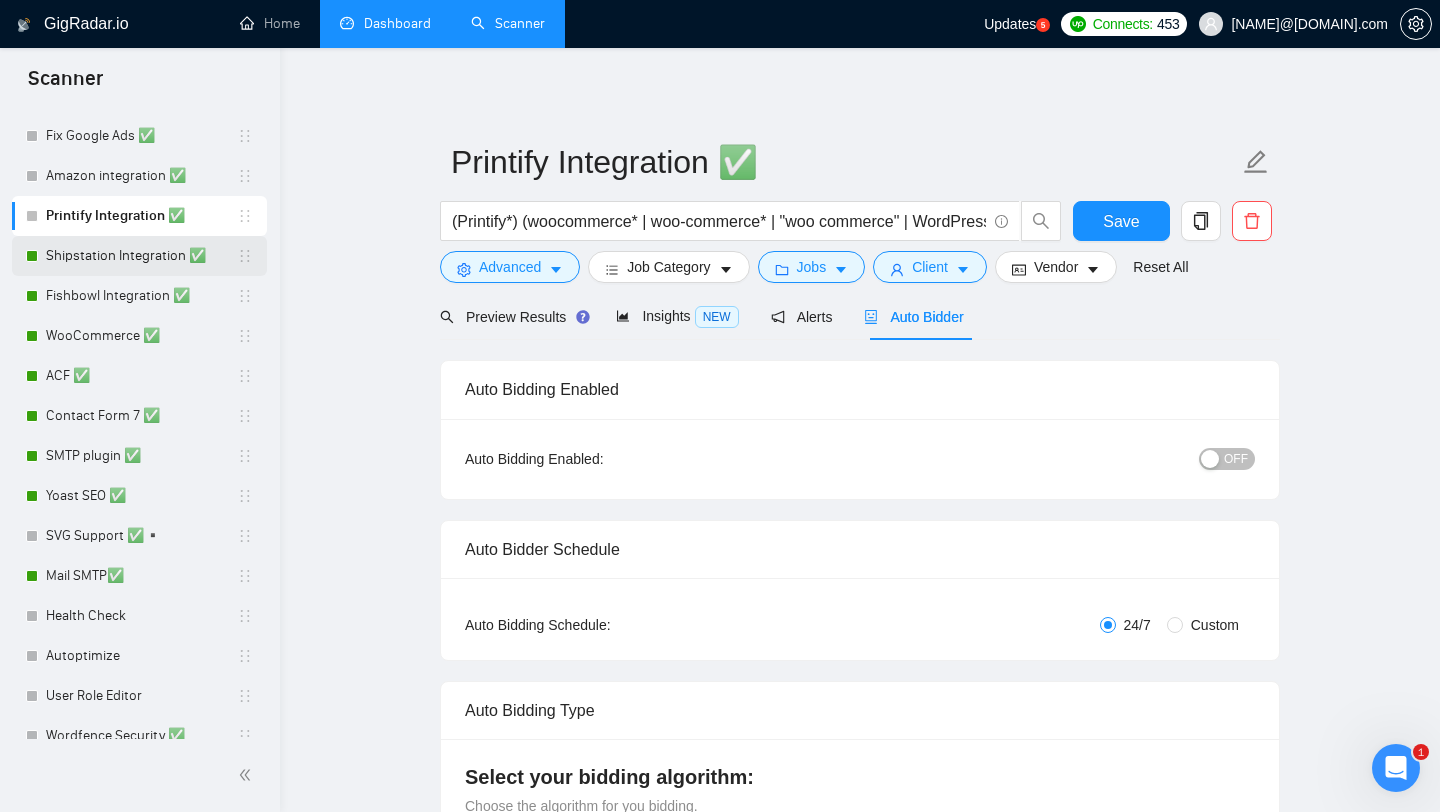 click on "Shipstation Integration ✅" at bounding box center [141, 256] 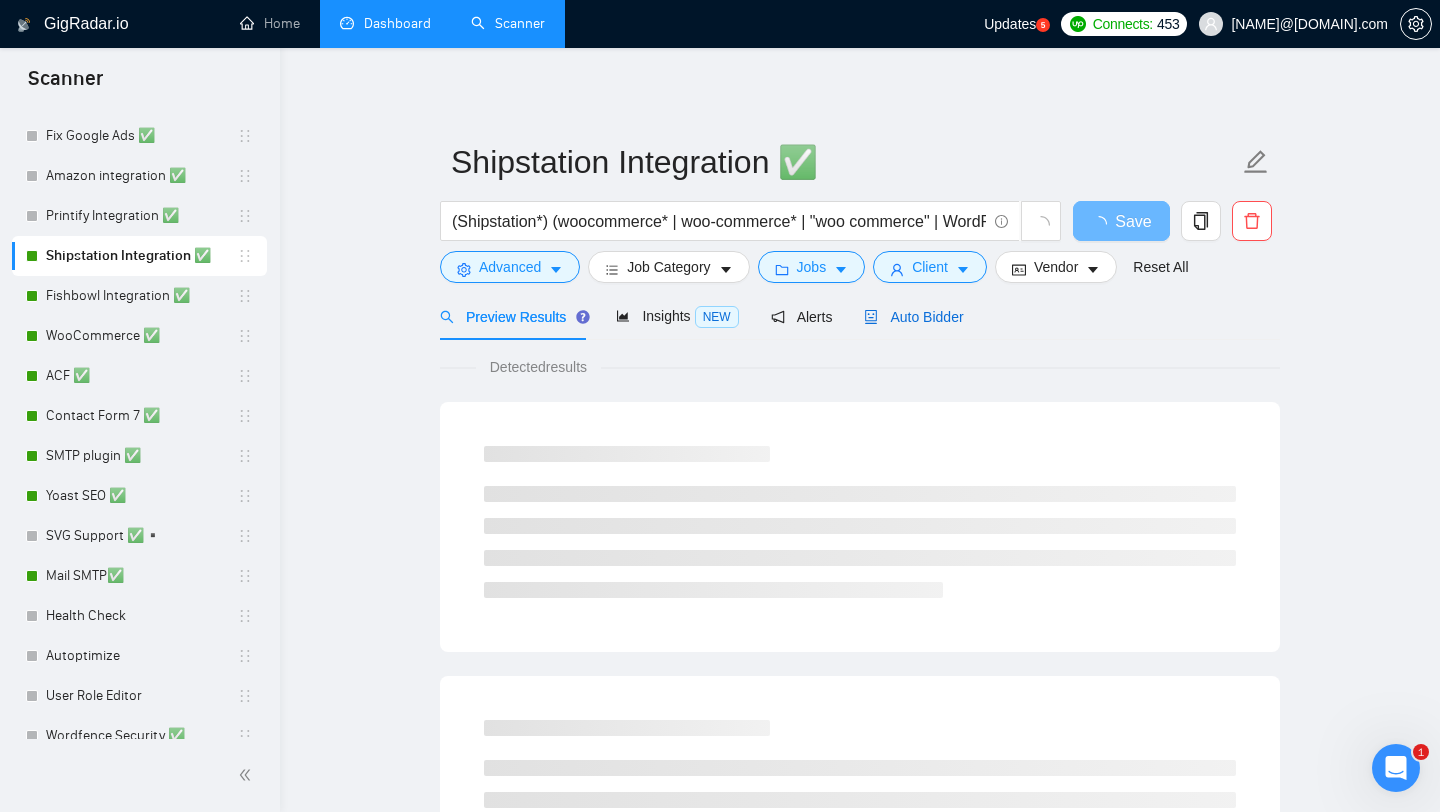 click on "Auto Bidder" at bounding box center [913, 317] 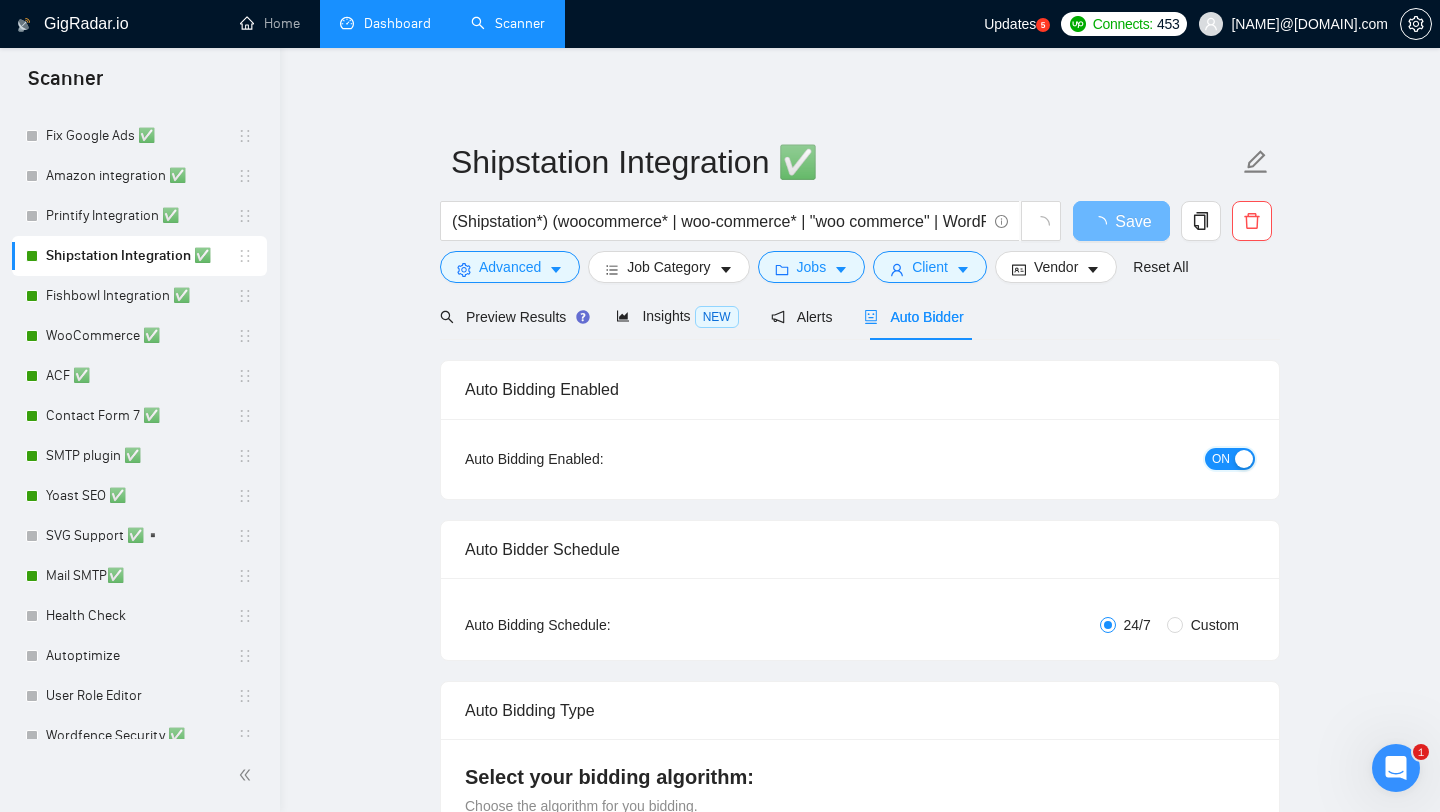 click on "ON" at bounding box center (1230, 459) 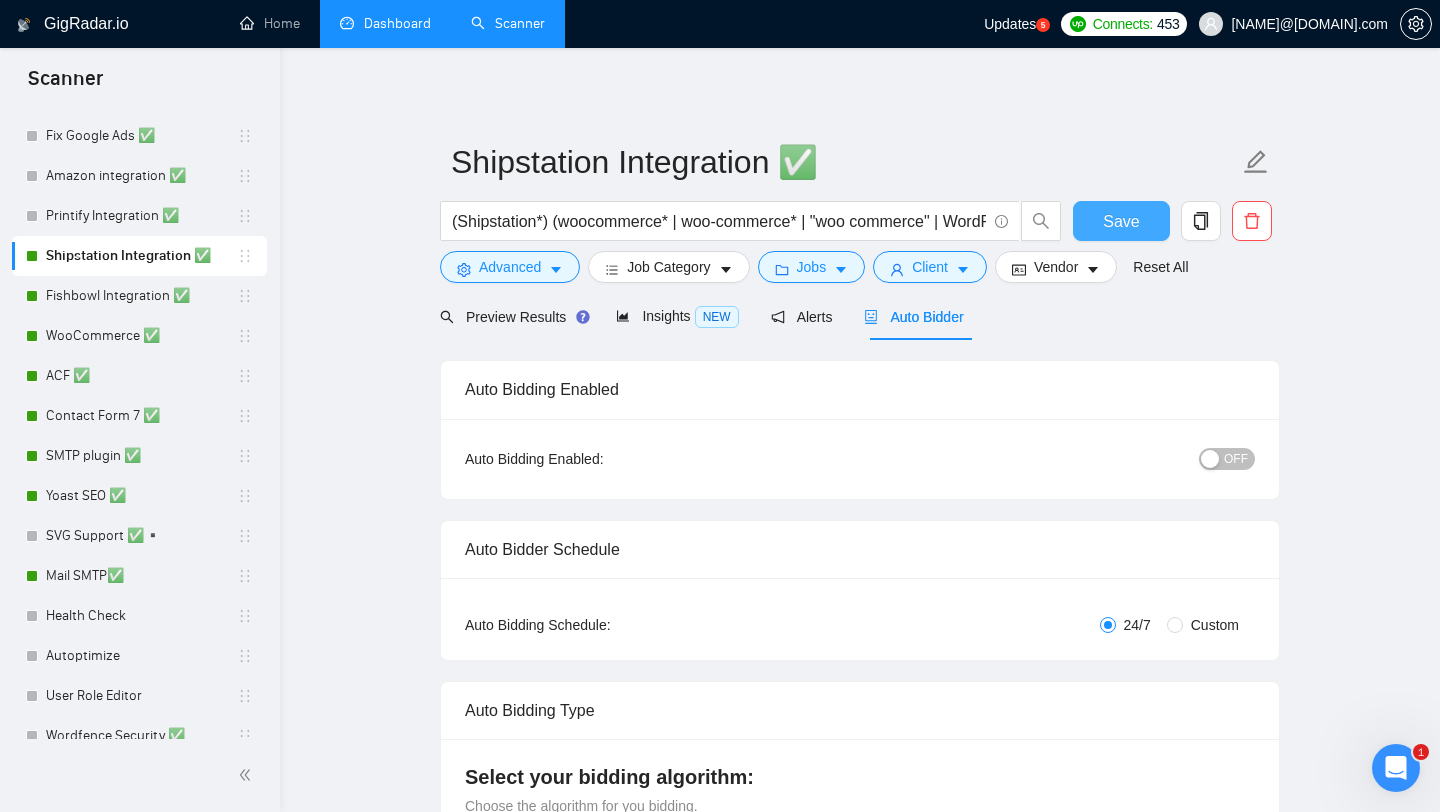 click on "Save" at bounding box center (1121, 221) 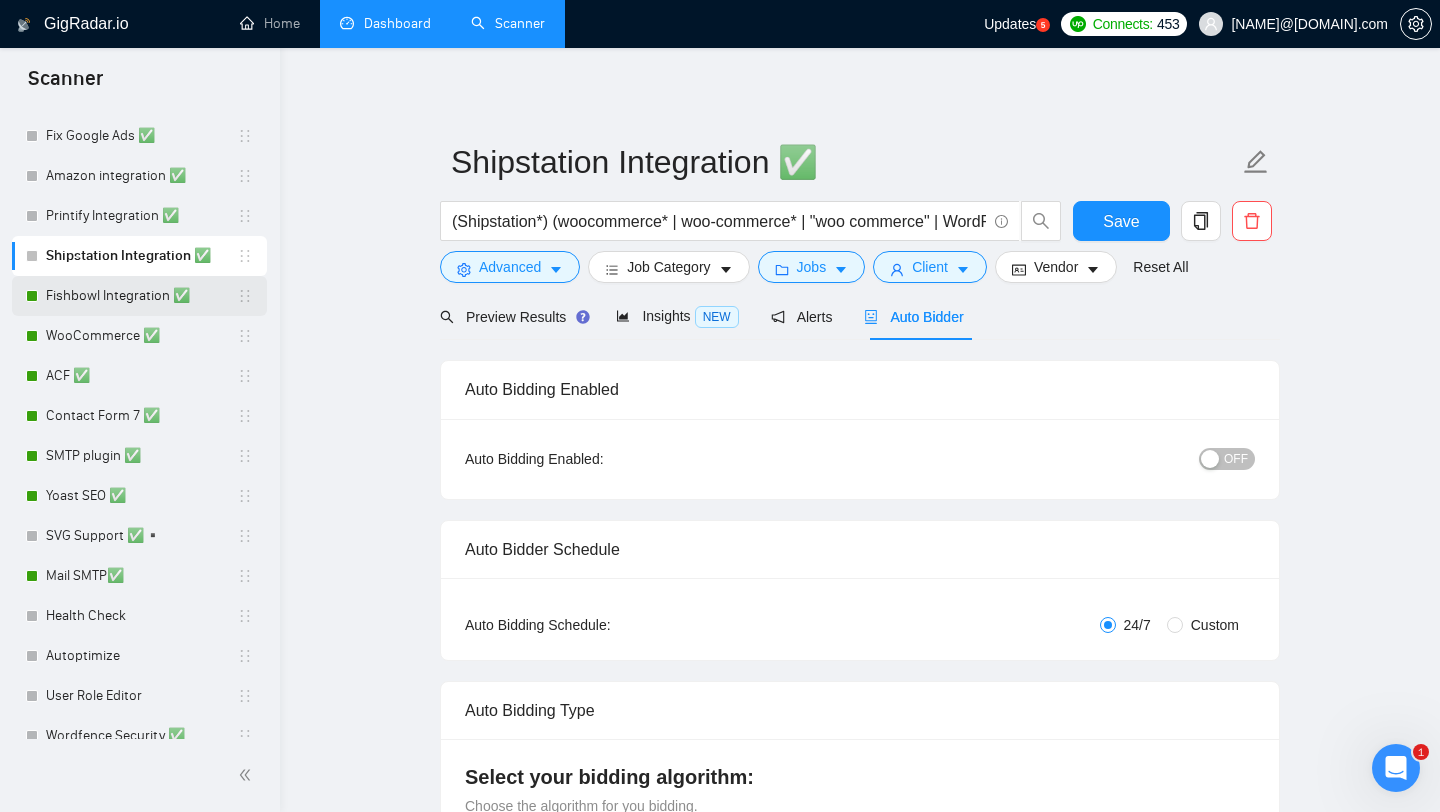 click on "Fishbowl Integration ✅" at bounding box center [141, 296] 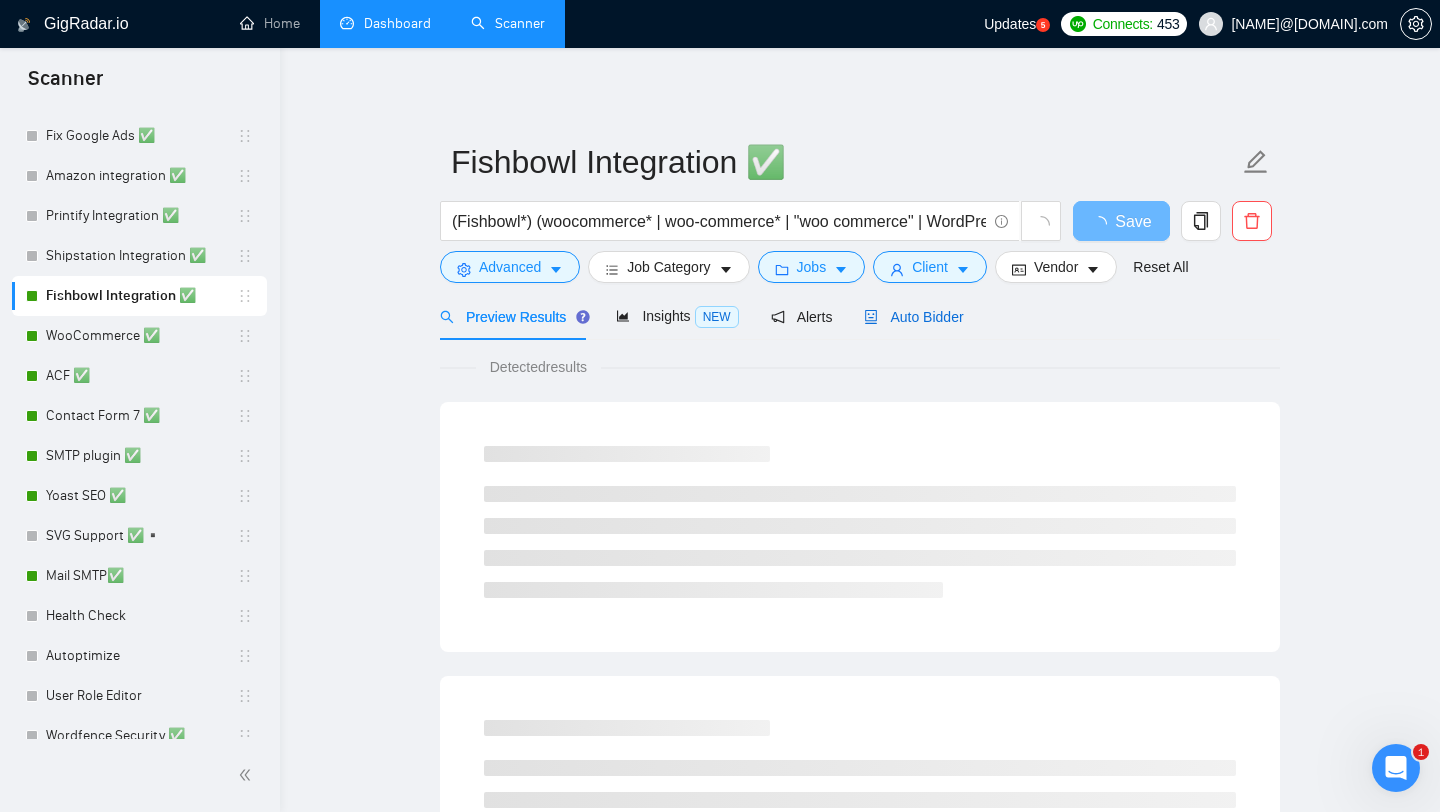 click on "Auto Bidder" at bounding box center (913, 317) 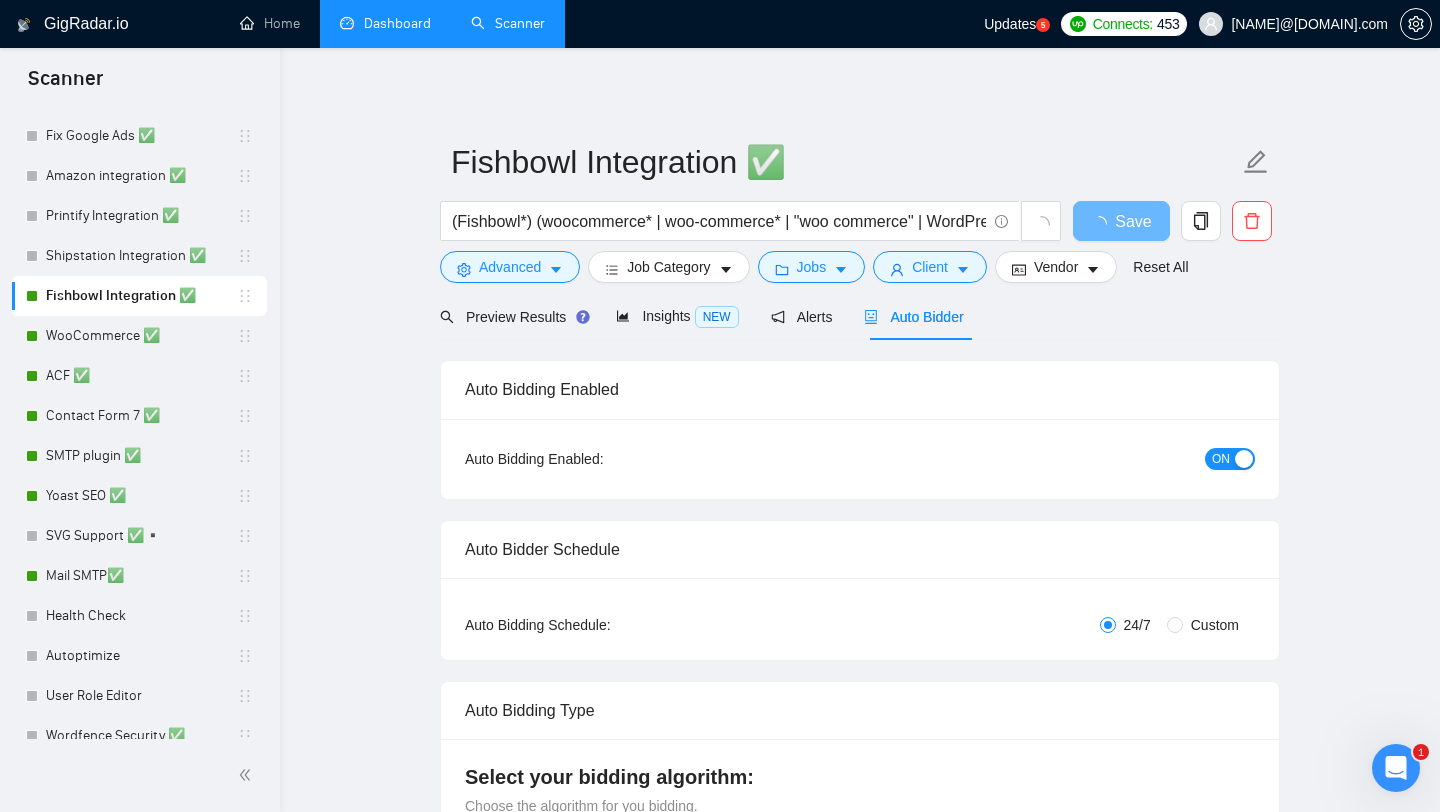 click on "ON" at bounding box center [1230, 459] 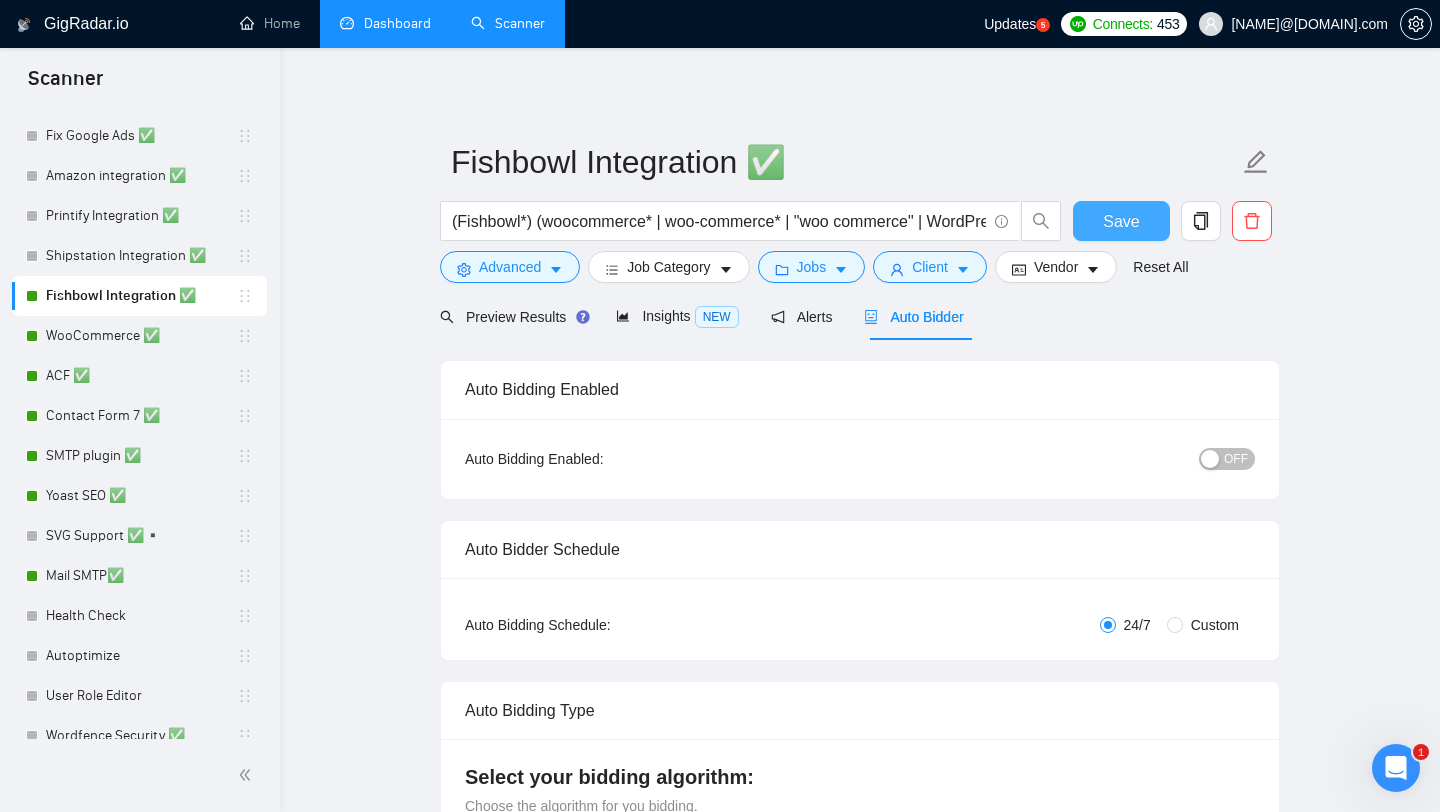 click on "Save" at bounding box center (1121, 221) 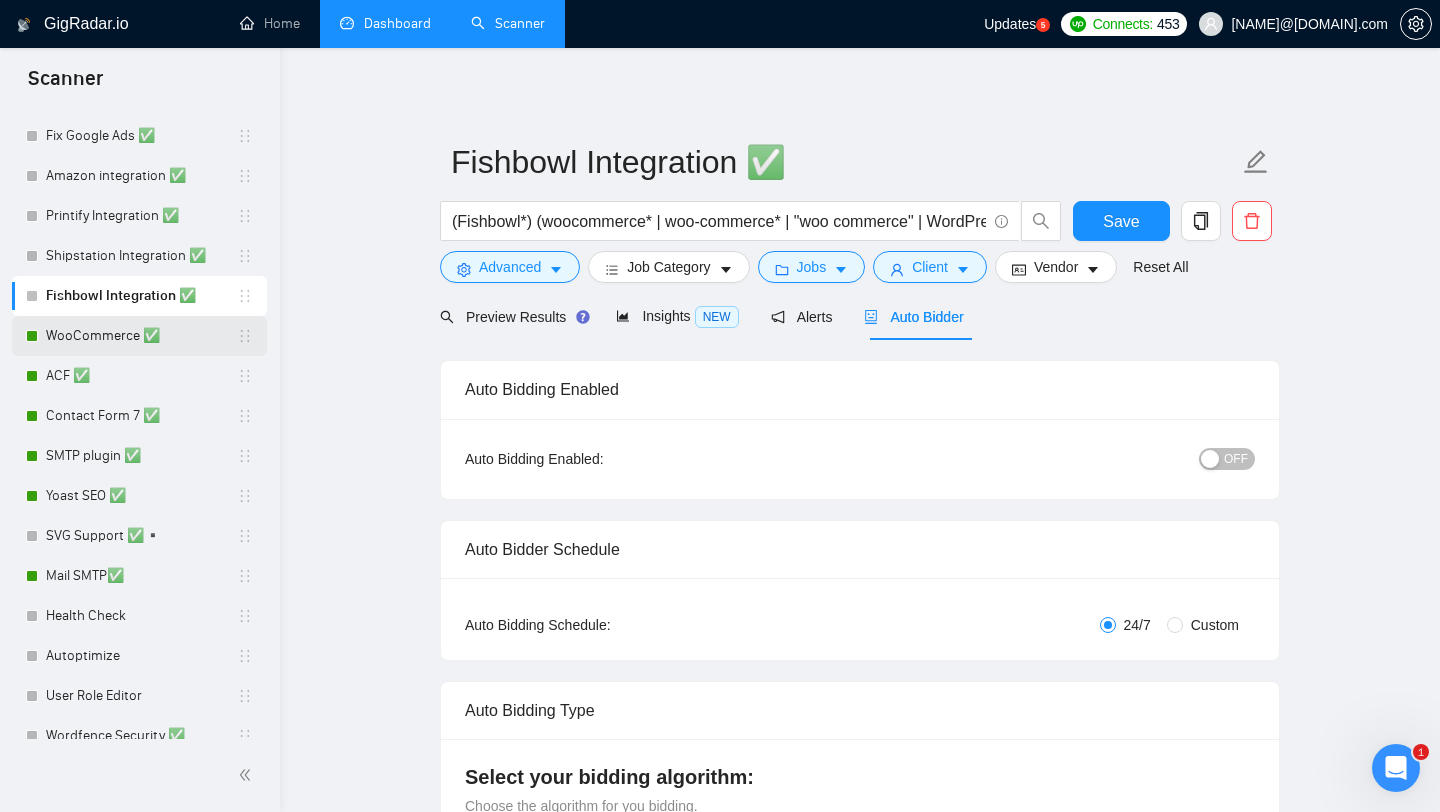 click on "WooCommerce ✅" at bounding box center [141, 336] 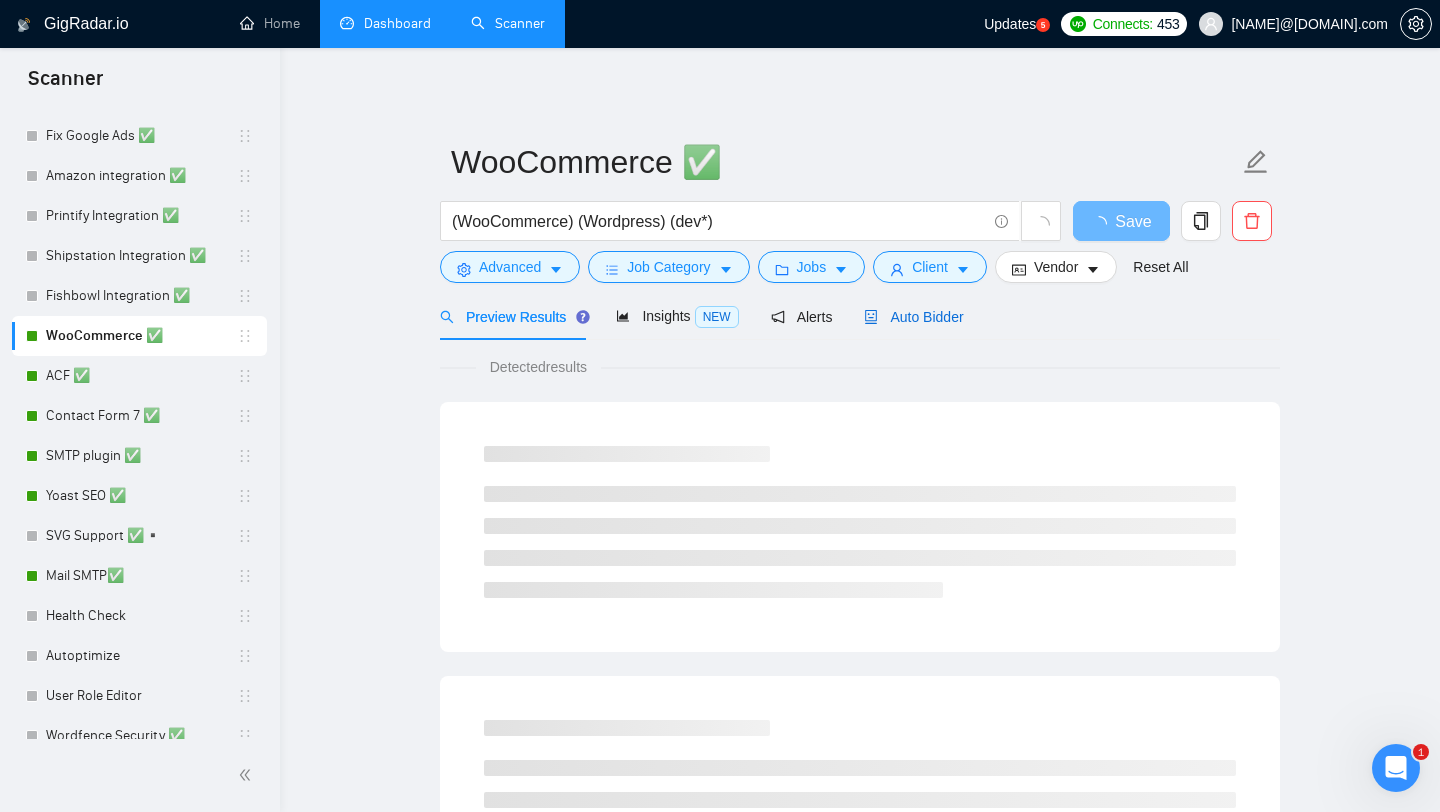 click on "Auto Bidder" at bounding box center (913, 317) 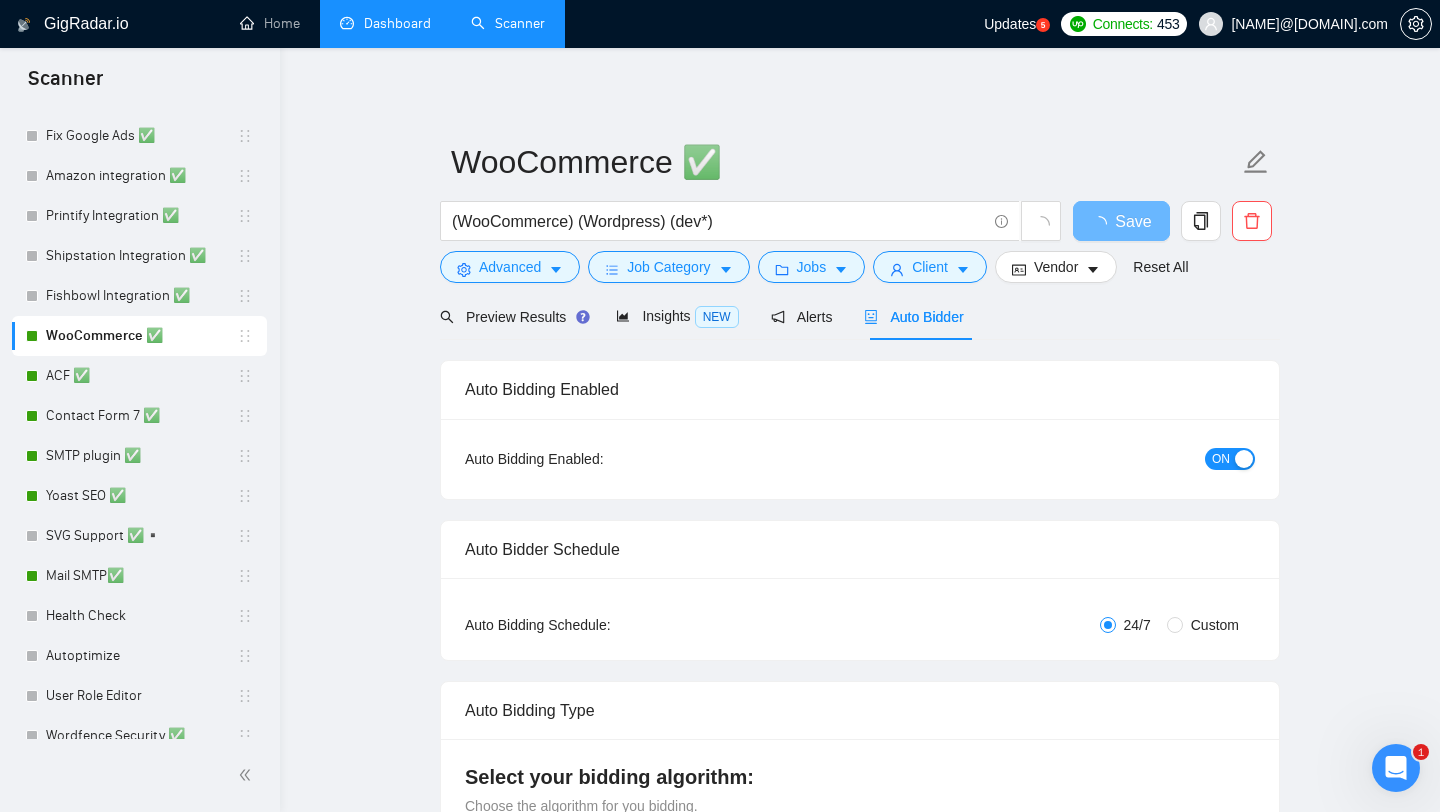 click on "ON" at bounding box center [1221, 459] 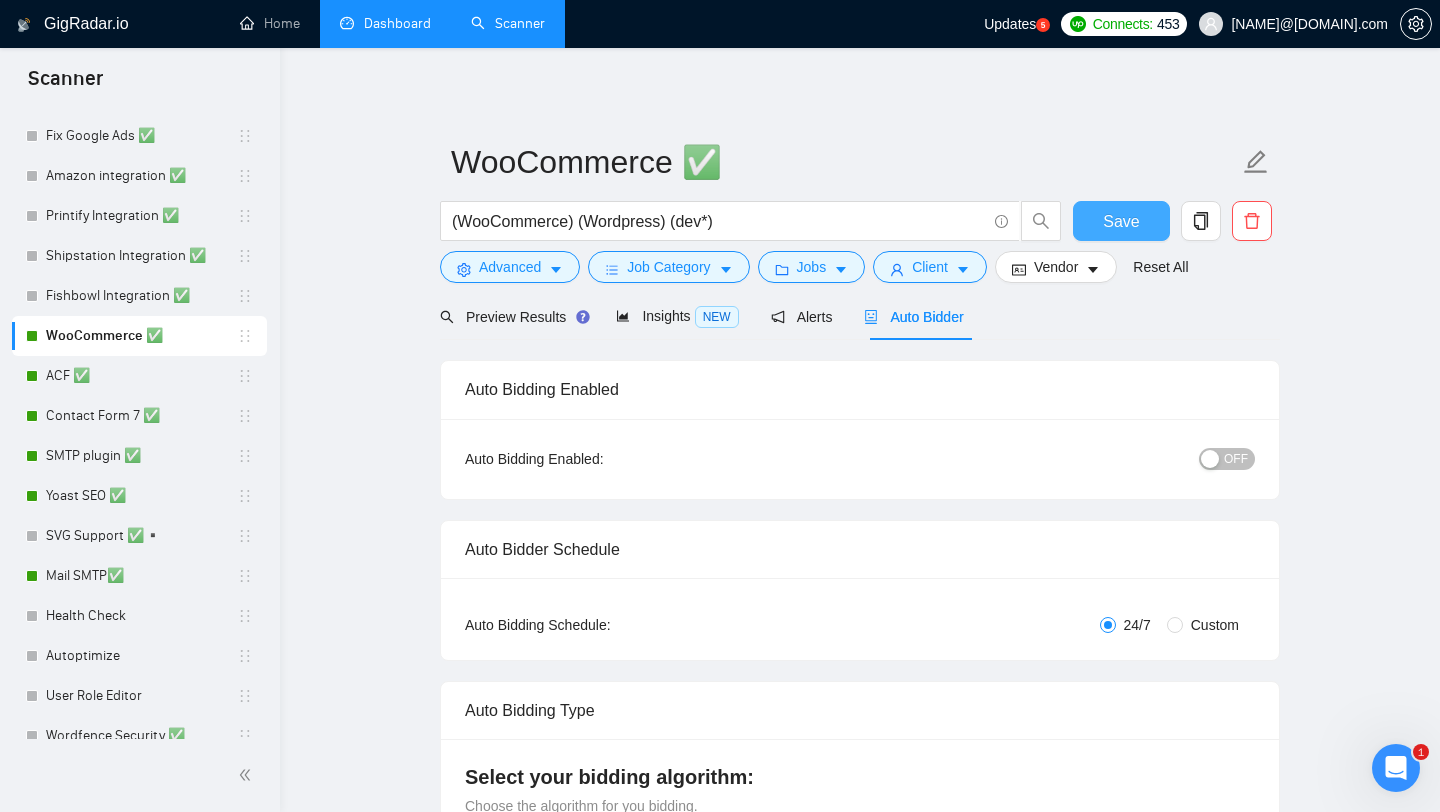 click on "Save" at bounding box center (1121, 221) 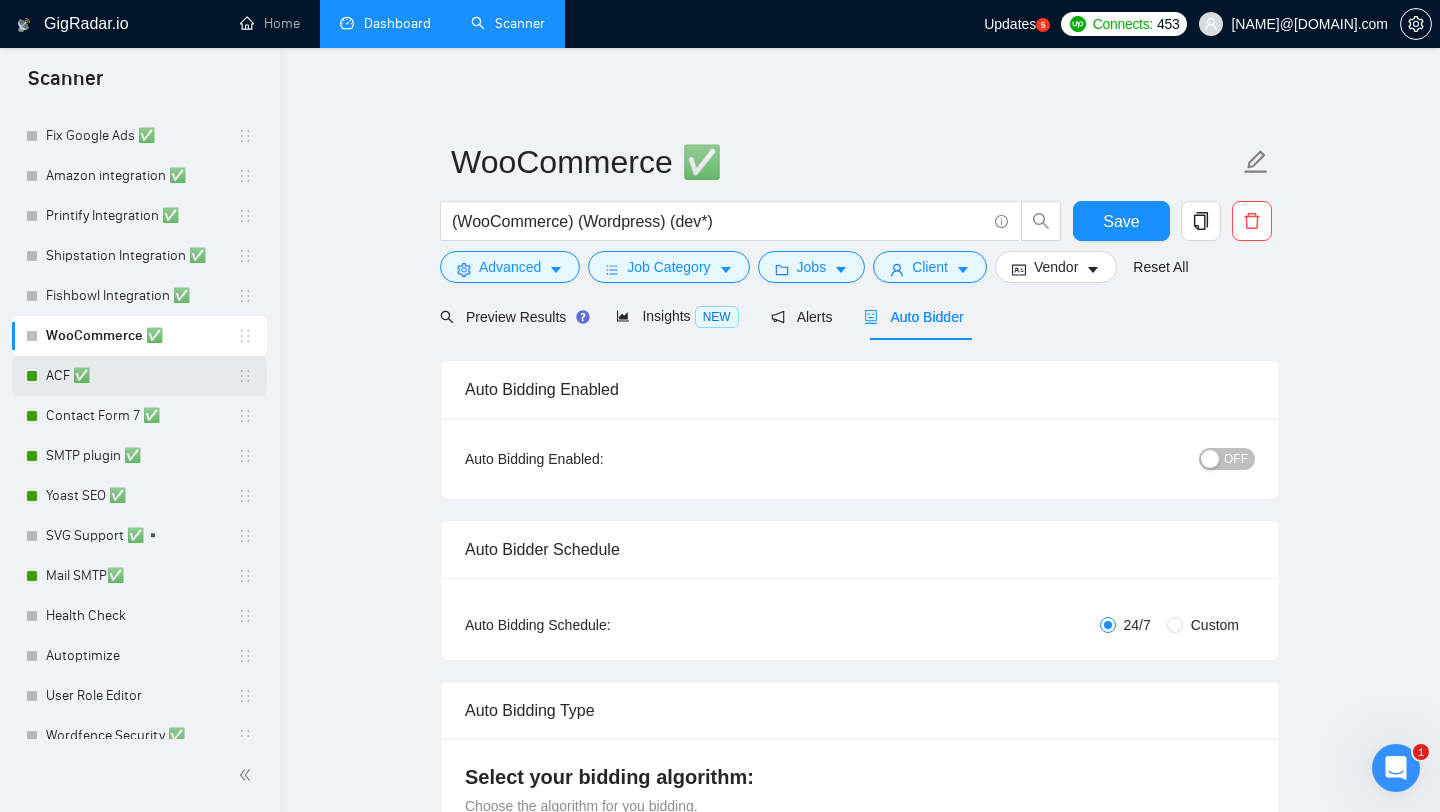 click on "ACF ✅" at bounding box center (141, 376) 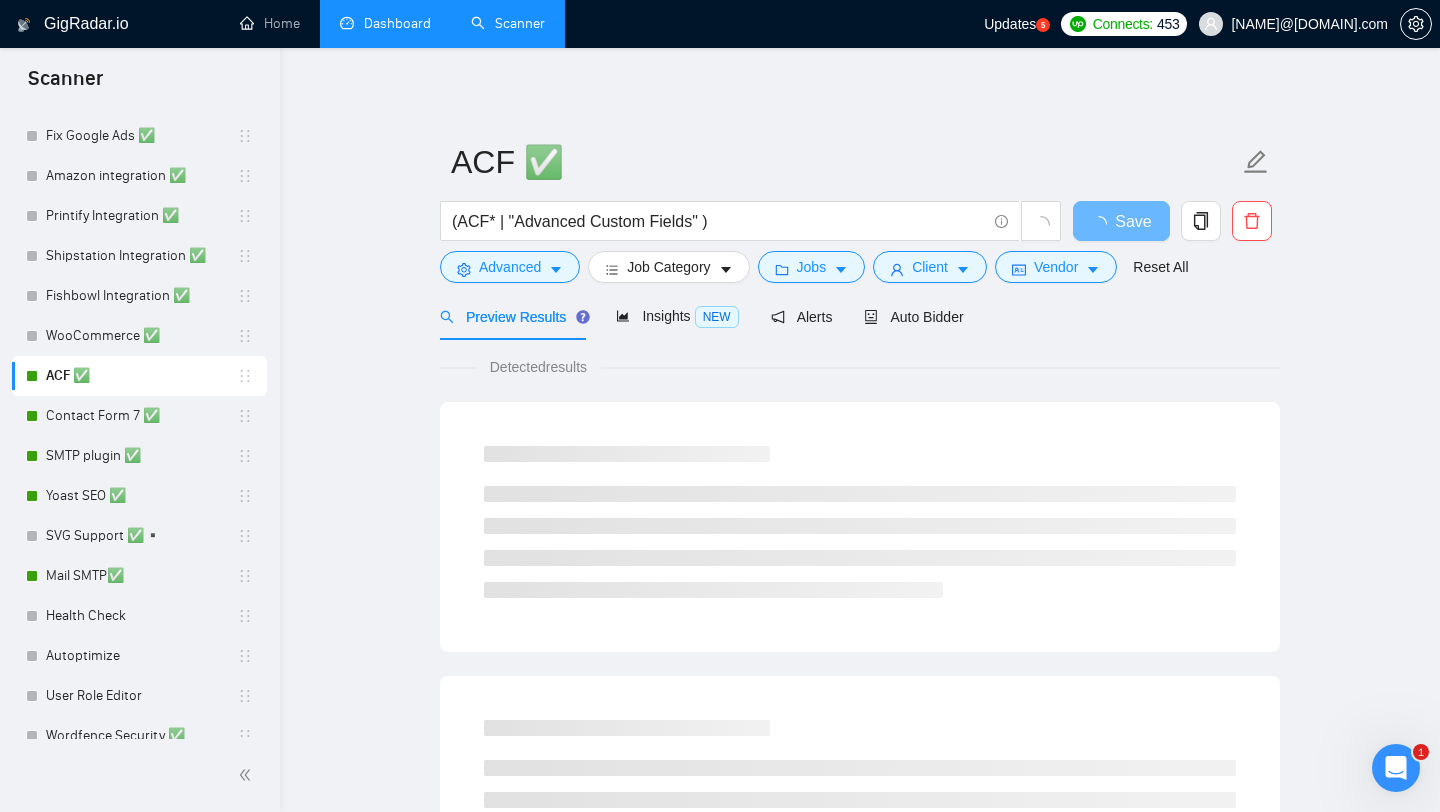 click on "Auto Bidder" at bounding box center [913, 316] 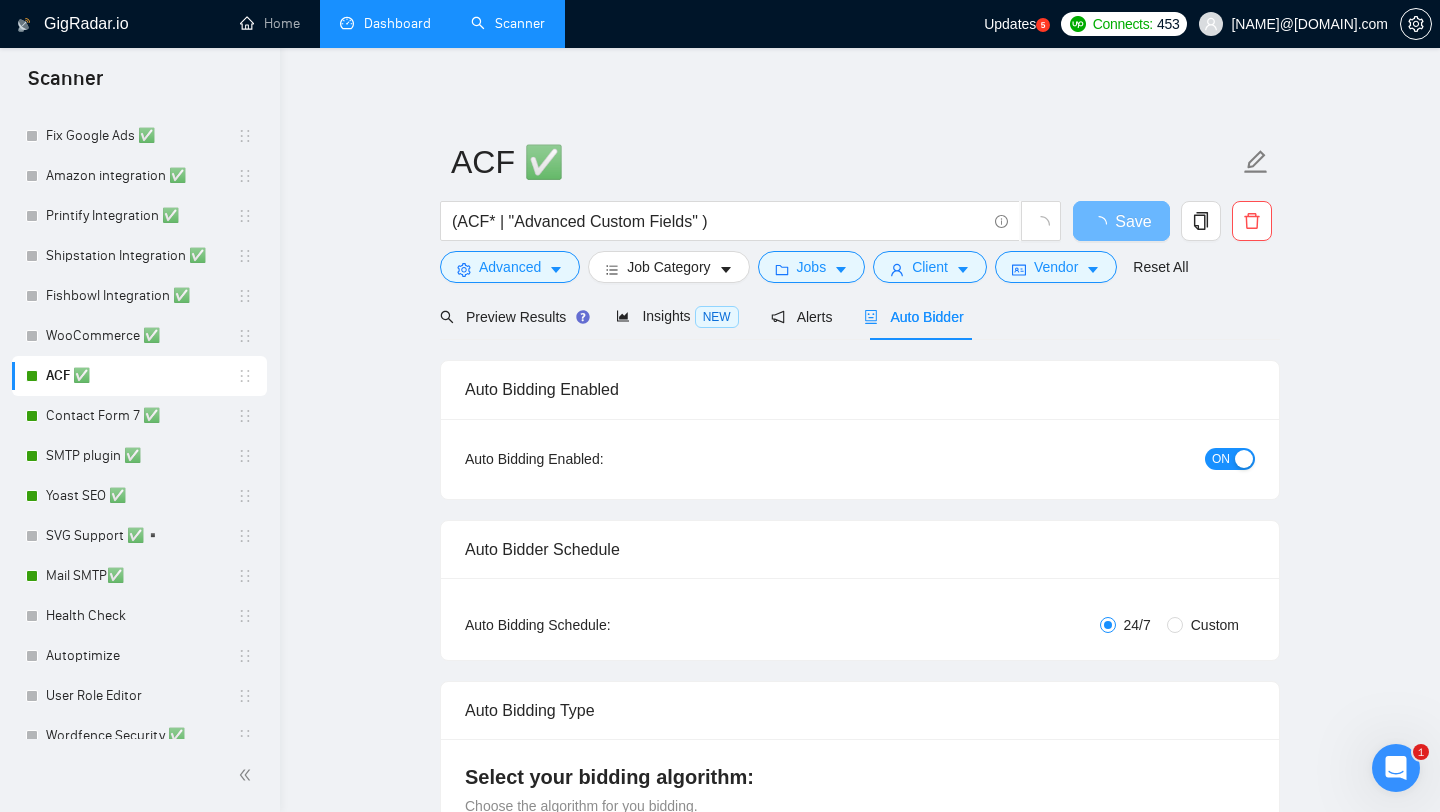 click at bounding box center (1244, 459) 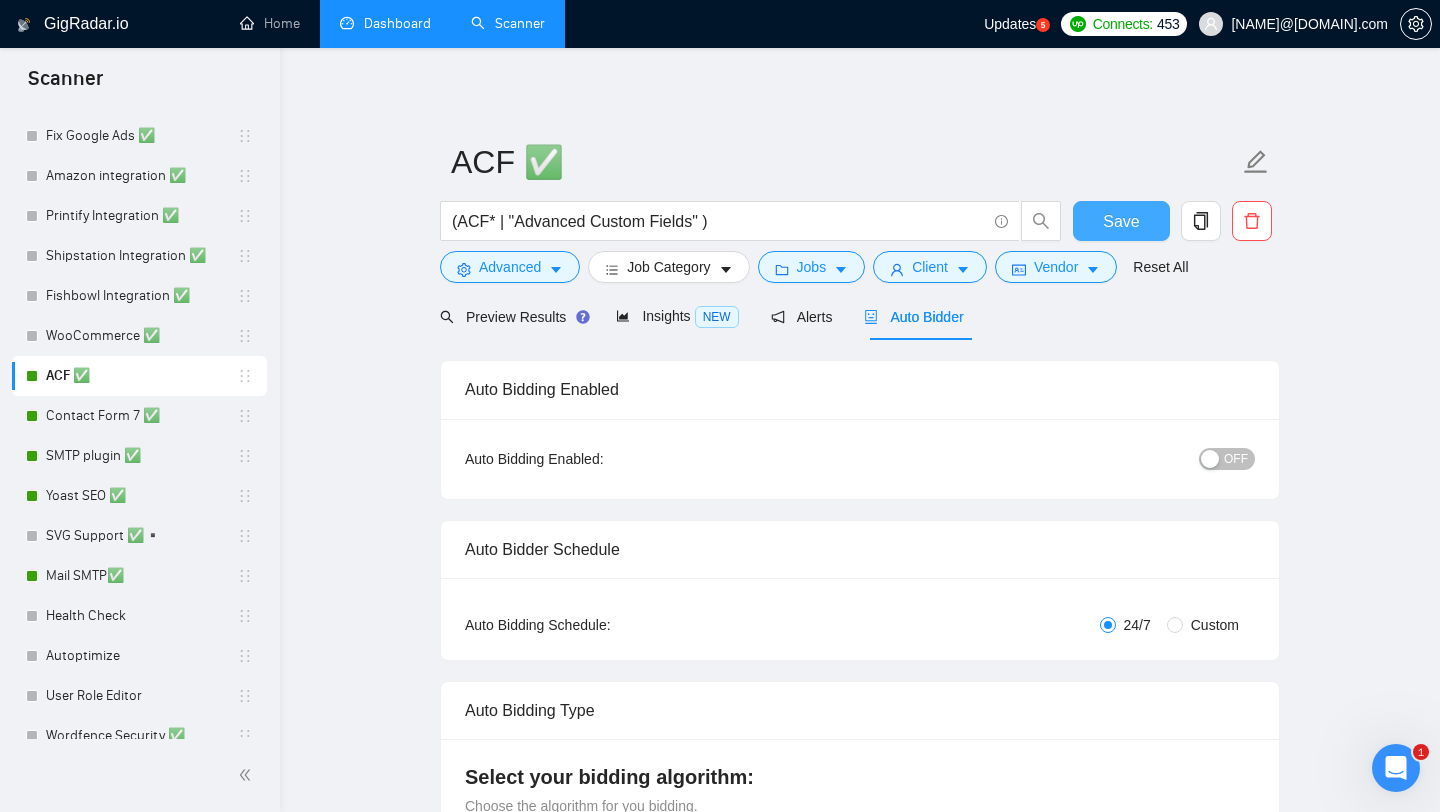 click on "Save" at bounding box center (1121, 221) 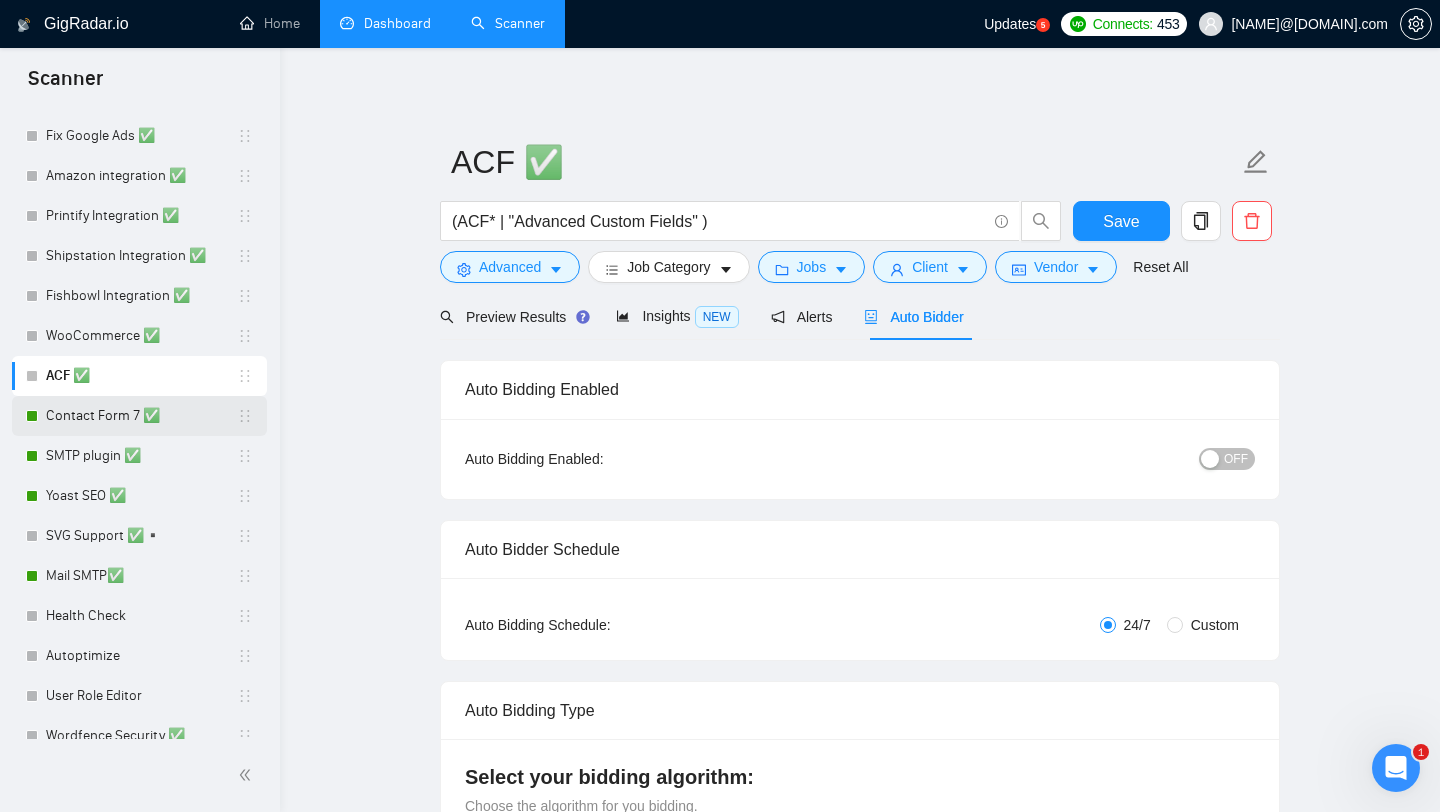 click on "Contact Form 7 ✅" at bounding box center [141, 416] 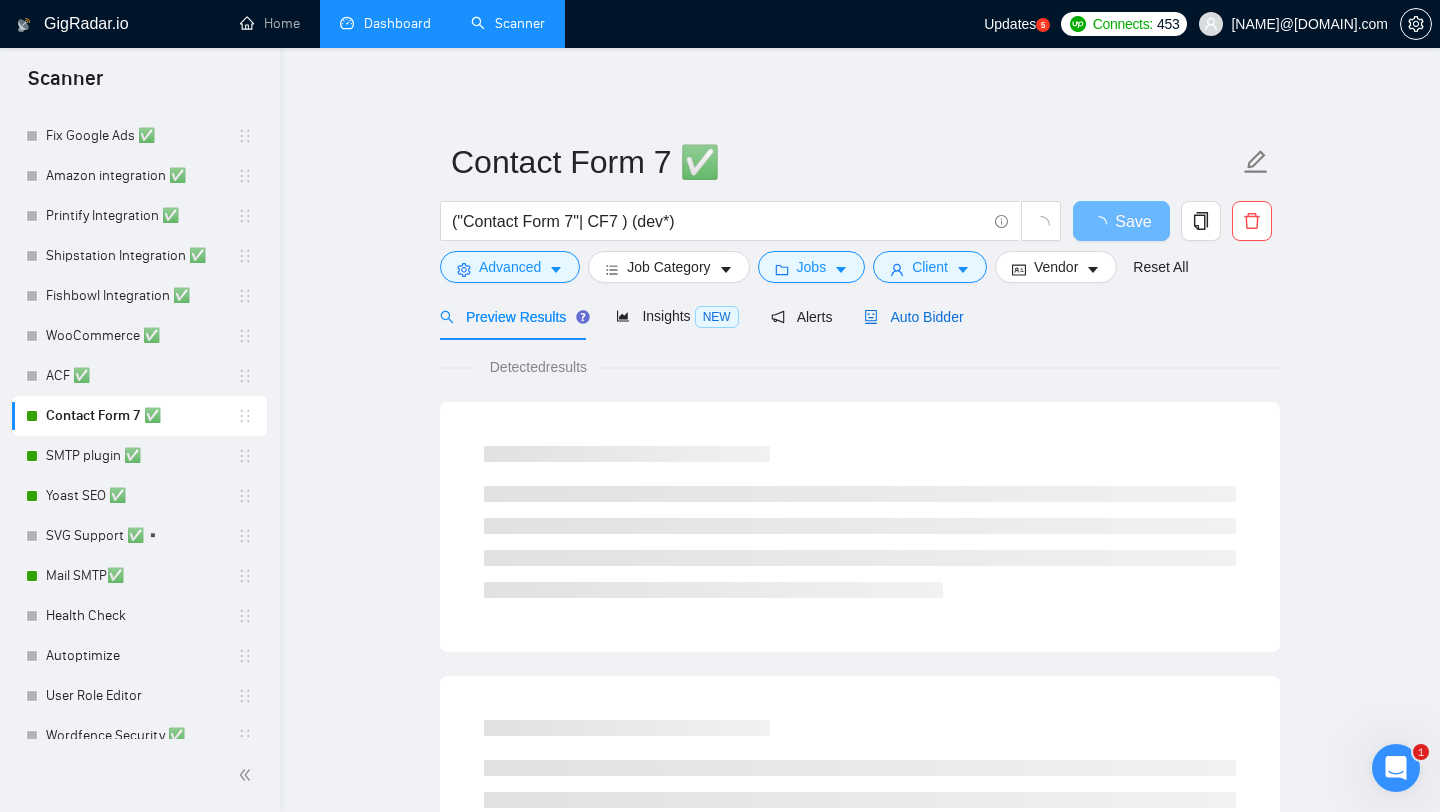 click on "Auto Bidder" at bounding box center [913, 317] 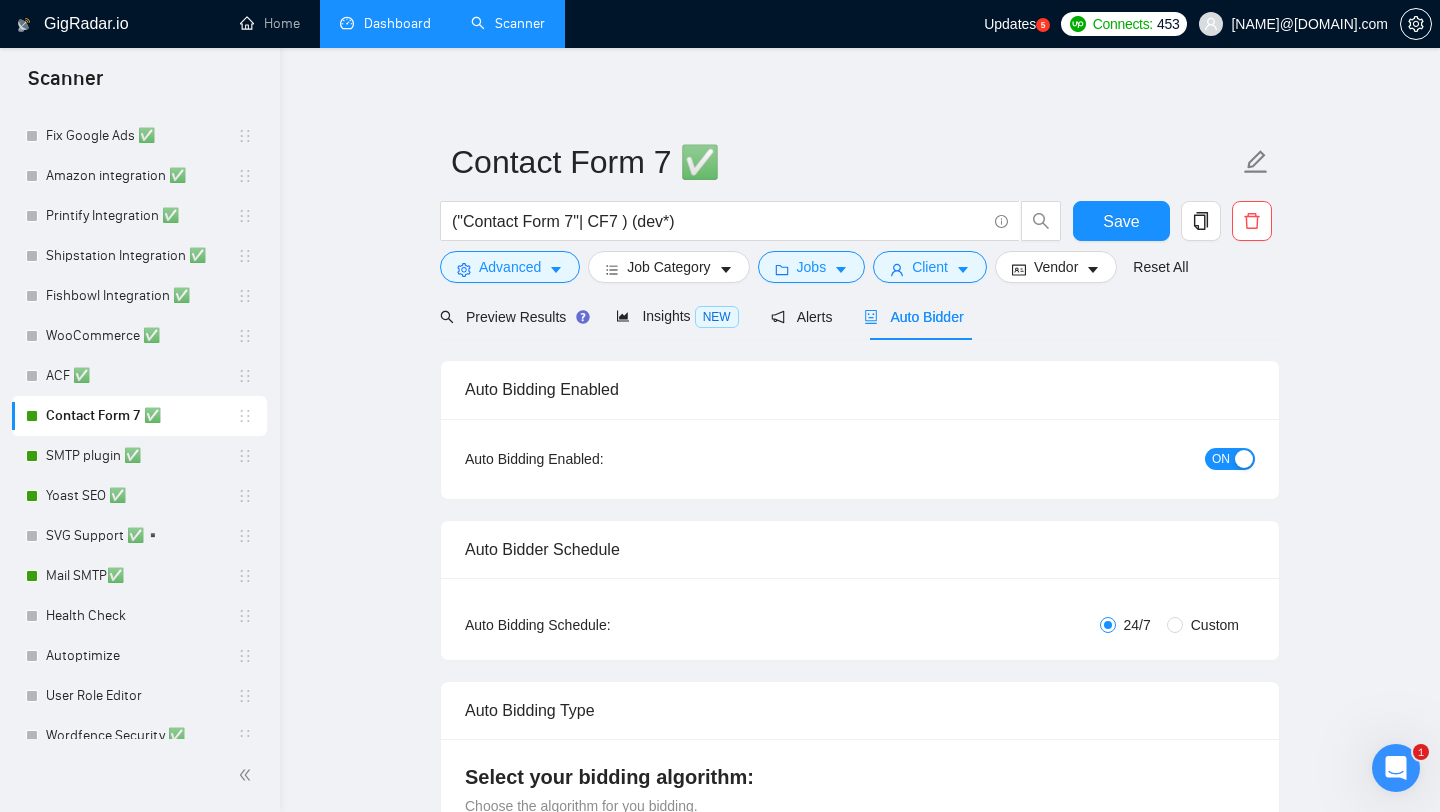 click on "ON" at bounding box center (1221, 459) 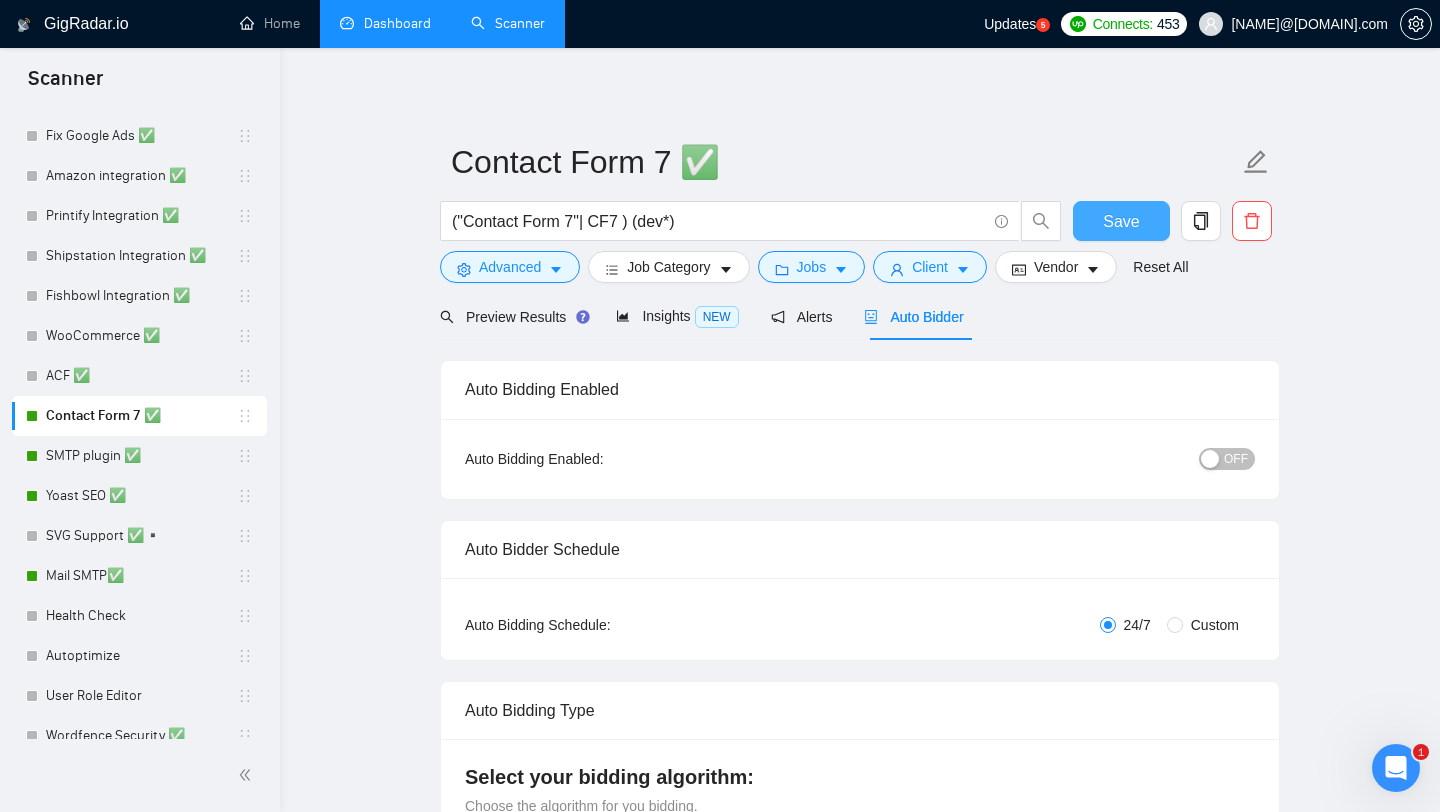 click on "Save" at bounding box center (1121, 221) 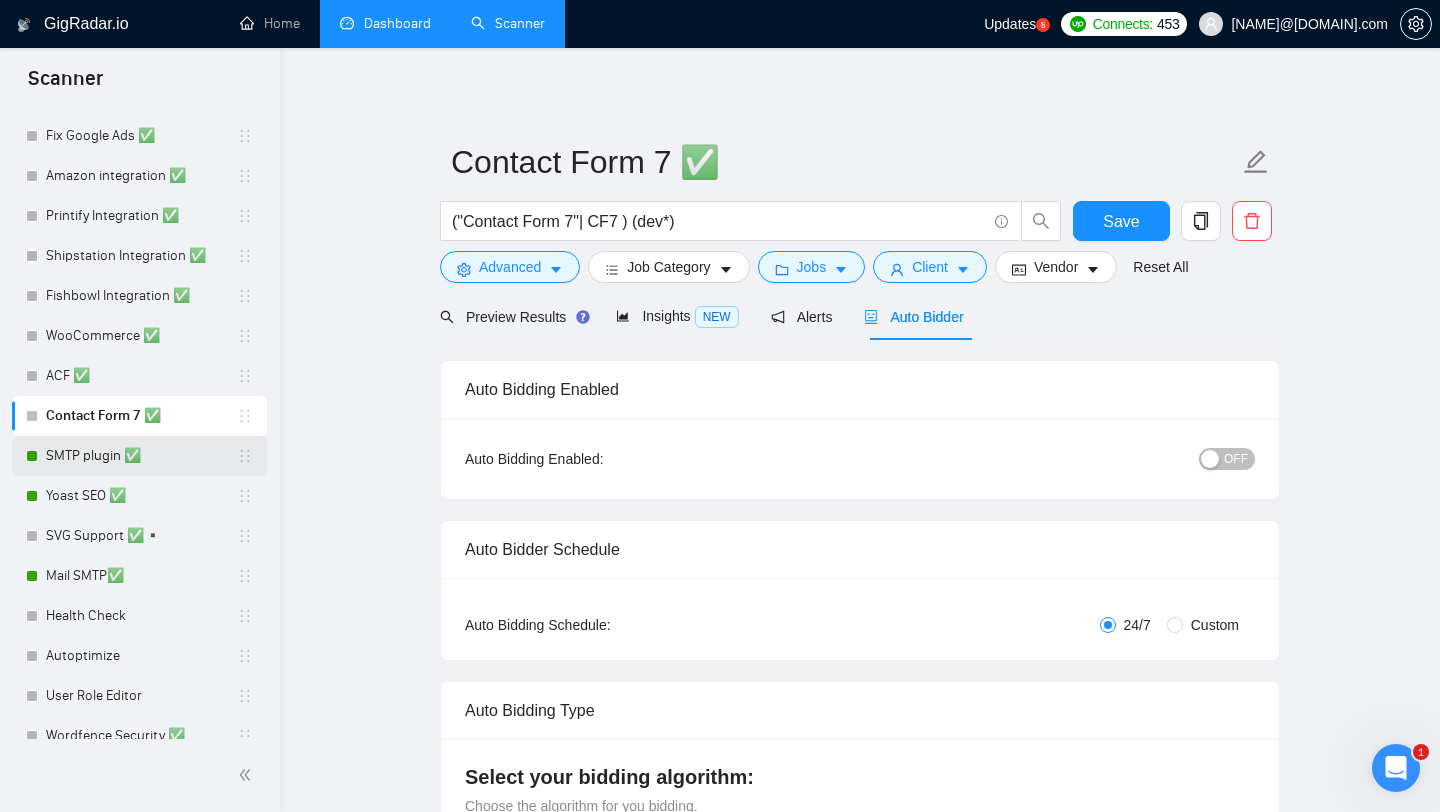 click on "SMTP plugin ✅" at bounding box center [141, 456] 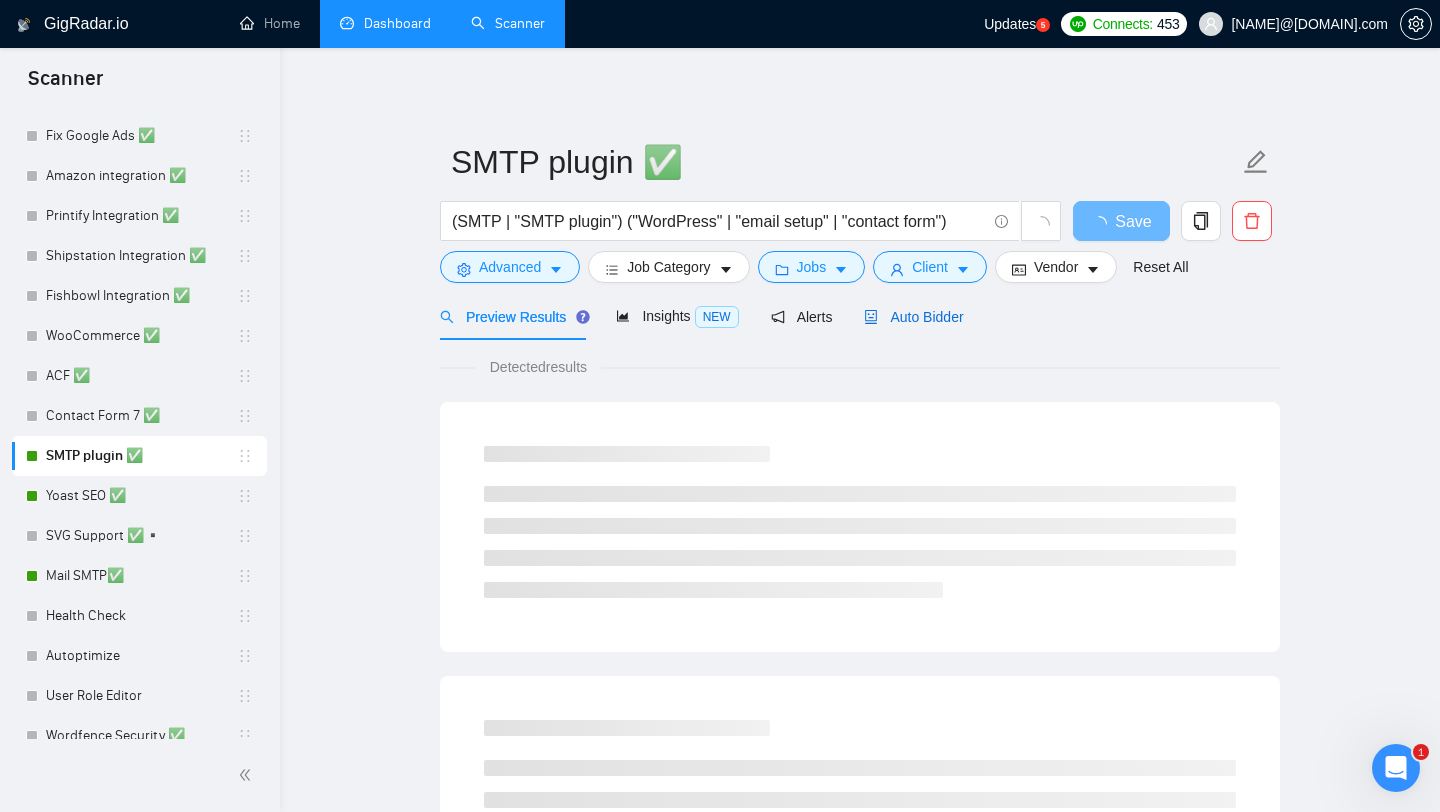 click on "Auto Bidder" at bounding box center [913, 317] 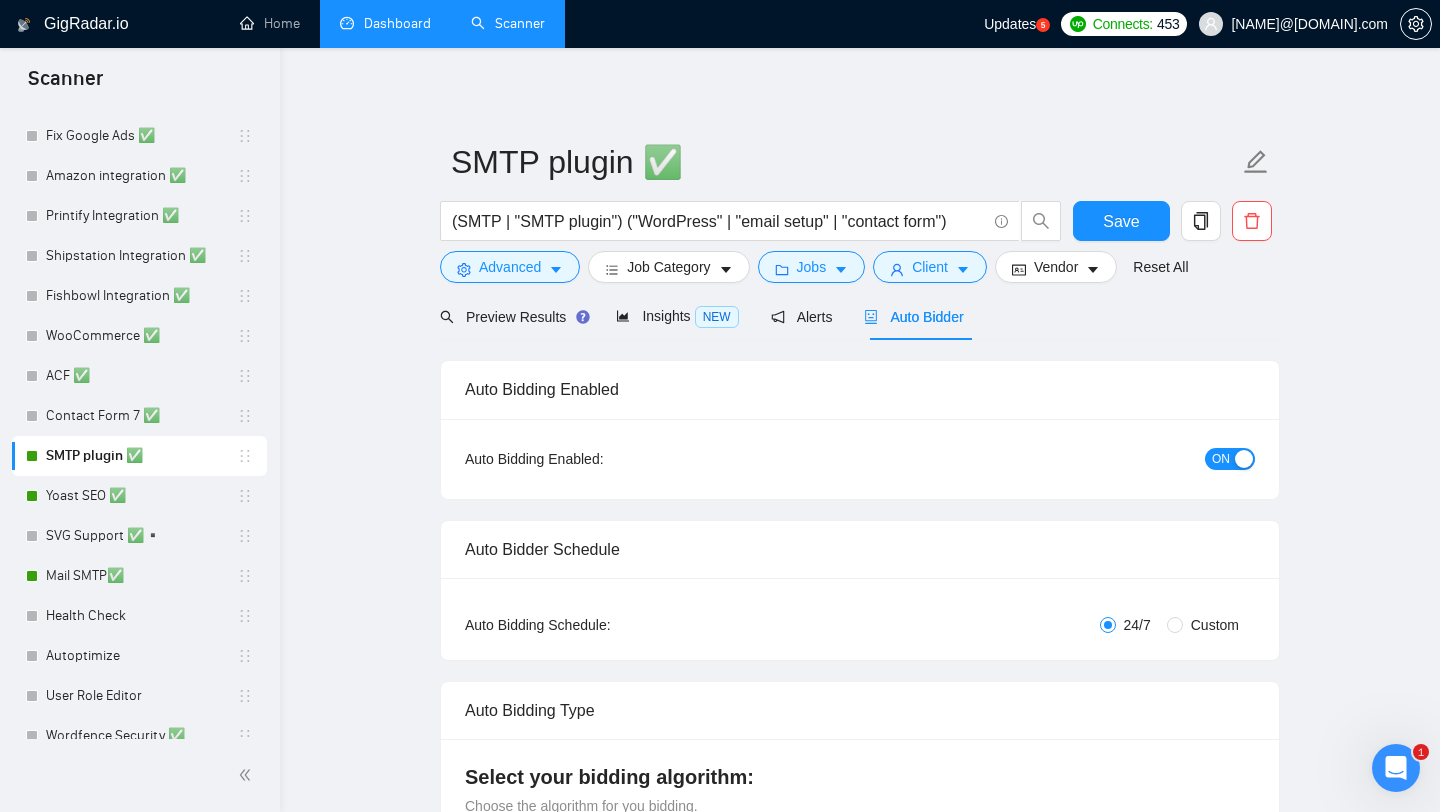 click on "ON" at bounding box center (1221, 459) 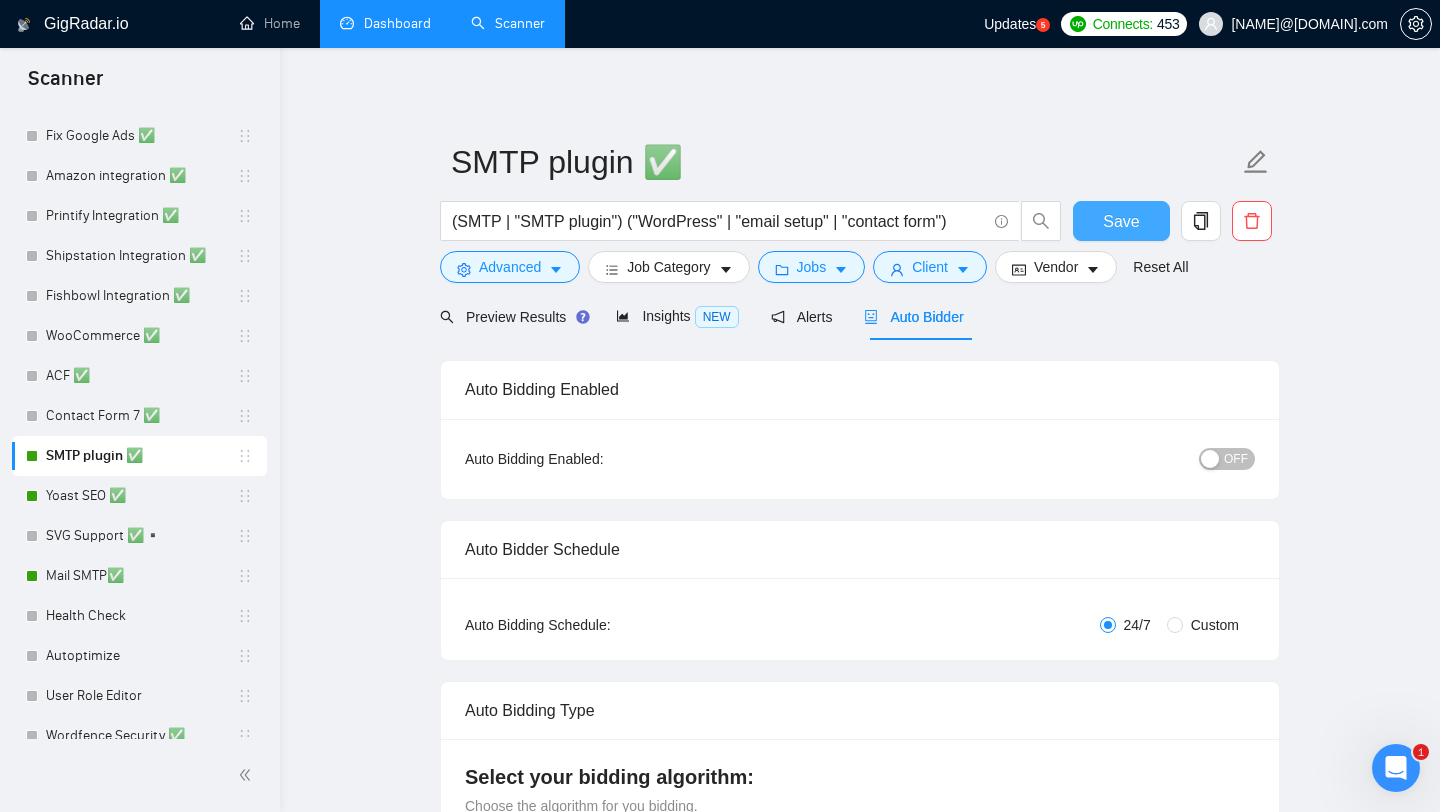 click on "Save" at bounding box center [1121, 221] 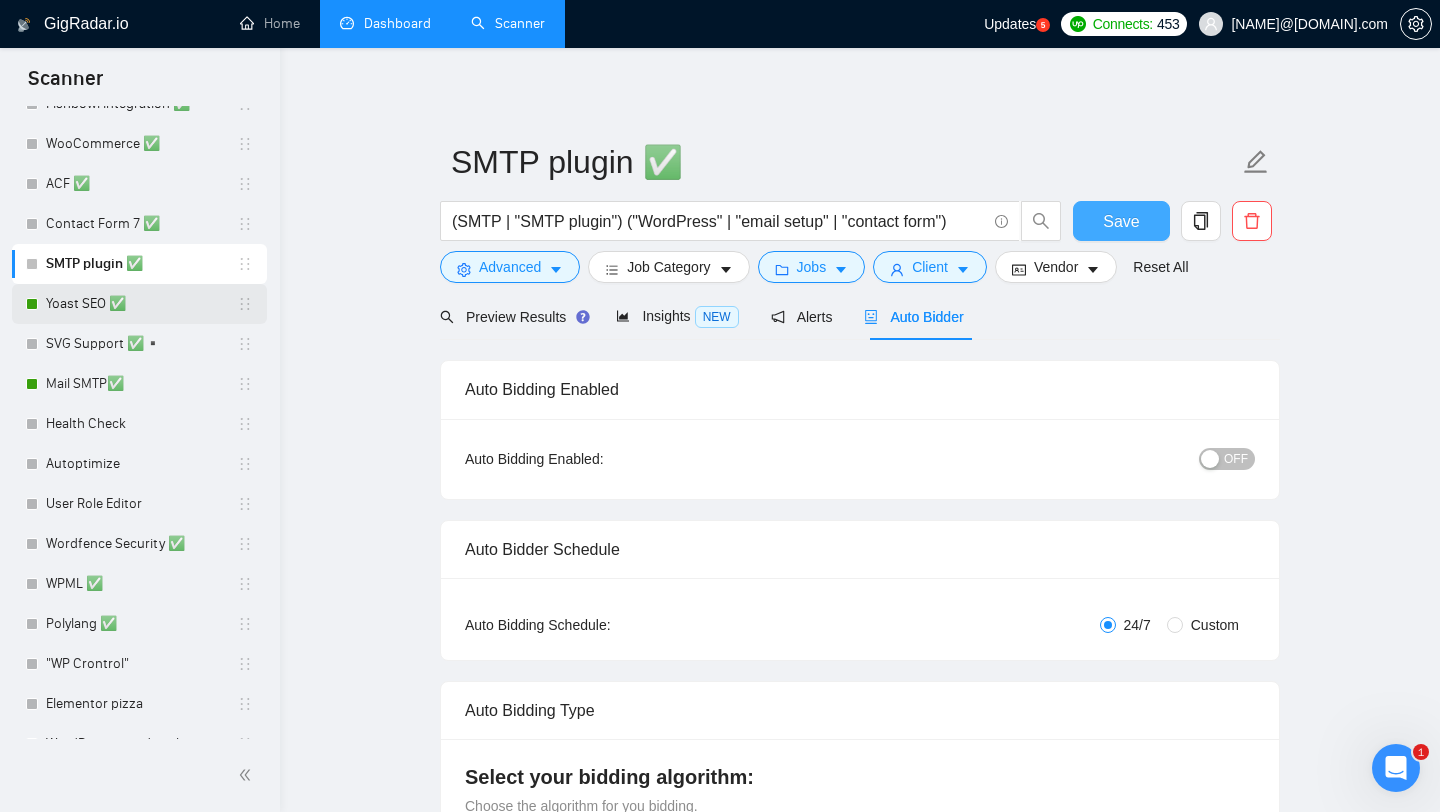 scroll, scrollTop: 1316, scrollLeft: 0, axis: vertical 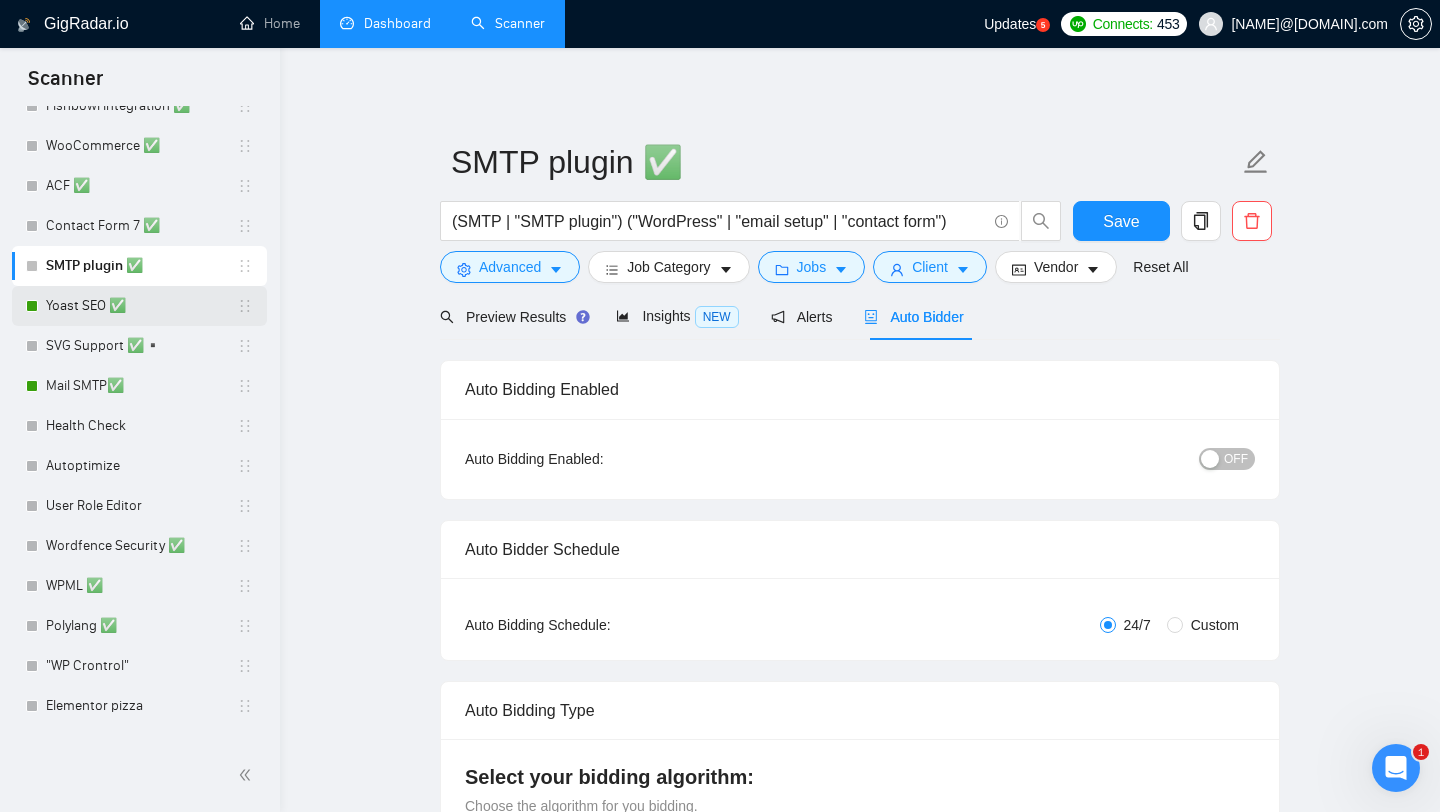 click on "Yoast SEO ✅" at bounding box center [141, 306] 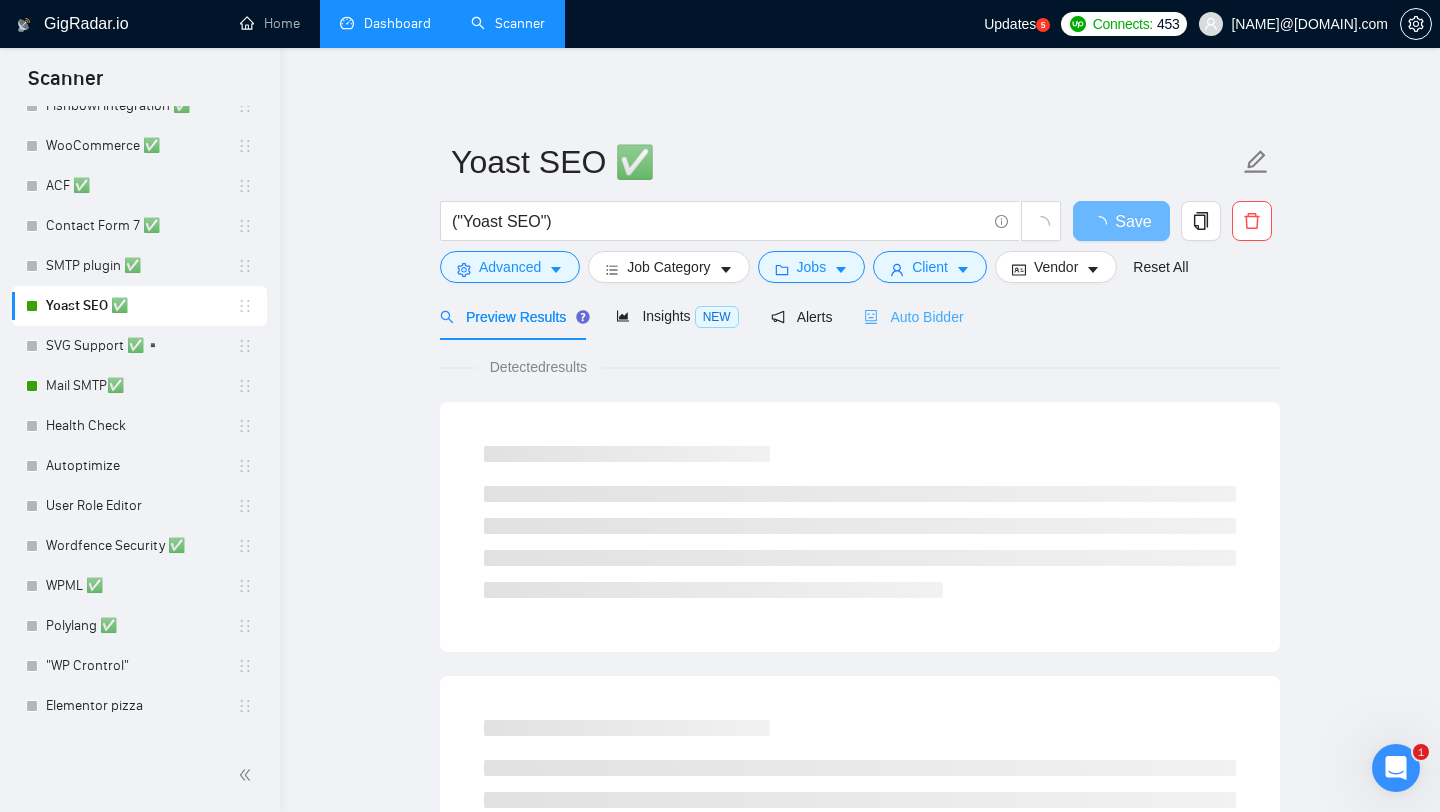 click on "Auto Bidder" at bounding box center [913, 316] 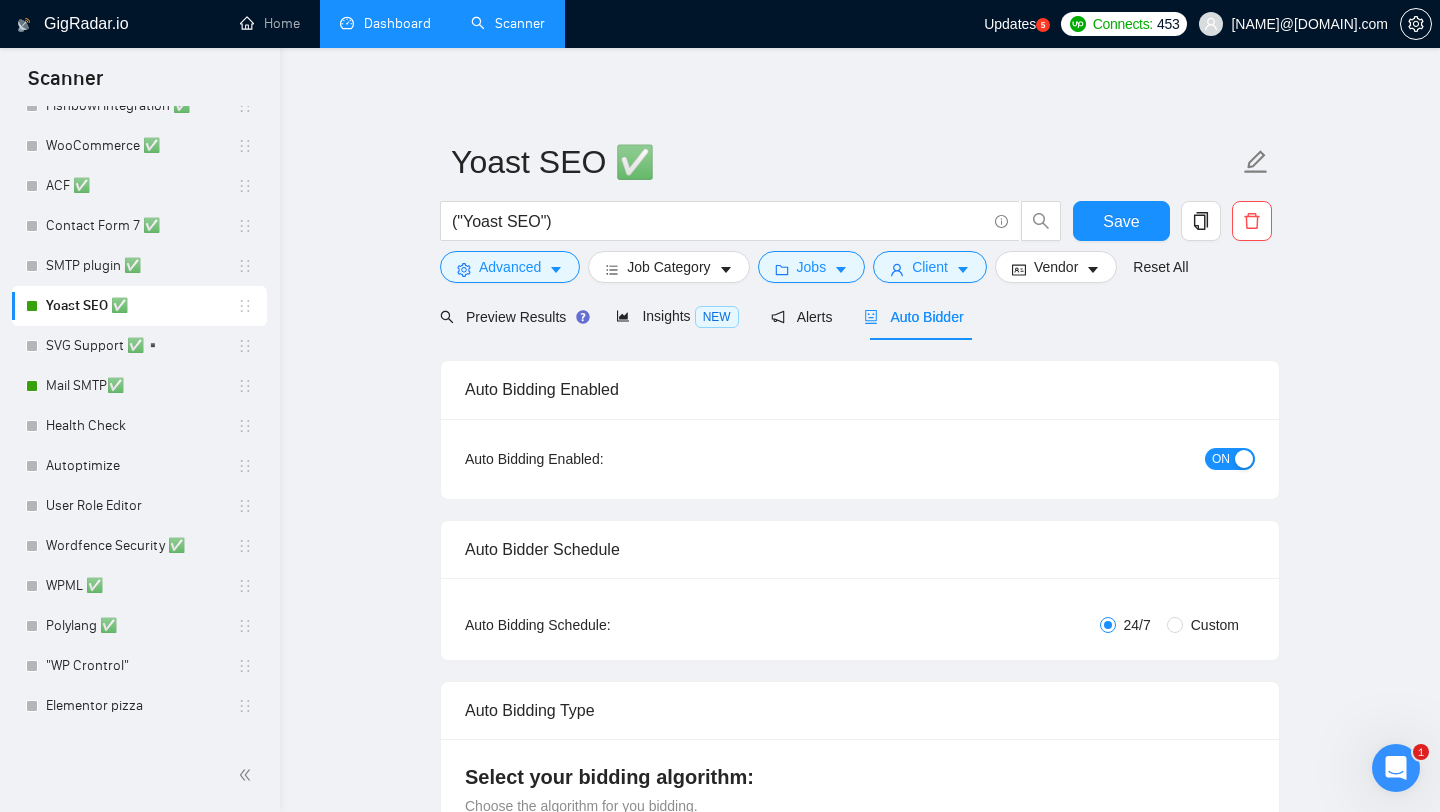 click on "ON" at bounding box center (1221, 459) 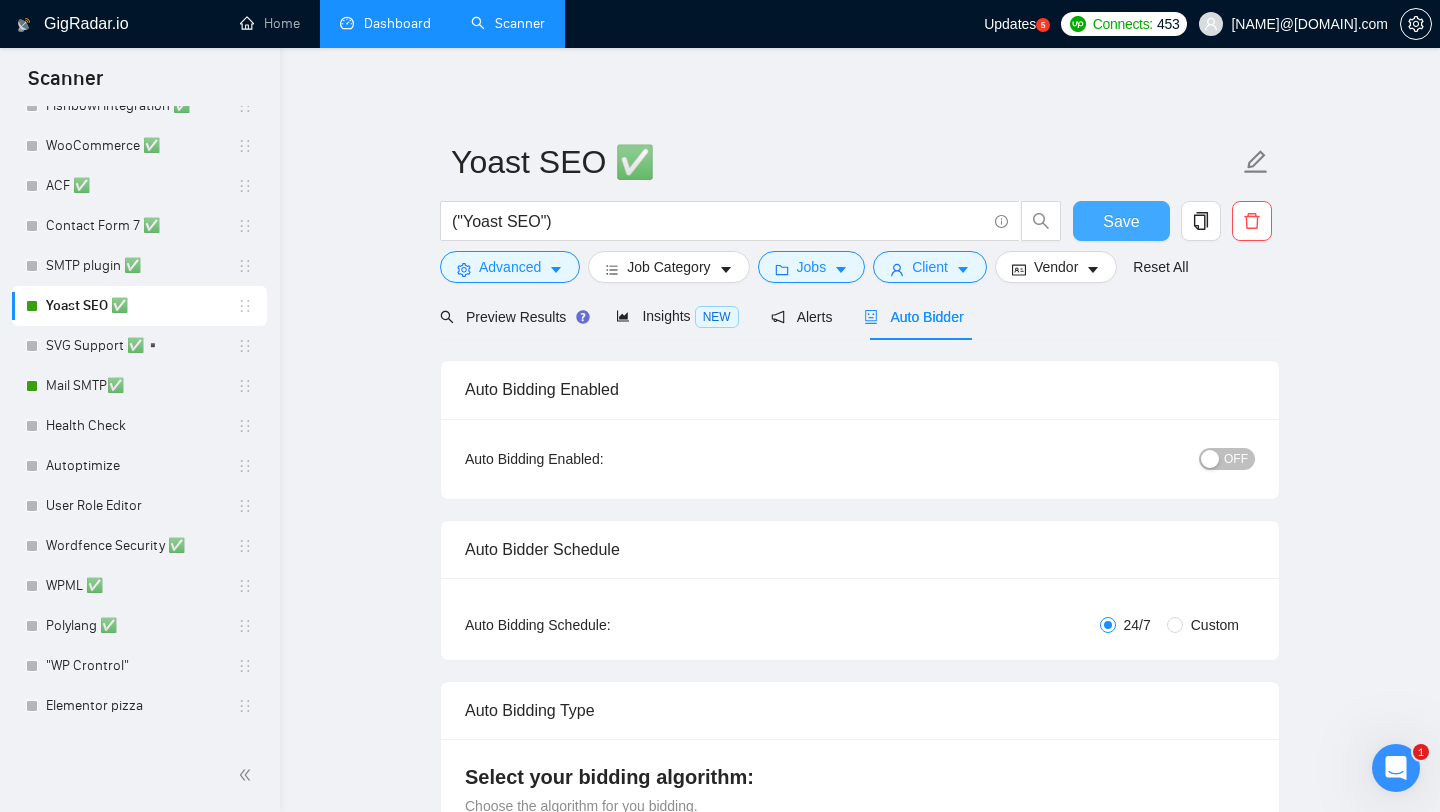 click on "Save" at bounding box center [1121, 221] 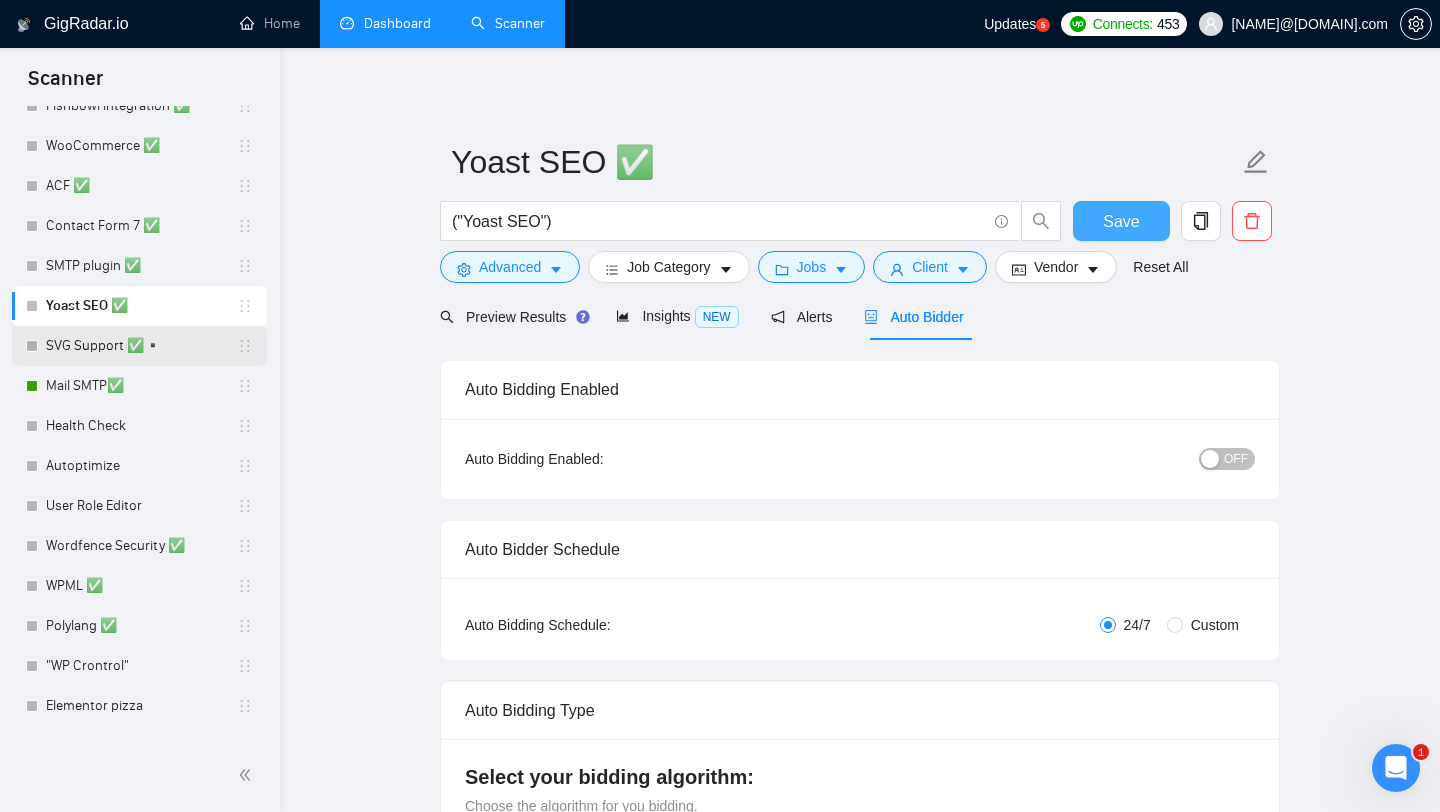 type 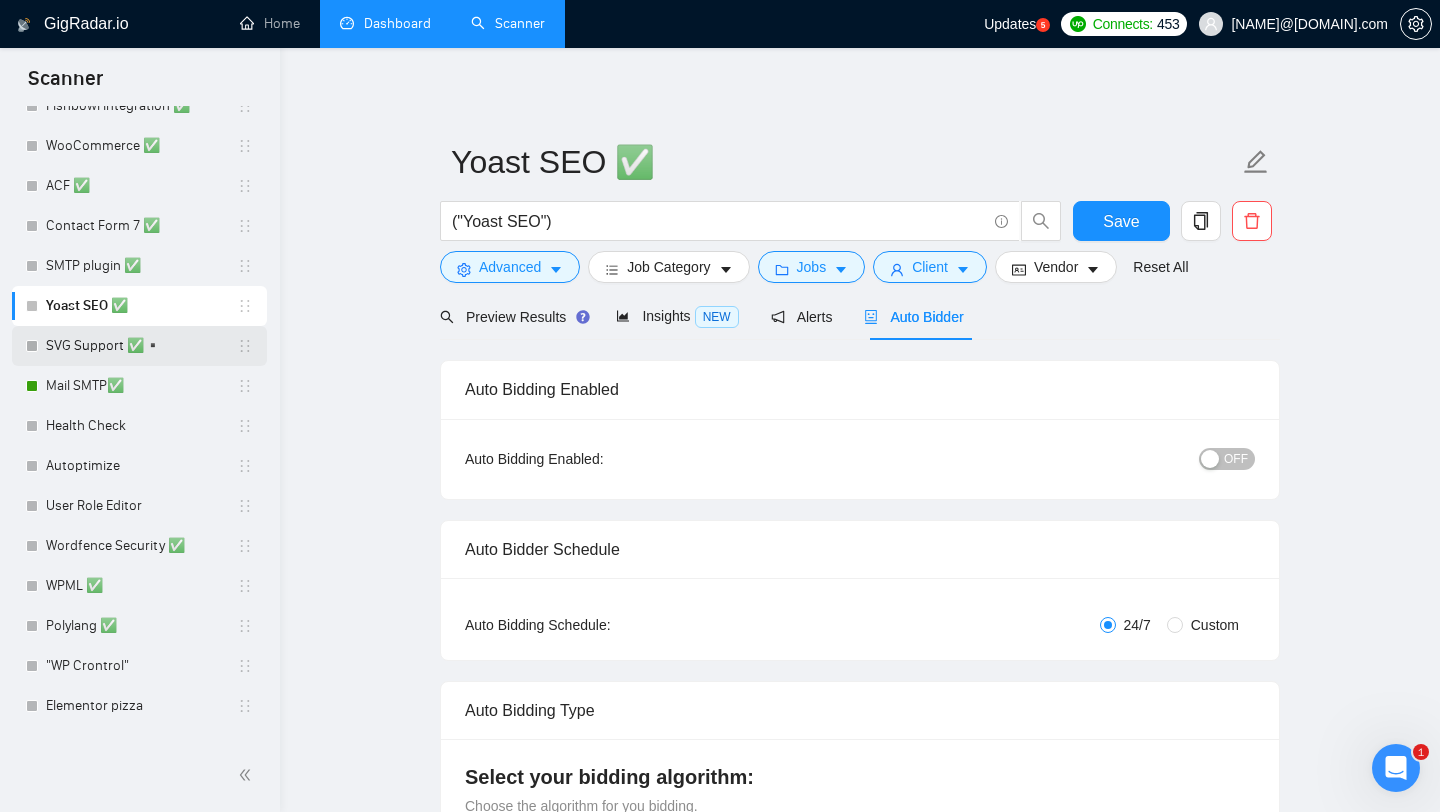 click on "SVG Support ✅▪️" at bounding box center (141, 346) 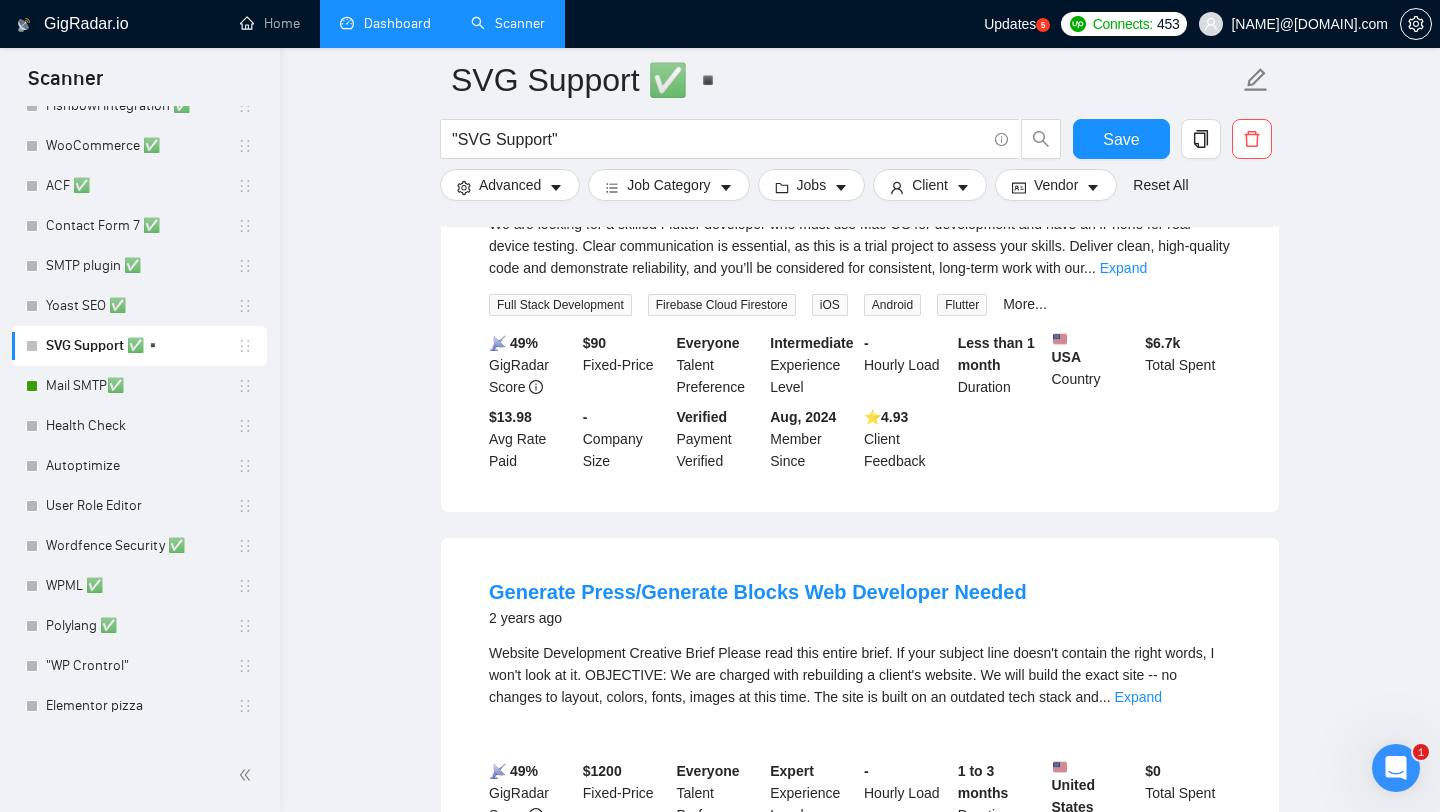 scroll, scrollTop: 0, scrollLeft: 0, axis: both 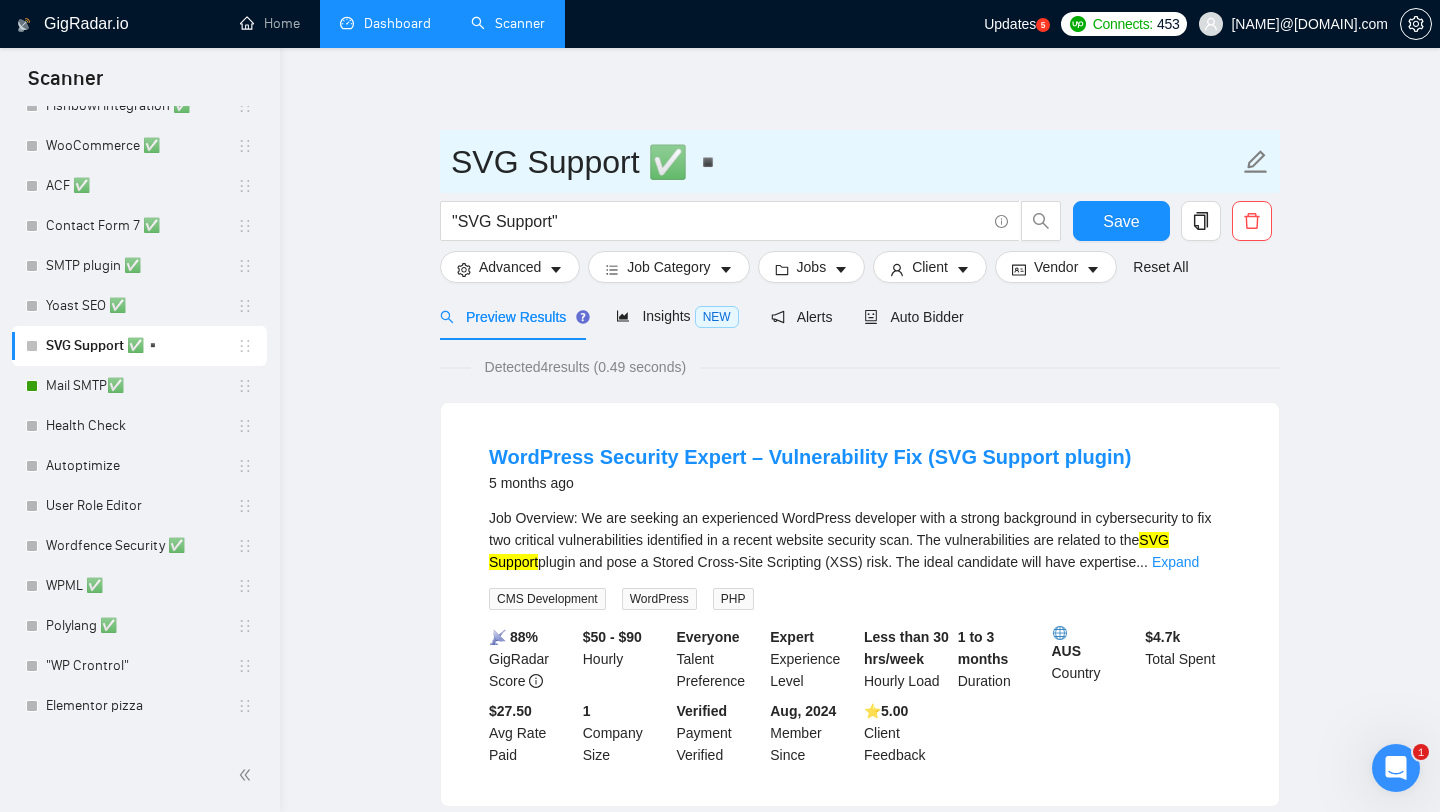 drag, startPoint x: 644, startPoint y: 170, endPoint x: 672, endPoint y: 170, distance: 28 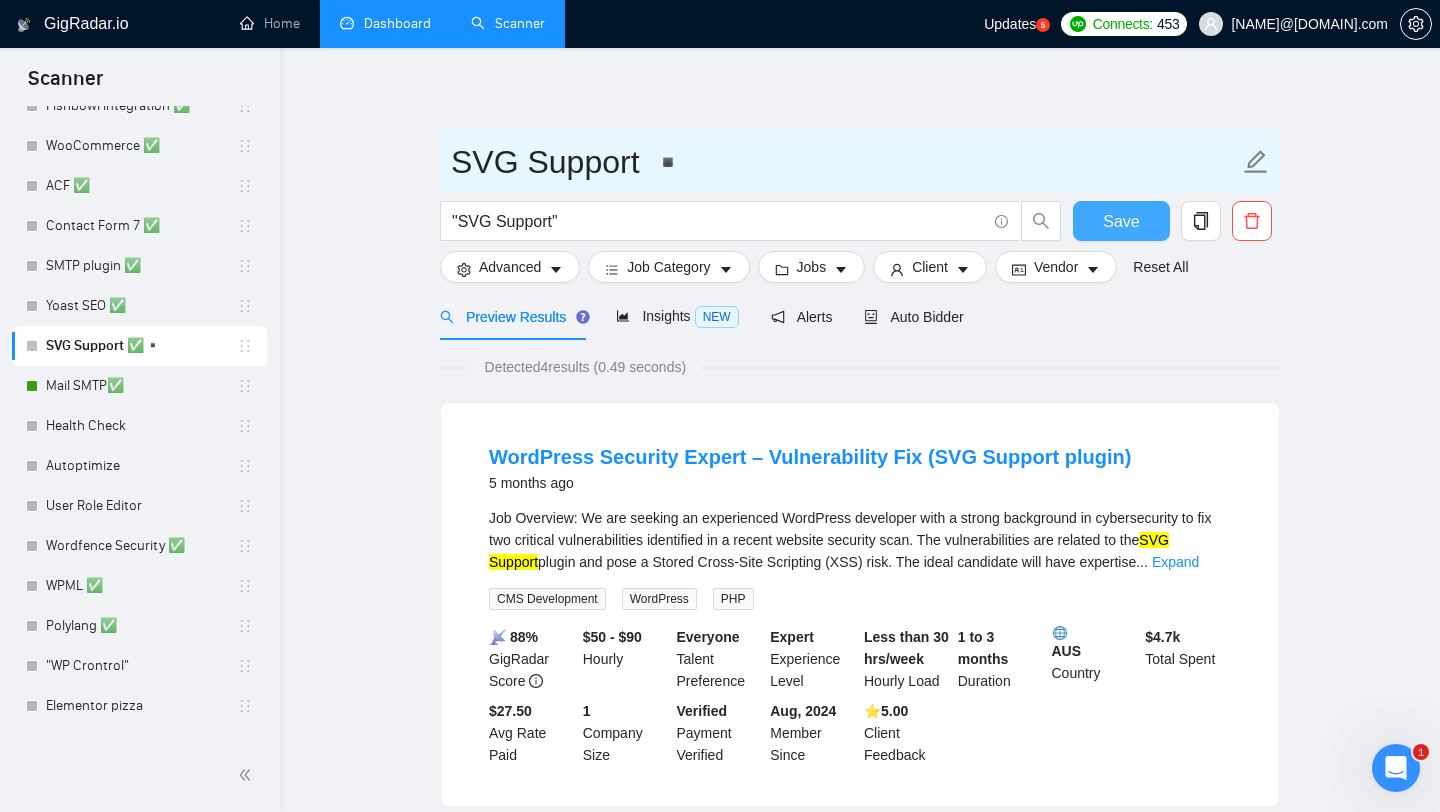 type on "SVG Support ▪️" 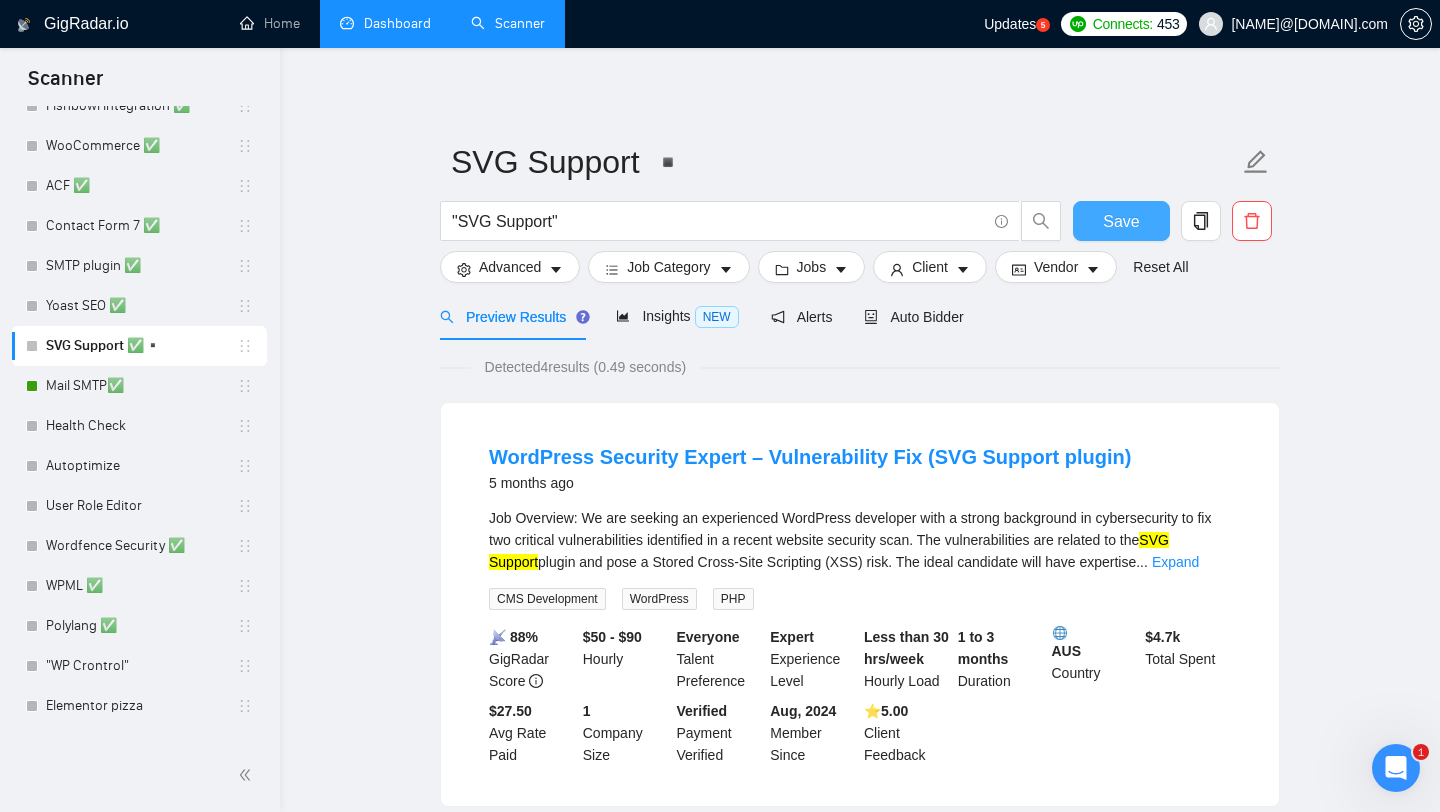 click on "Save" at bounding box center (1121, 221) 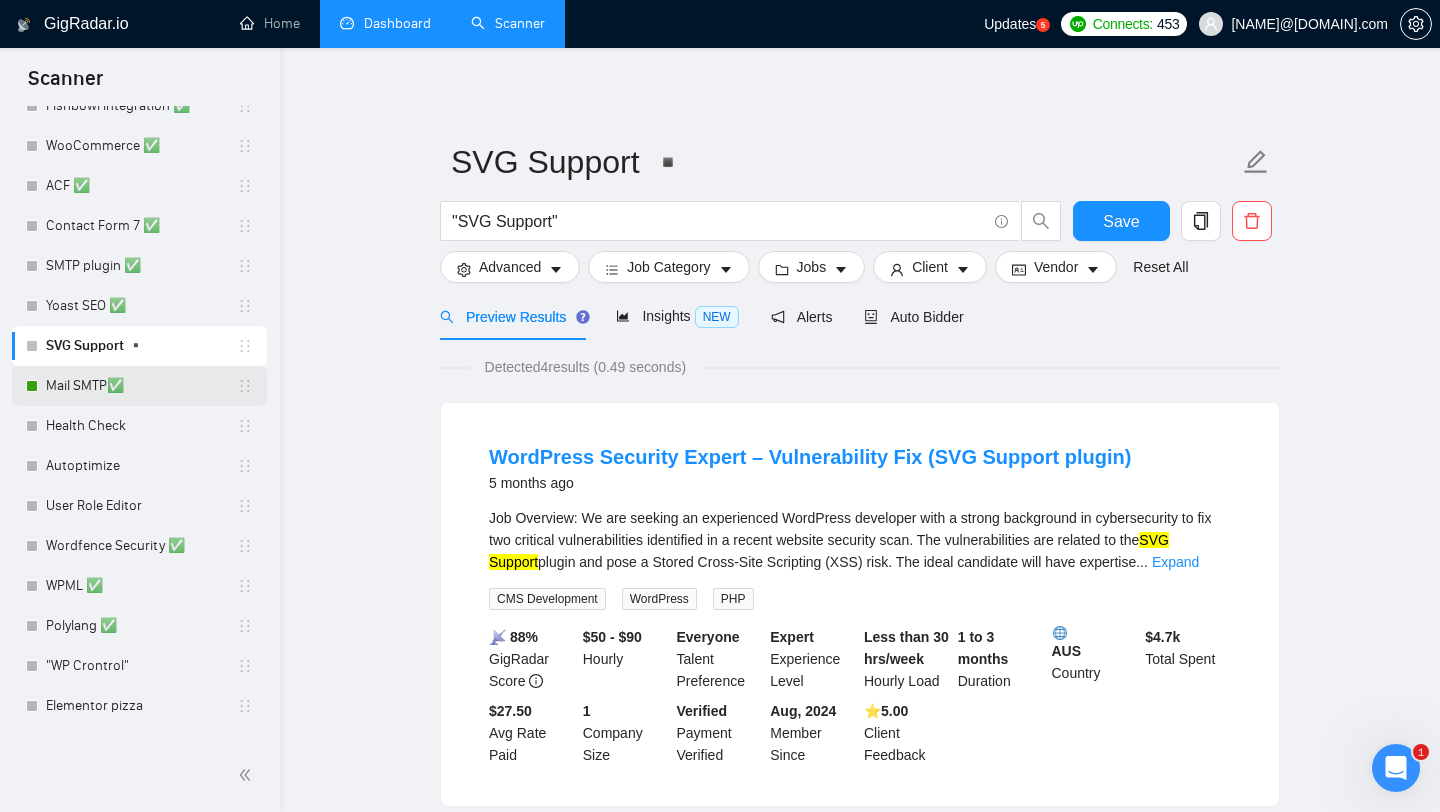click on "Mail SMTP✅" at bounding box center [141, 386] 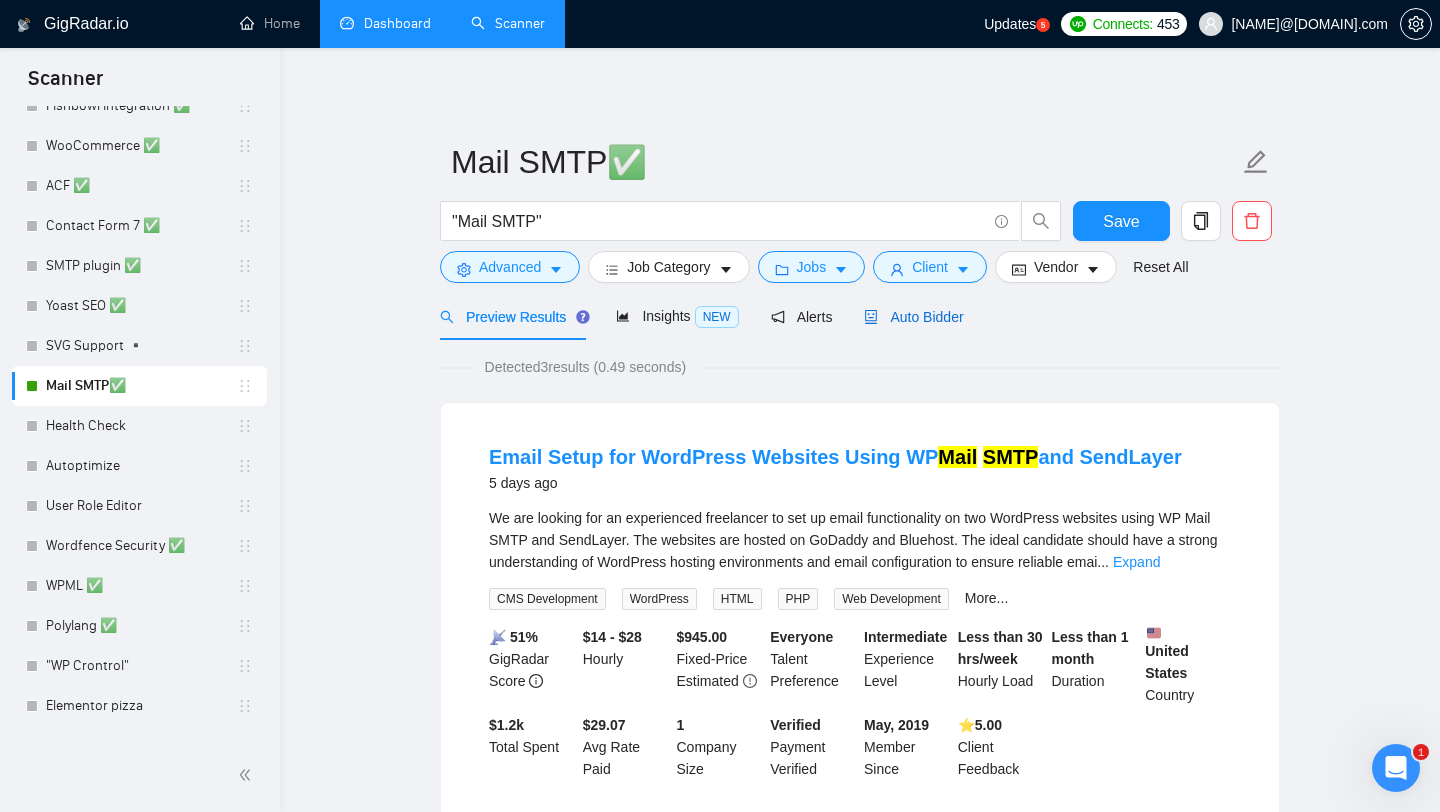 click on "Auto Bidder" at bounding box center [913, 317] 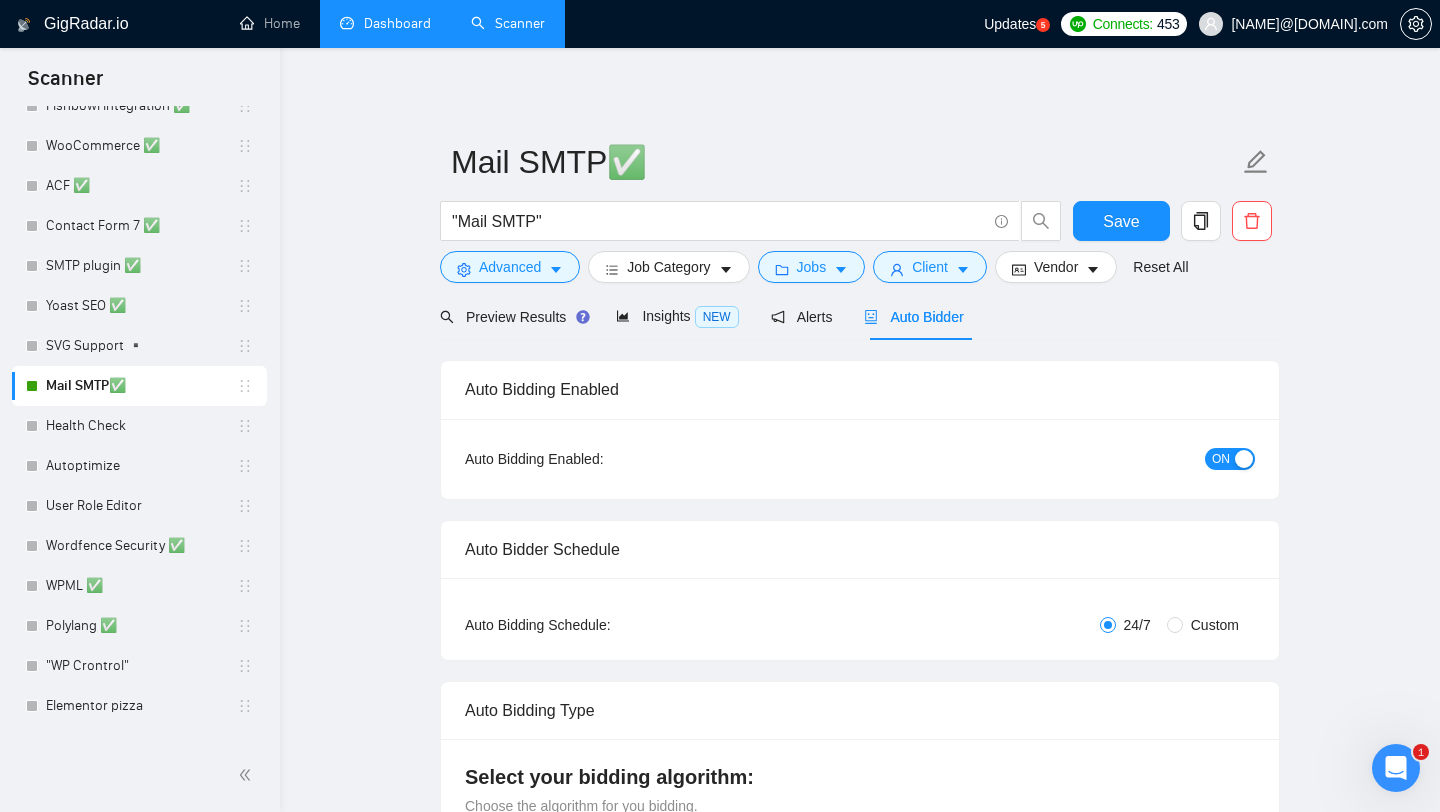 click on "ON" at bounding box center (1230, 459) 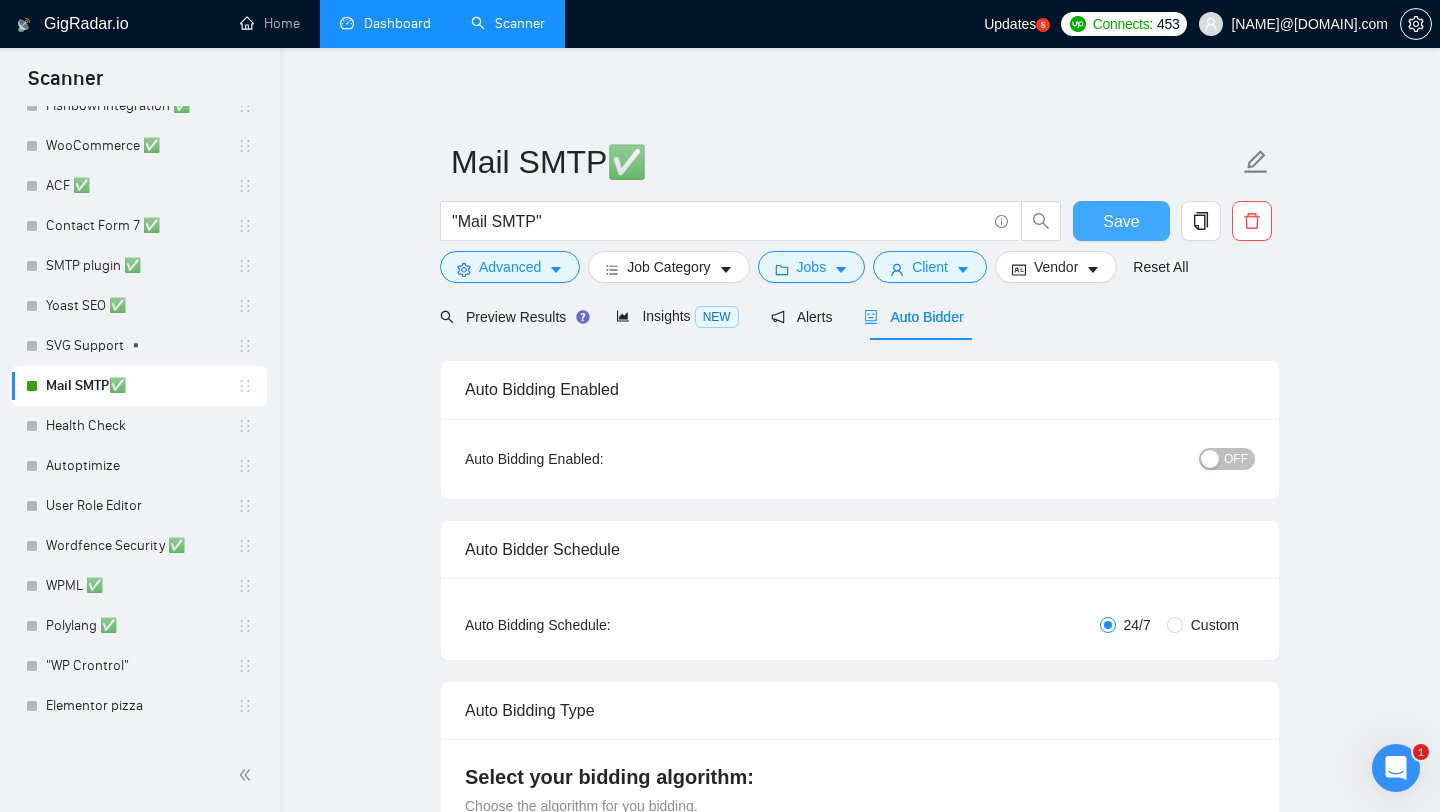 click on "Save" at bounding box center (1121, 221) 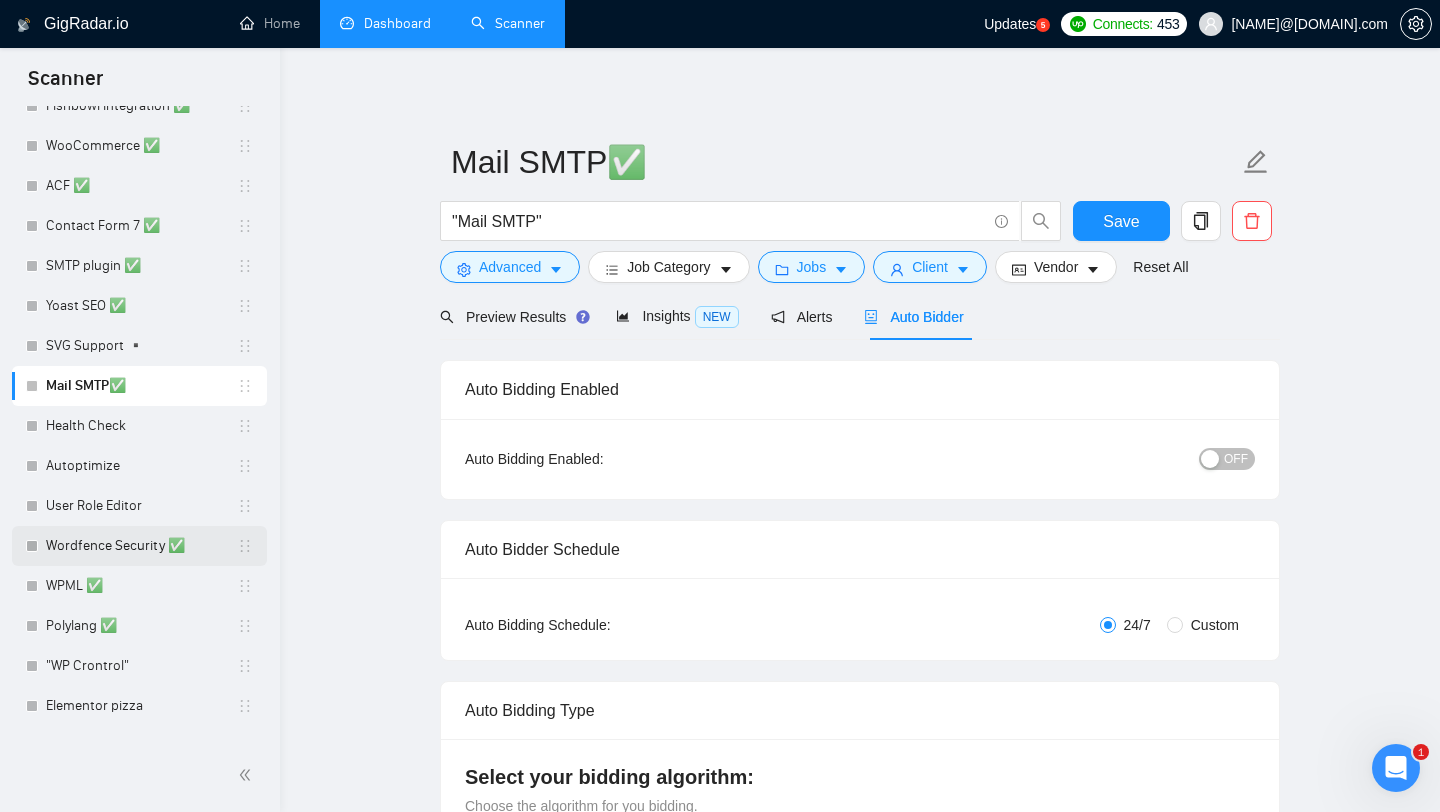 click on "Wordfence Security ✅" at bounding box center (141, 546) 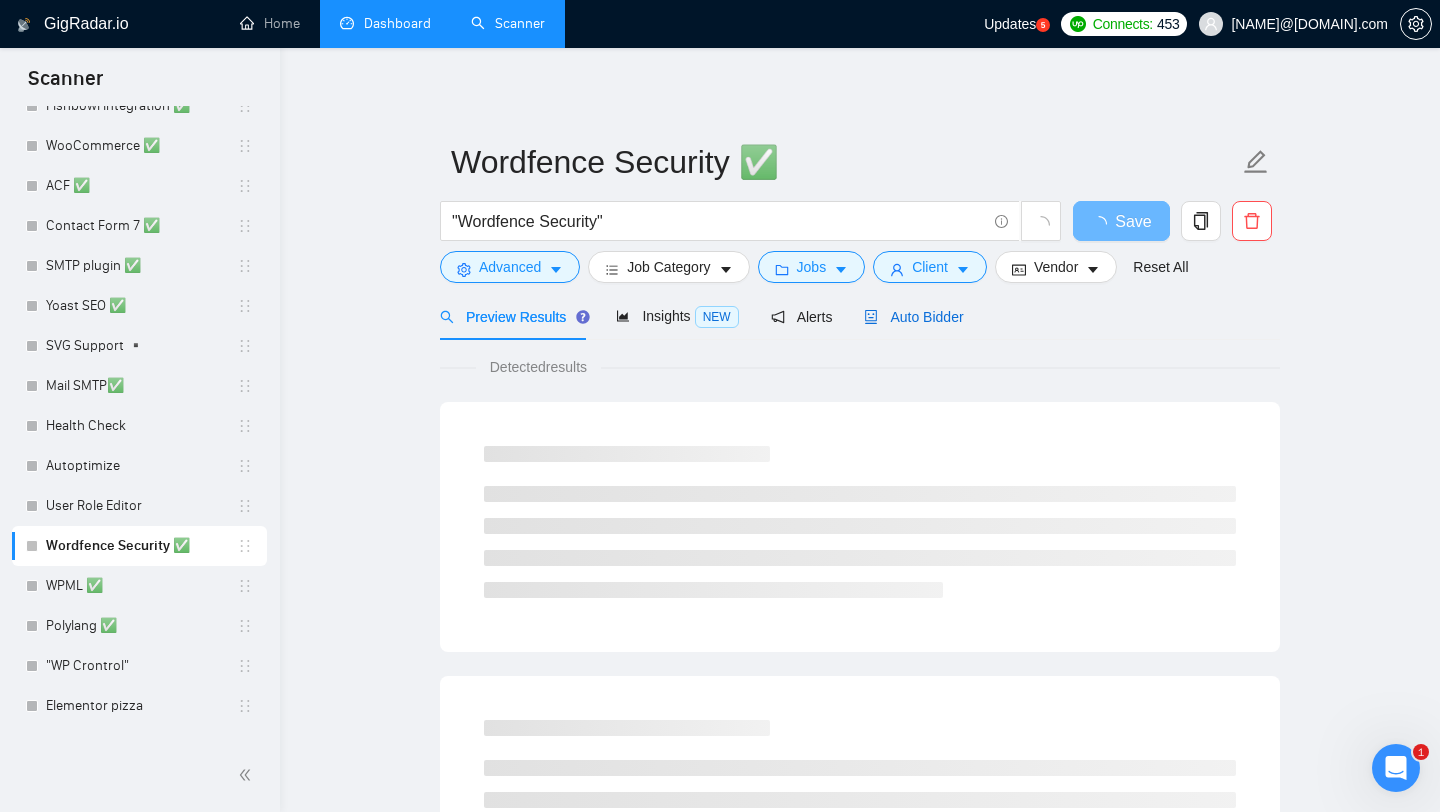 click on "Auto Bidder" at bounding box center (913, 317) 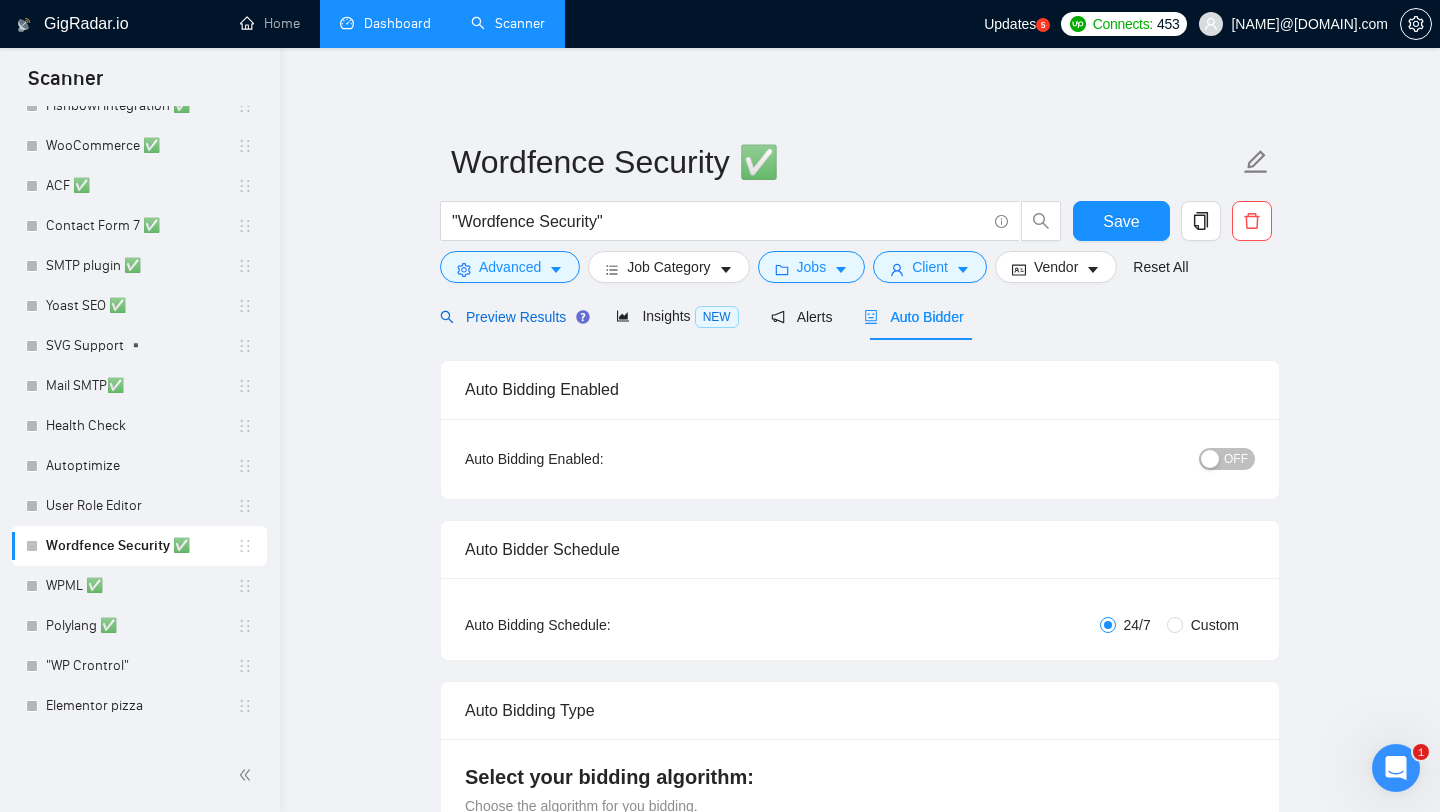 drag, startPoint x: 494, startPoint y: 326, endPoint x: 494, endPoint y: 347, distance: 21 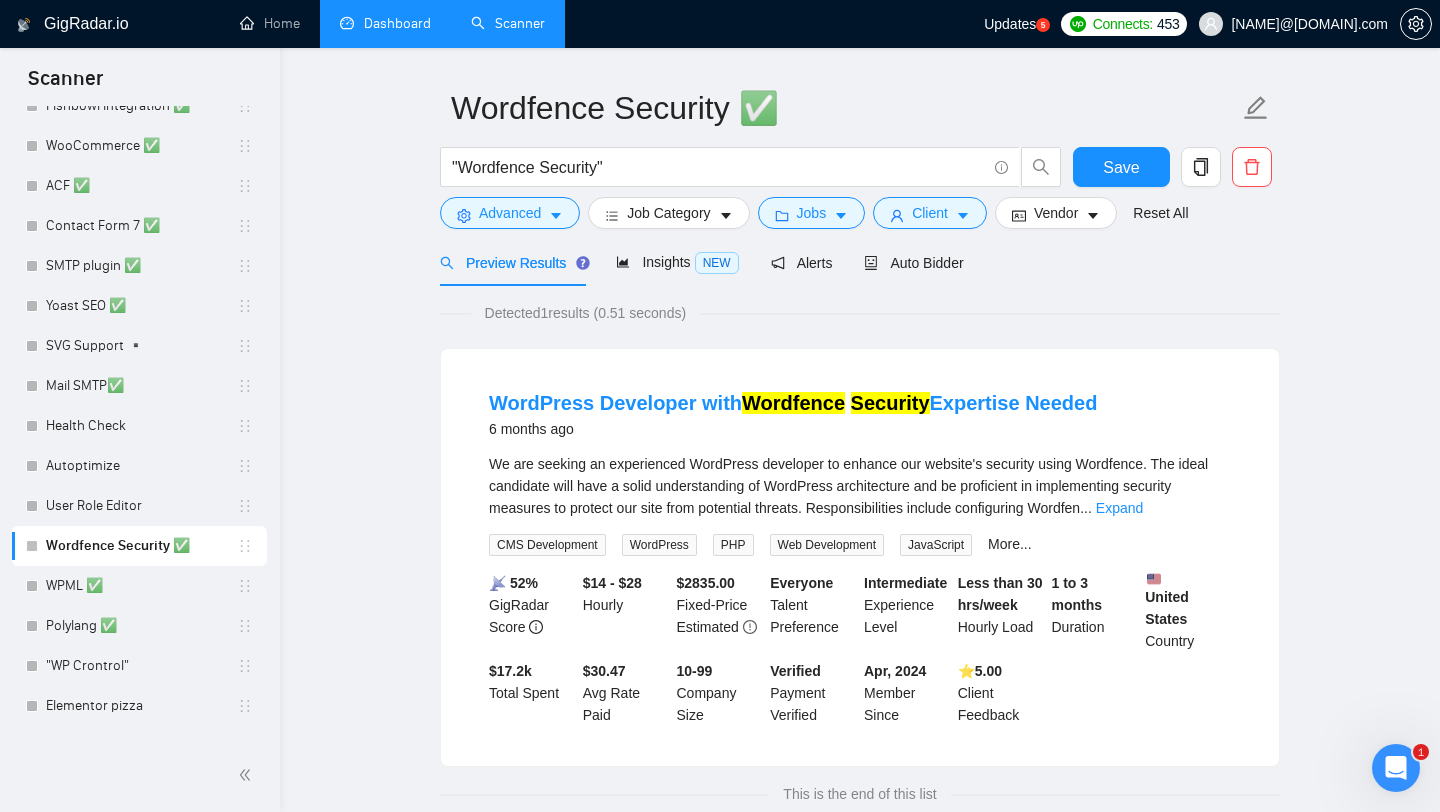 scroll, scrollTop: 0, scrollLeft: 0, axis: both 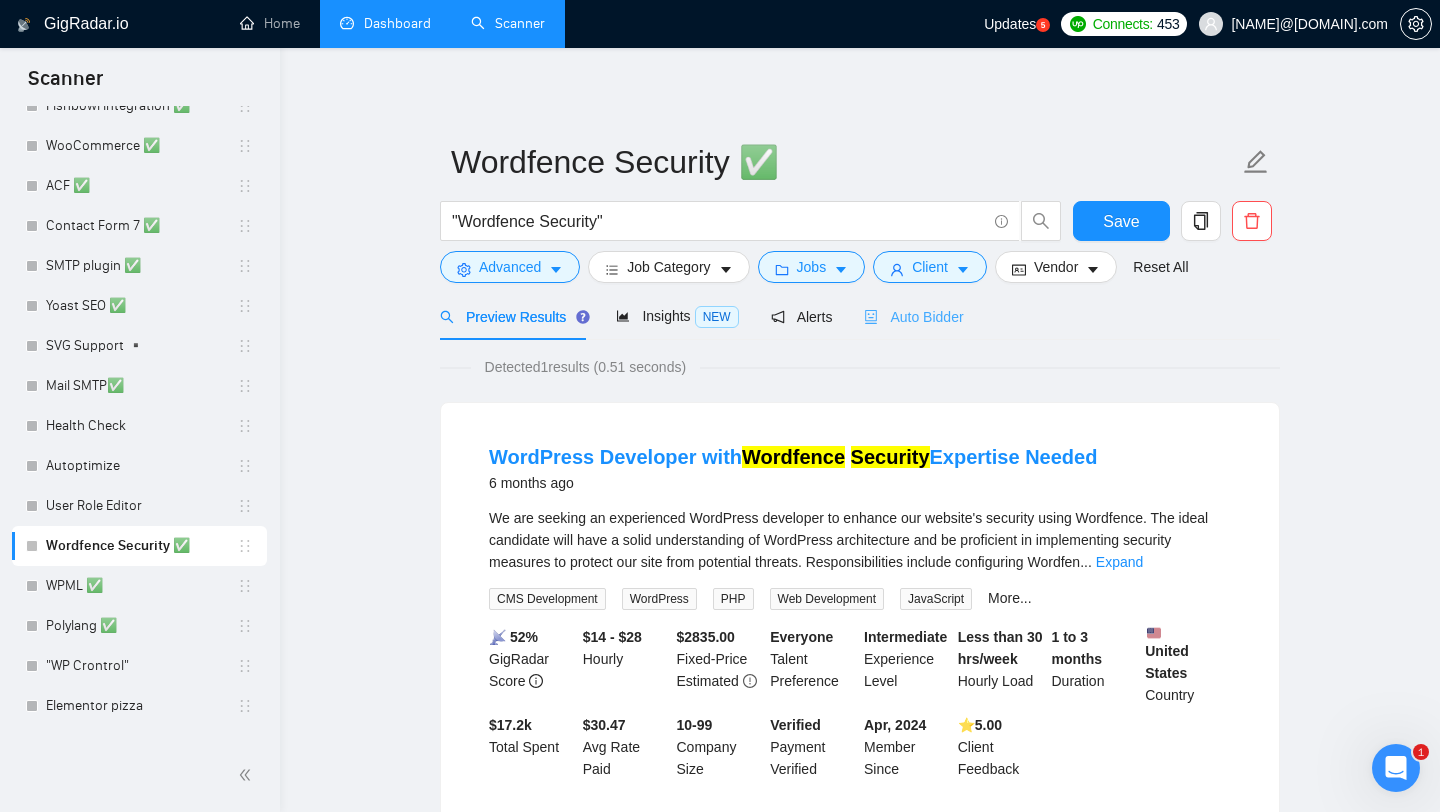 click on "Auto Bidder" at bounding box center (913, 316) 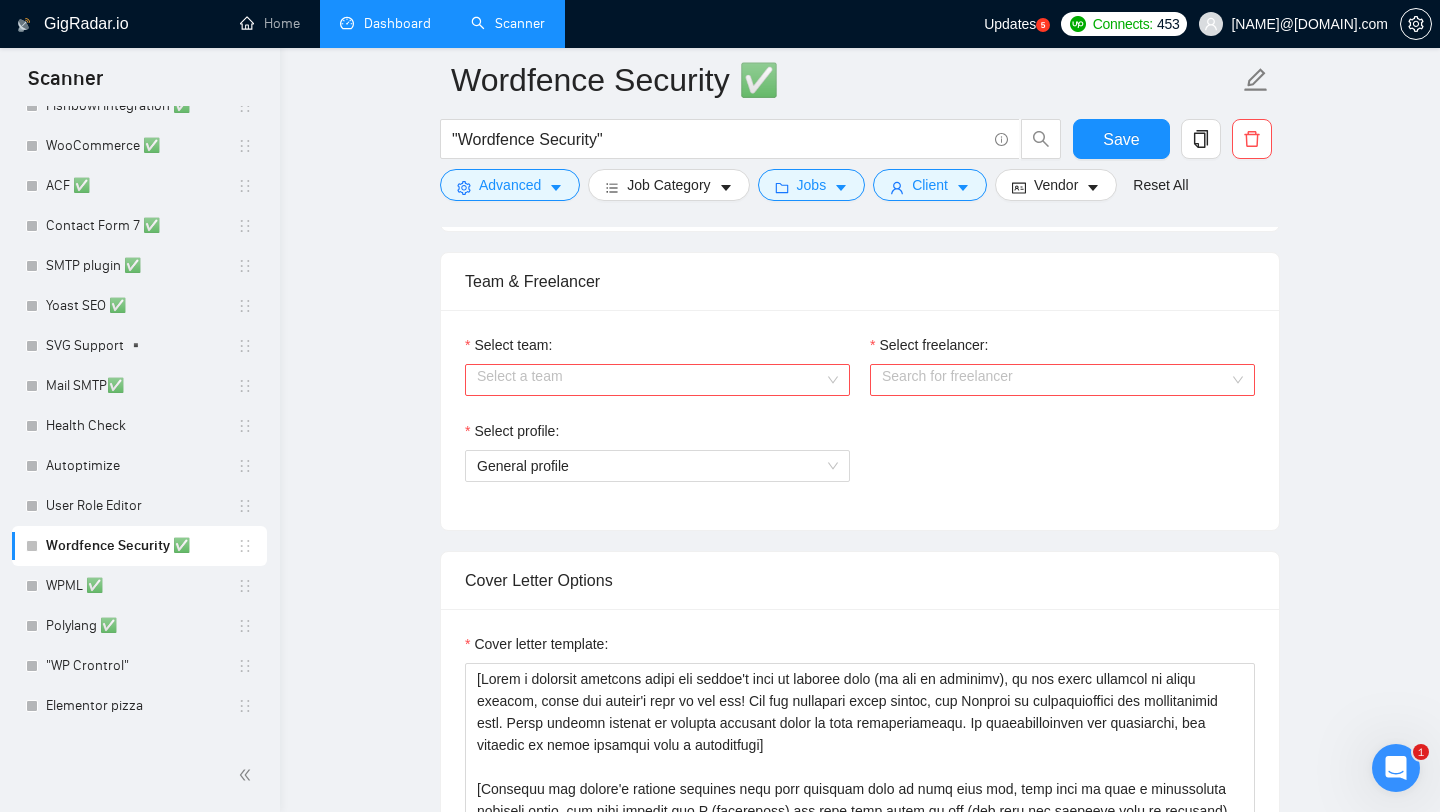 type 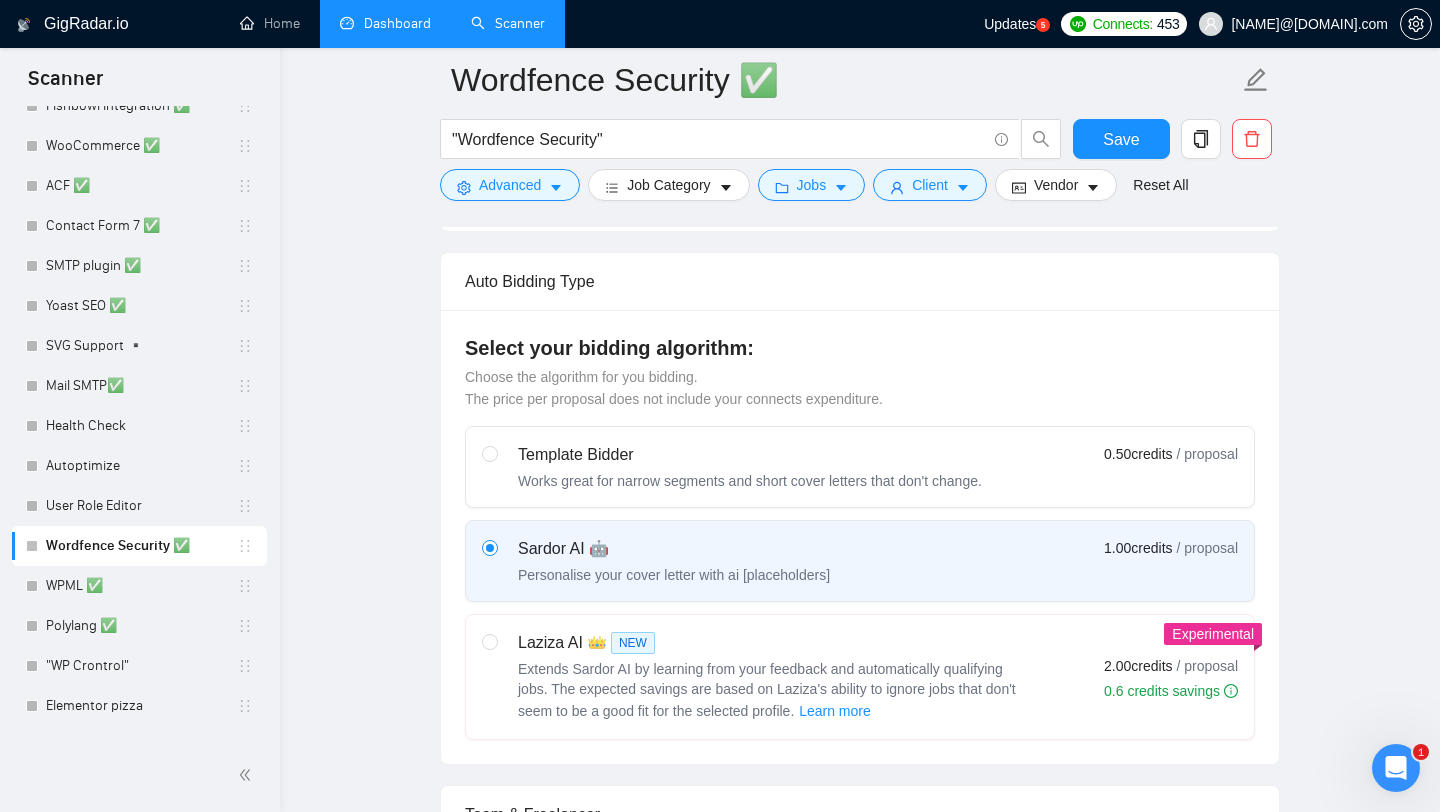 scroll, scrollTop: 100, scrollLeft: 0, axis: vertical 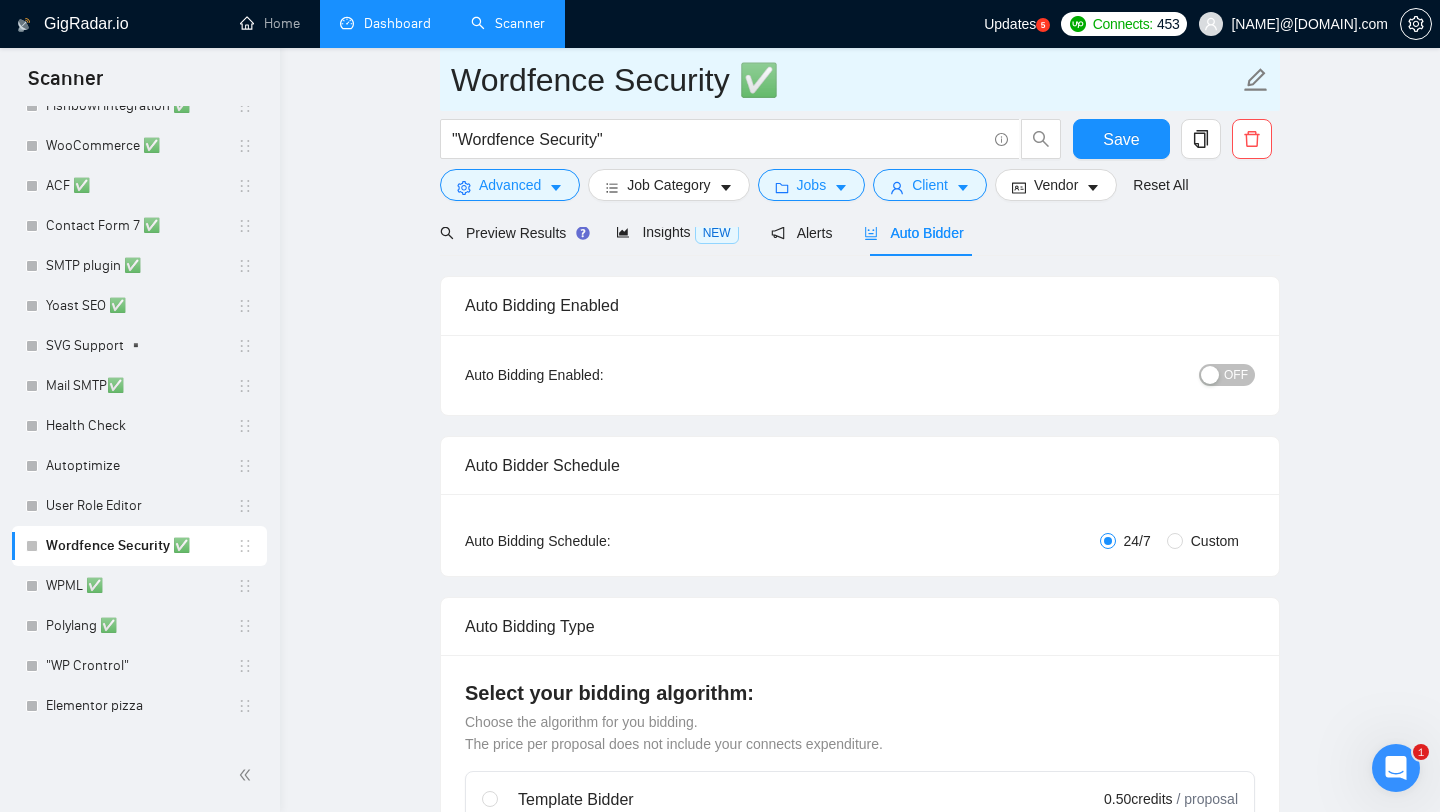 drag, startPoint x: 762, startPoint y: 77, endPoint x: 747, endPoint y: 77, distance: 15 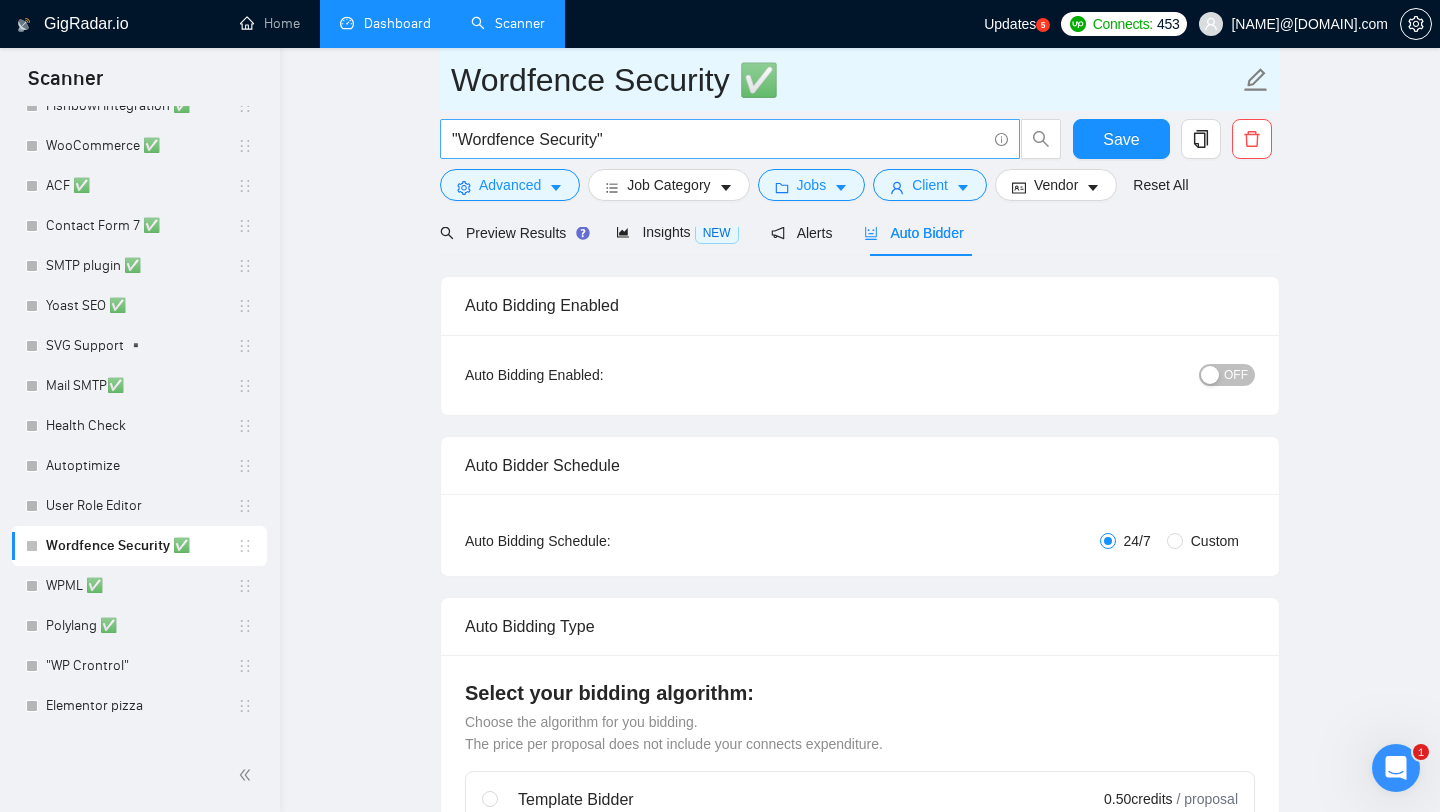scroll, scrollTop: 0, scrollLeft: 0, axis: both 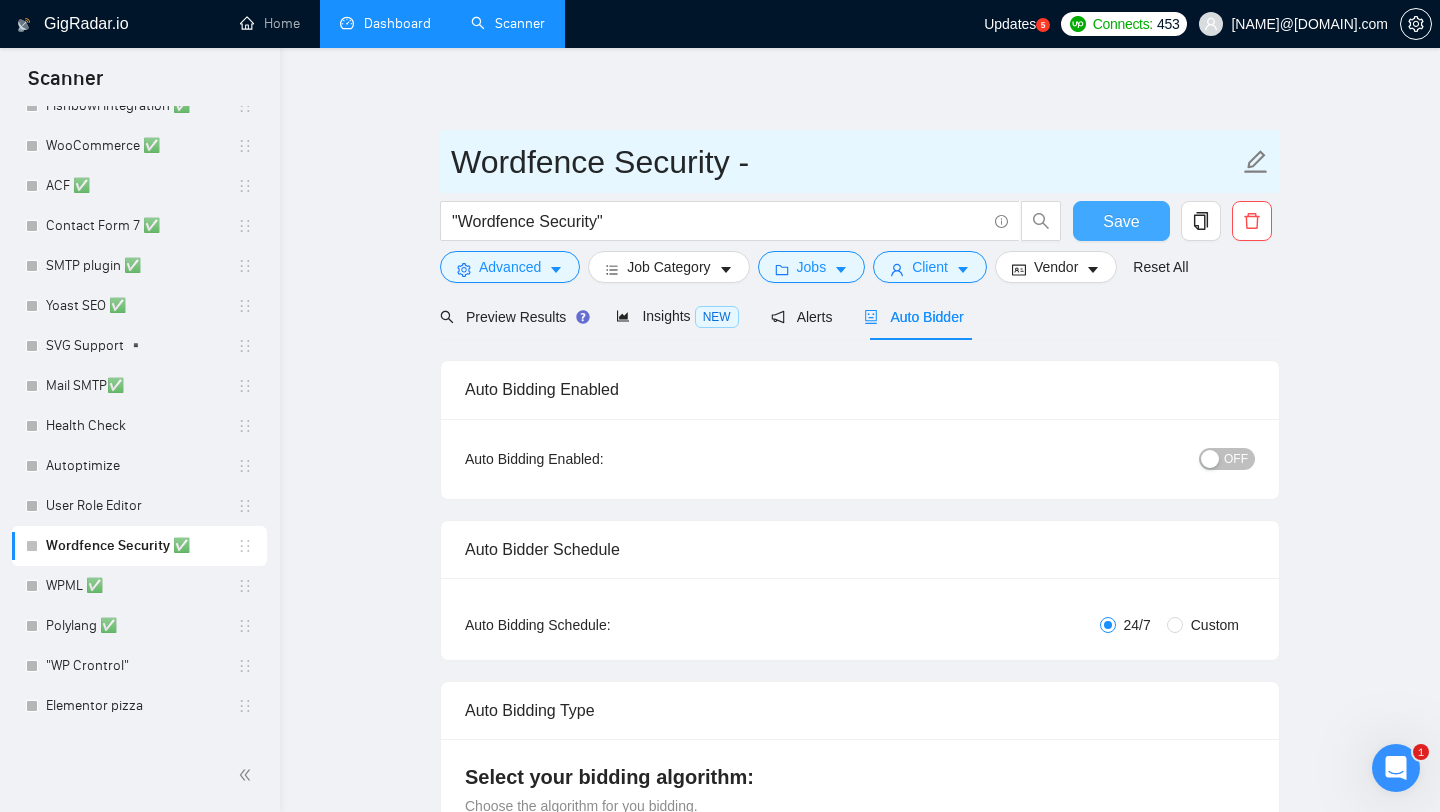 type on "Wordfence Security -" 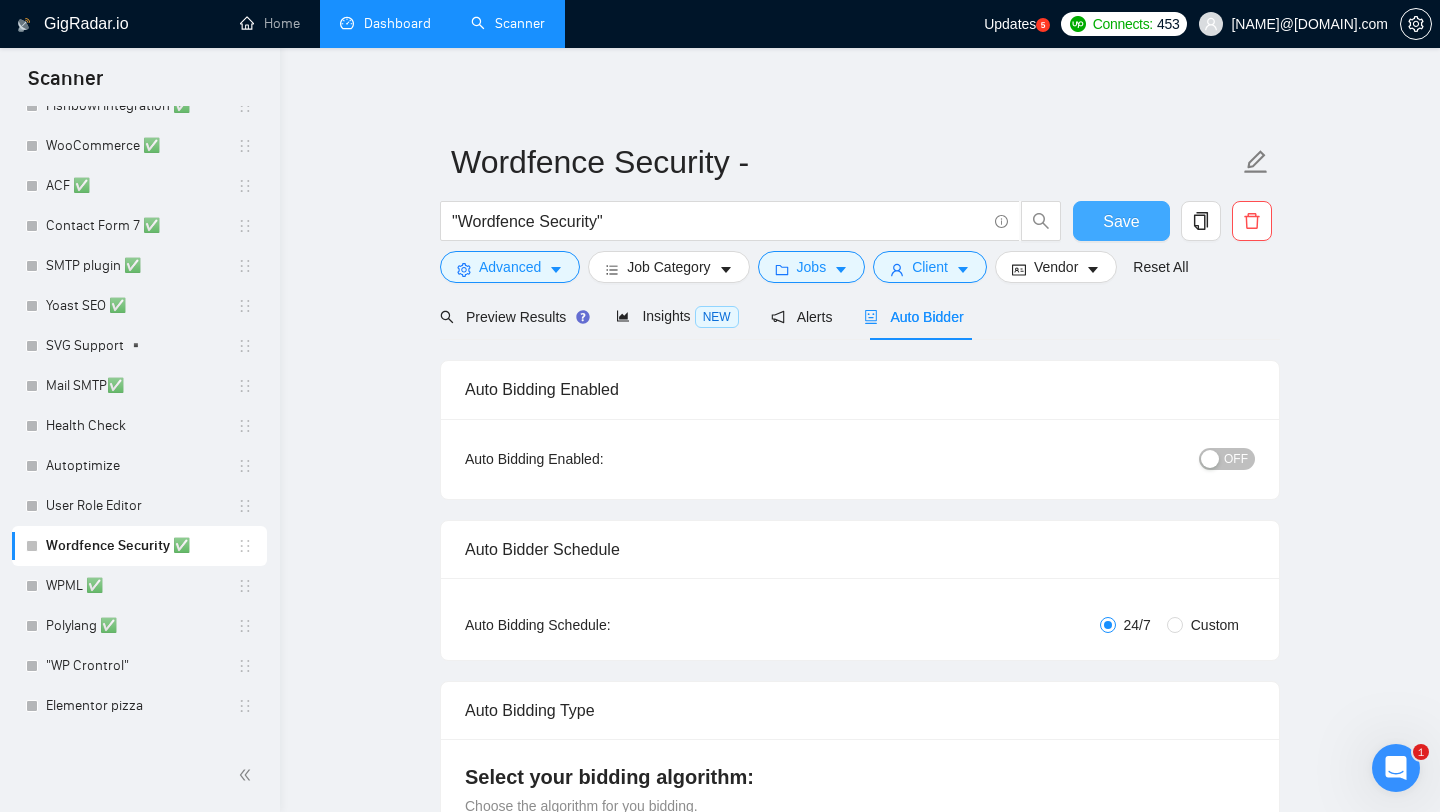 click on "Save" at bounding box center [1121, 221] 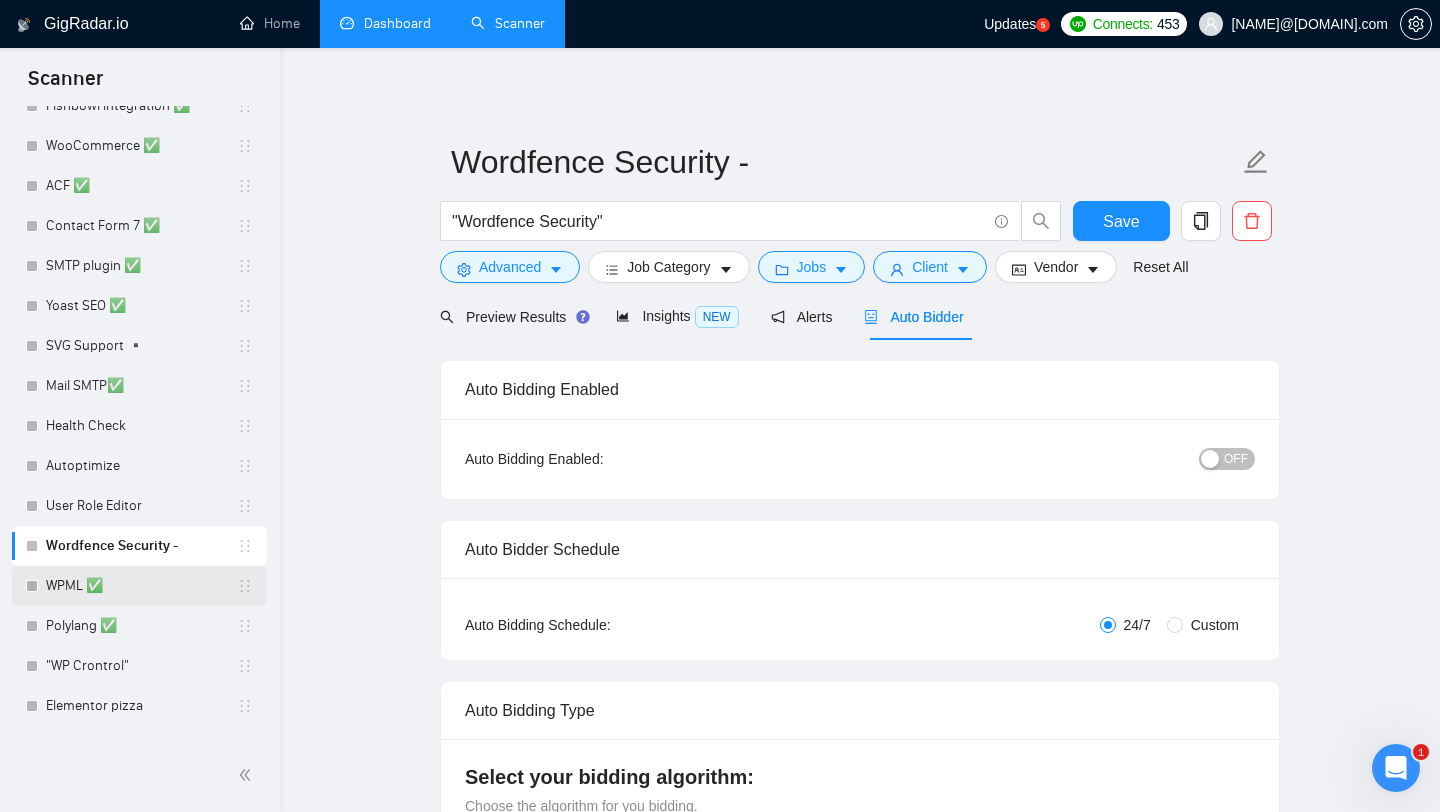 click on "WPML ✅" at bounding box center [141, 586] 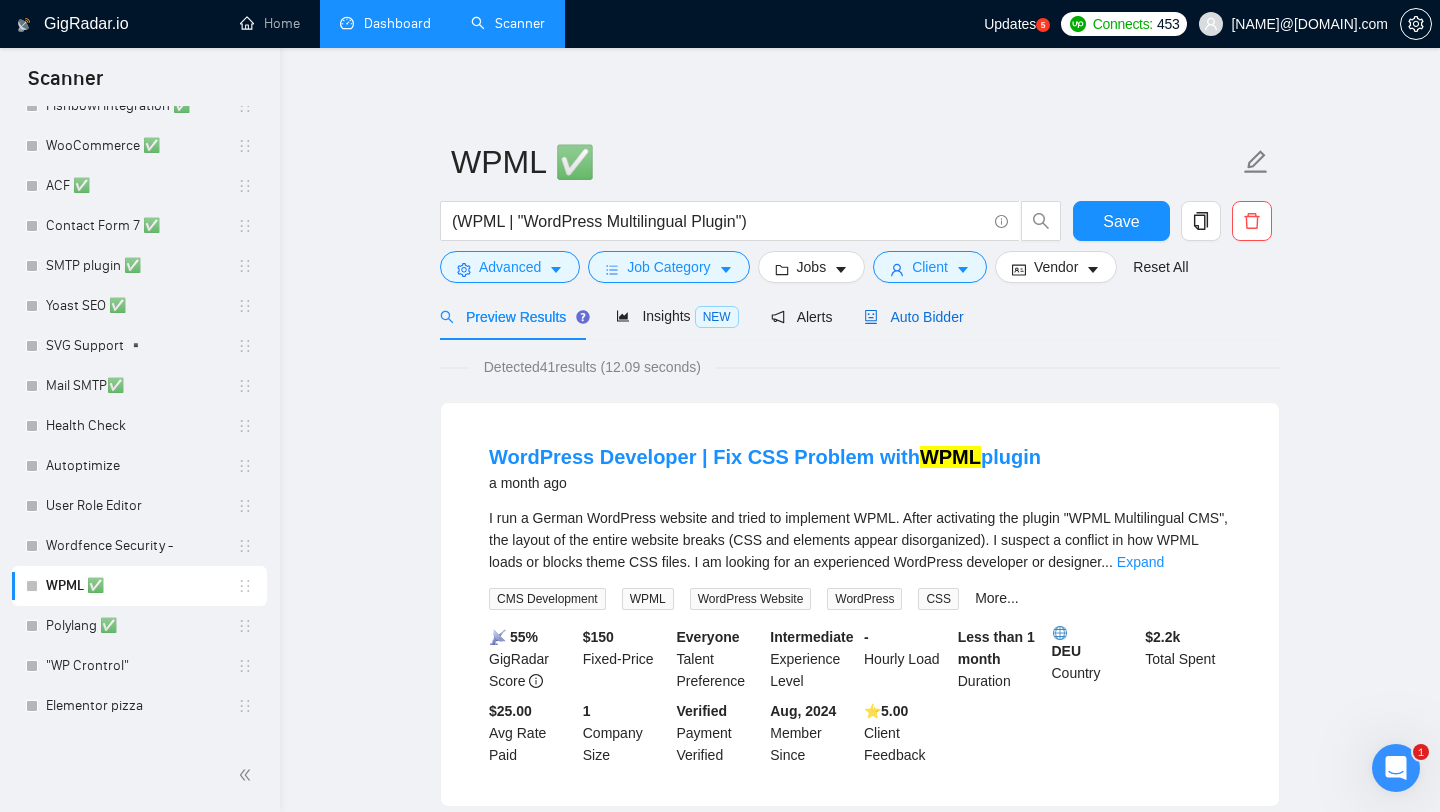 click on "Auto Bidder" at bounding box center [913, 317] 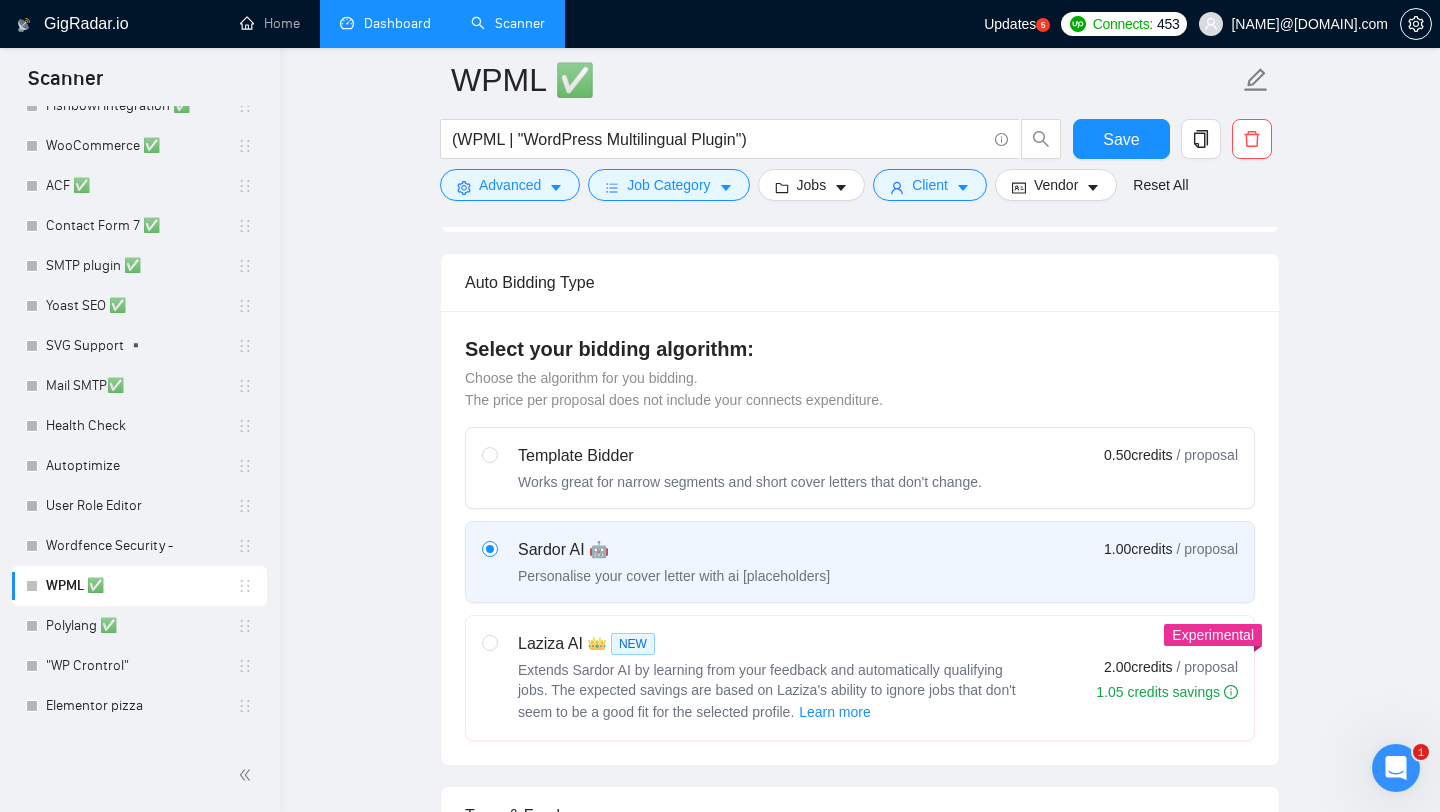 scroll, scrollTop: 0, scrollLeft: 0, axis: both 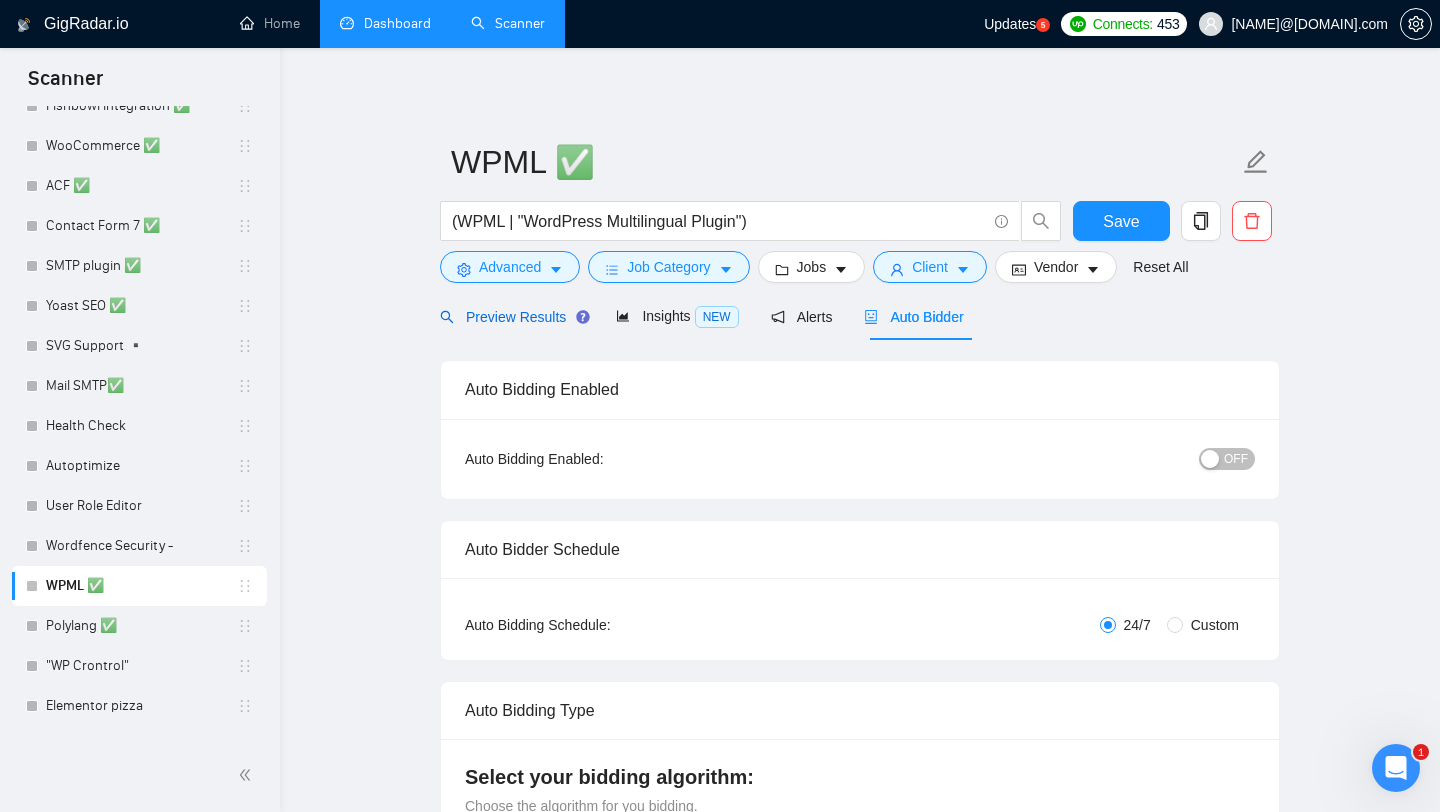 click on "Preview Results" at bounding box center (512, 317) 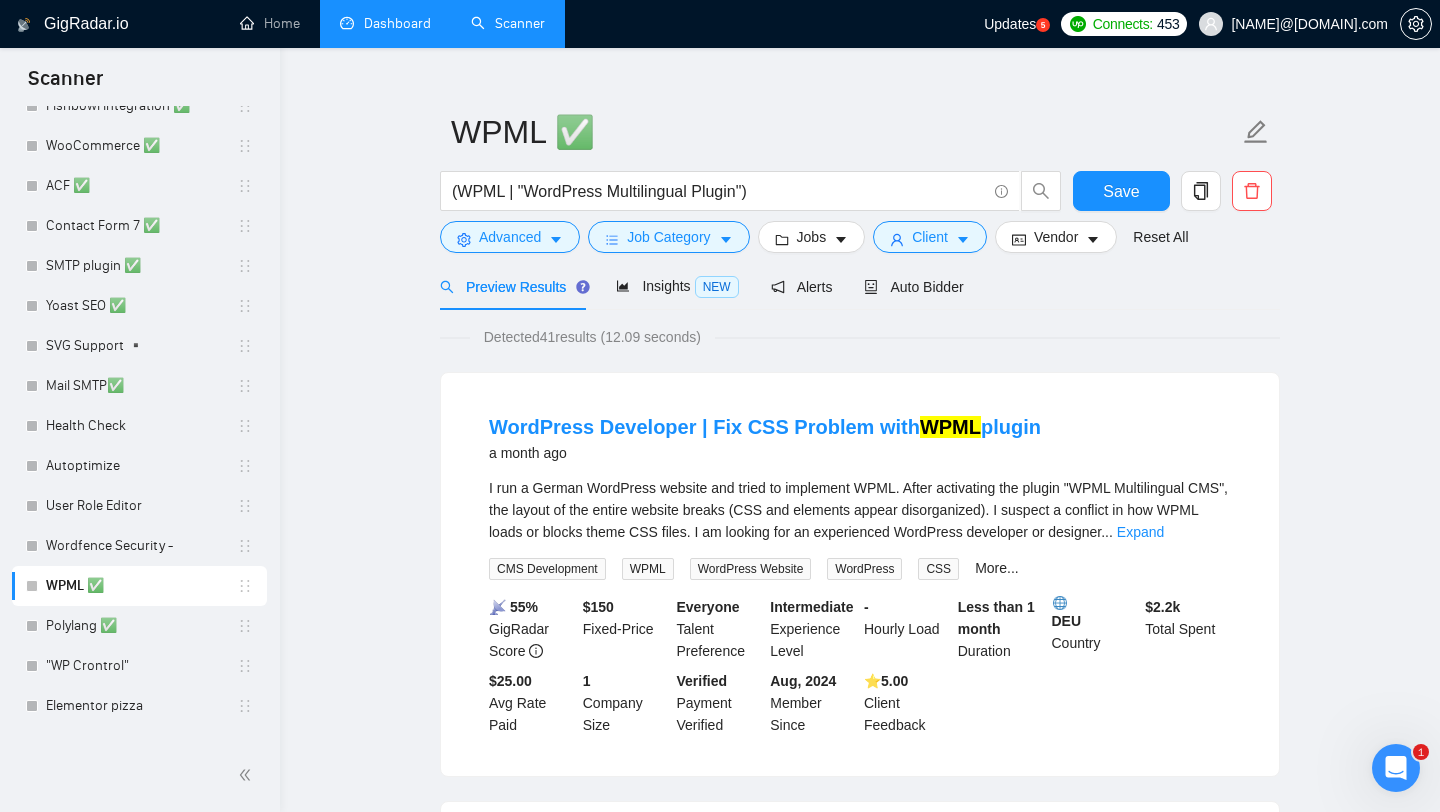 scroll, scrollTop: 0, scrollLeft: 0, axis: both 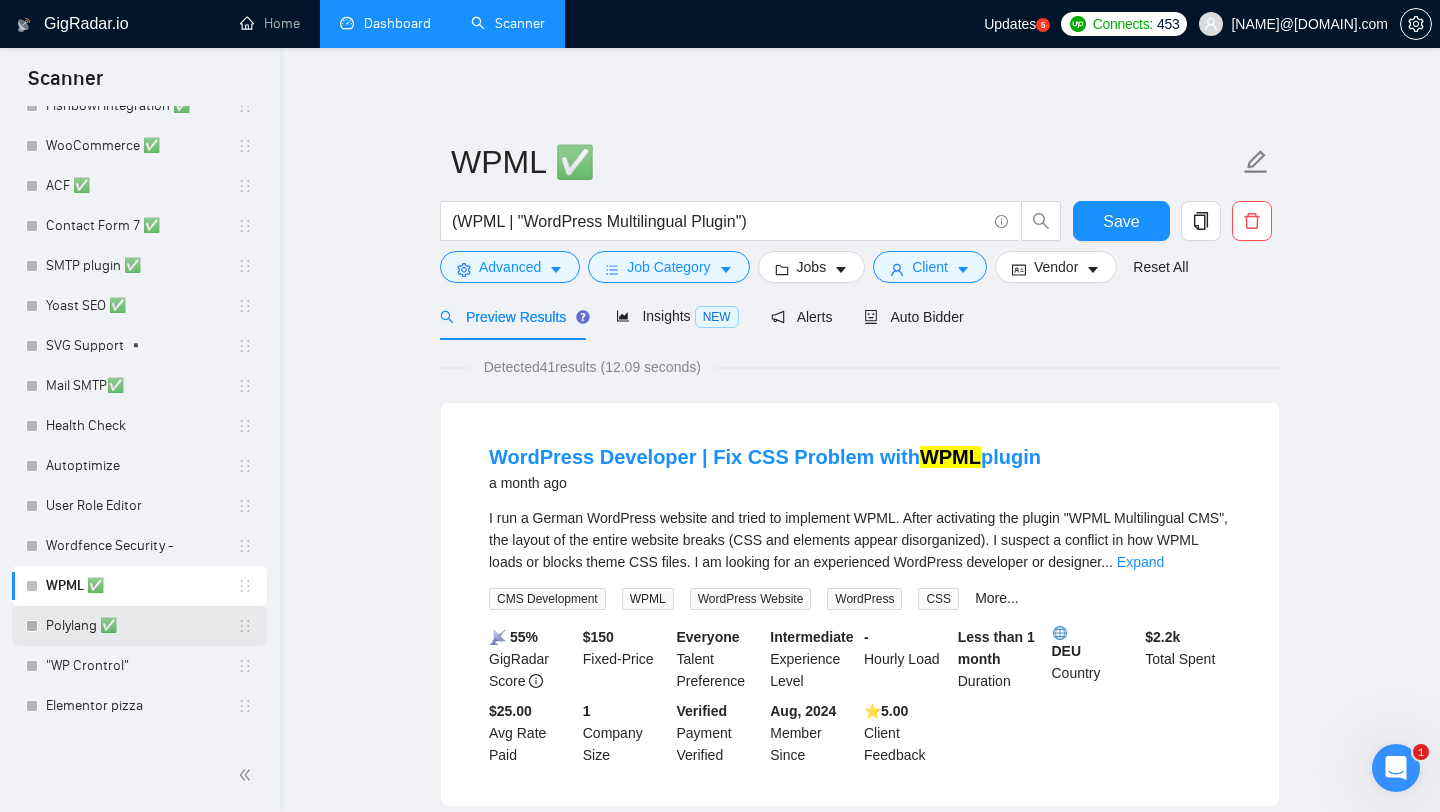 click on "Polylang ✅" at bounding box center [141, 626] 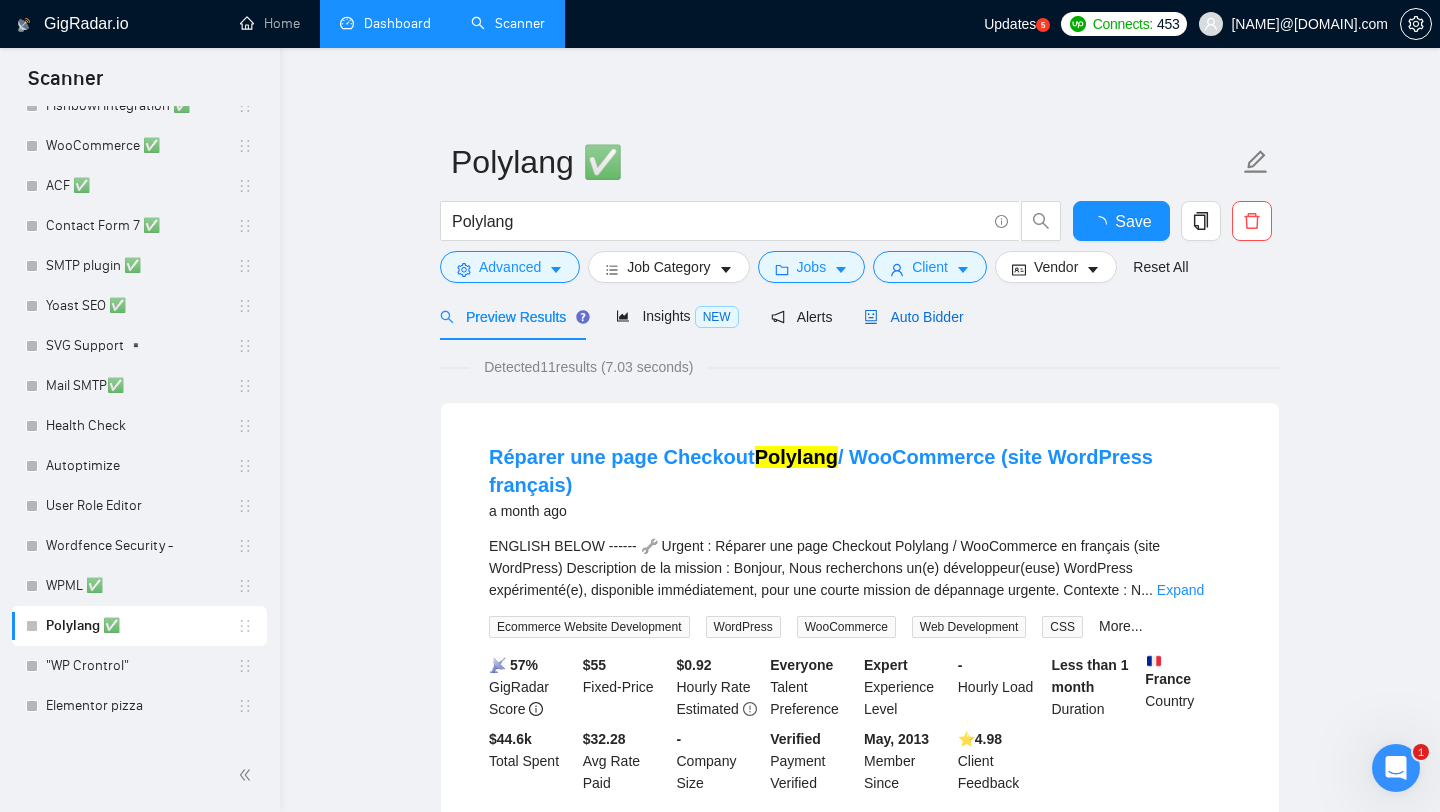 click 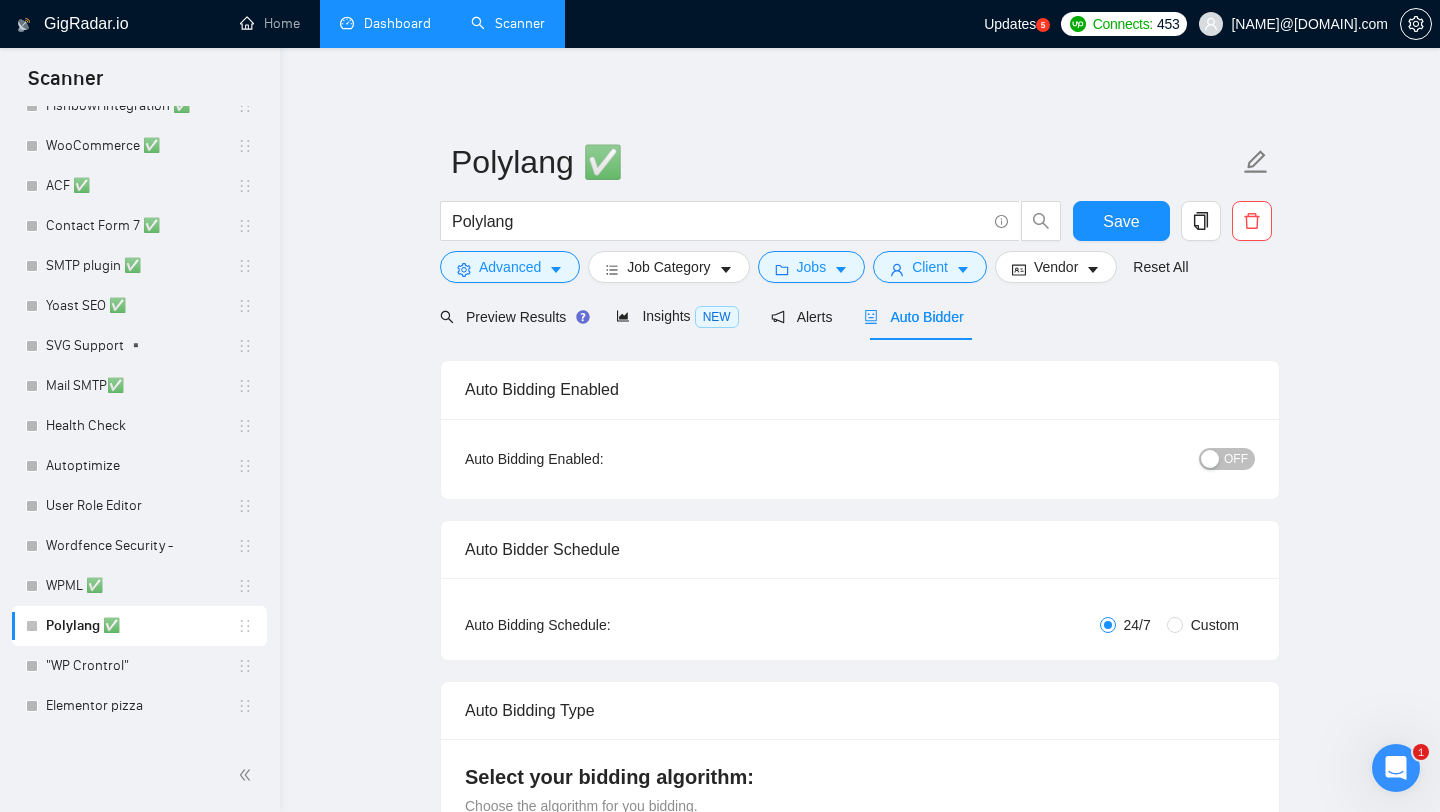 type 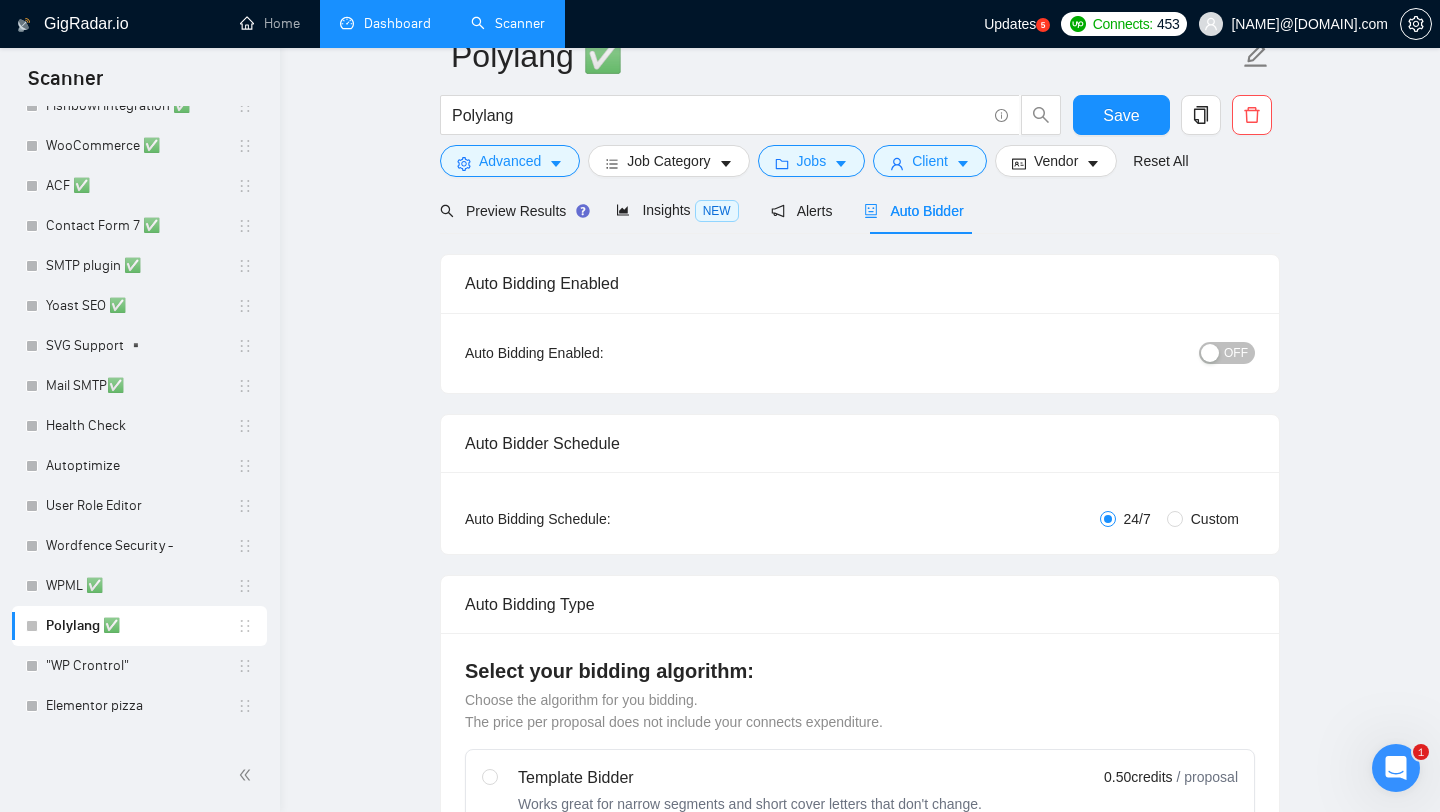 scroll, scrollTop: 23, scrollLeft: 0, axis: vertical 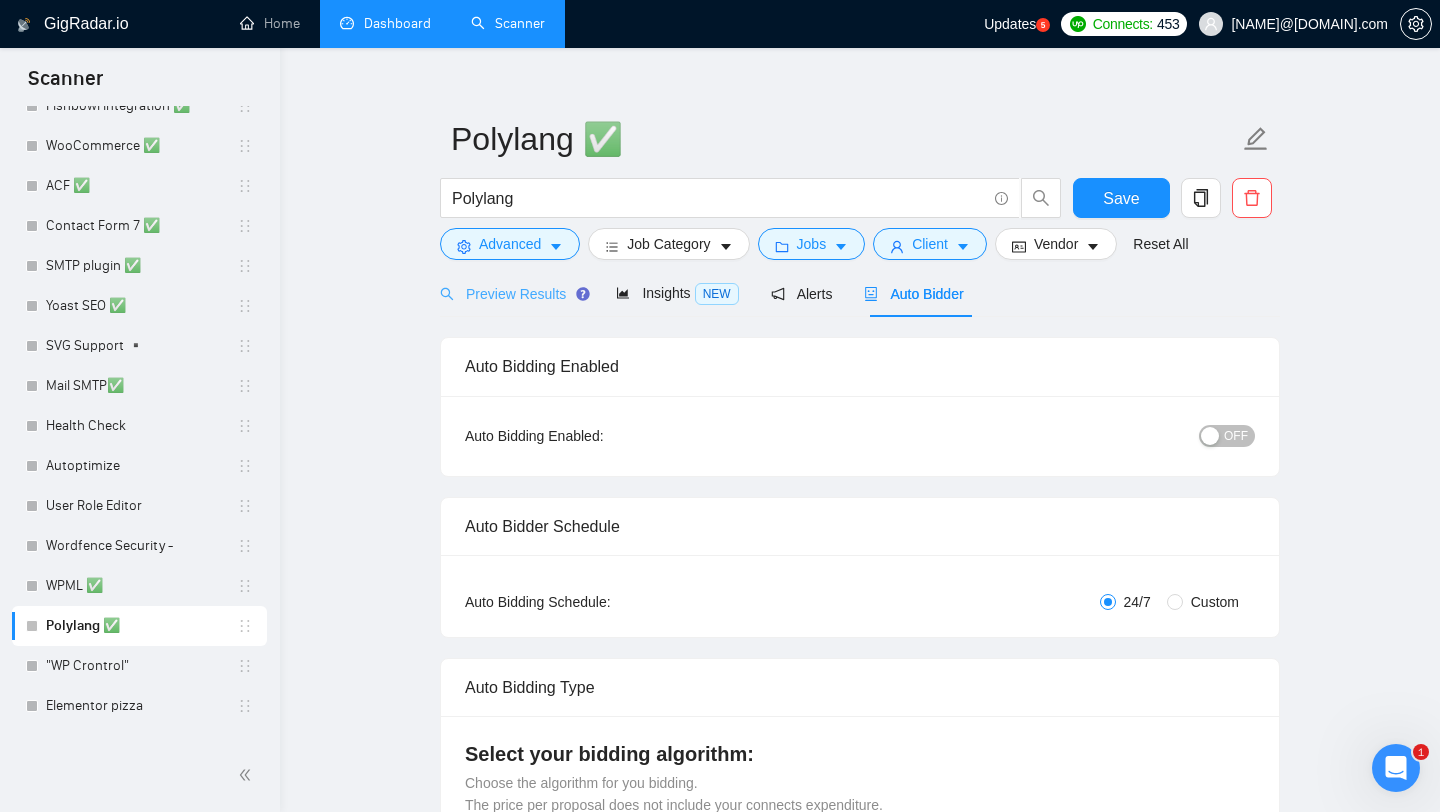 click on "Preview Results" at bounding box center (512, 293) 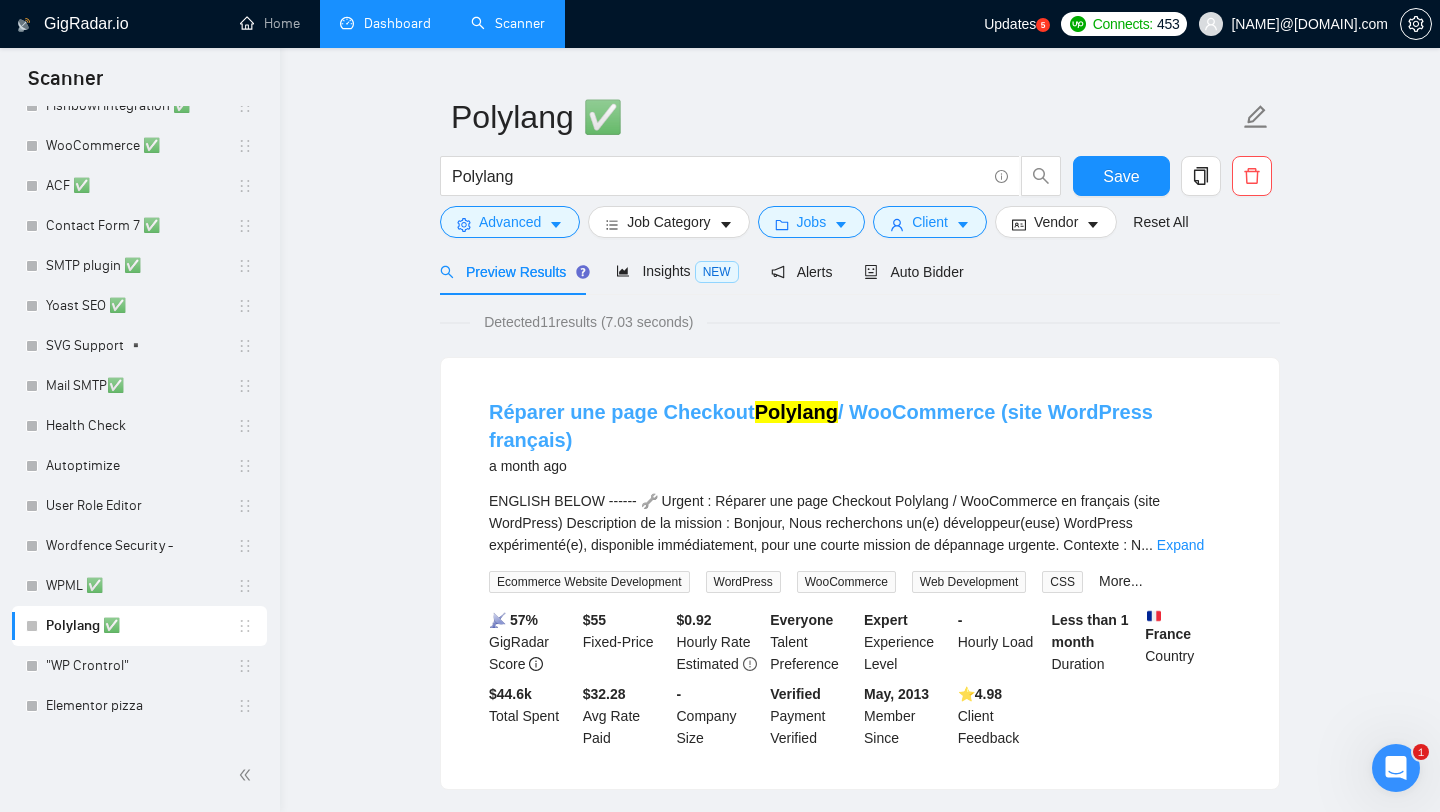 scroll, scrollTop: 49, scrollLeft: 0, axis: vertical 